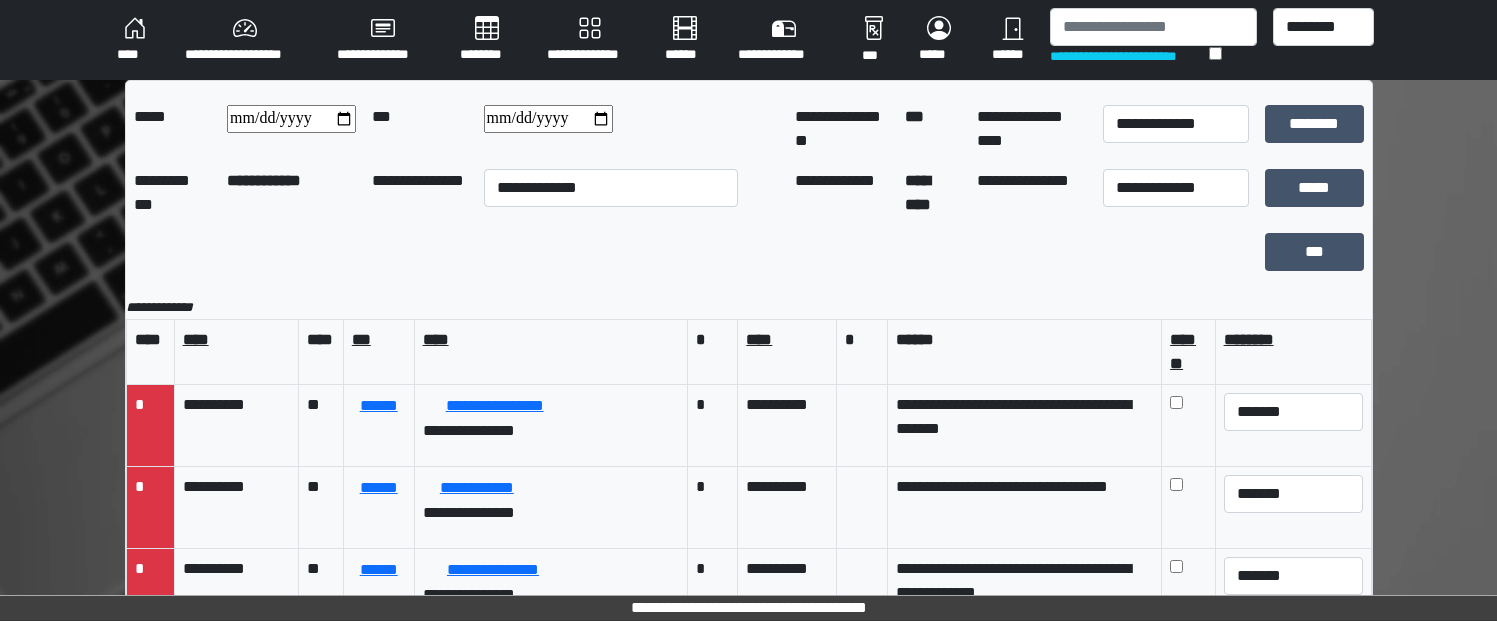 scroll, scrollTop: 0, scrollLeft: 0, axis: both 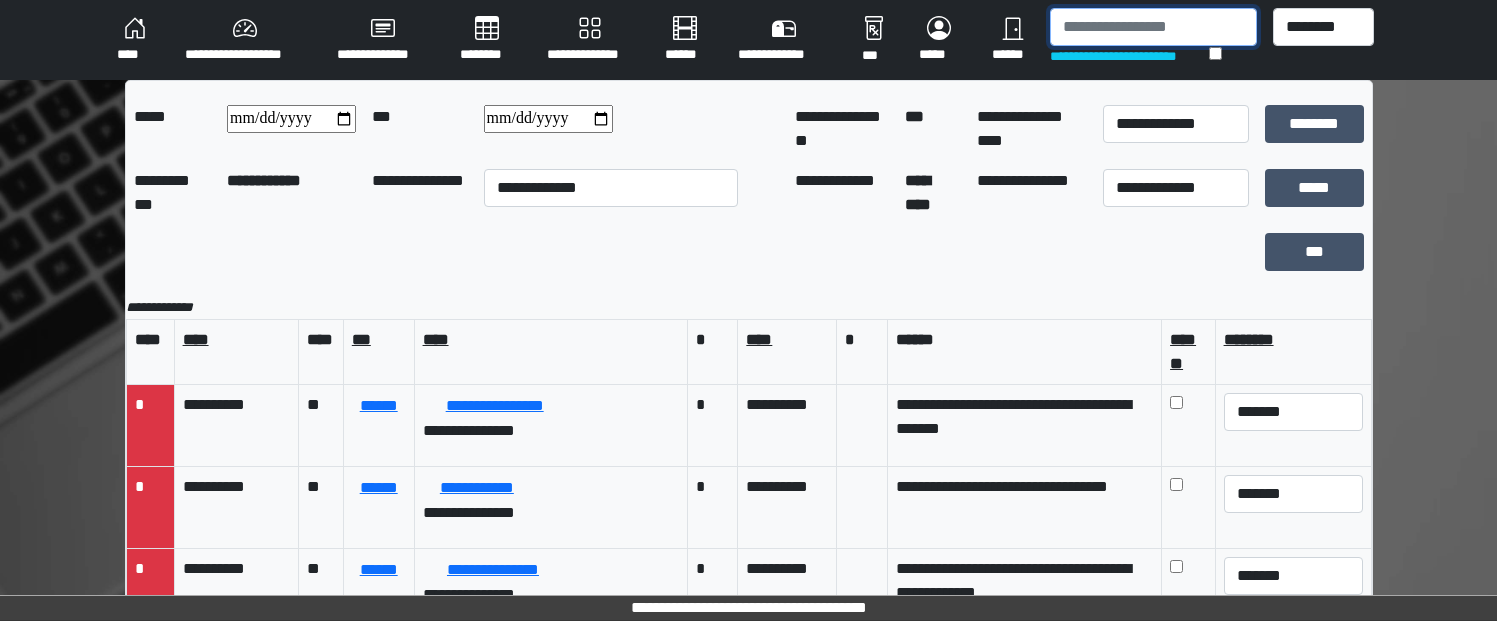 click at bounding box center [1153, 27] 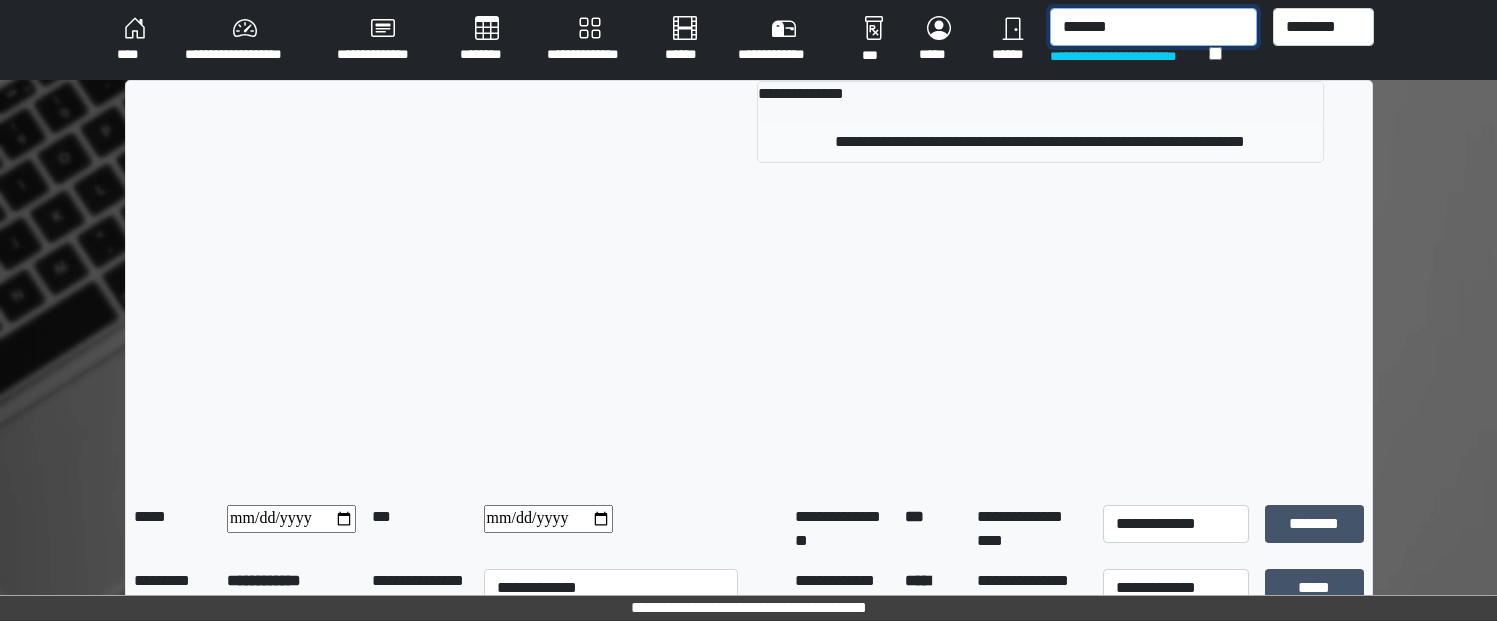 type on "*******" 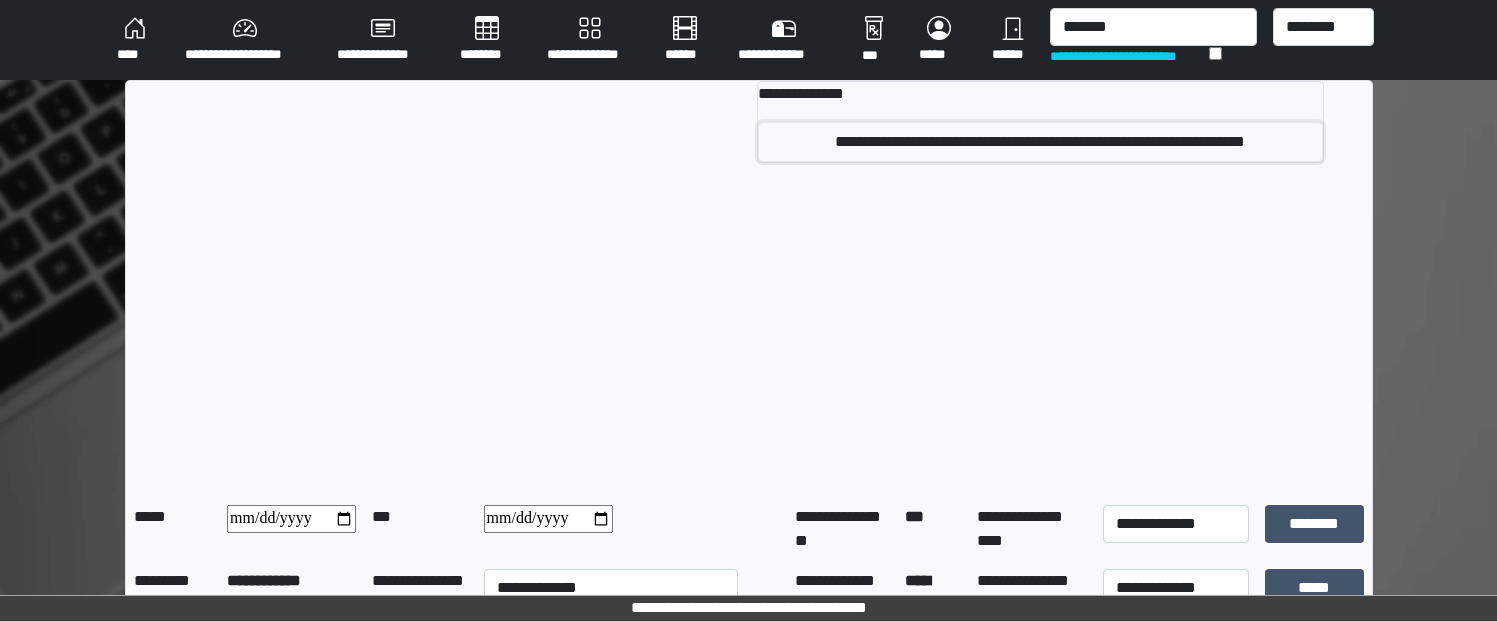 click on "**********" at bounding box center [1040, 142] 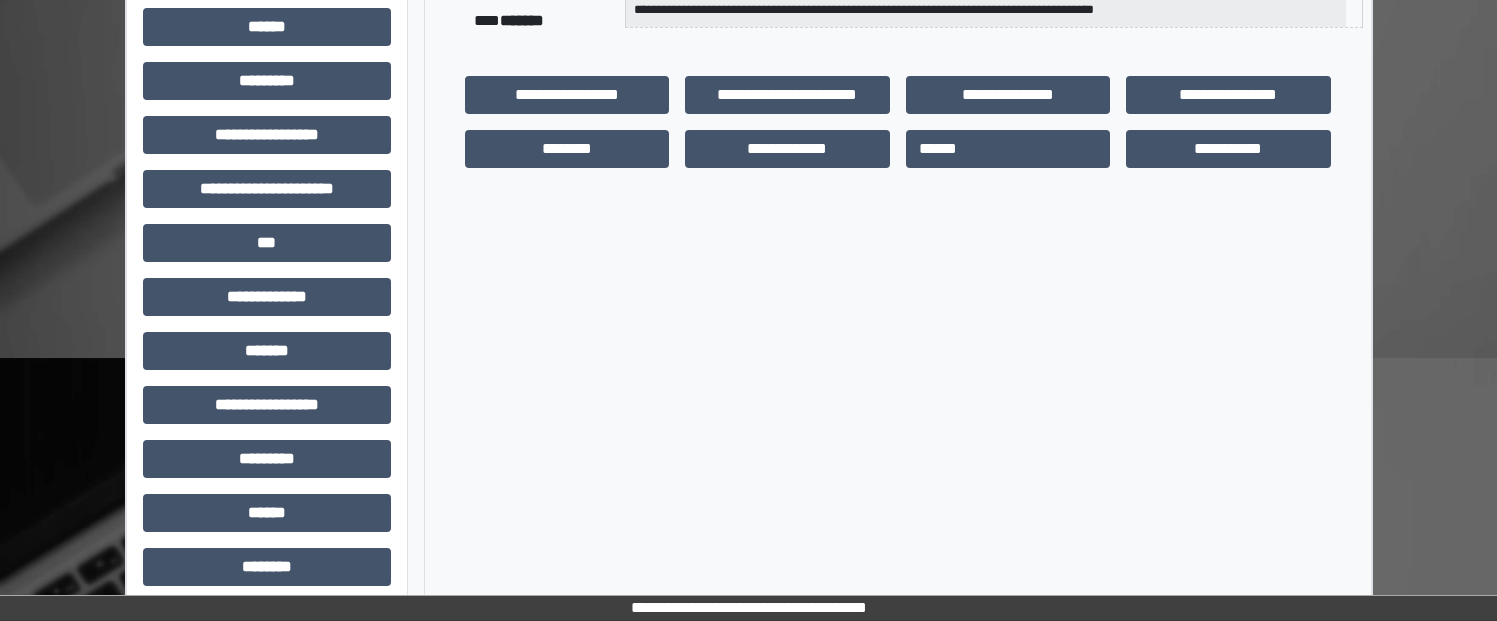 scroll, scrollTop: 553, scrollLeft: 0, axis: vertical 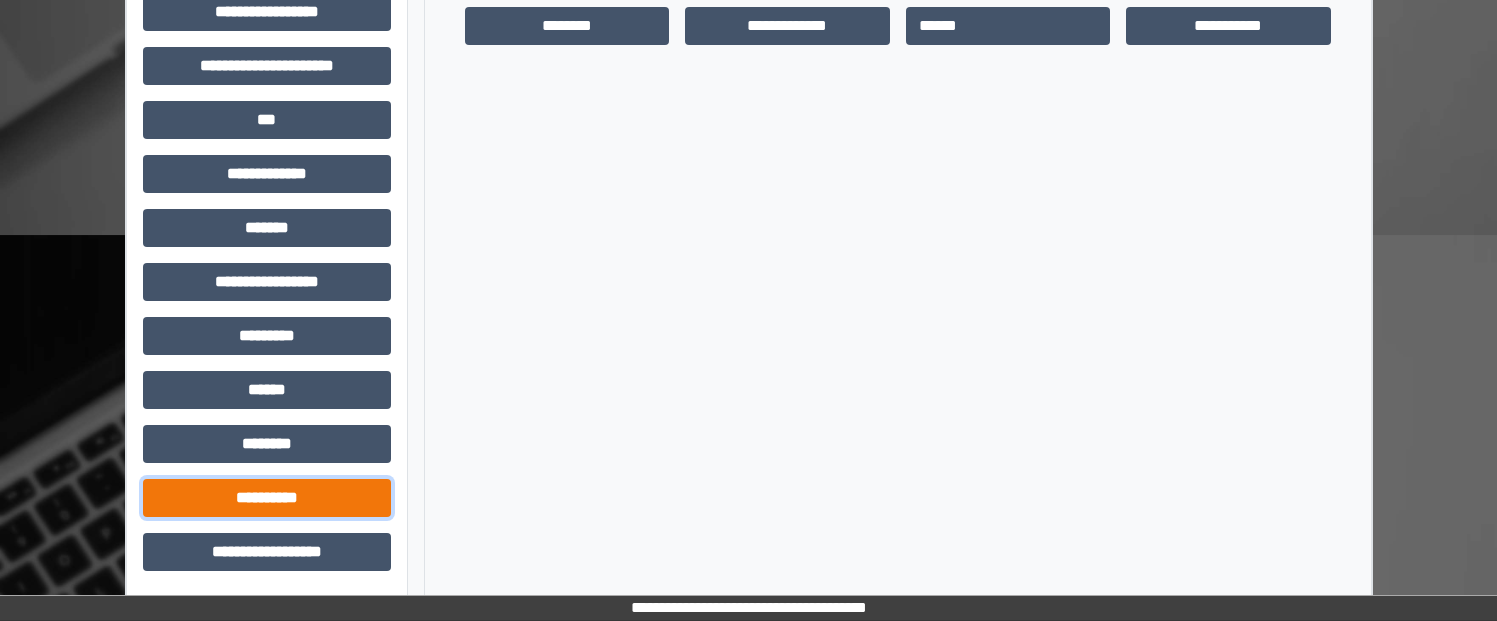 click on "**********" at bounding box center [267, 498] 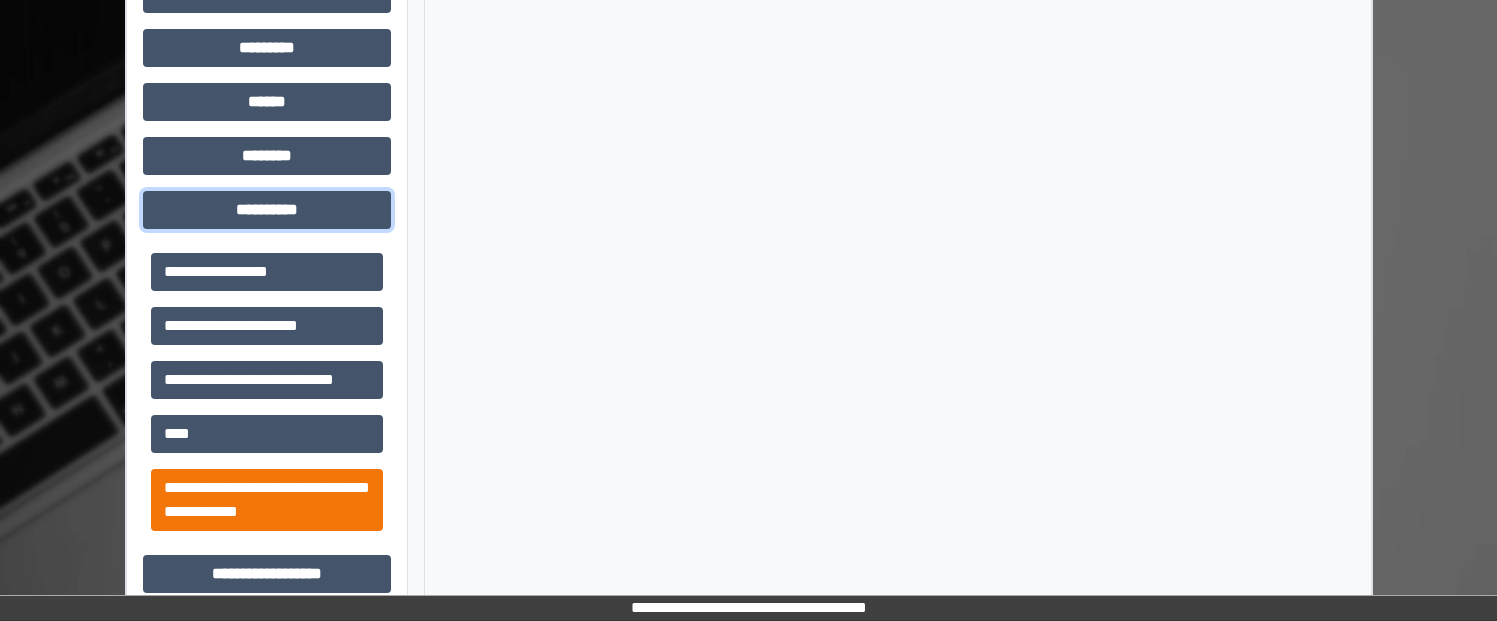 scroll, scrollTop: 863, scrollLeft: 0, axis: vertical 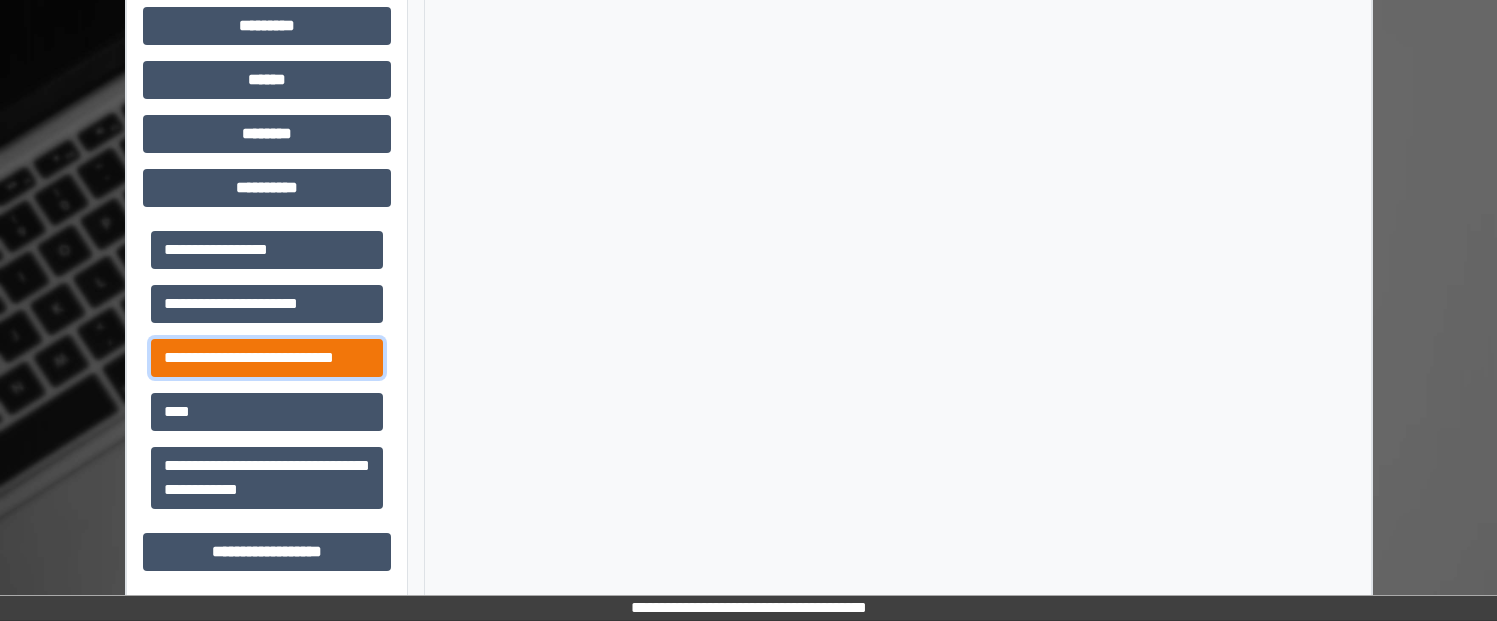 click on "**********" at bounding box center (267, 358) 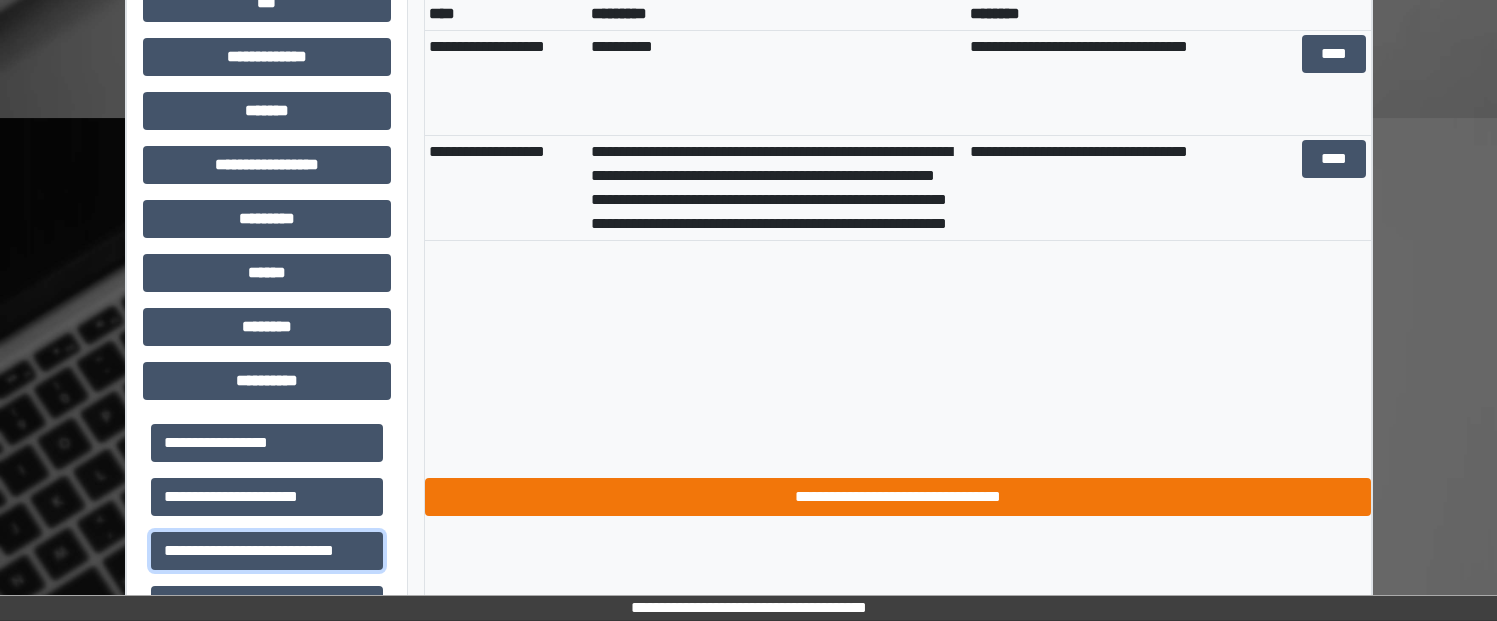 scroll, scrollTop: 663, scrollLeft: 0, axis: vertical 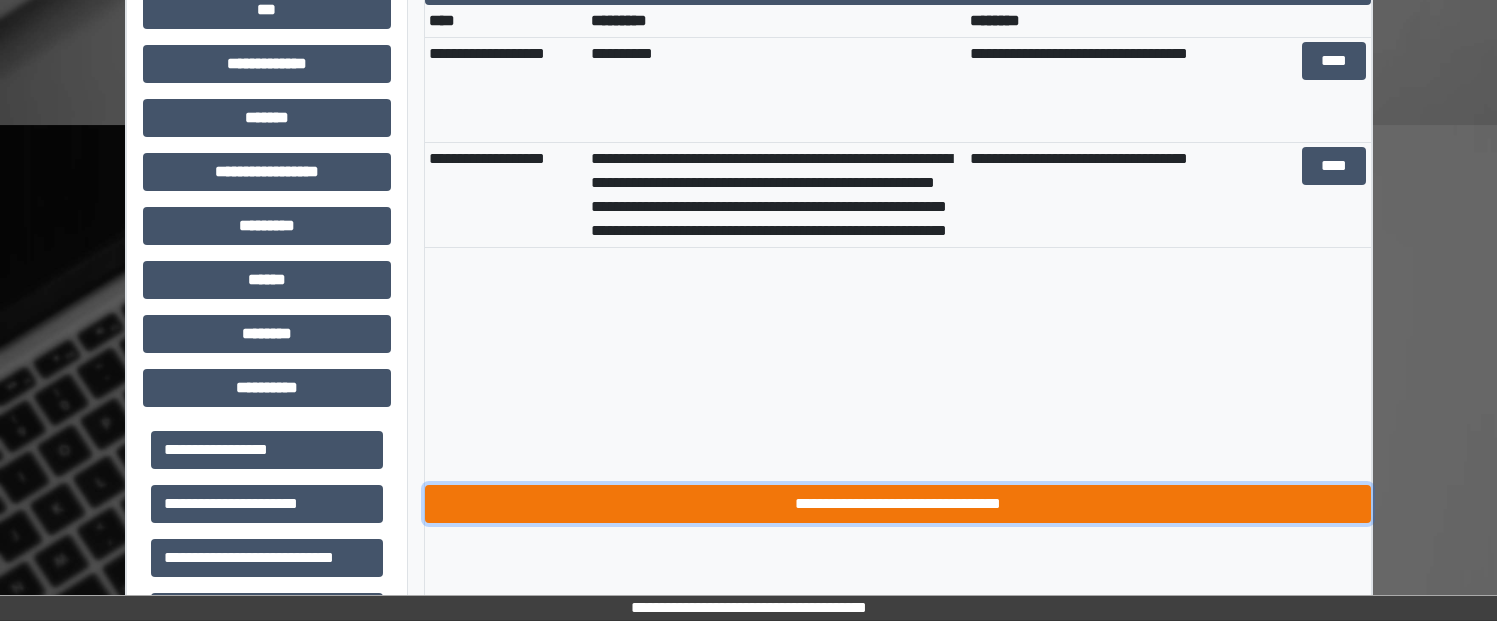 click on "**********" at bounding box center (898, 504) 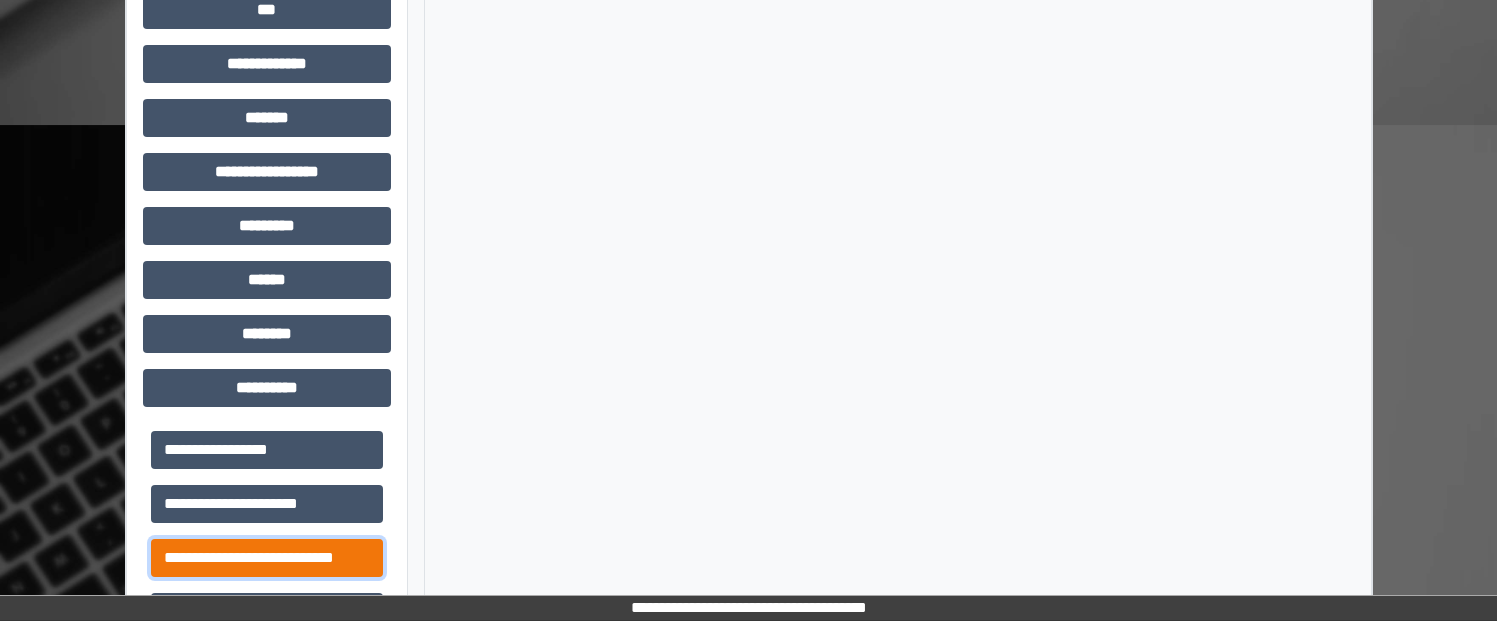 click on "**********" at bounding box center (267, 558) 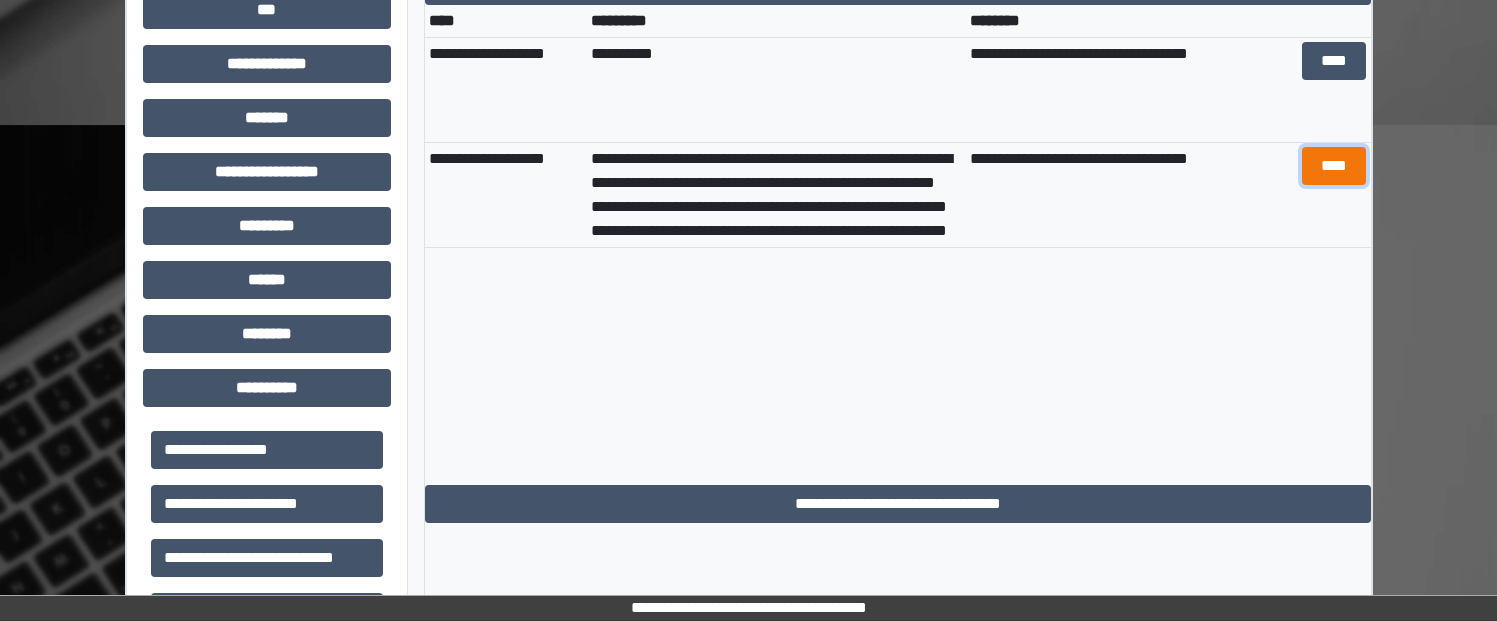 click on "****" at bounding box center (1334, 166) 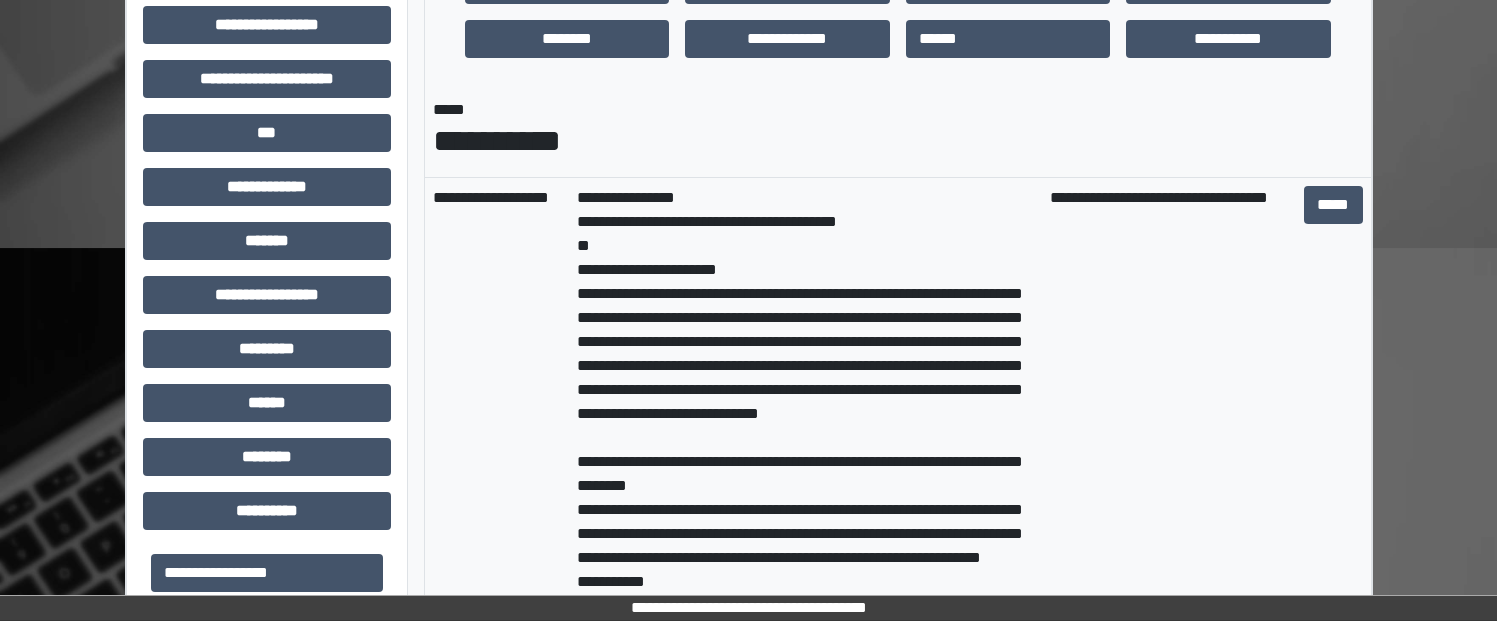 scroll, scrollTop: 163, scrollLeft: 0, axis: vertical 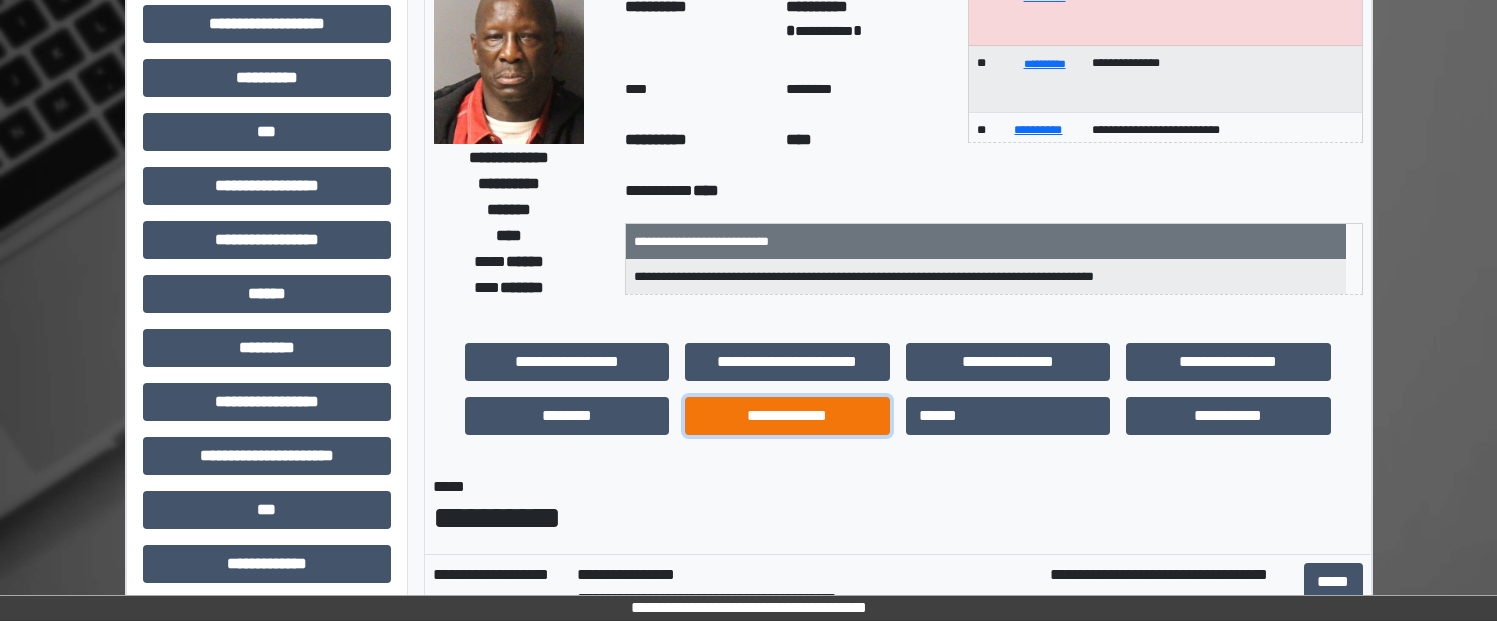 click on "**********" at bounding box center (787, 416) 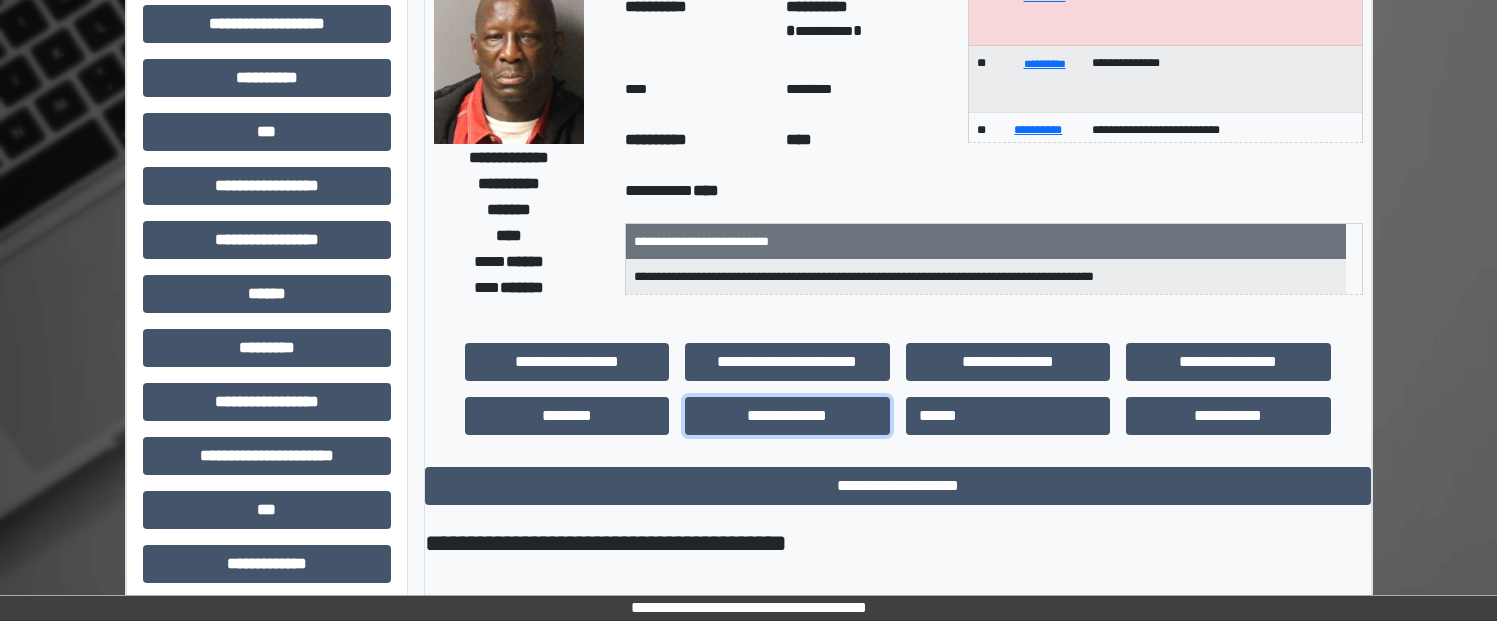 scroll, scrollTop: 363, scrollLeft: 0, axis: vertical 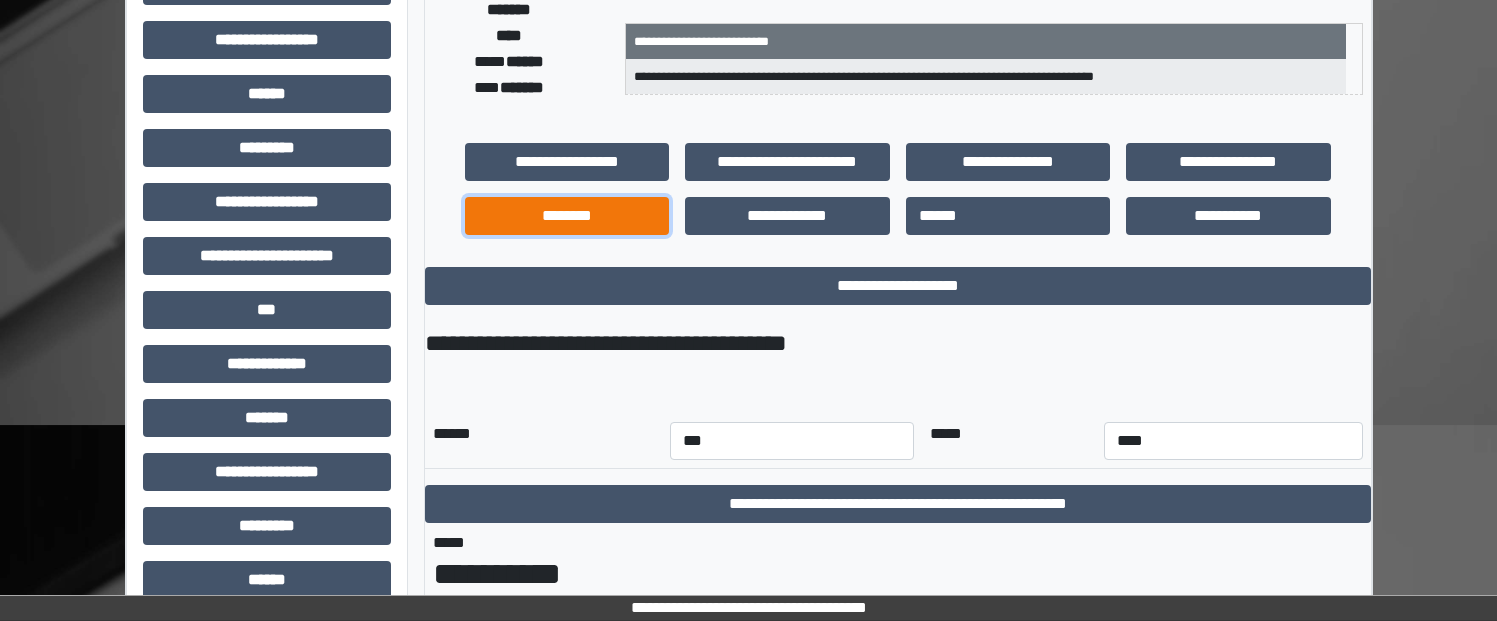 click on "********" at bounding box center (567, 216) 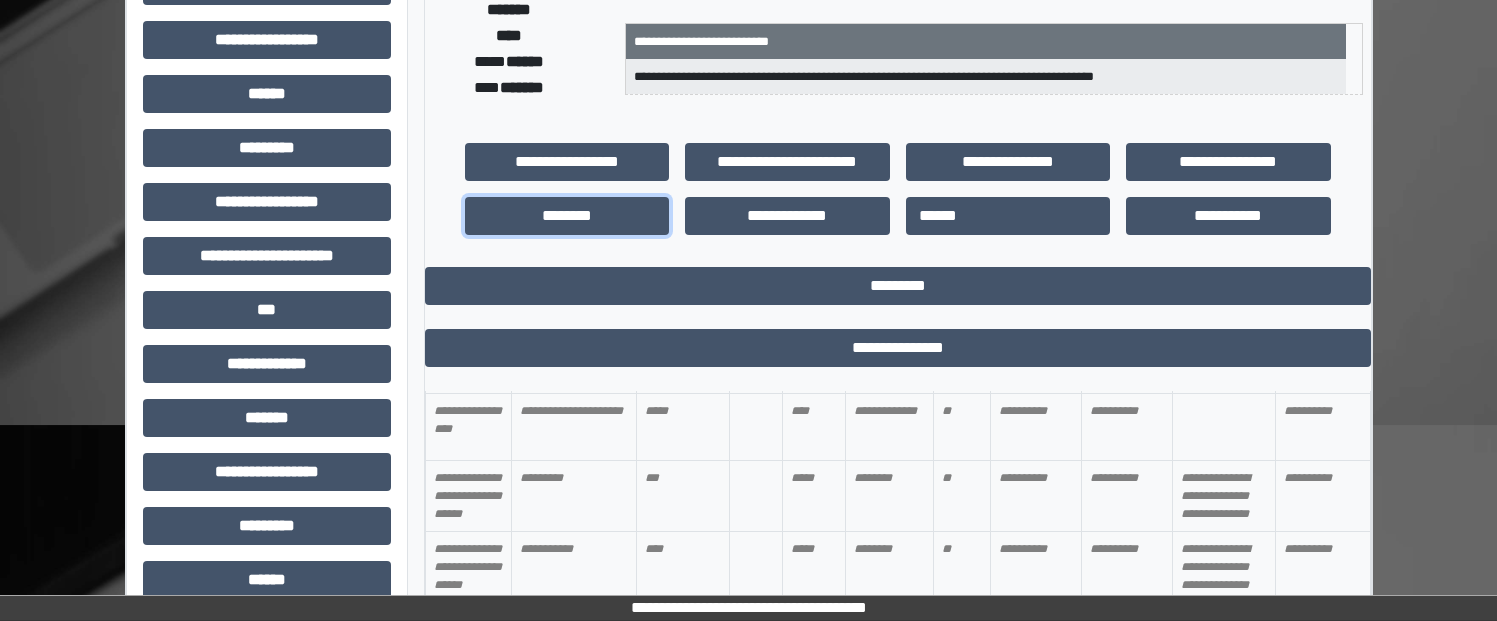 scroll, scrollTop: 0, scrollLeft: 0, axis: both 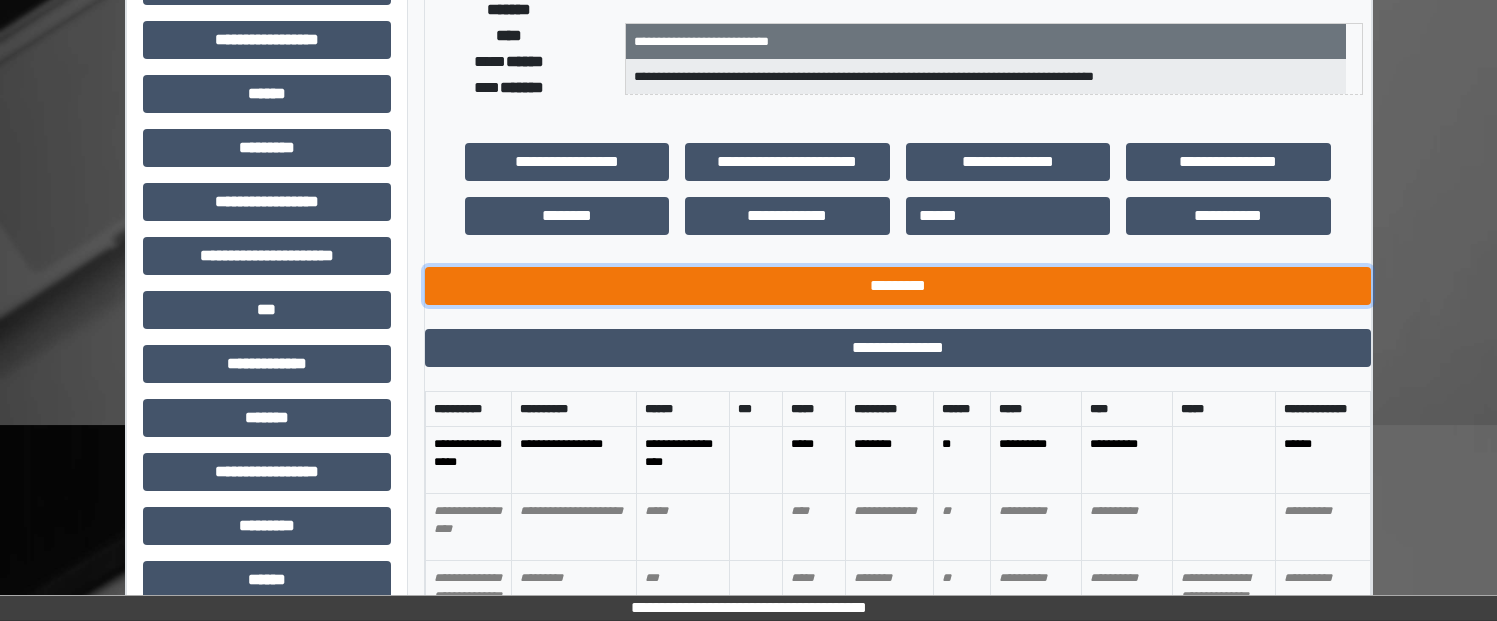click on "*********" at bounding box center (898, 286) 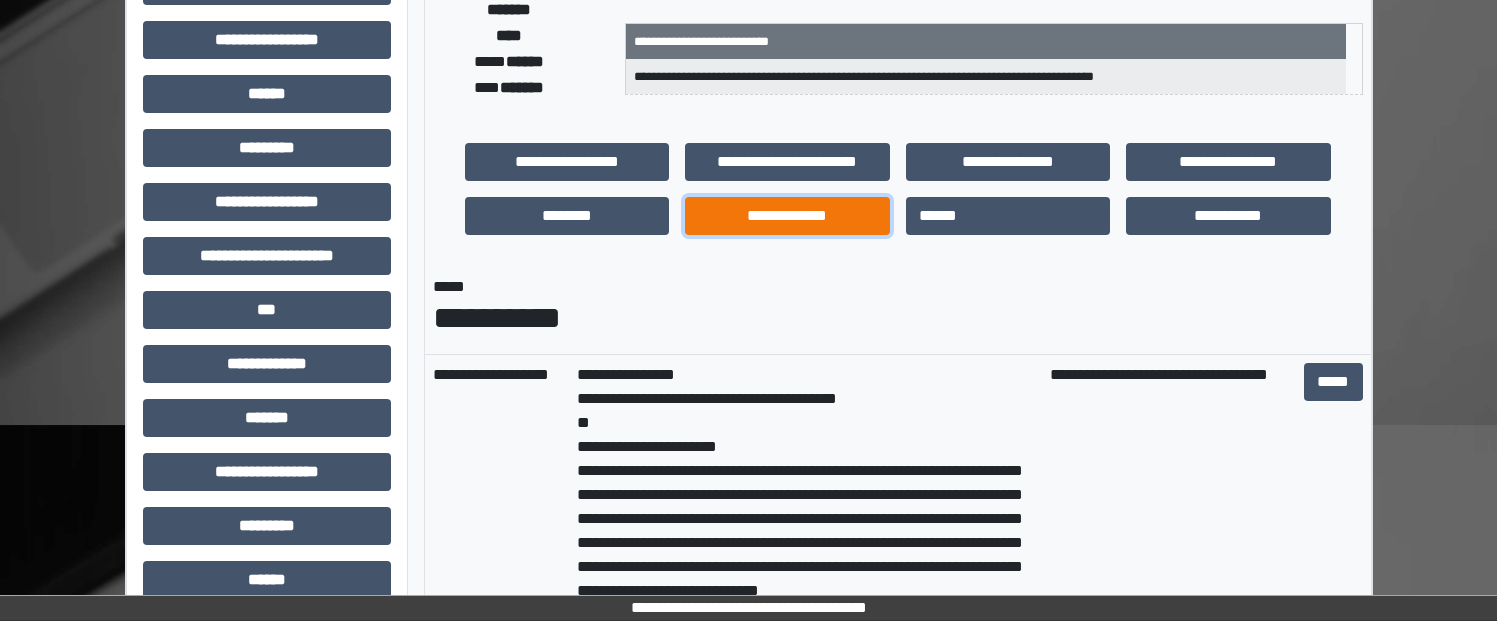 click on "**********" at bounding box center [787, 216] 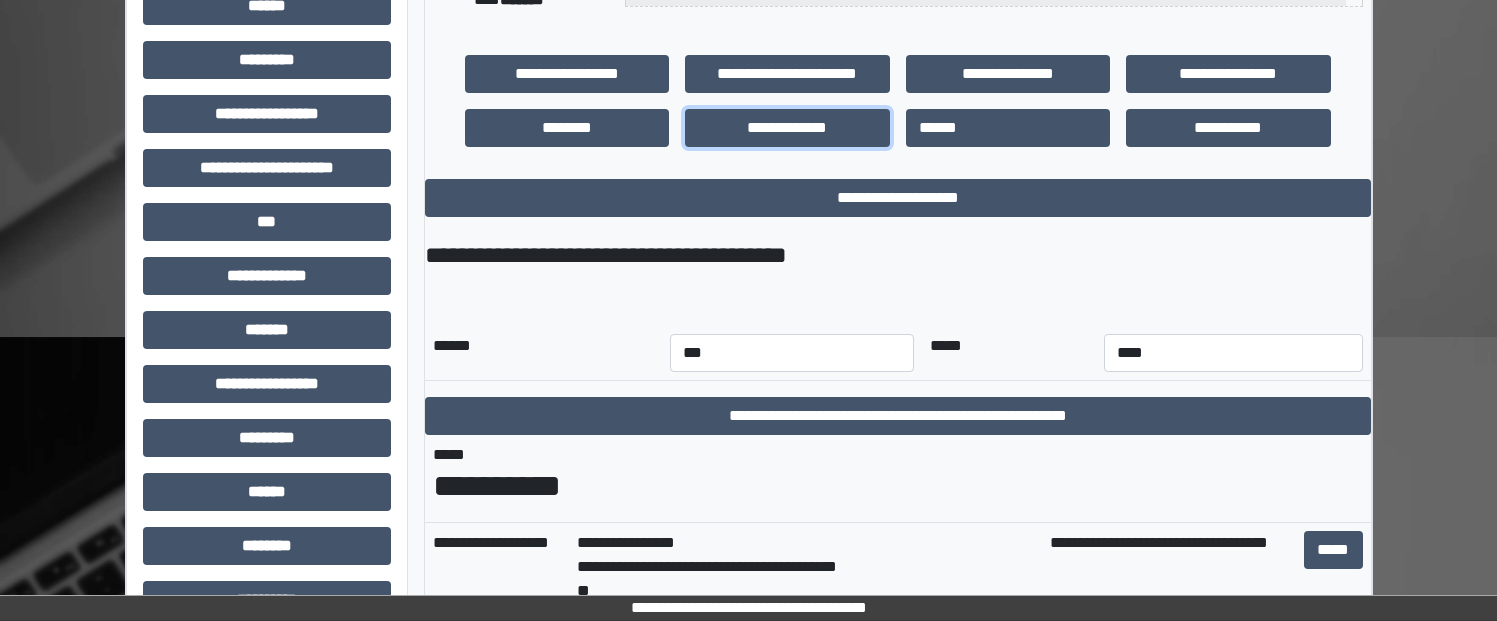 scroll, scrollTop: 563, scrollLeft: 0, axis: vertical 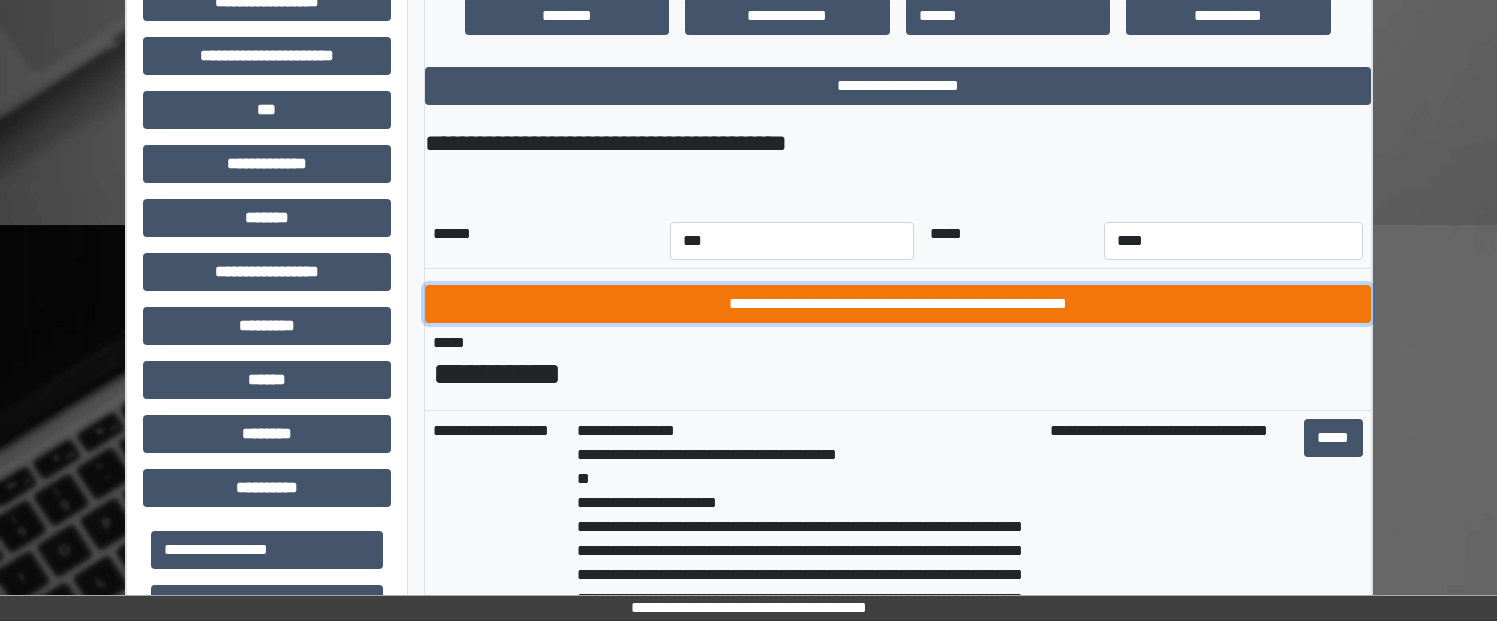 click on "**********" at bounding box center [898, 304] 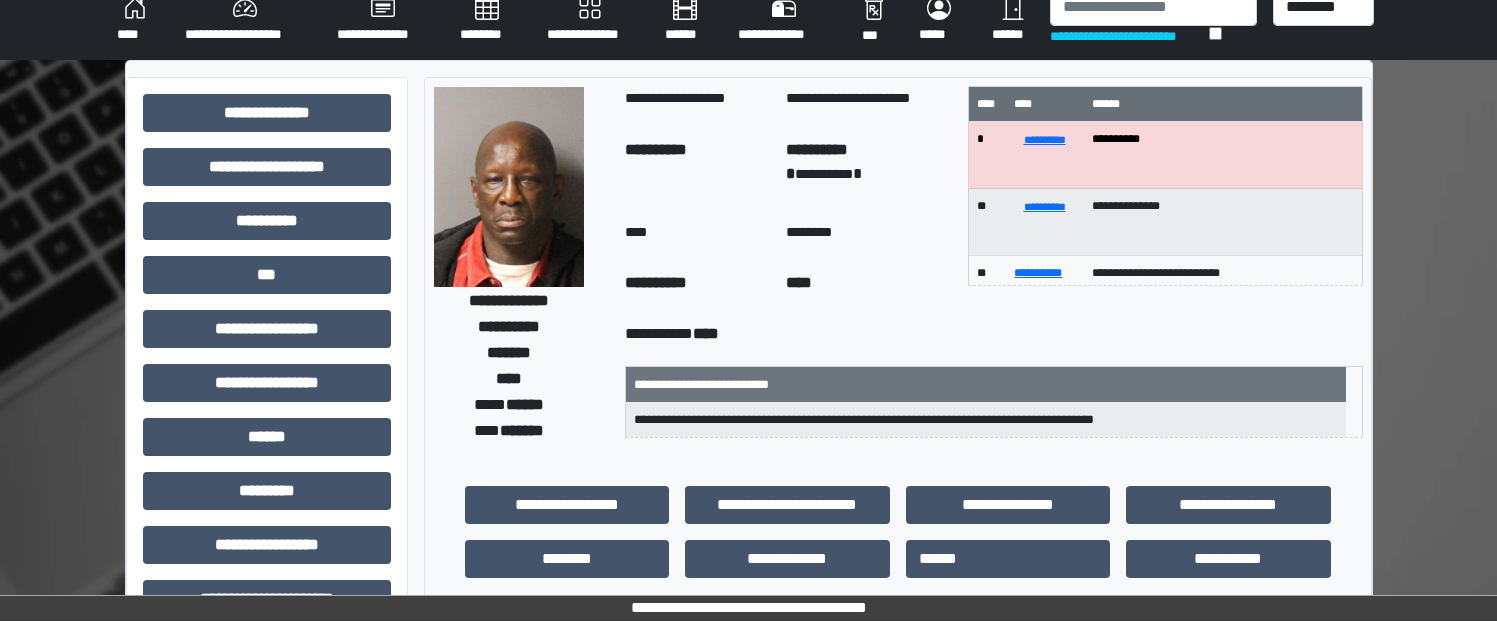 scroll, scrollTop: 0, scrollLeft: 0, axis: both 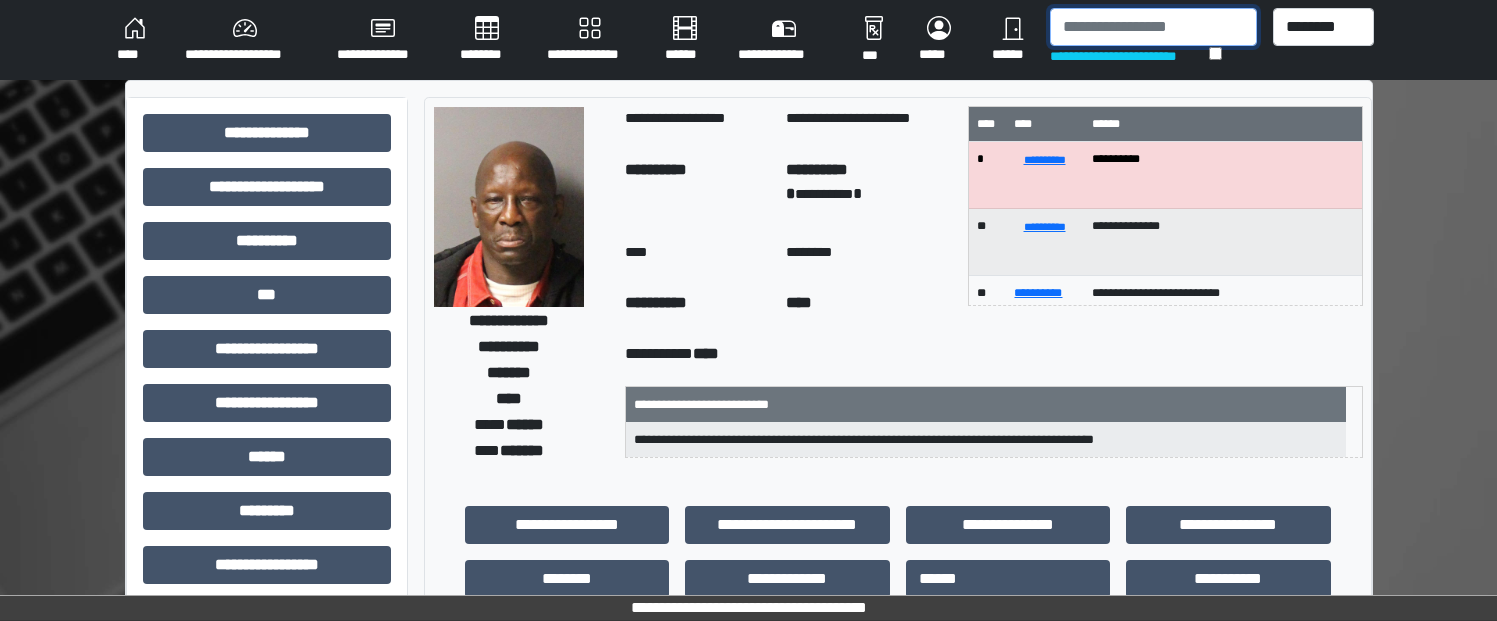 click at bounding box center (1153, 27) 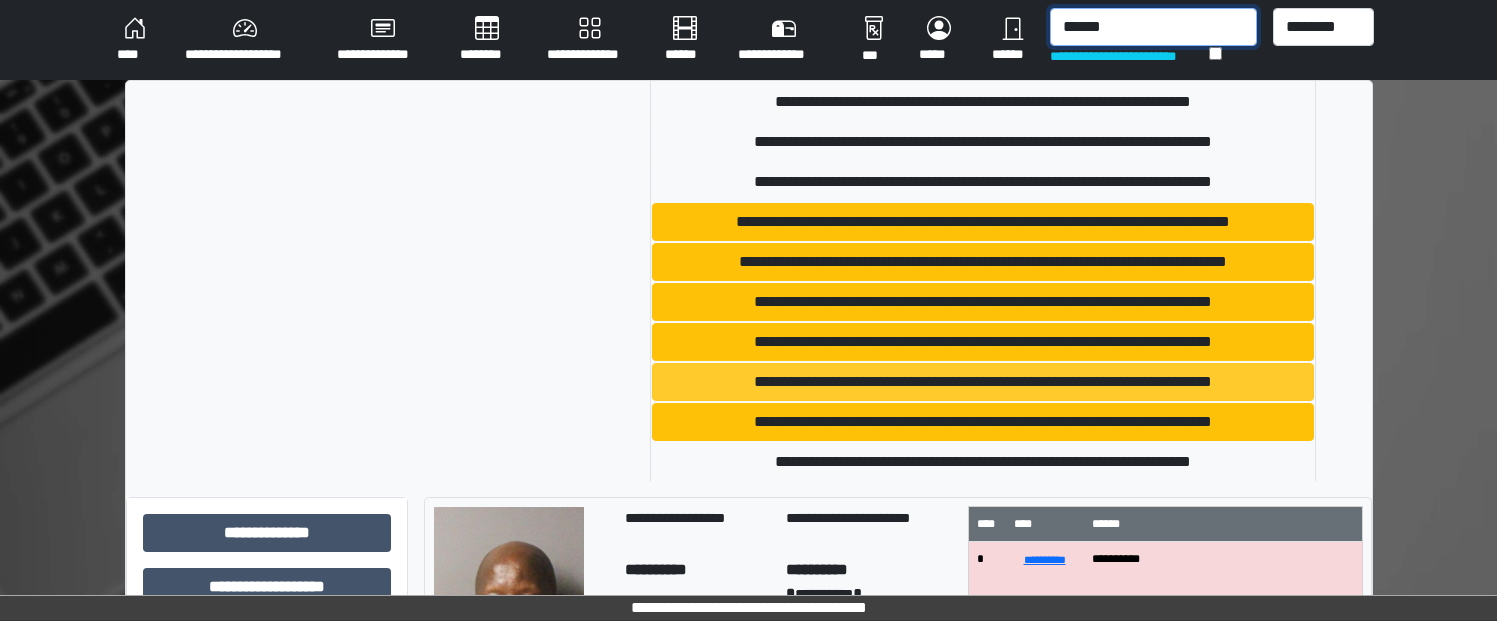 scroll, scrollTop: 218, scrollLeft: 0, axis: vertical 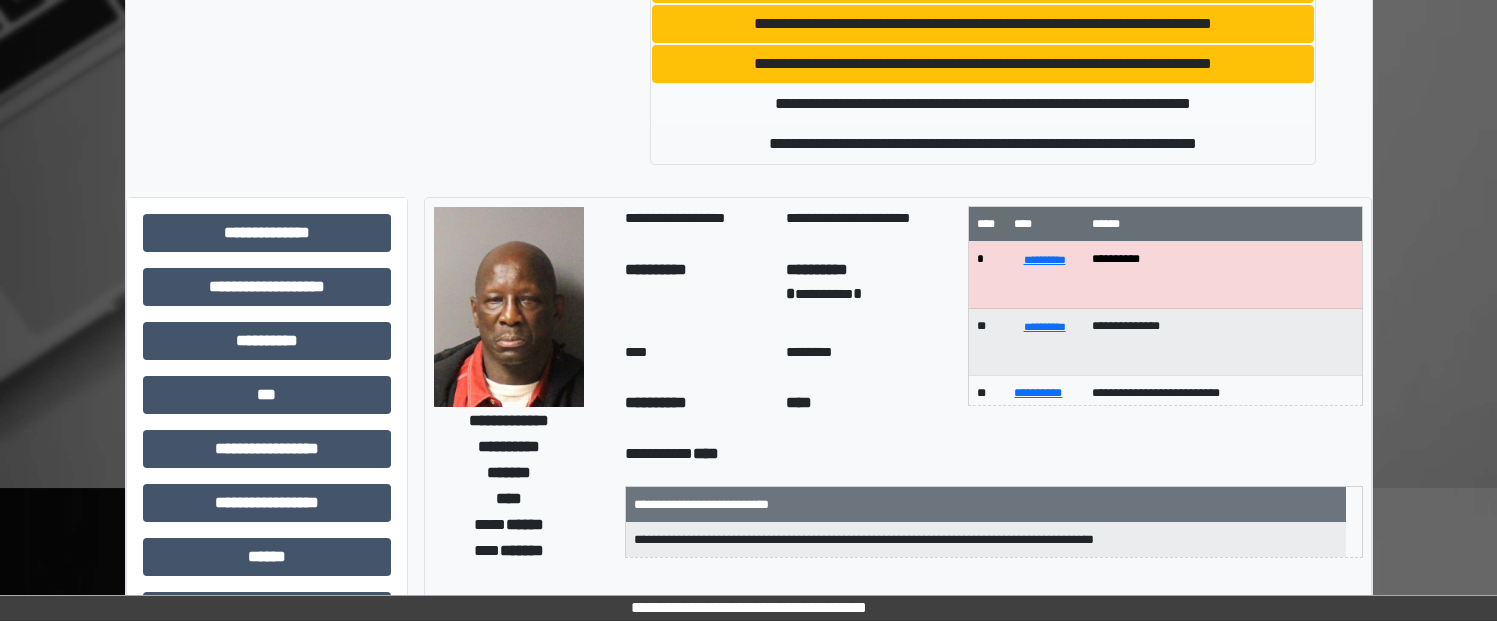 type on "******" 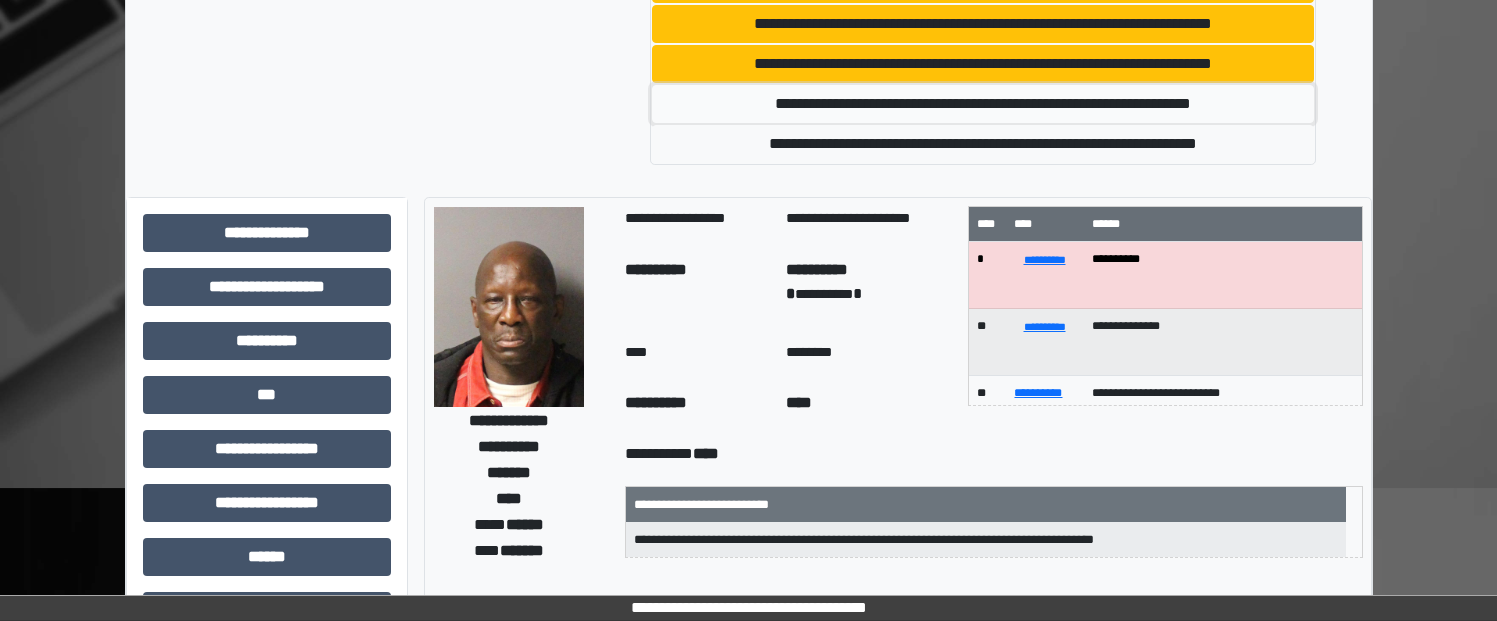 click on "**********" at bounding box center [983, 104] 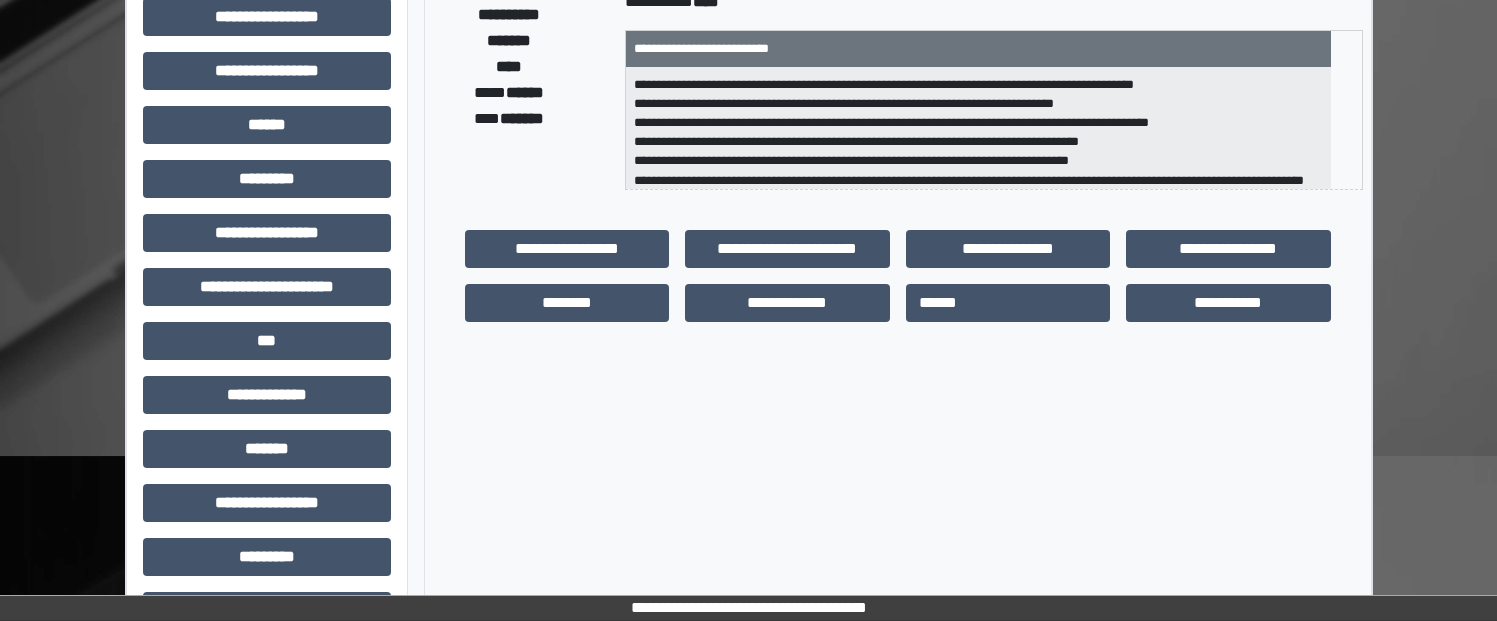 scroll, scrollTop: 300, scrollLeft: 0, axis: vertical 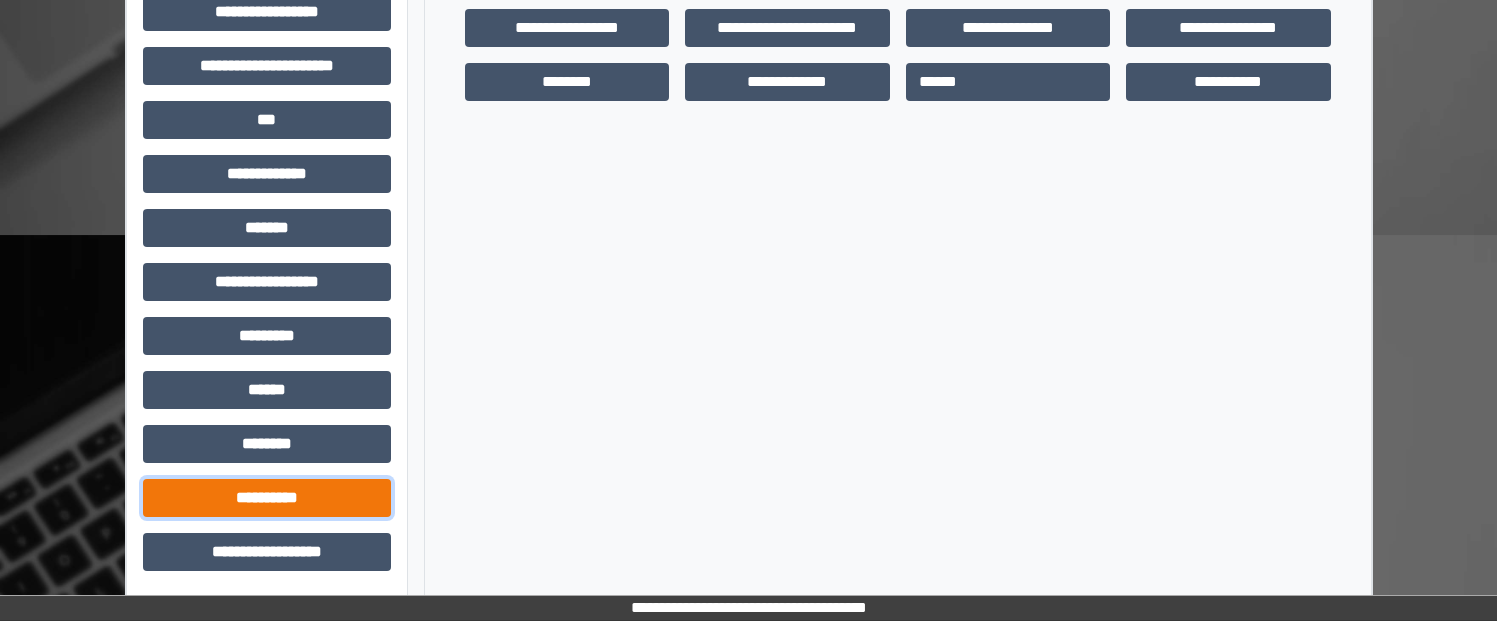 click on "**********" at bounding box center [267, 498] 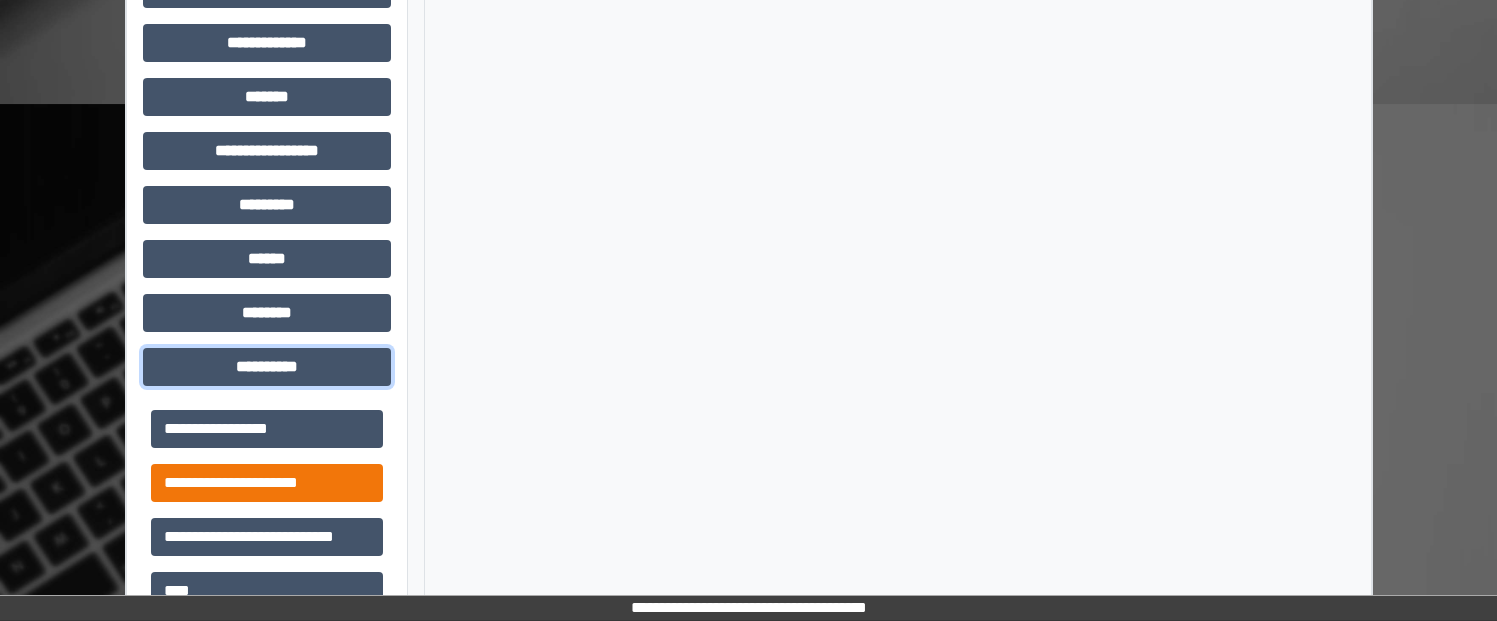 scroll, scrollTop: 863, scrollLeft: 0, axis: vertical 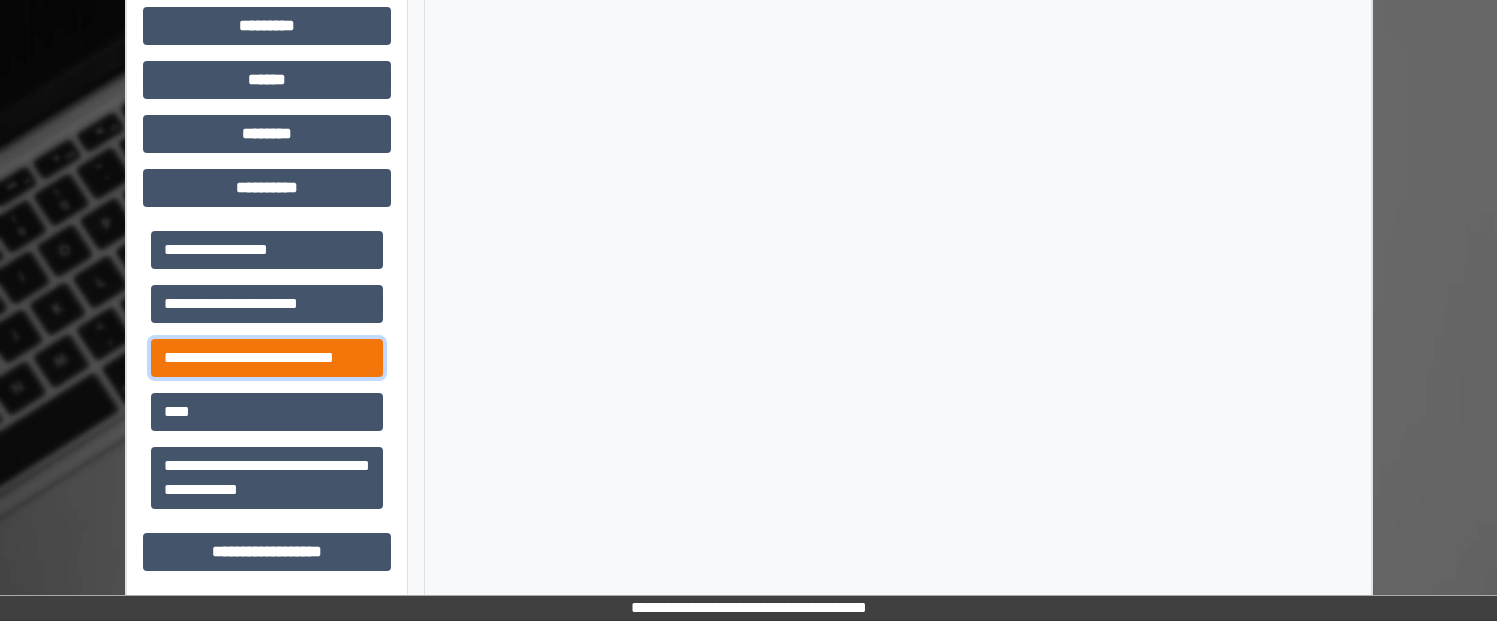 click on "**********" at bounding box center (267, 358) 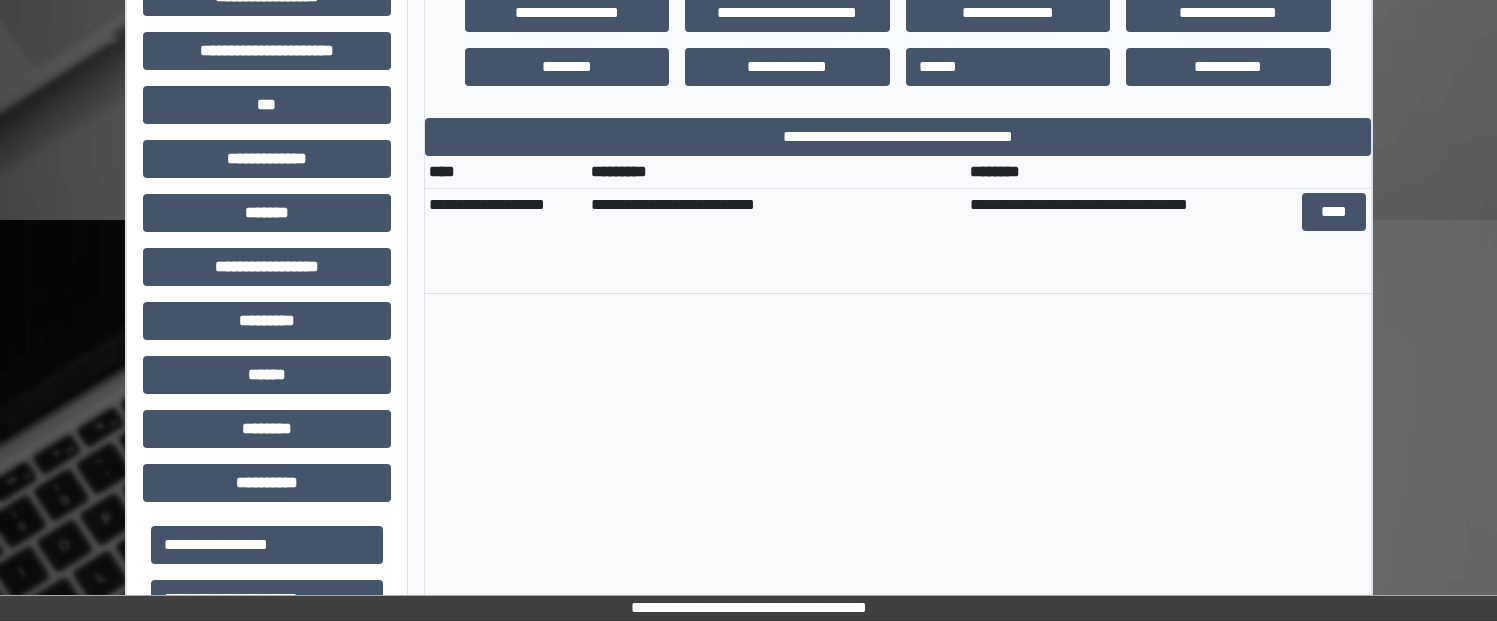 scroll, scrollTop: 563, scrollLeft: 0, axis: vertical 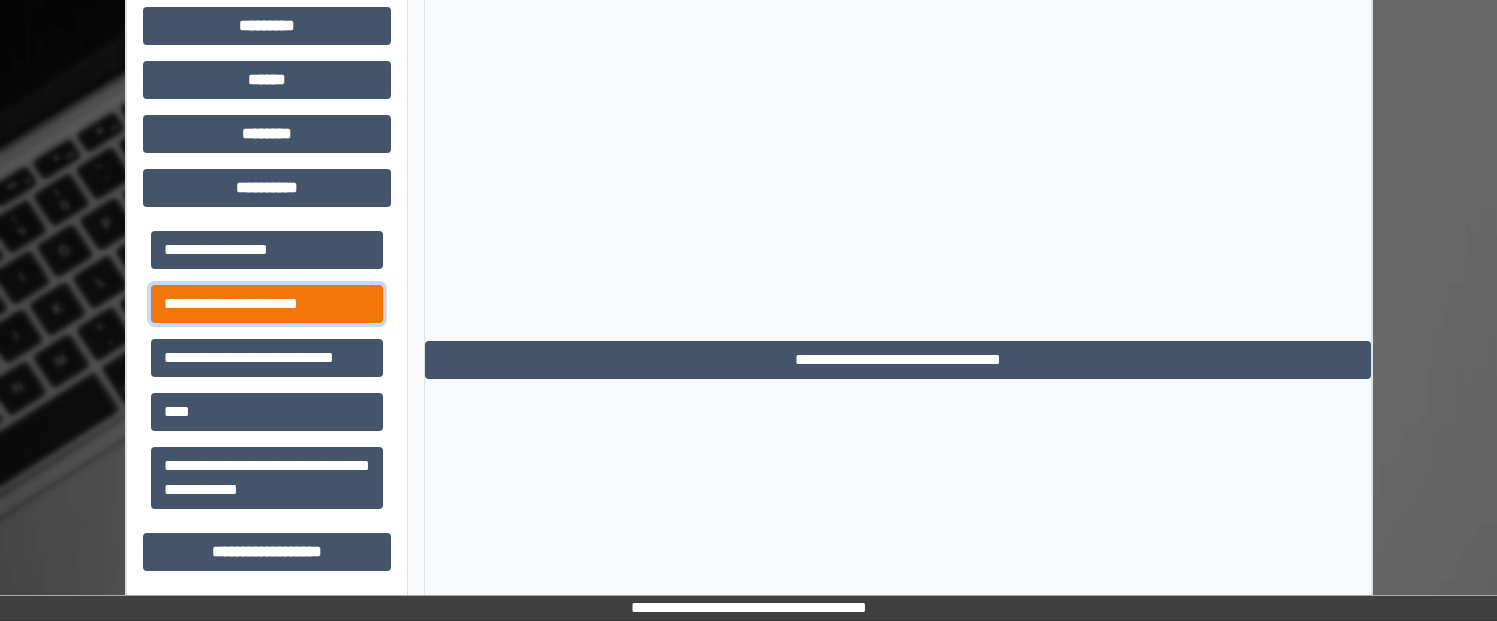 click on "**********" at bounding box center (267, 304) 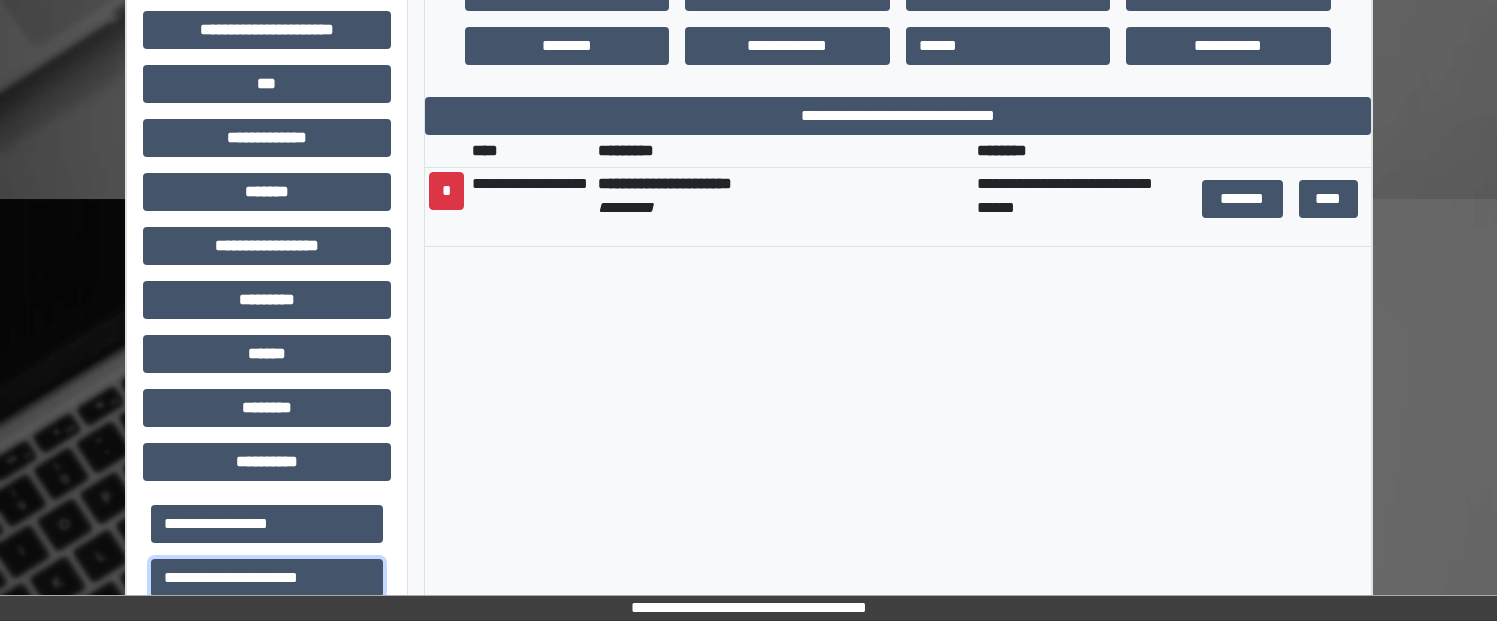 scroll, scrollTop: 563, scrollLeft: 0, axis: vertical 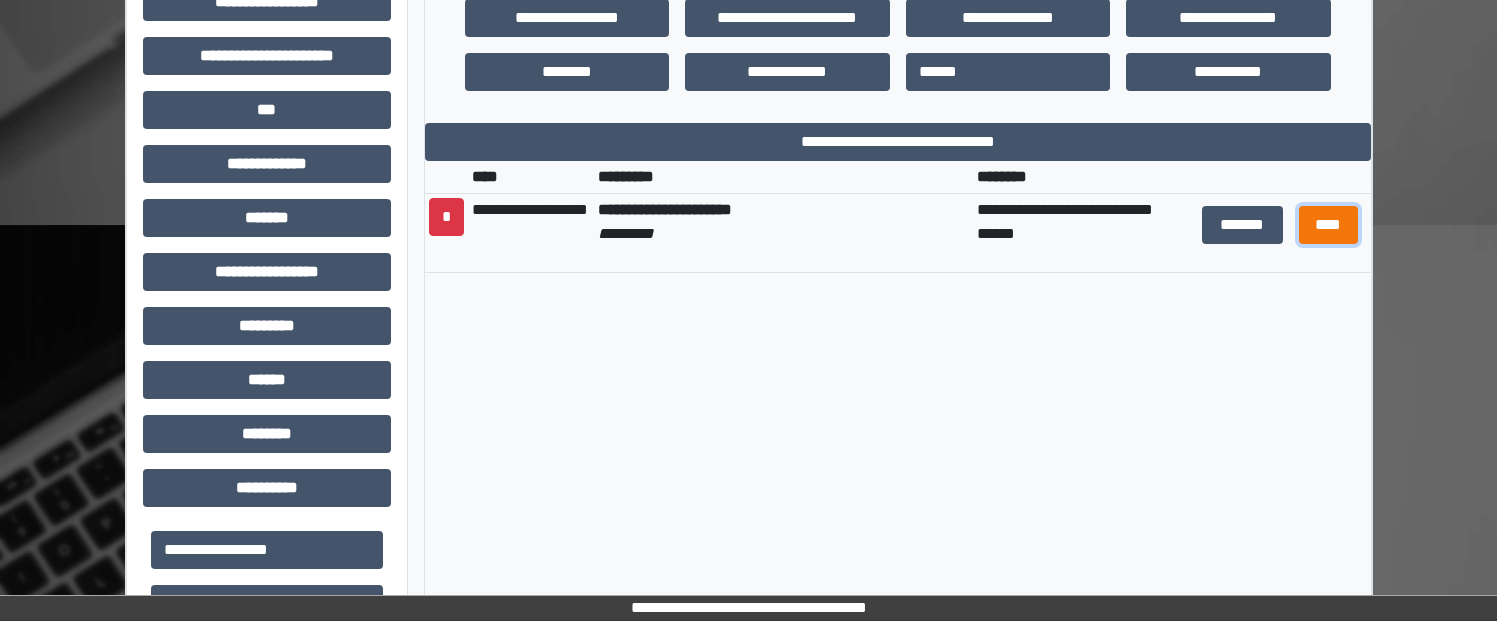 click on "****" at bounding box center (1329, 225) 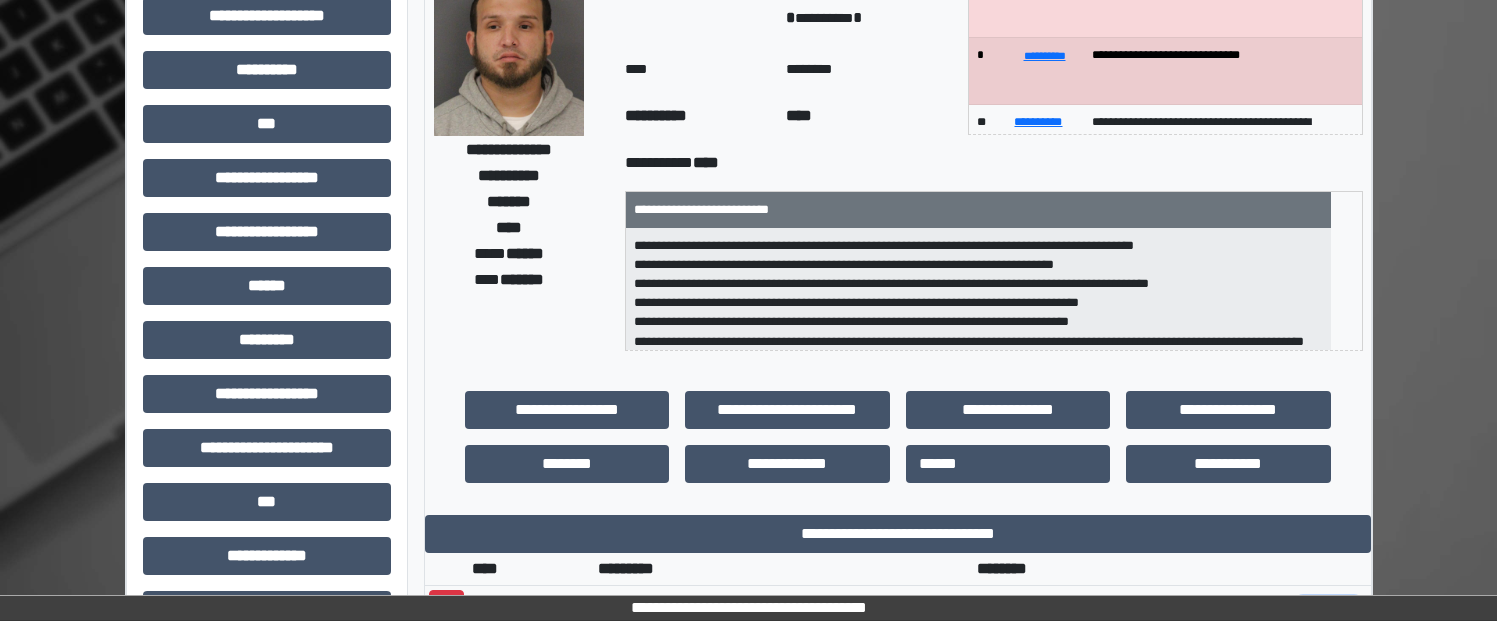 scroll, scrollTop: 163, scrollLeft: 0, axis: vertical 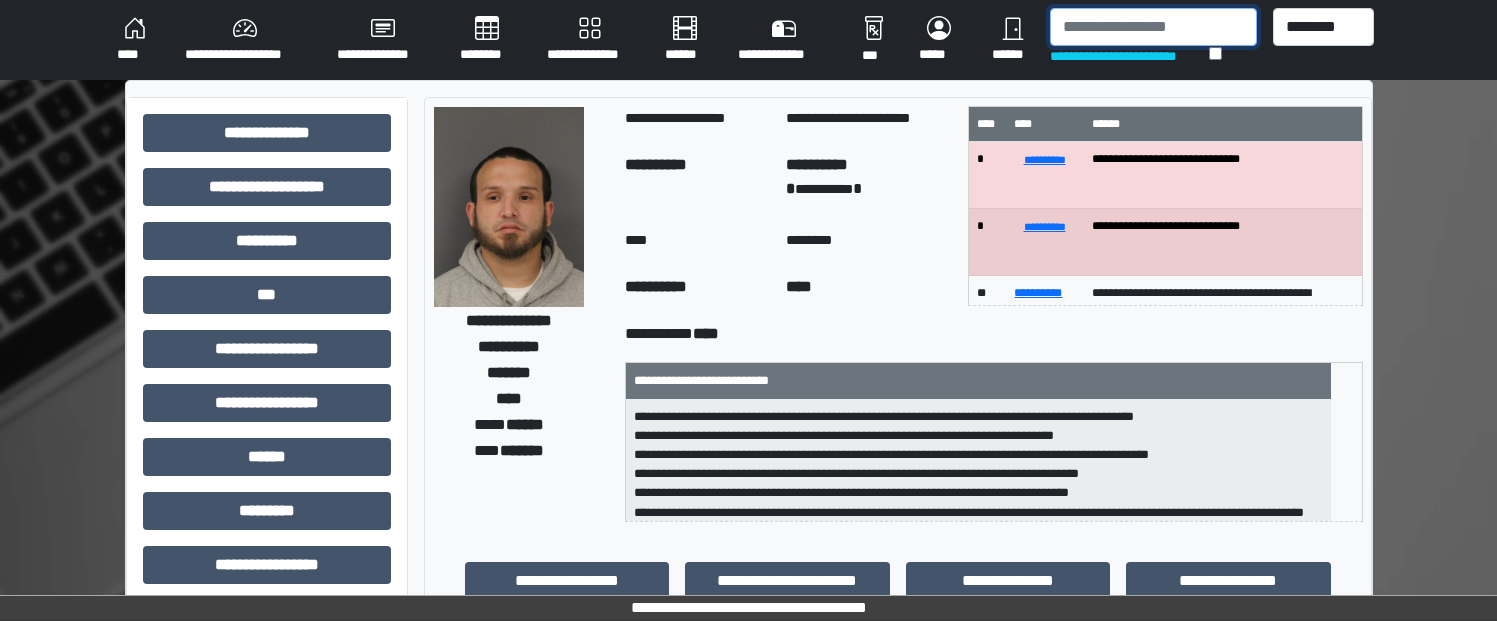 click at bounding box center (1153, 27) 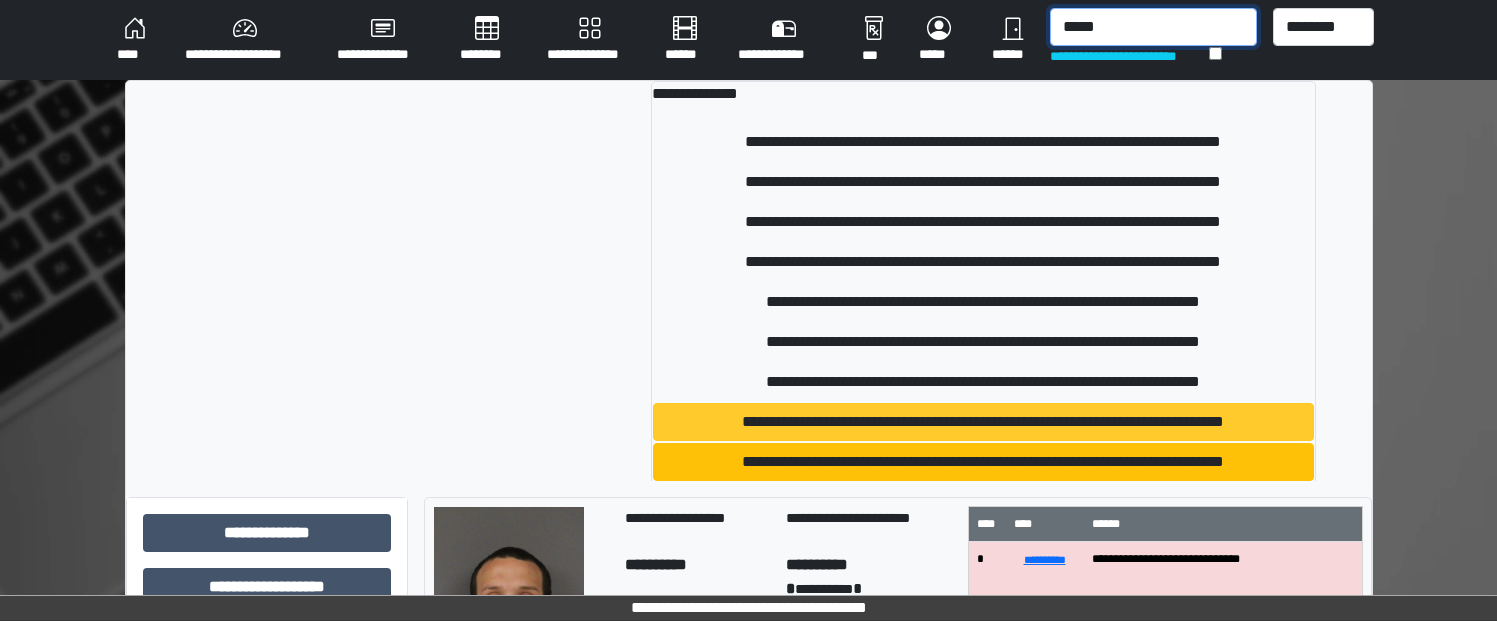 type on "*****" 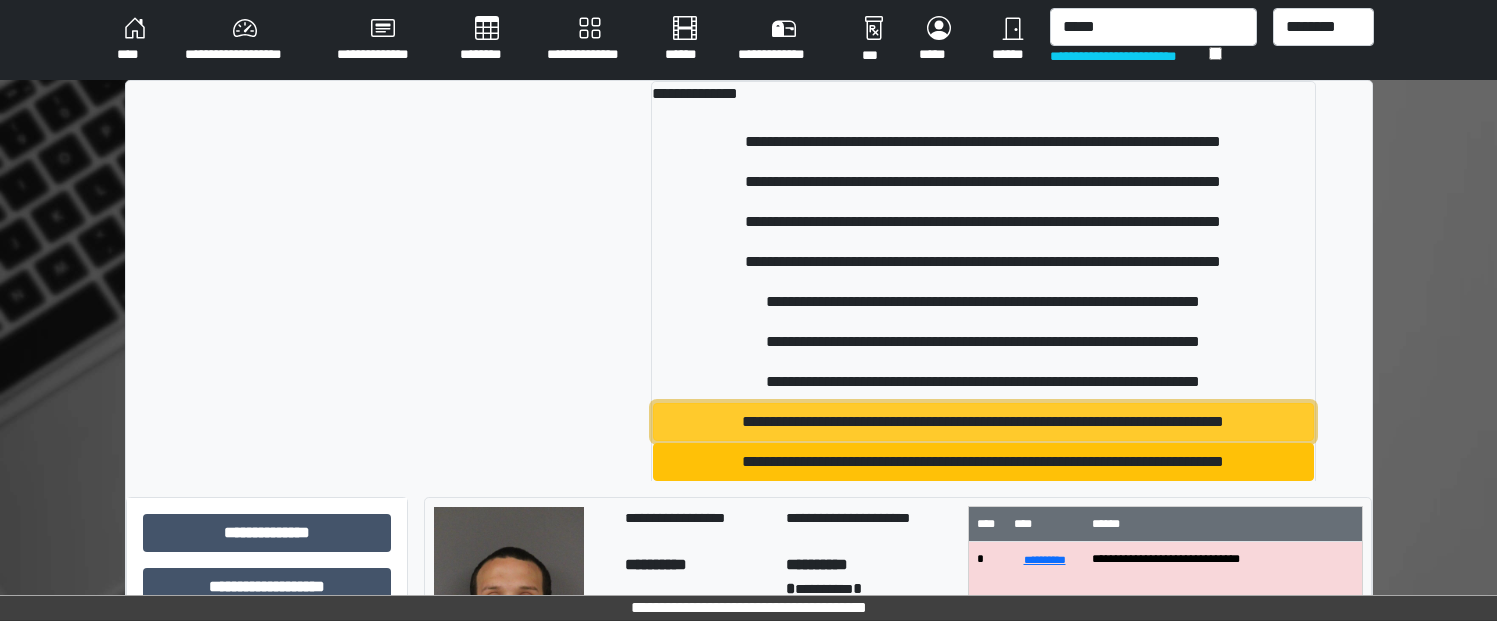 click on "**********" at bounding box center (983, 422) 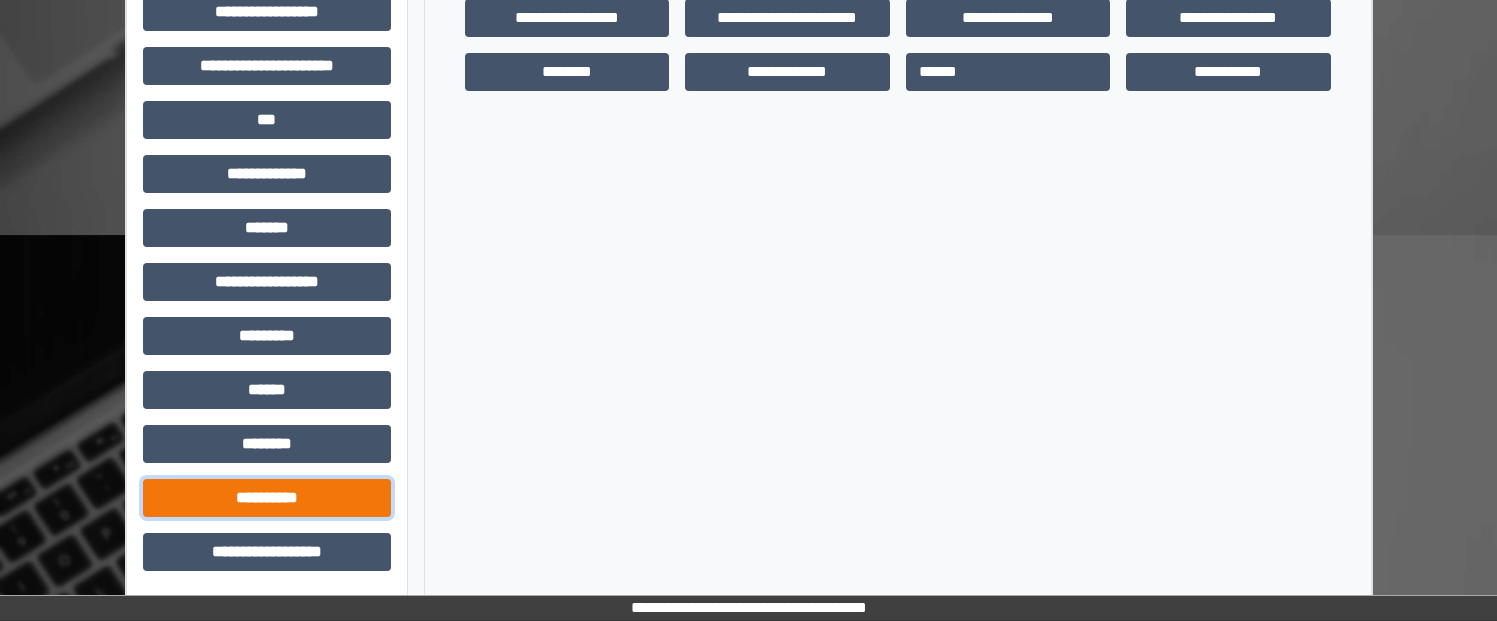 click on "**********" at bounding box center [267, 498] 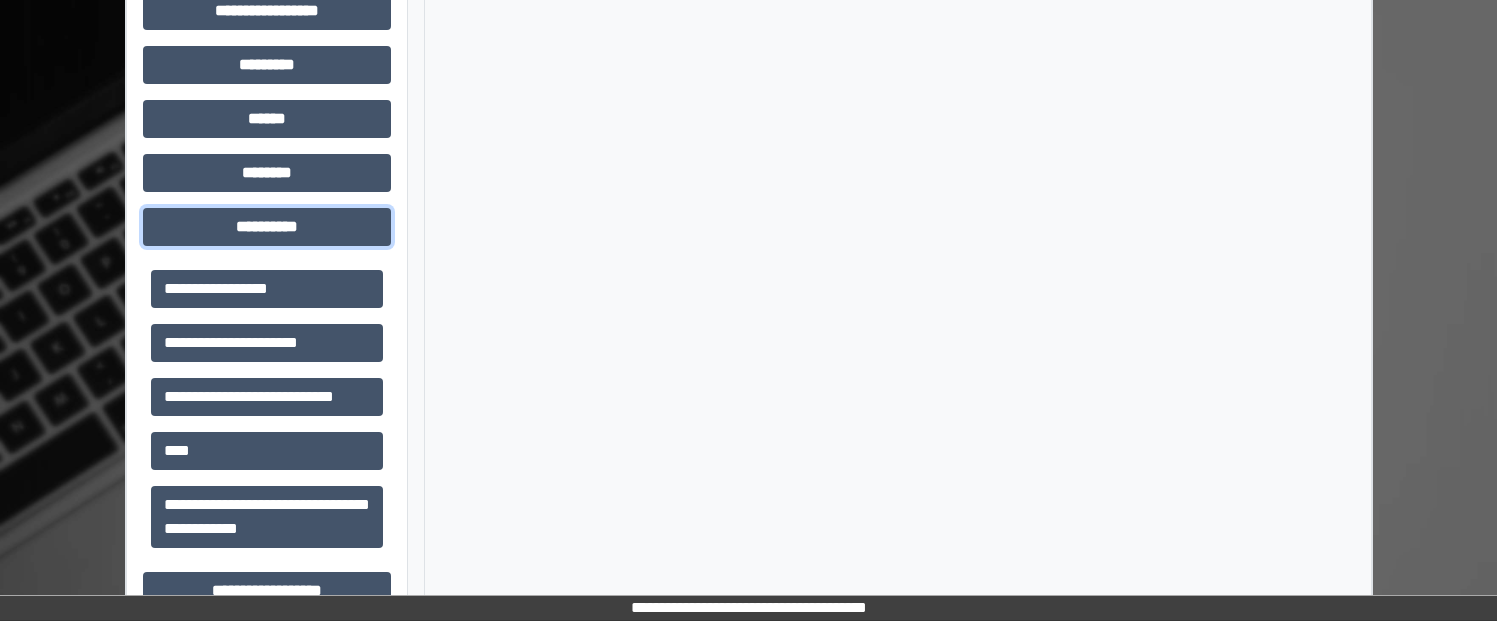 scroll, scrollTop: 863, scrollLeft: 0, axis: vertical 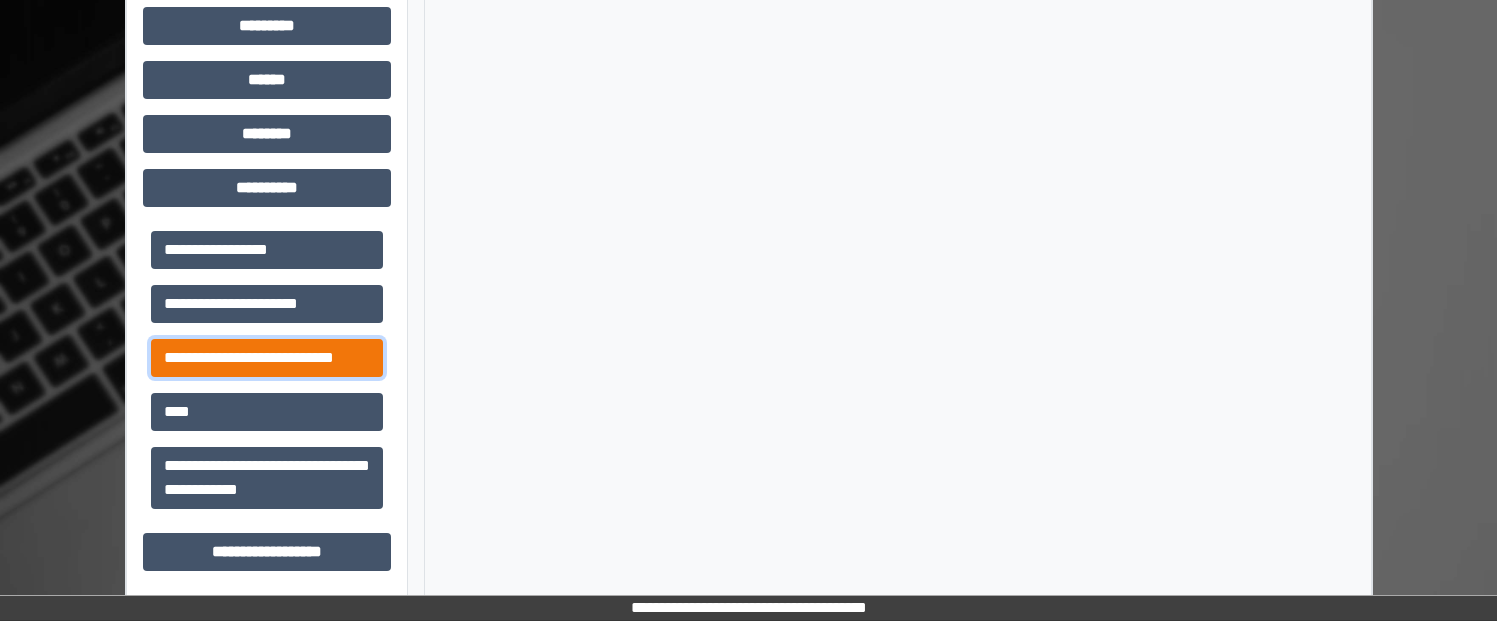 click on "**********" at bounding box center [267, 358] 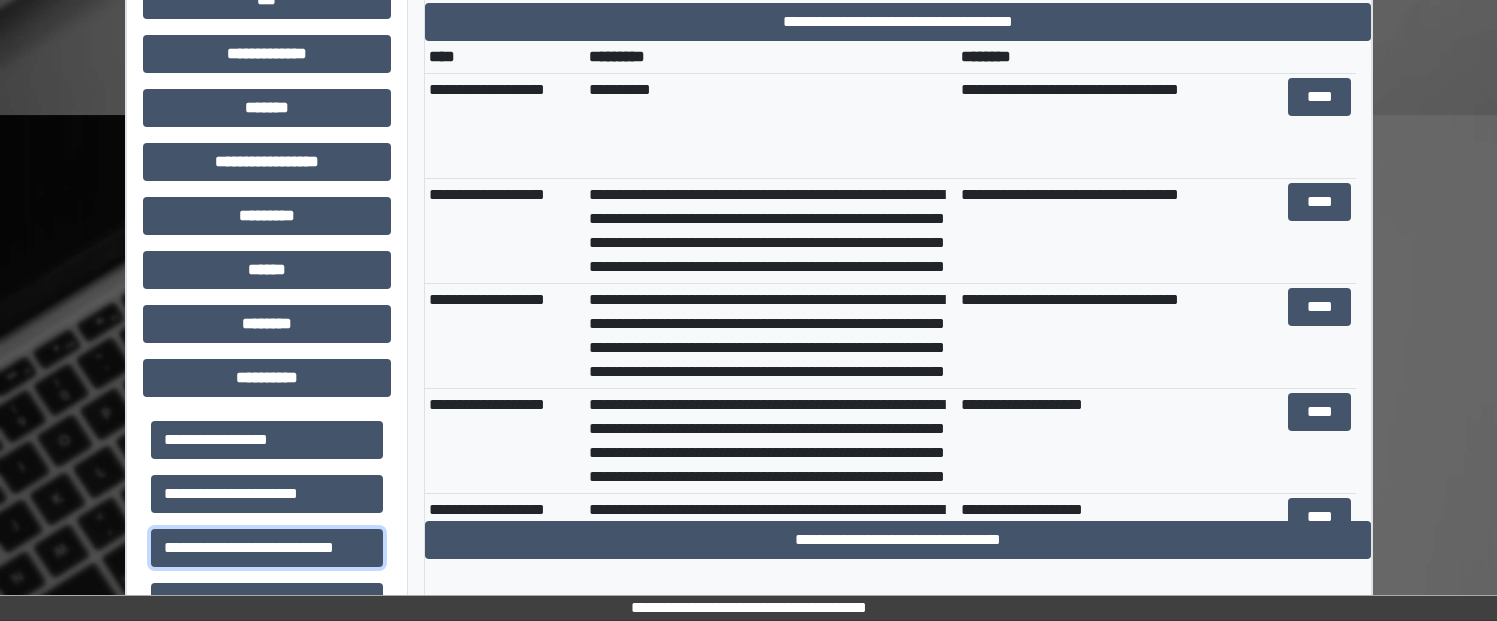 scroll, scrollTop: 663, scrollLeft: 0, axis: vertical 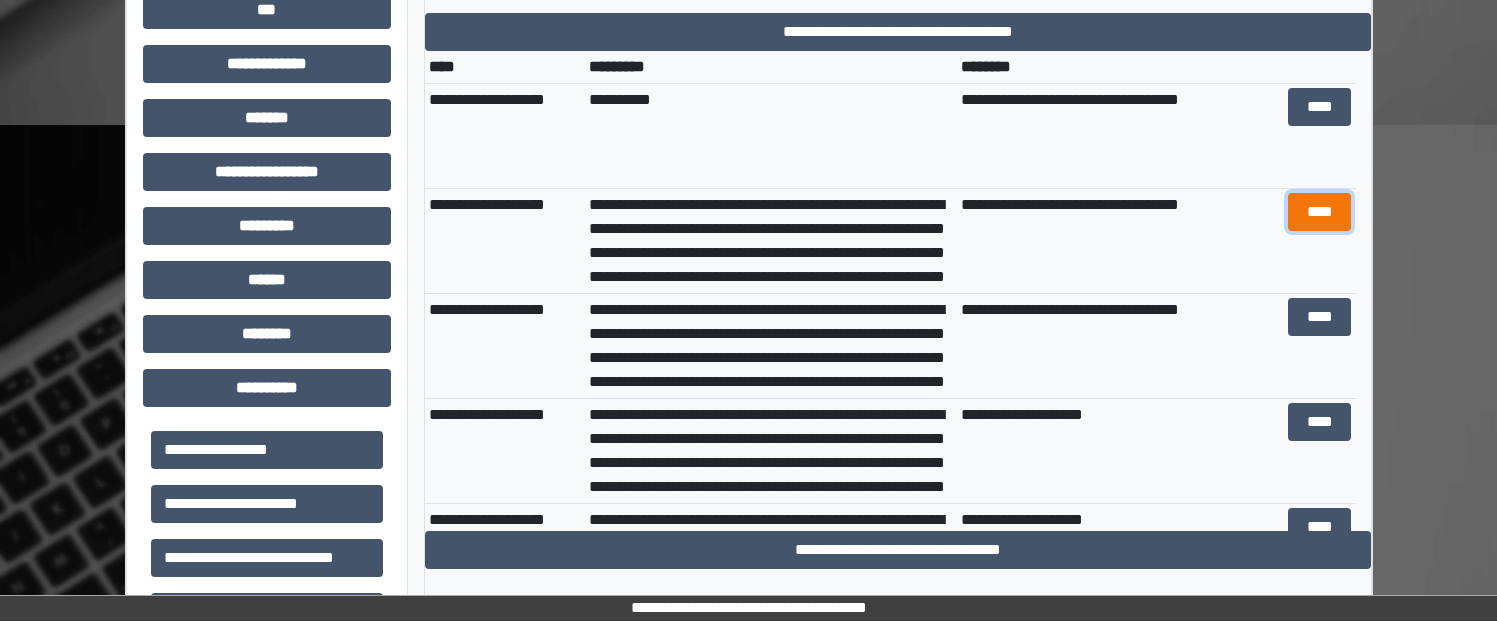 click on "****" at bounding box center [1319, 212] 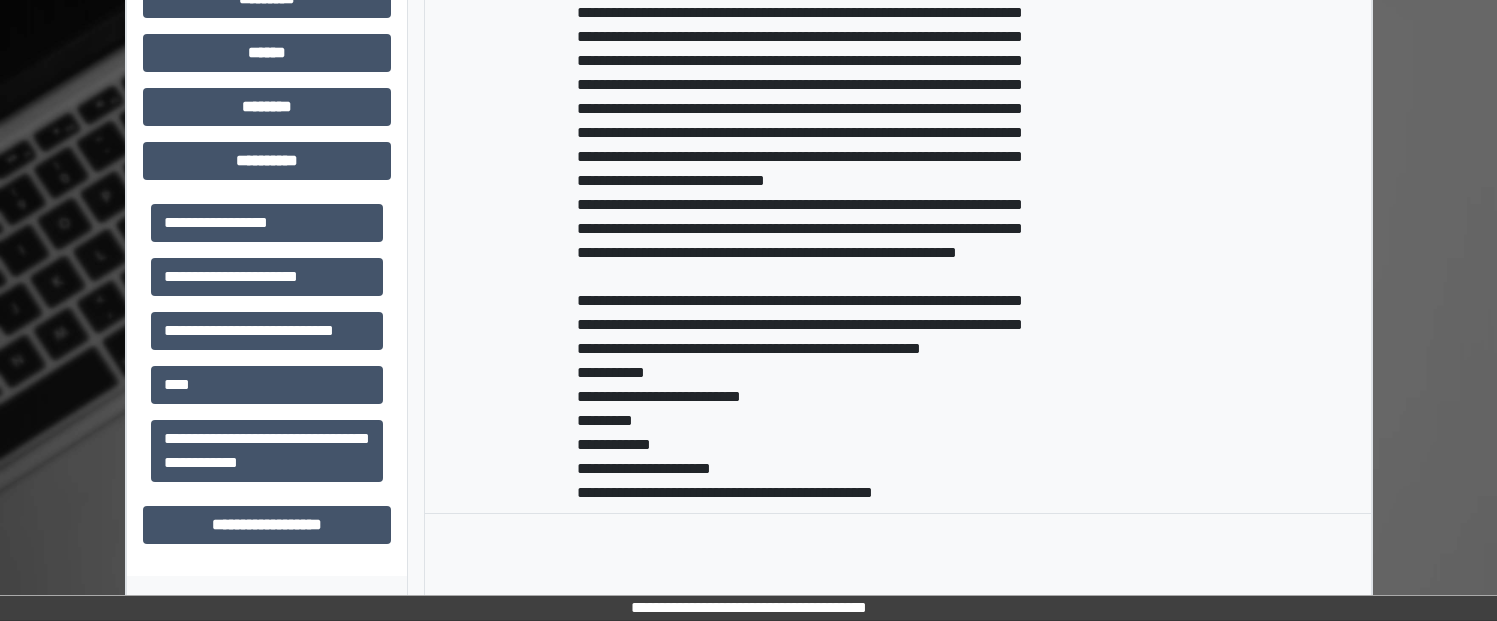 scroll, scrollTop: 913, scrollLeft: 0, axis: vertical 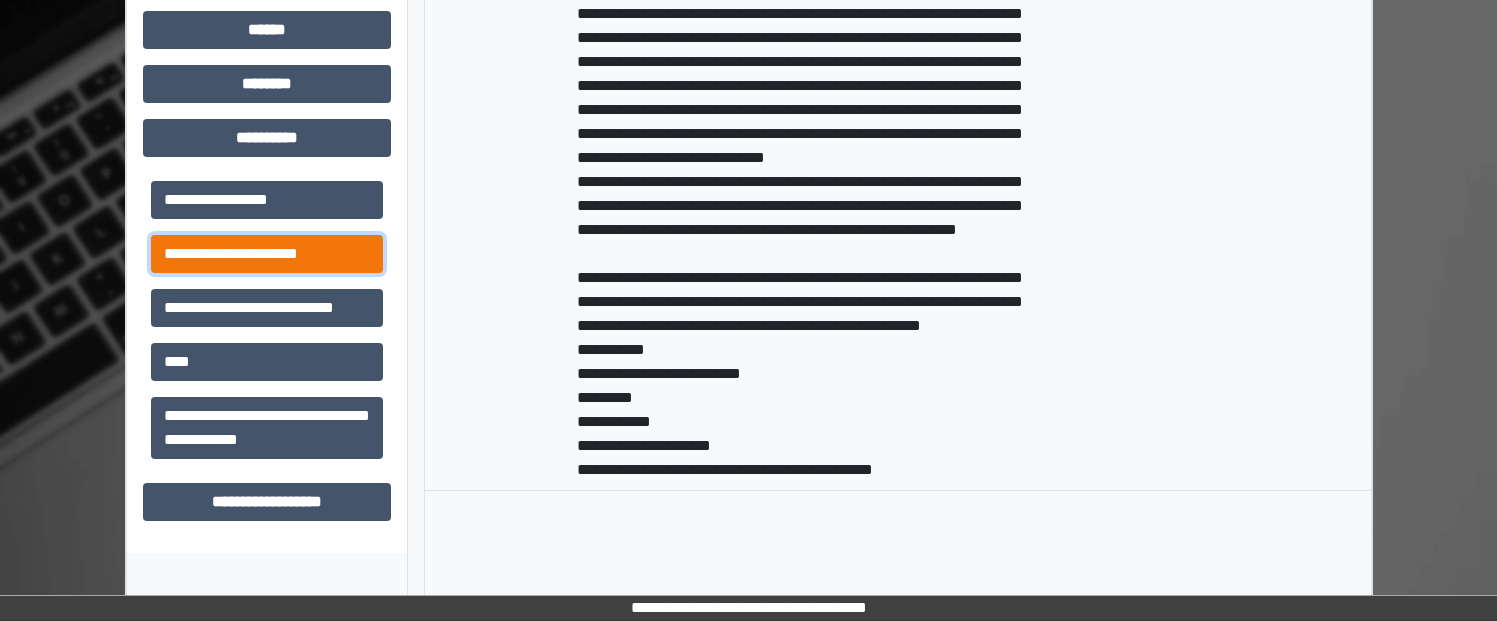click on "**********" at bounding box center [267, 254] 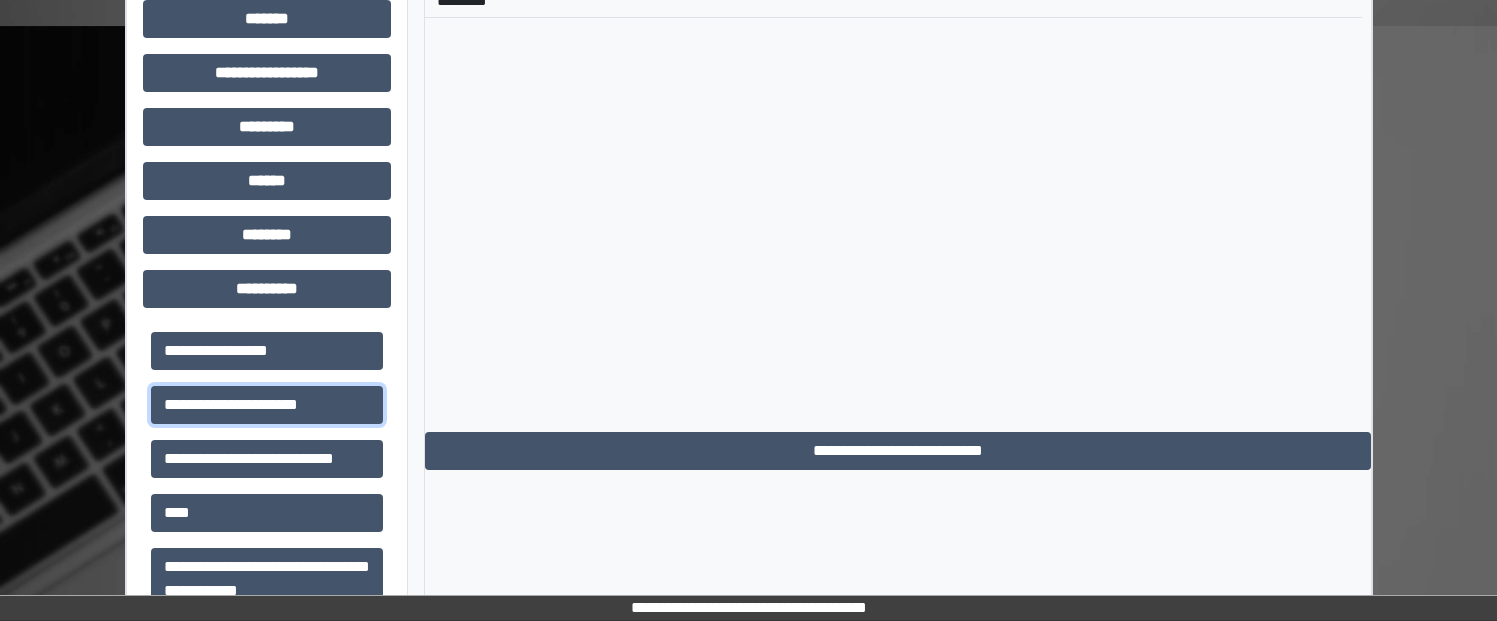 scroll, scrollTop: 763, scrollLeft: 0, axis: vertical 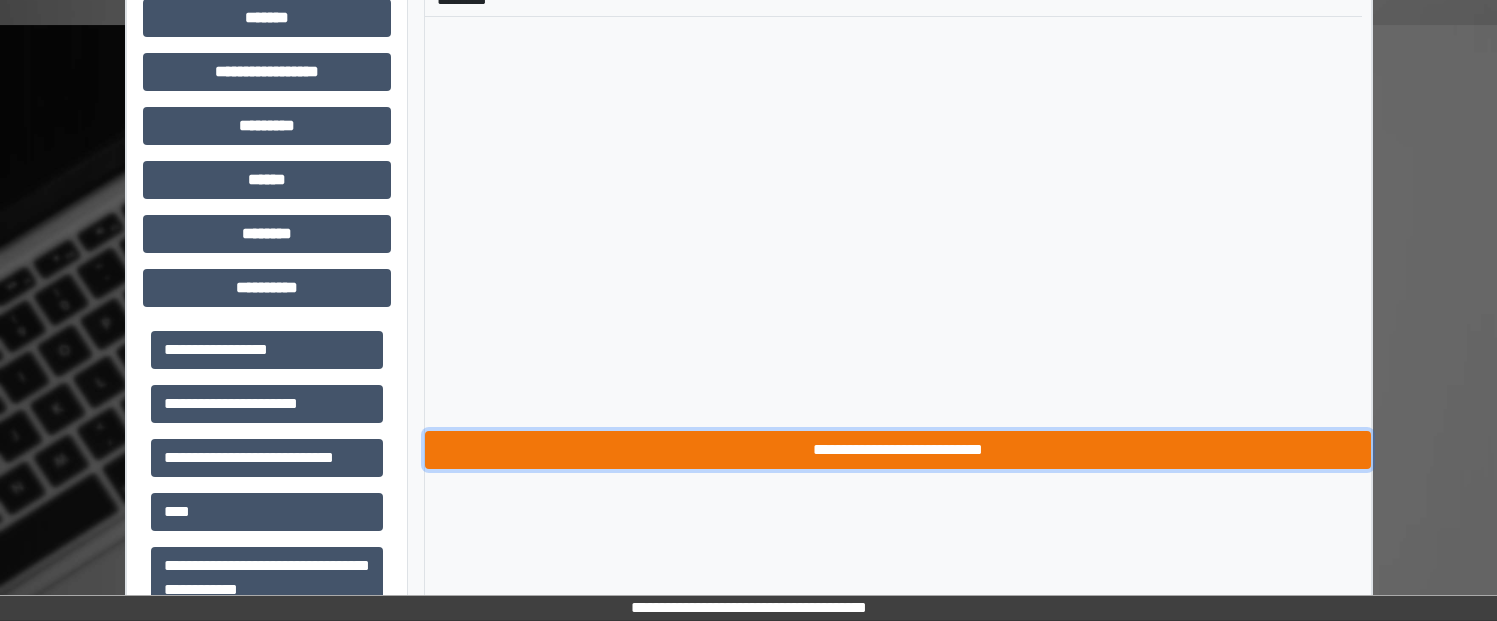 click on "**********" at bounding box center [898, 450] 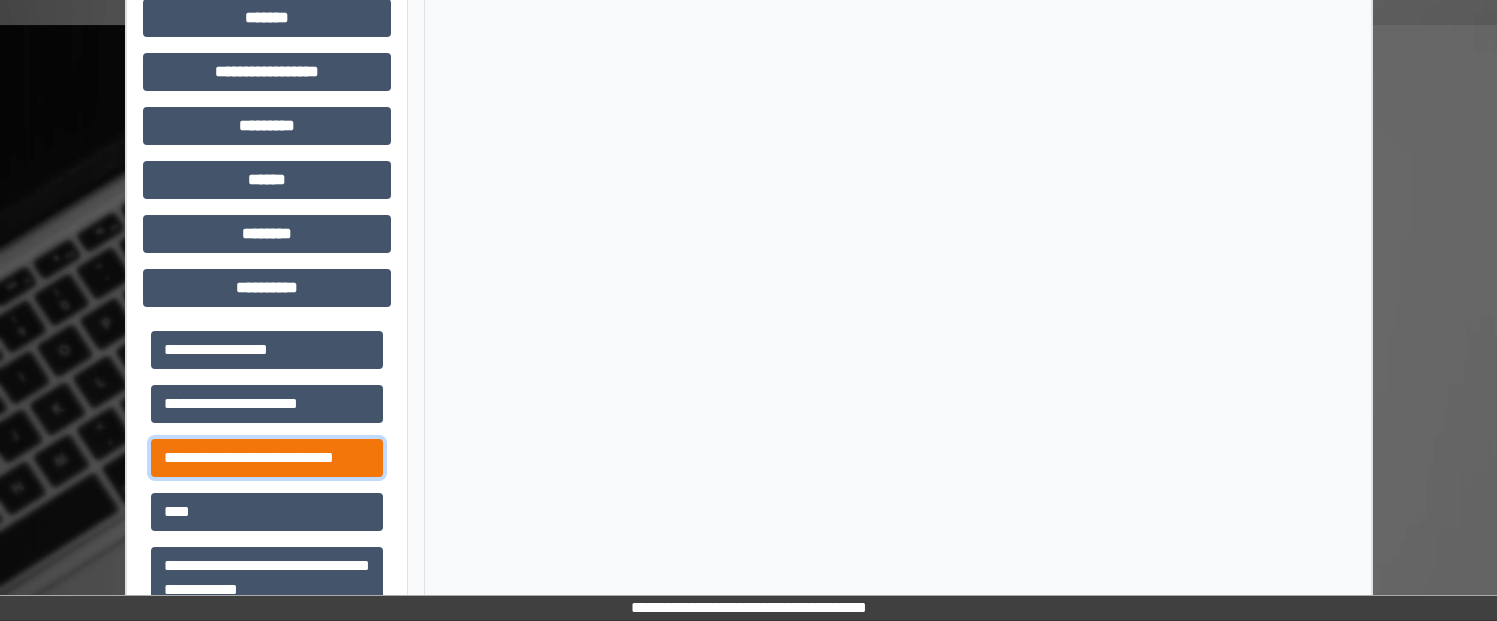 click on "**********" at bounding box center (267, 458) 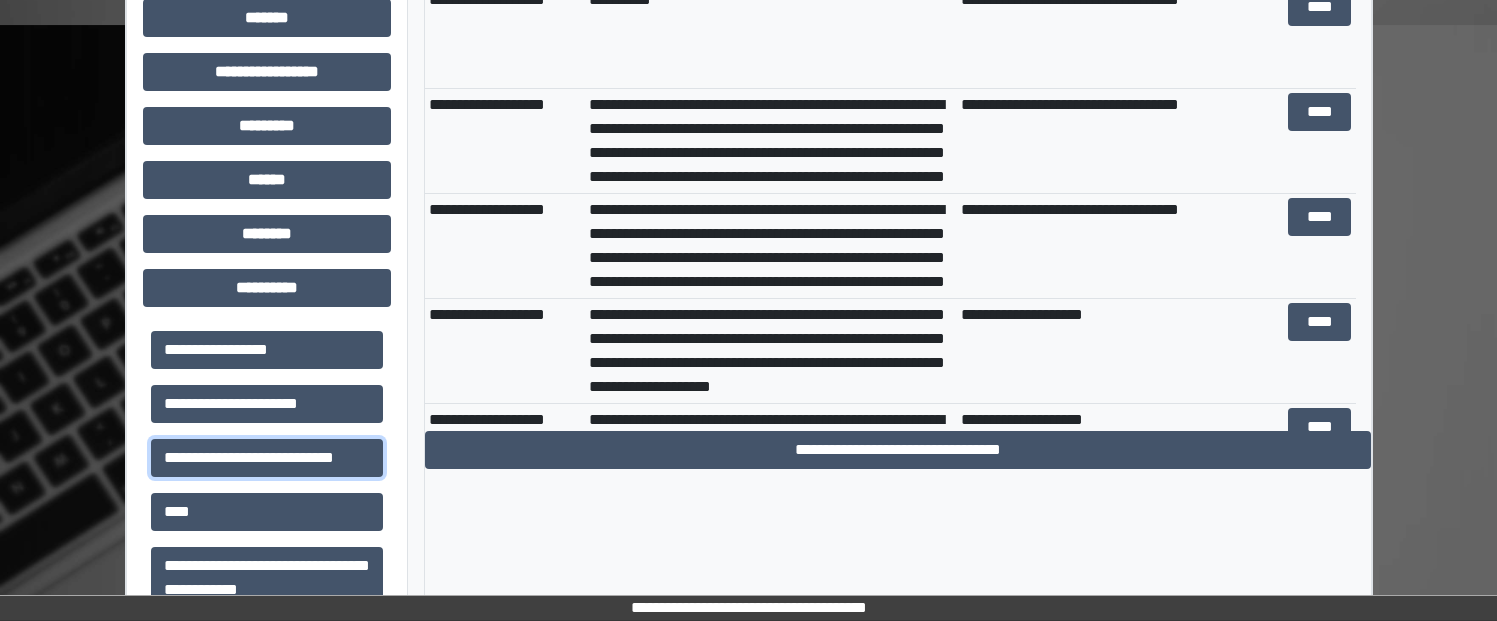 scroll, scrollTop: 48, scrollLeft: 0, axis: vertical 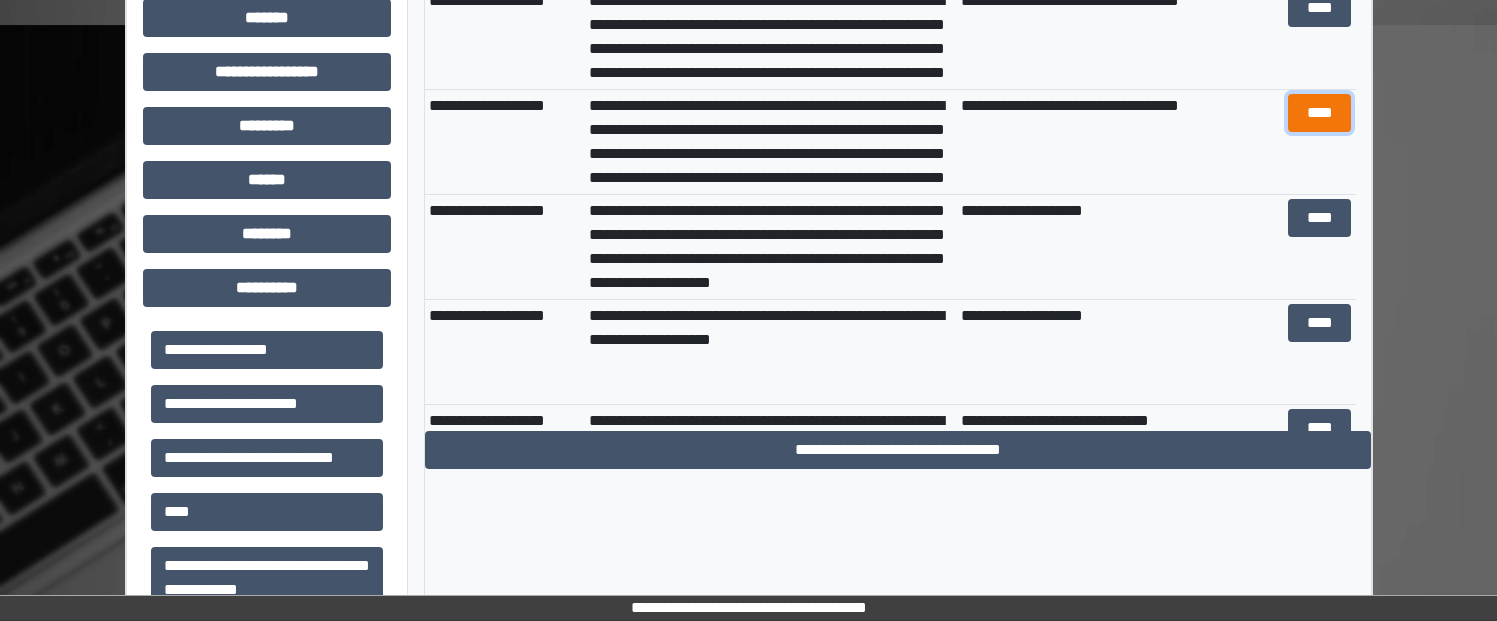 click on "****" at bounding box center [1319, 113] 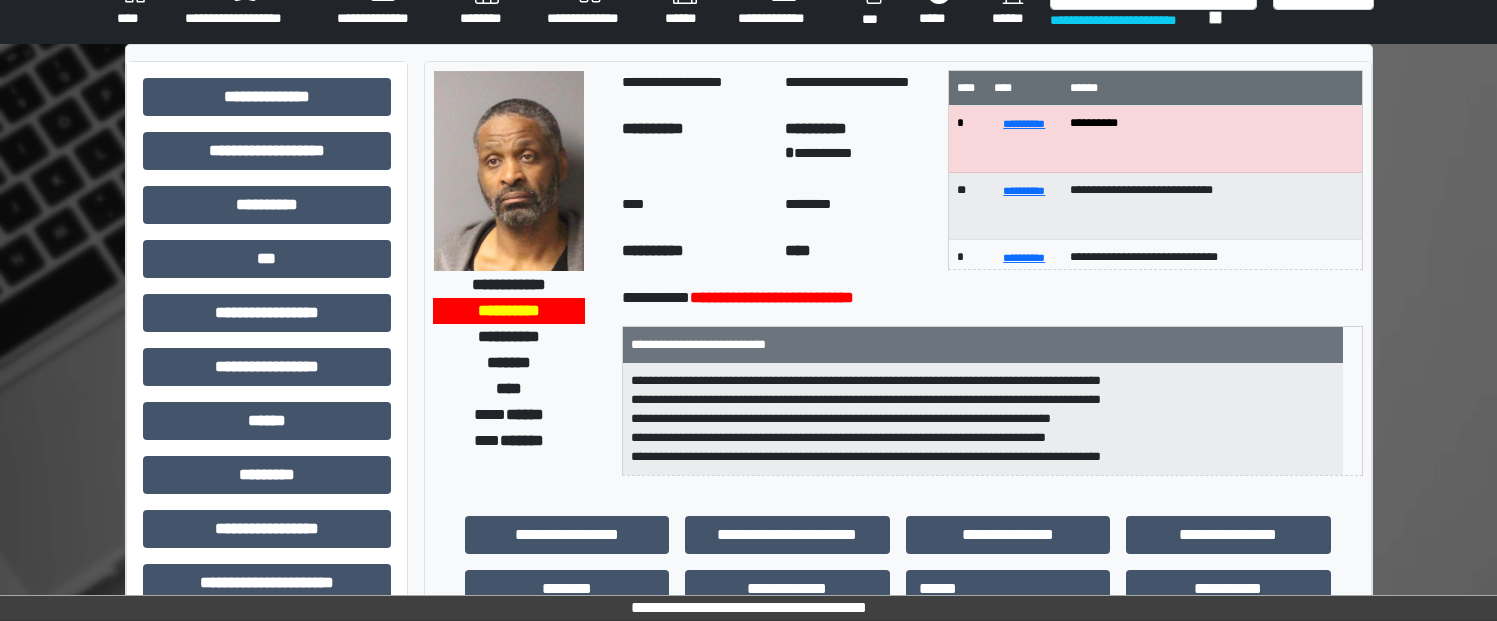 scroll, scrollTop: 0, scrollLeft: 0, axis: both 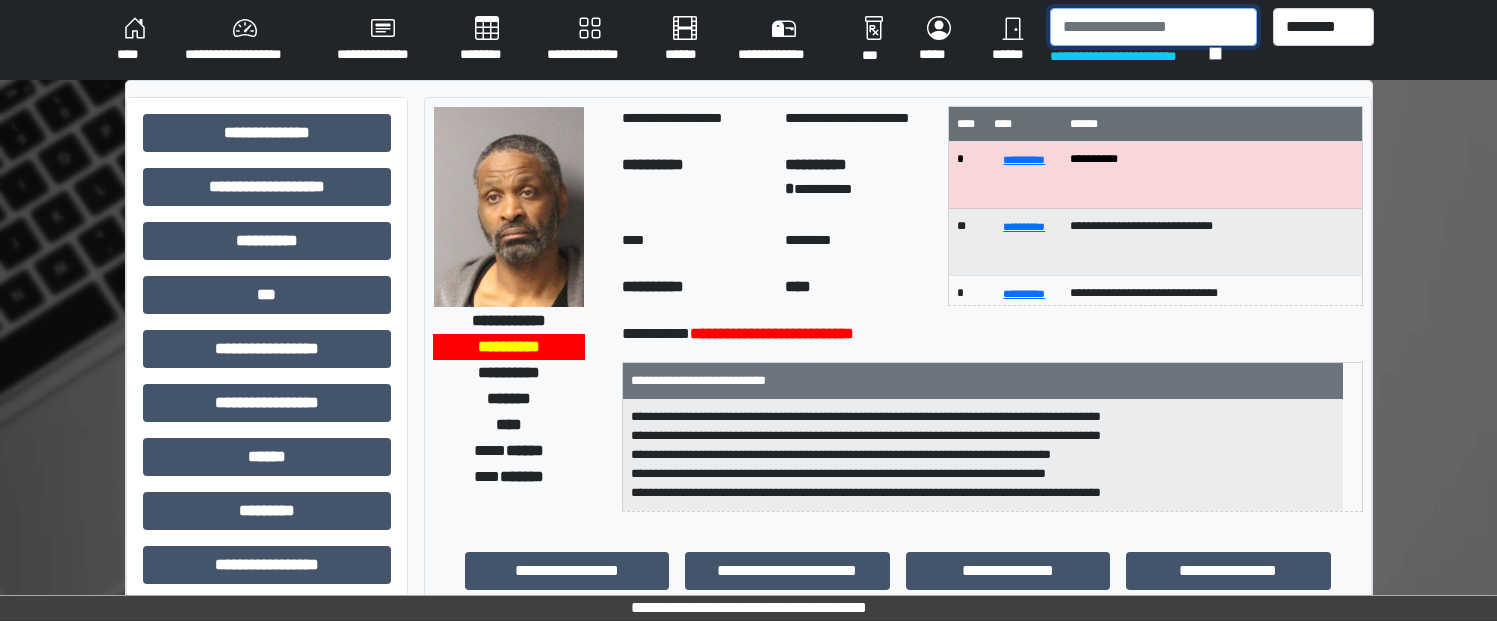 click at bounding box center [1153, 27] 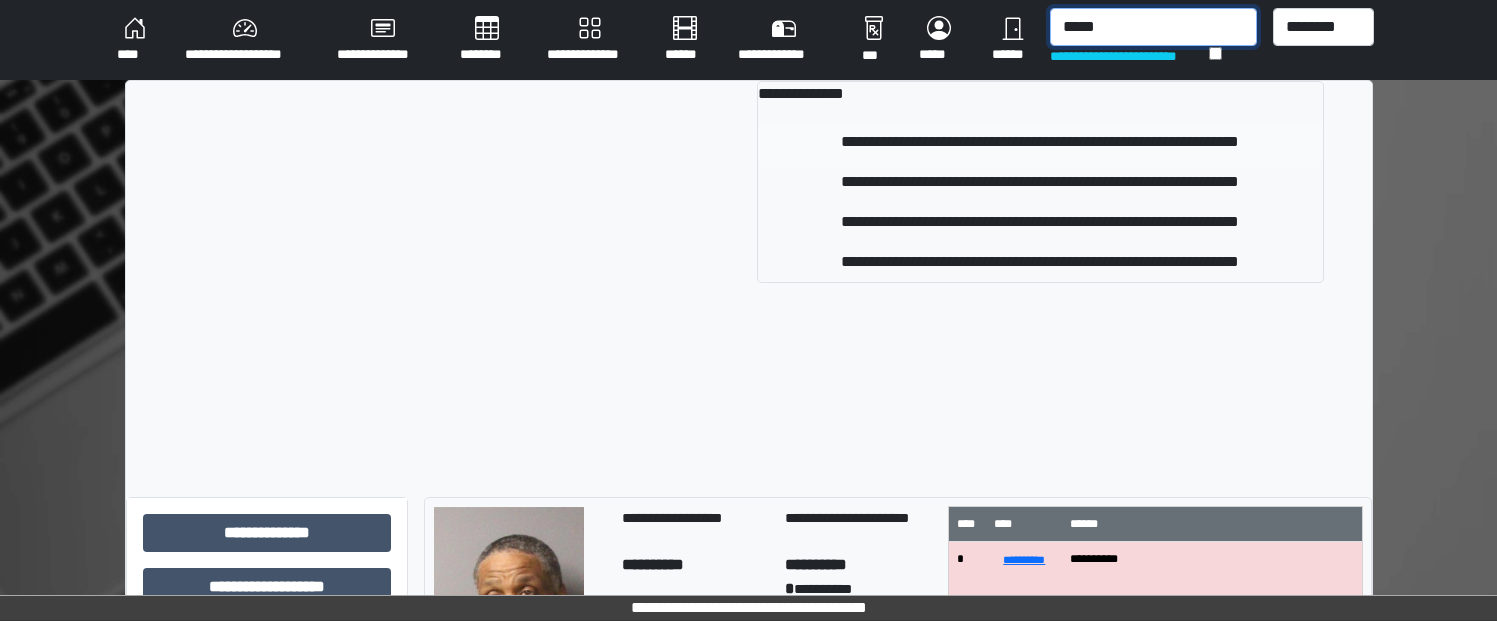 type on "*****" 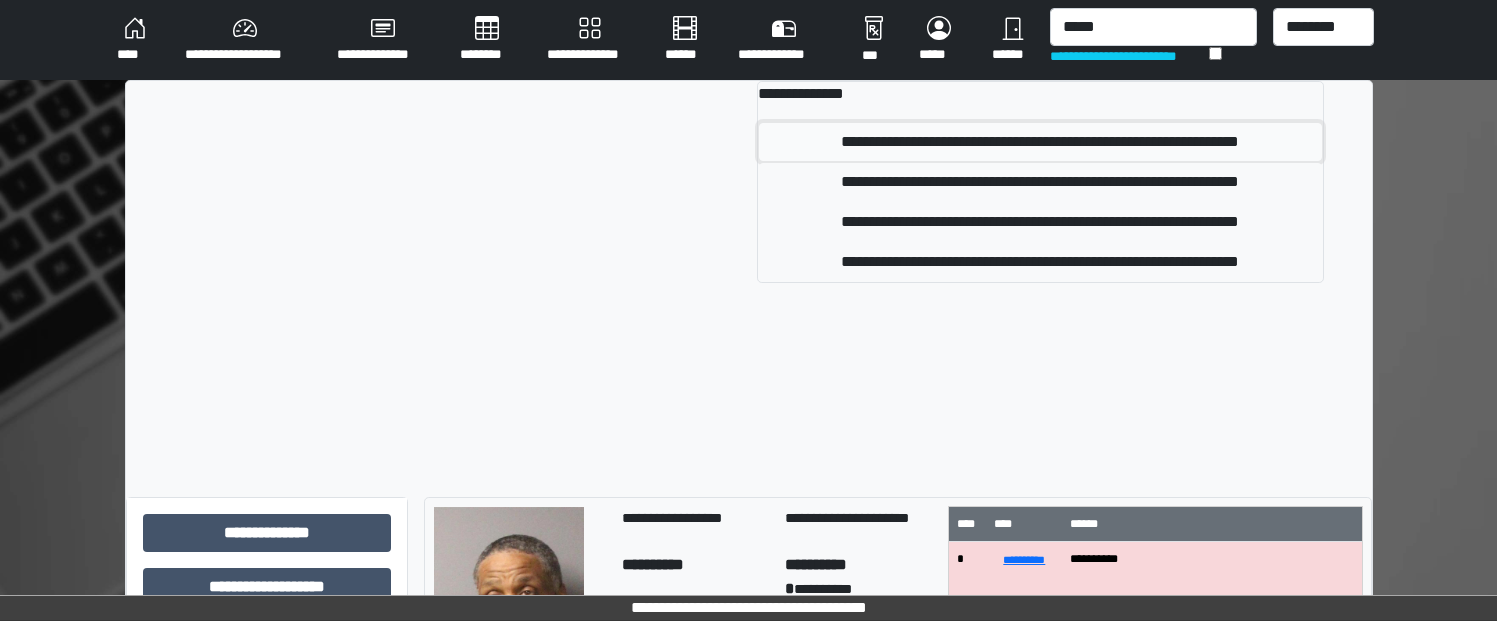 click on "**********" at bounding box center (1040, 142) 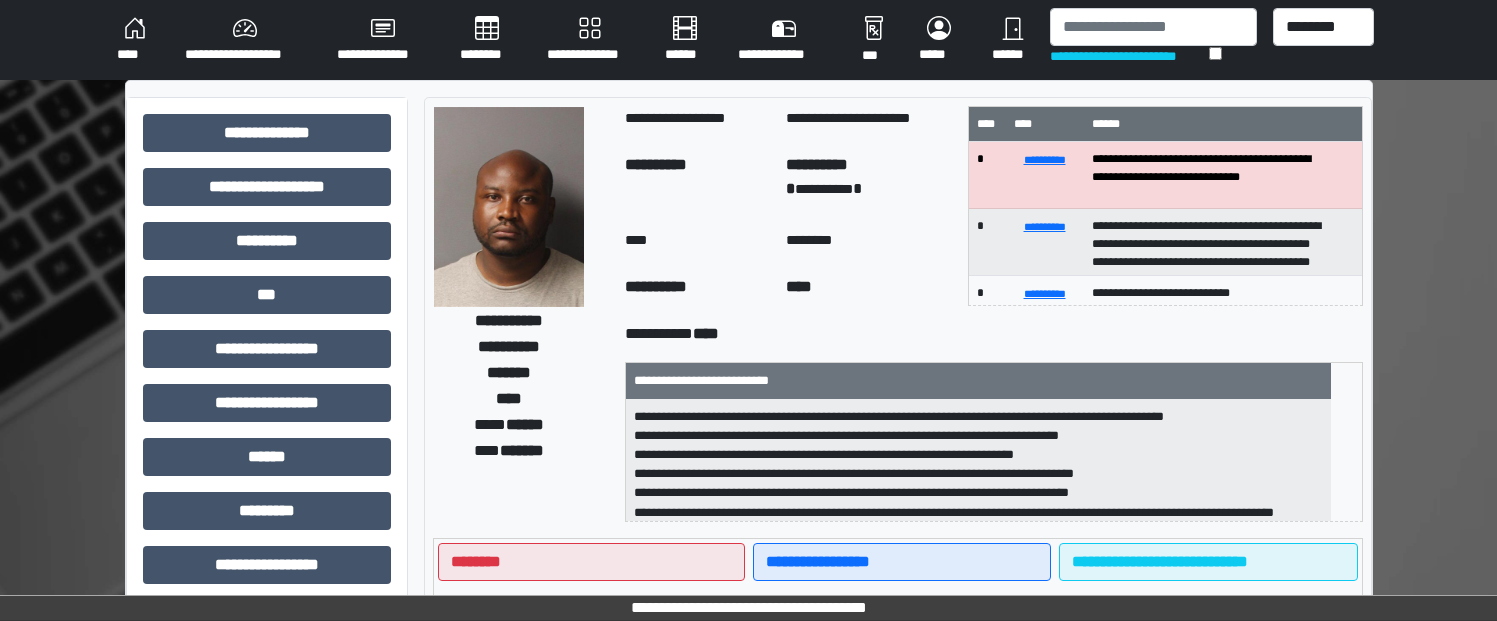 scroll, scrollTop: 63, scrollLeft: 0, axis: vertical 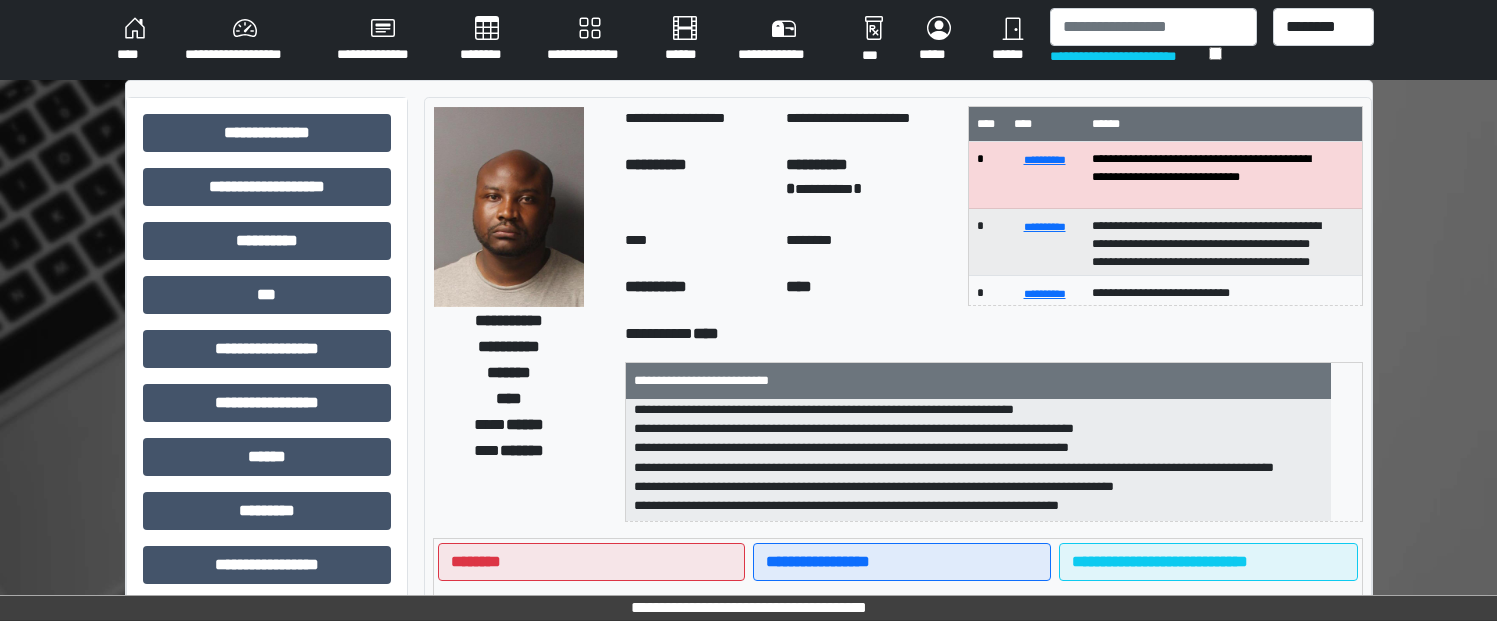 click on "**********" at bounding box center [978, 461] 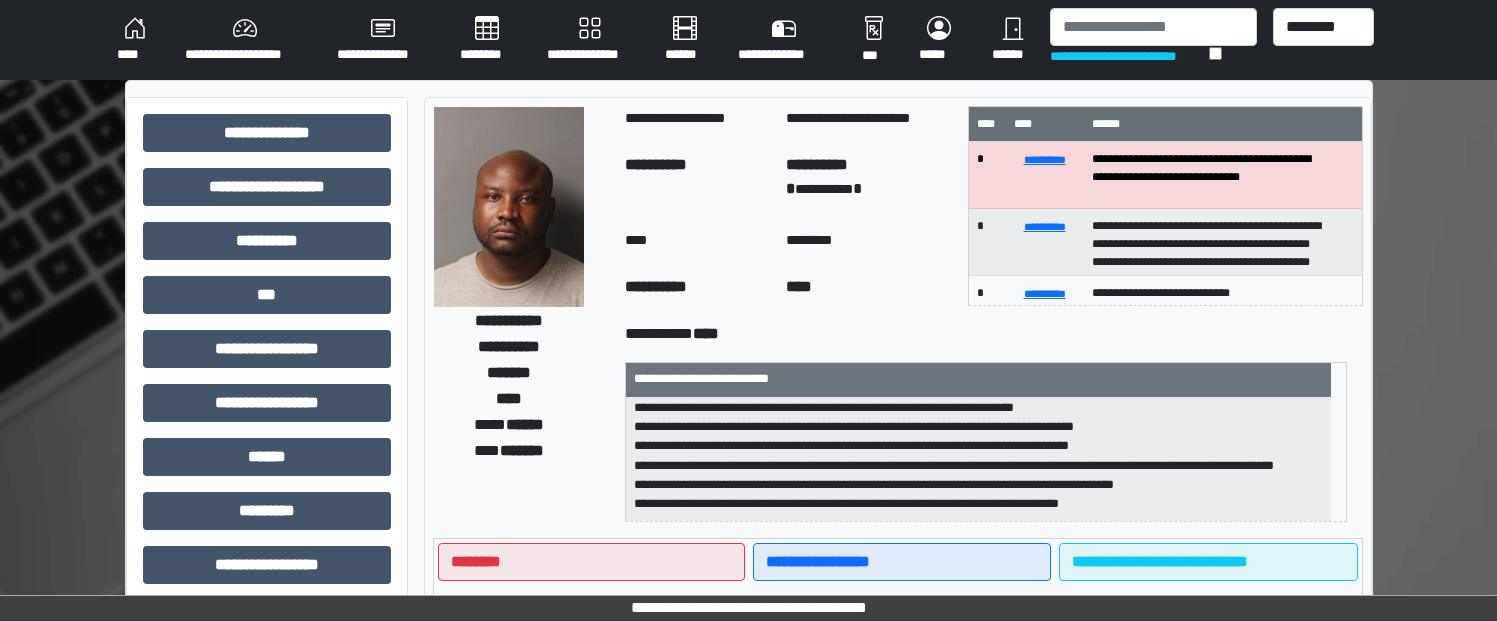 click on "**********" at bounding box center (978, 459) 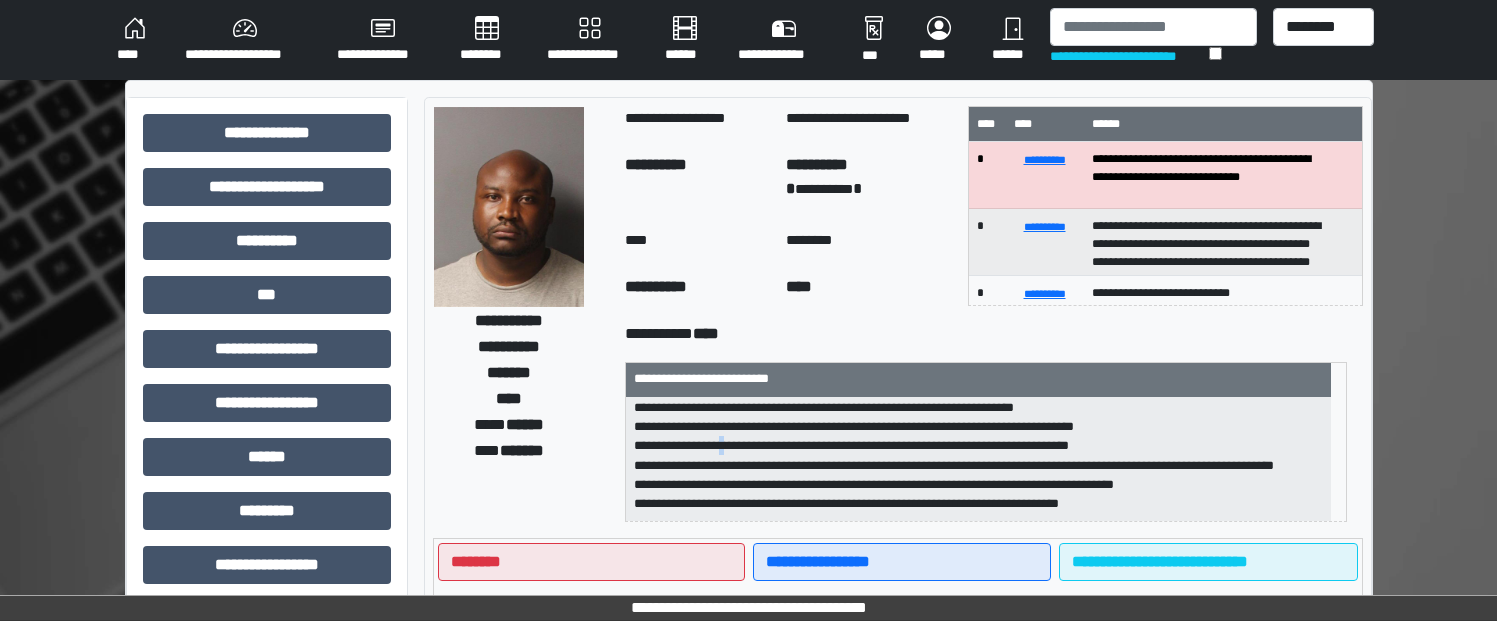click on "**********" at bounding box center (978, 459) 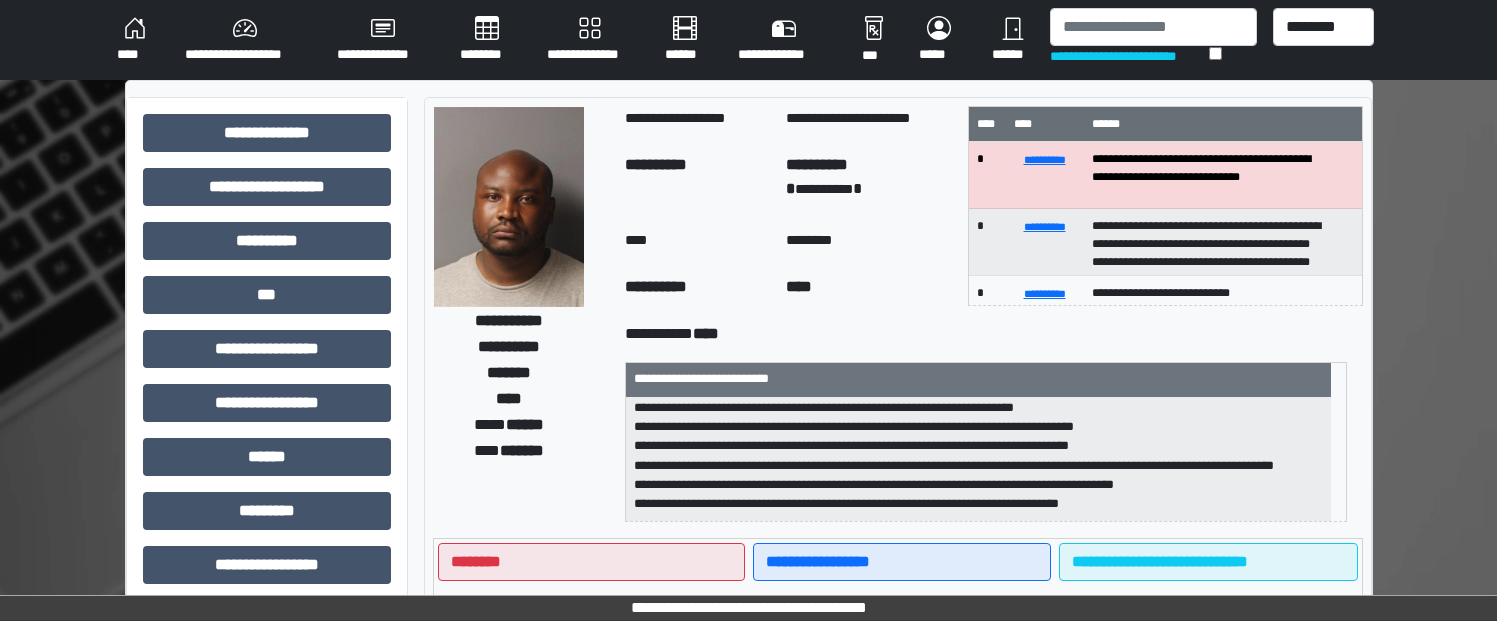 drag, startPoint x: 760, startPoint y: 422, endPoint x: 709, endPoint y: 464, distance: 66.068146 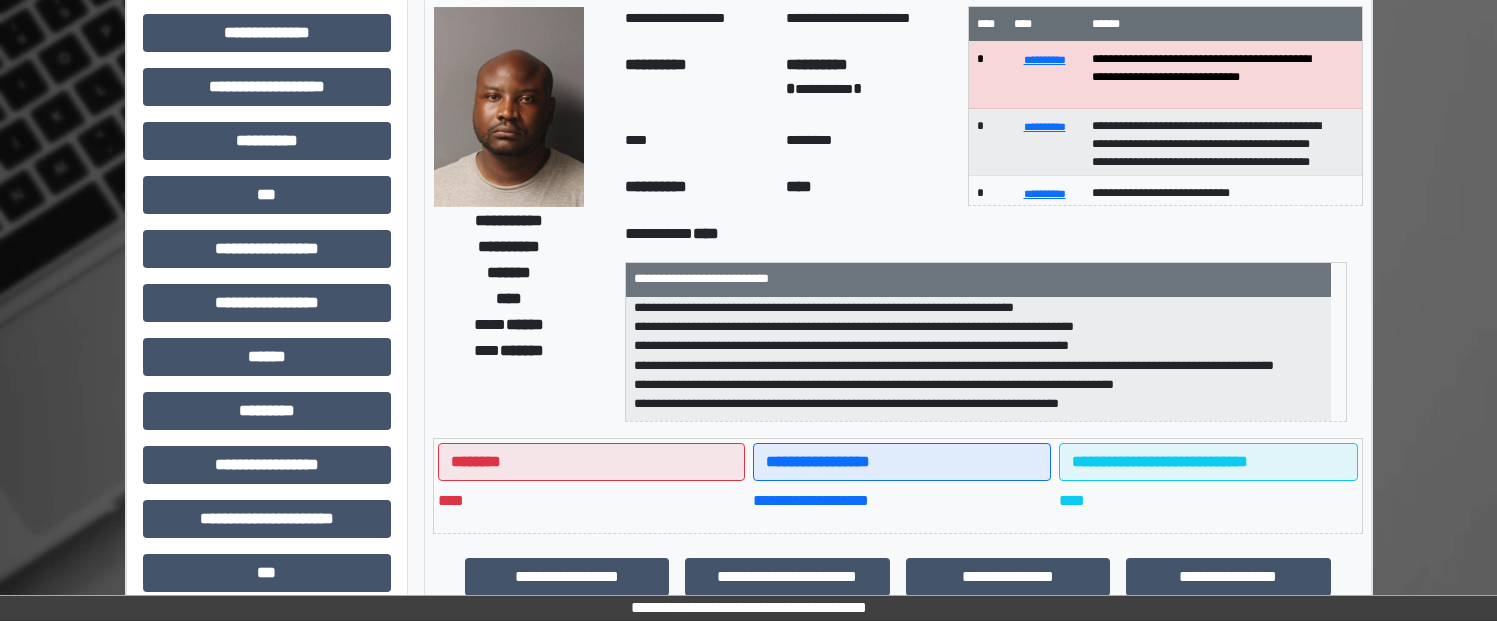 click on "**********" at bounding box center [978, 359] 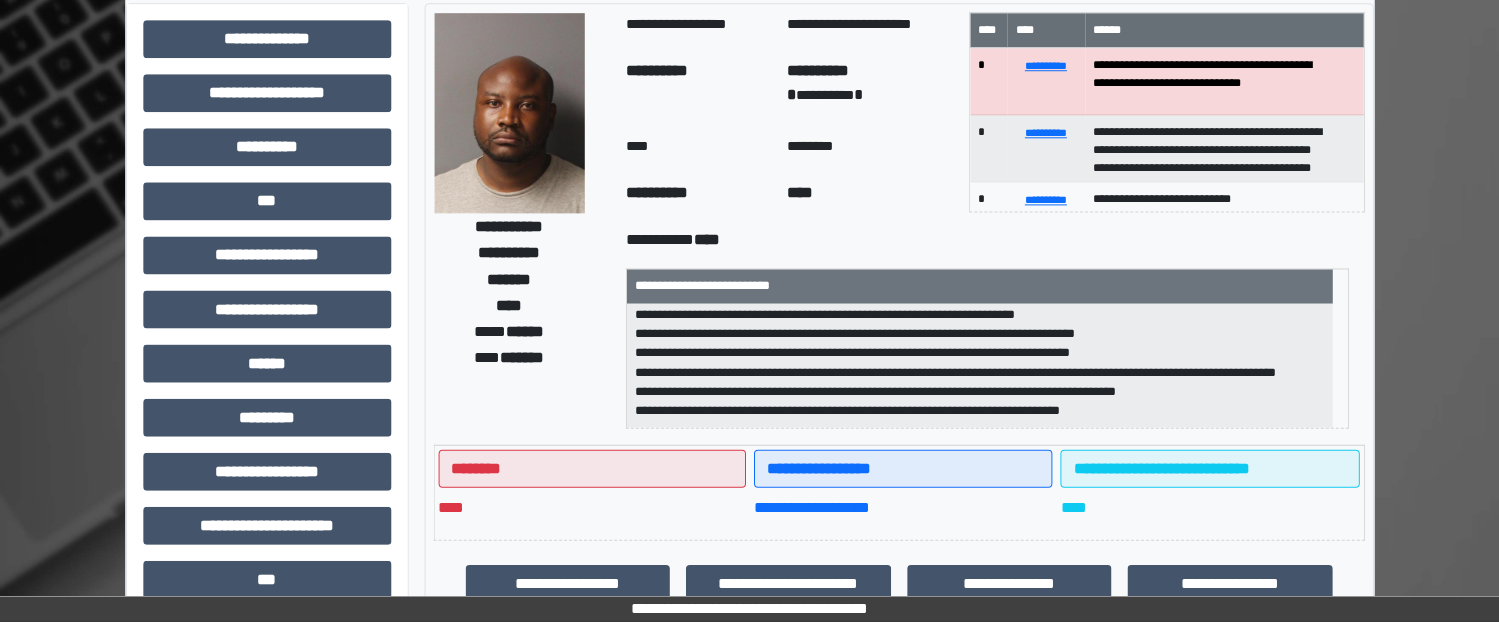 scroll, scrollTop: 0, scrollLeft: 0, axis: both 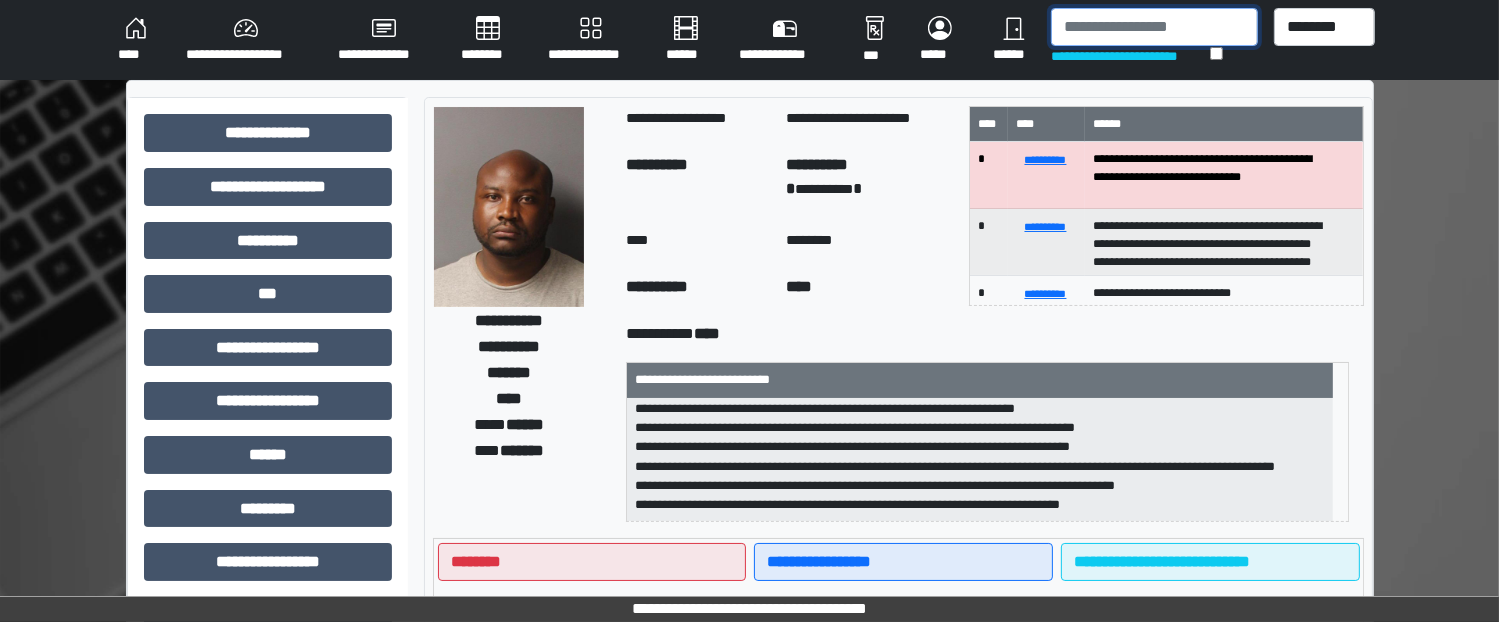 click at bounding box center (1154, 27) 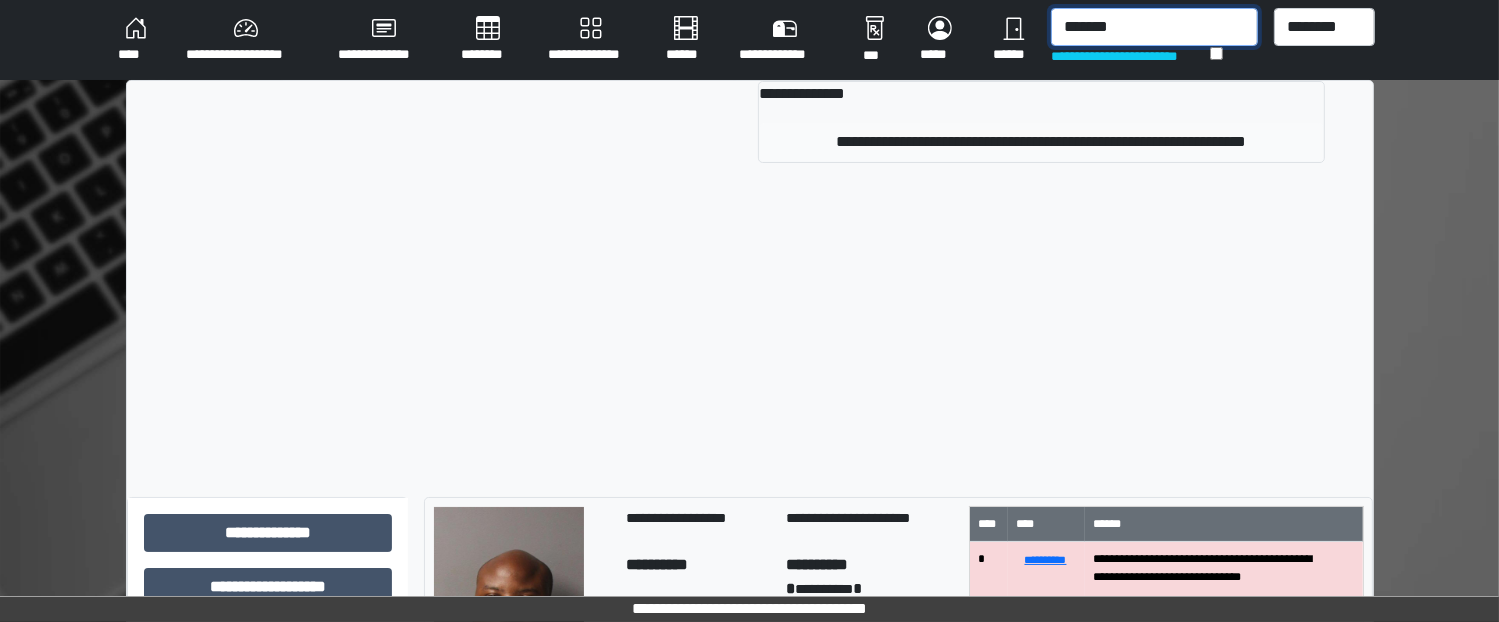 type on "*******" 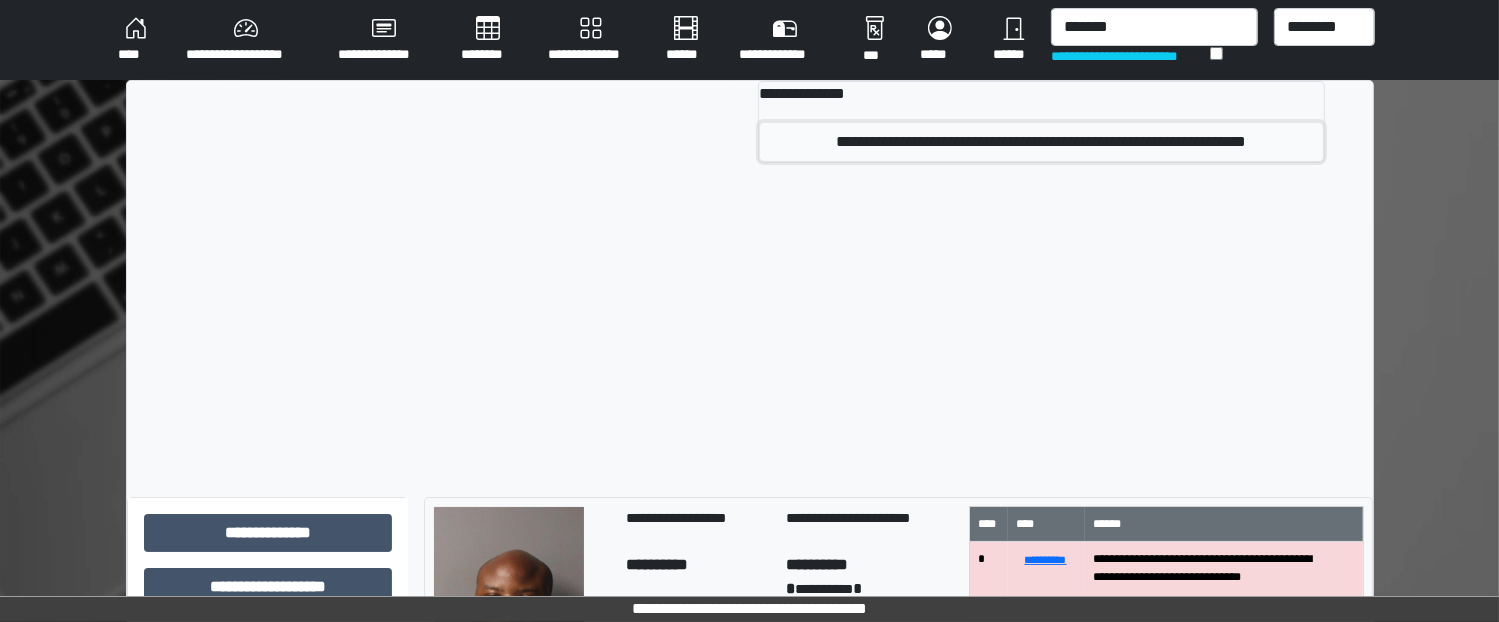 click on "**********" at bounding box center [1041, 142] 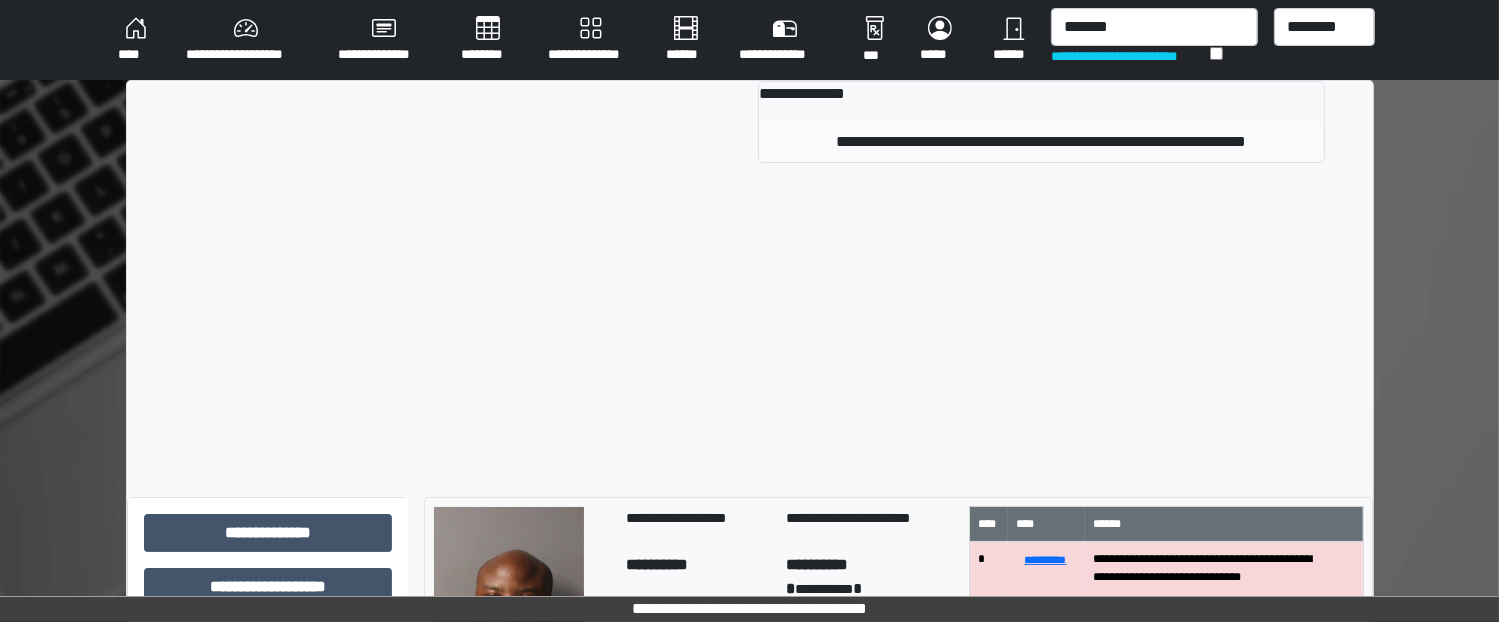 type 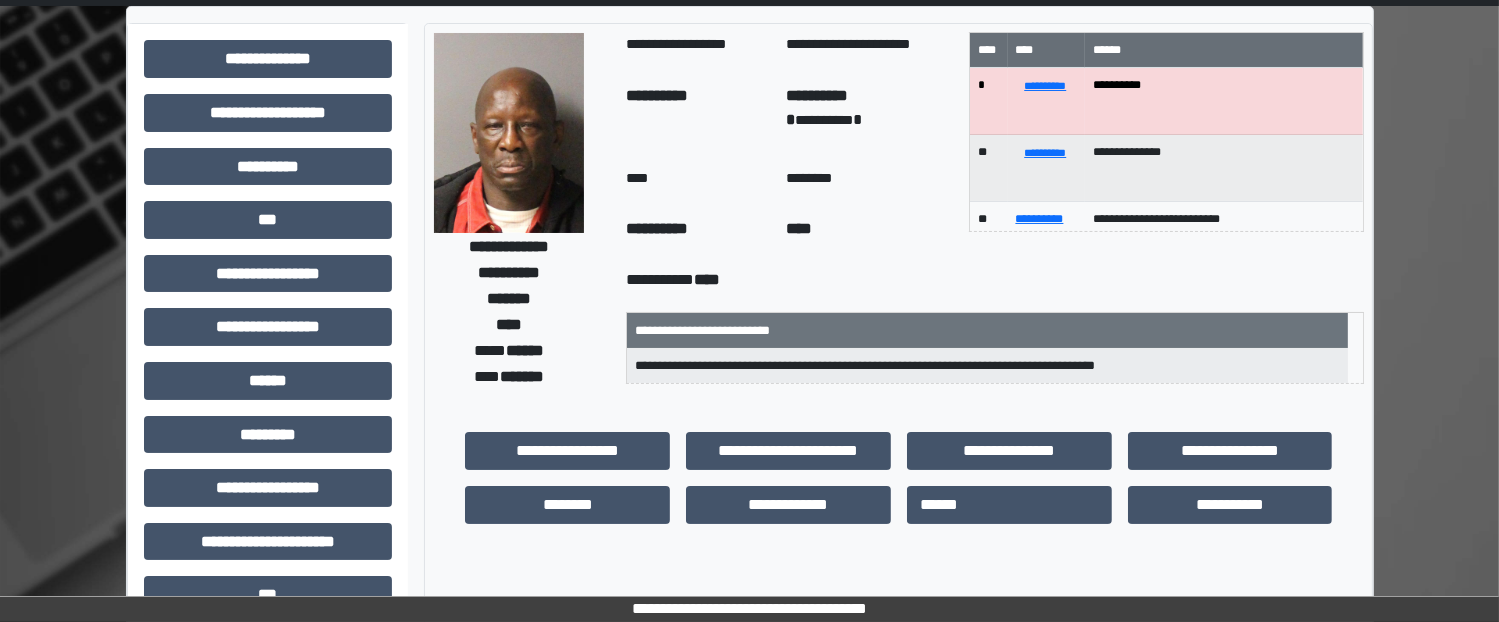 scroll, scrollTop: 300, scrollLeft: 0, axis: vertical 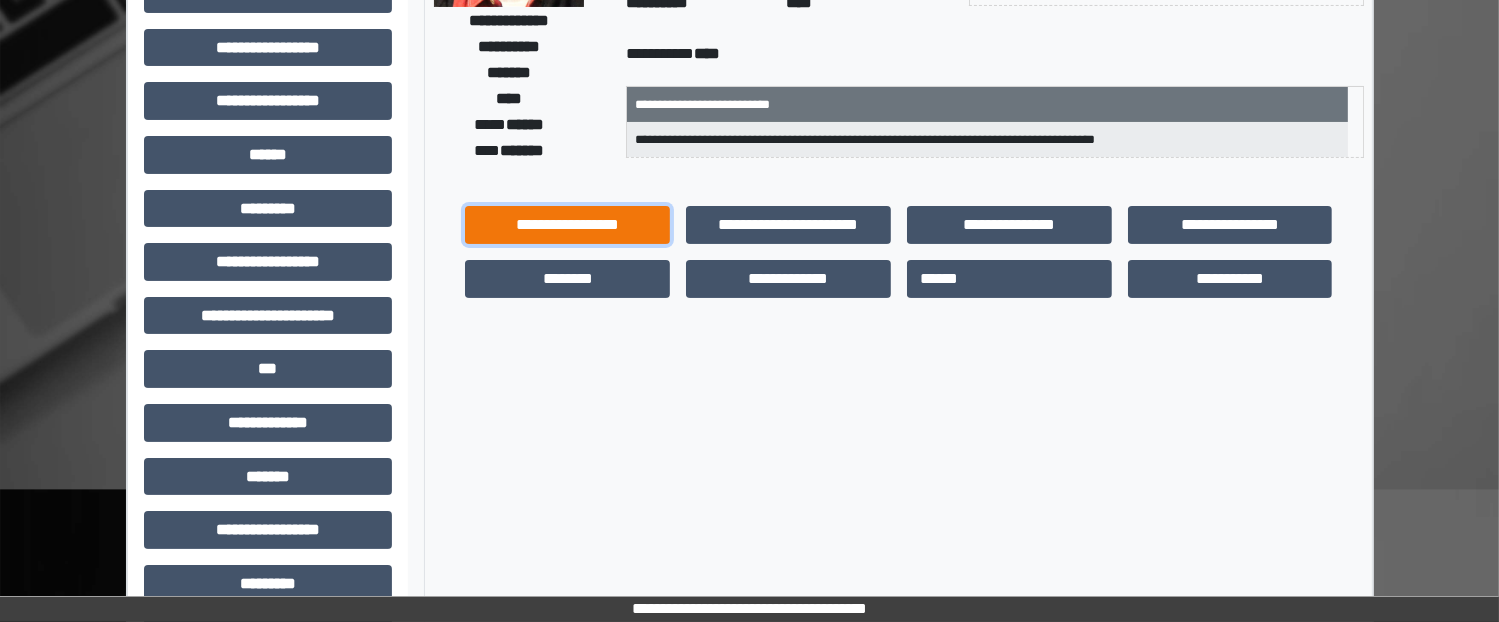 click on "**********" at bounding box center [567, 225] 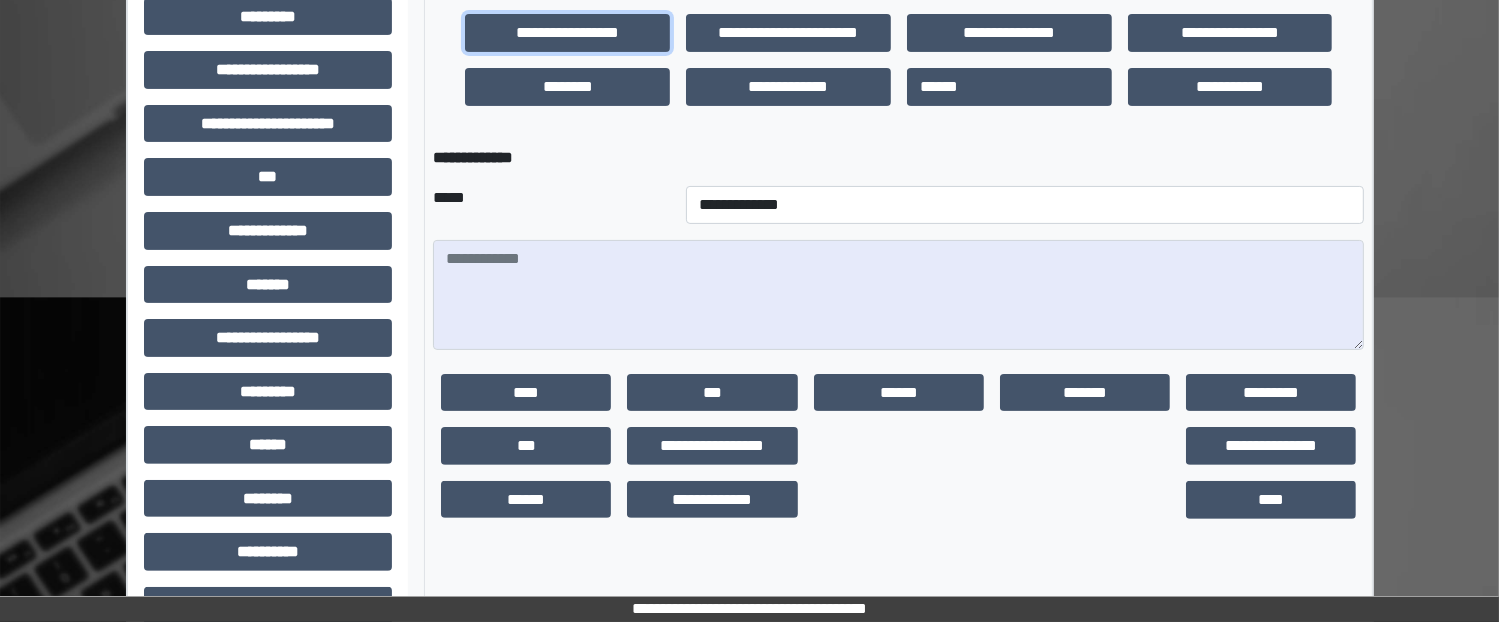 scroll, scrollTop: 500, scrollLeft: 0, axis: vertical 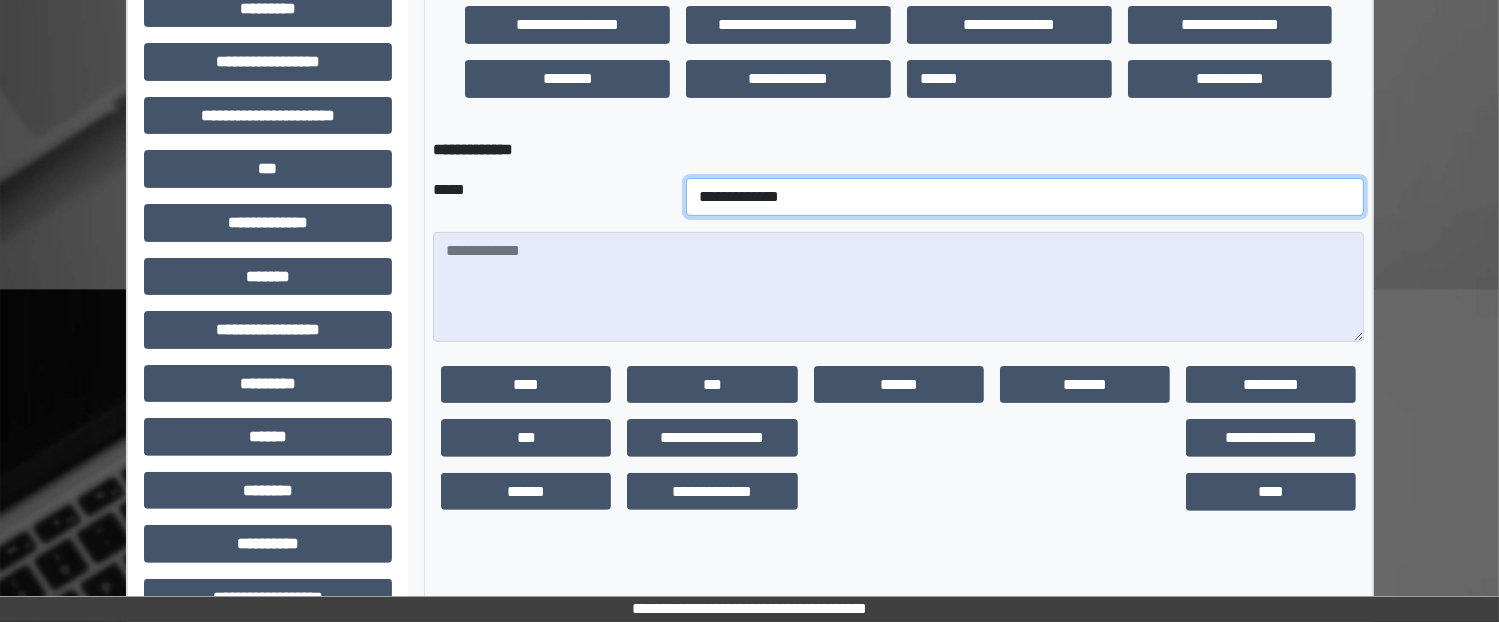 click on "**********" at bounding box center (1025, 197) 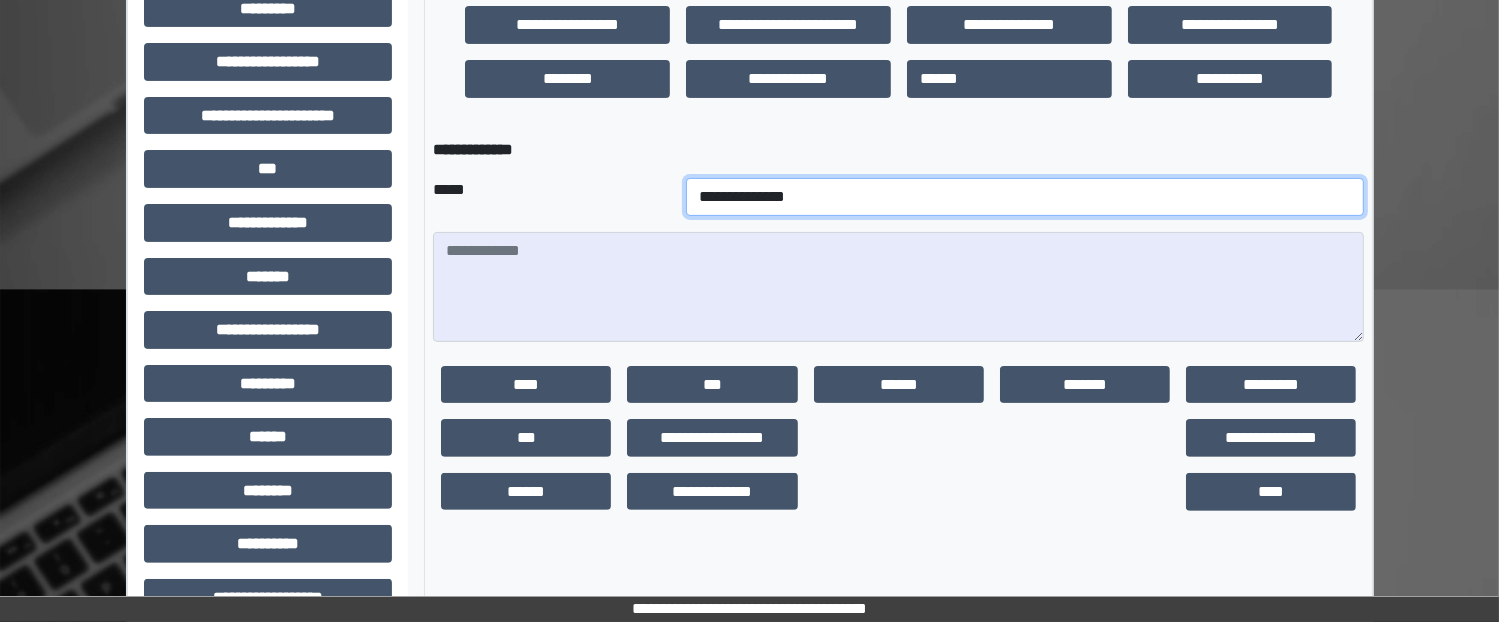click on "**********" at bounding box center (1025, 197) 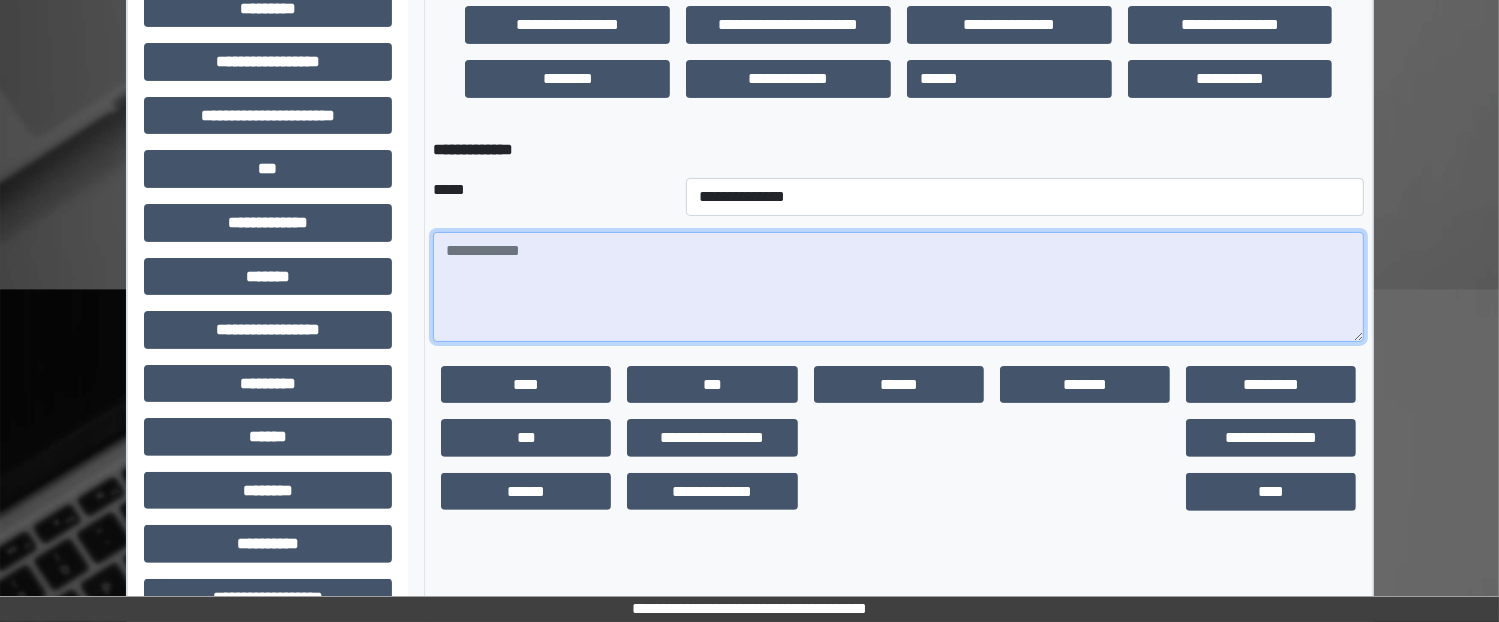 click at bounding box center (898, 287) 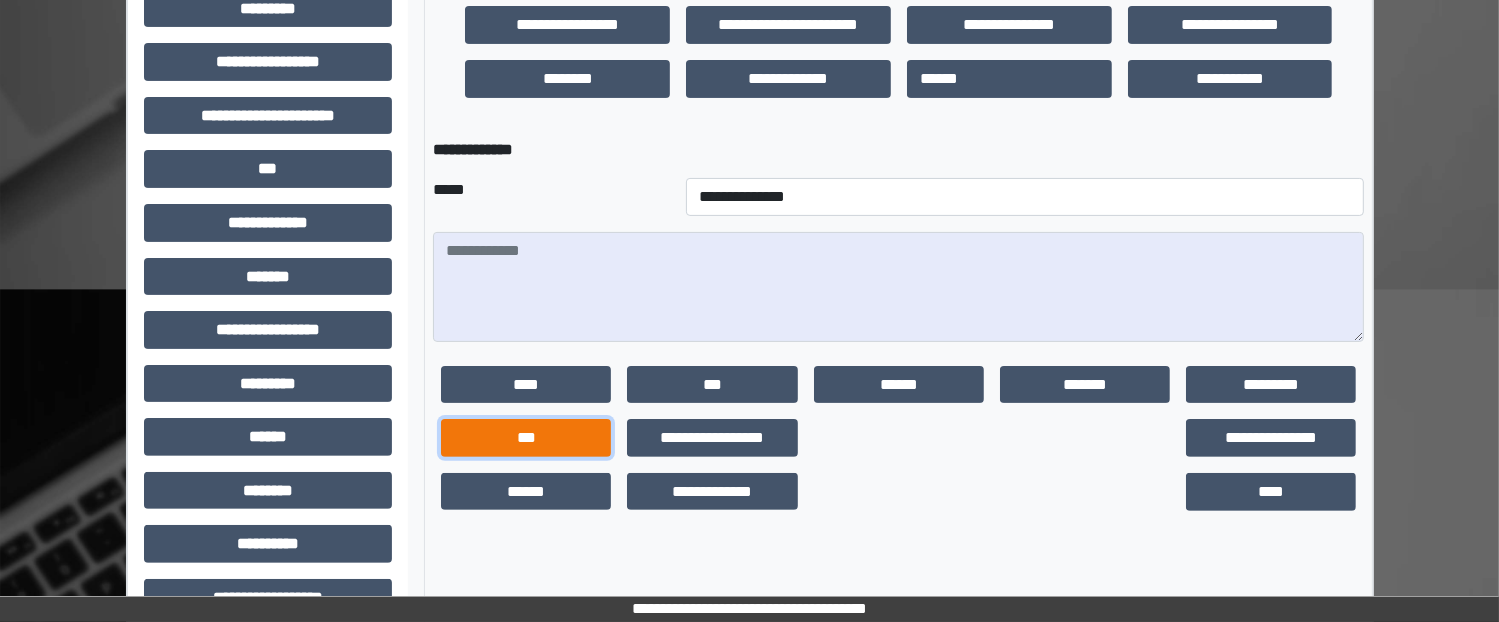 click on "***" at bounding box center [526, 438] 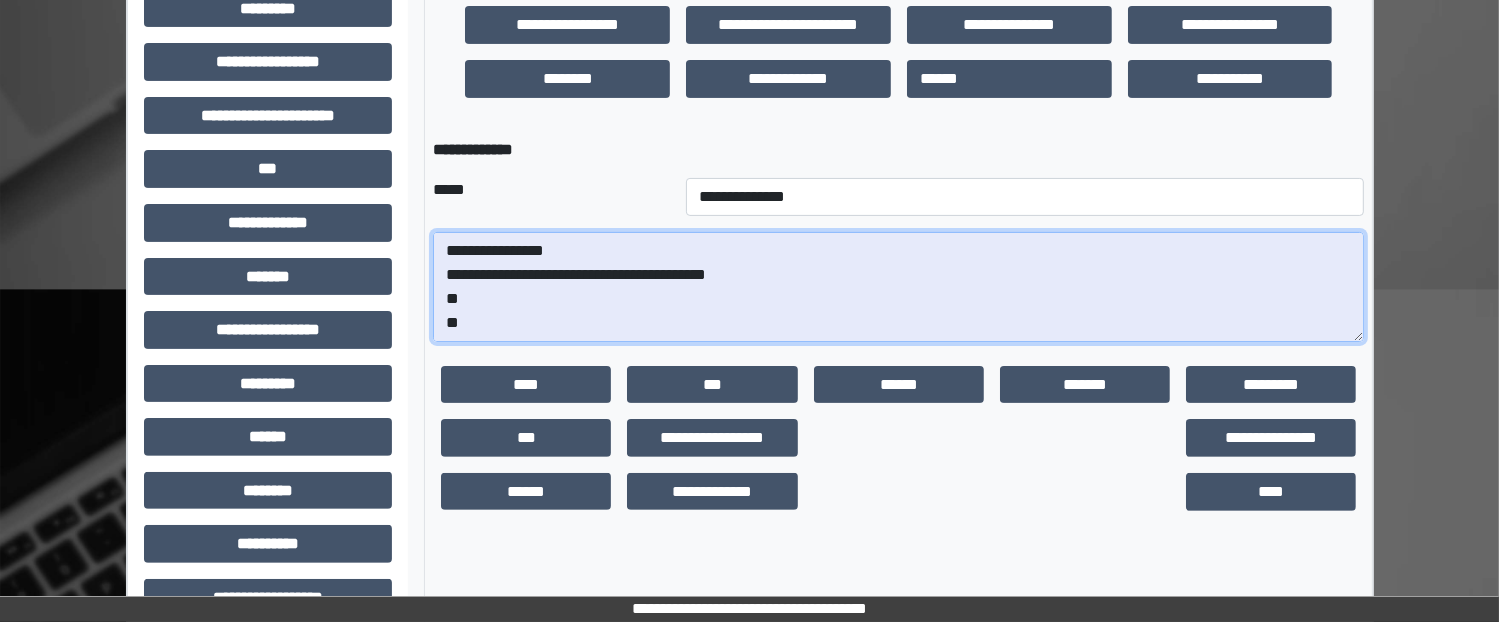 click on "**********" at bounding box center [898, 287] 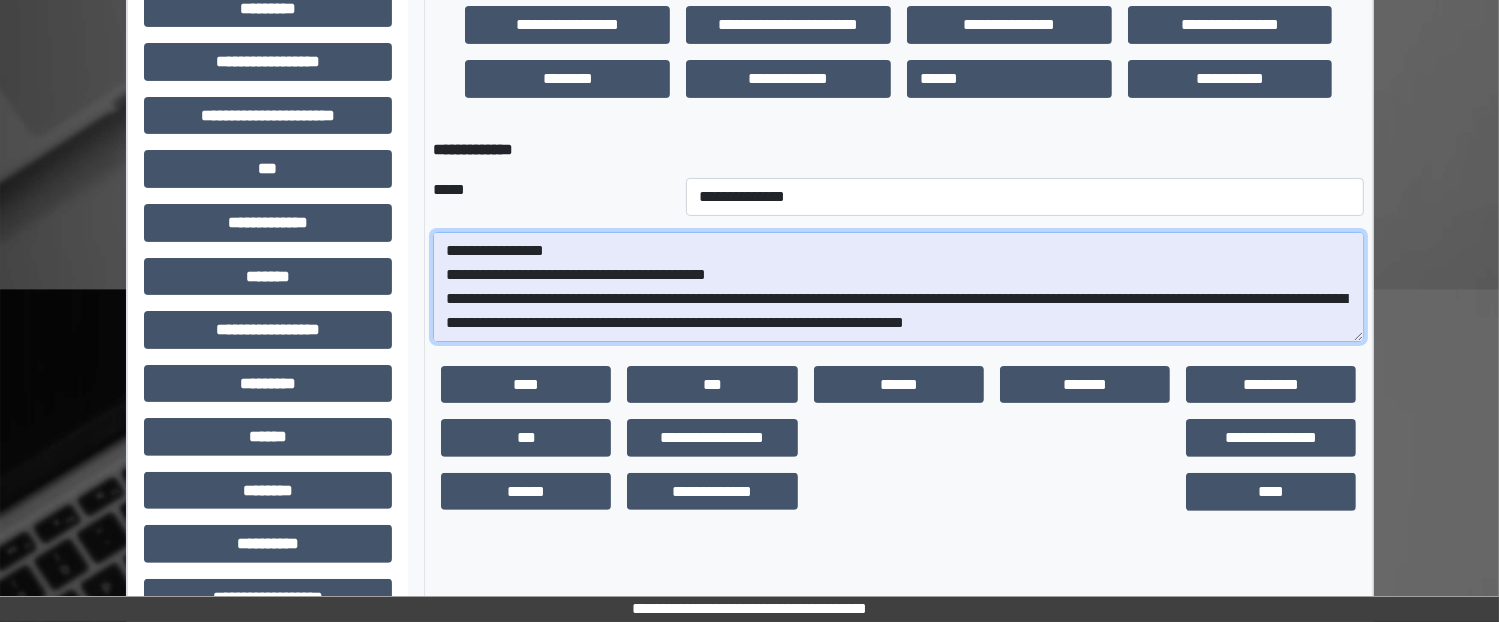 click on "**********" at bounding box center [898, 287] 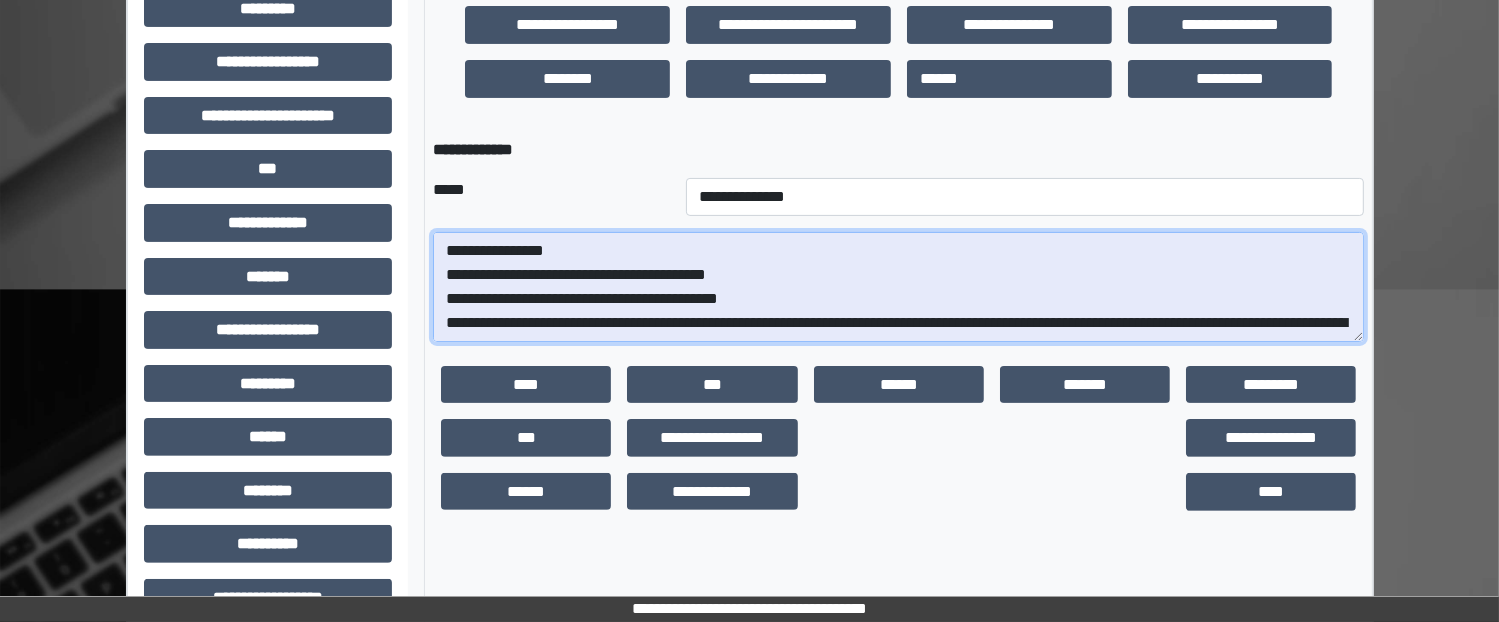 click on "**********" at bounding box center (898, 287) 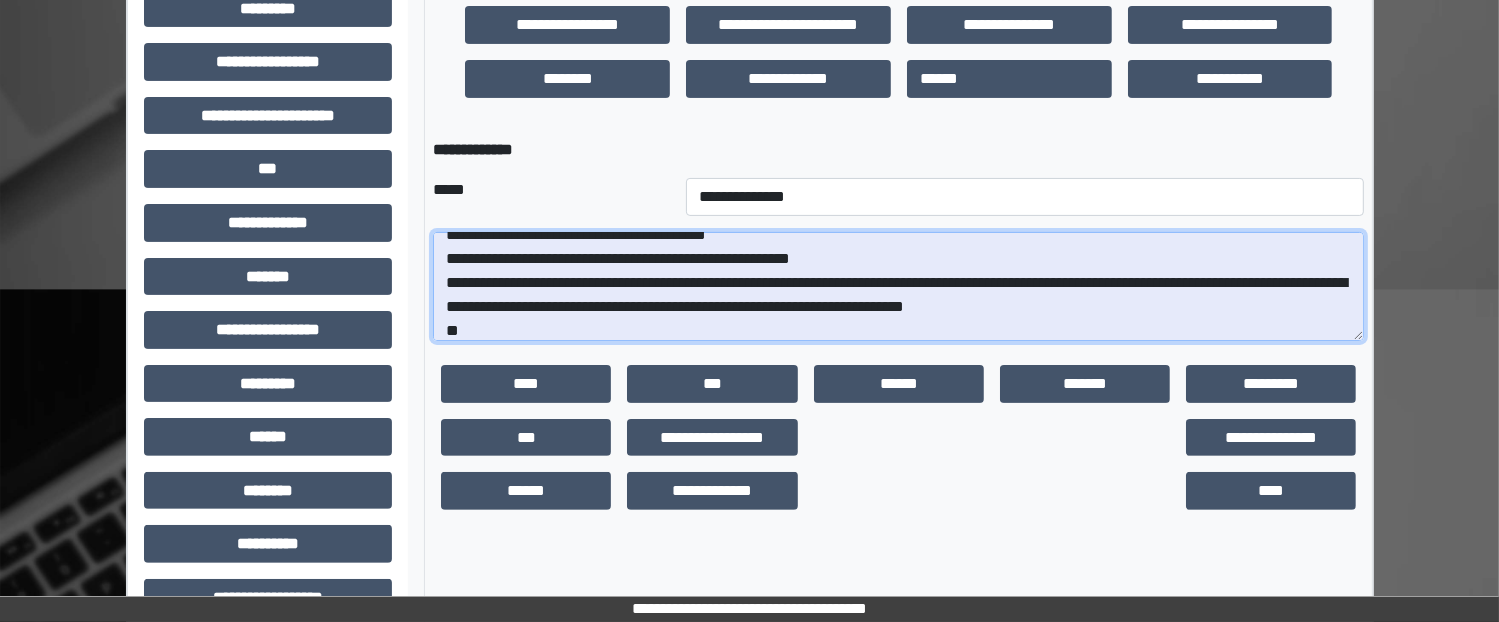 scroll, scrollTop: 72, scrollLeft: 0, axis: vertical 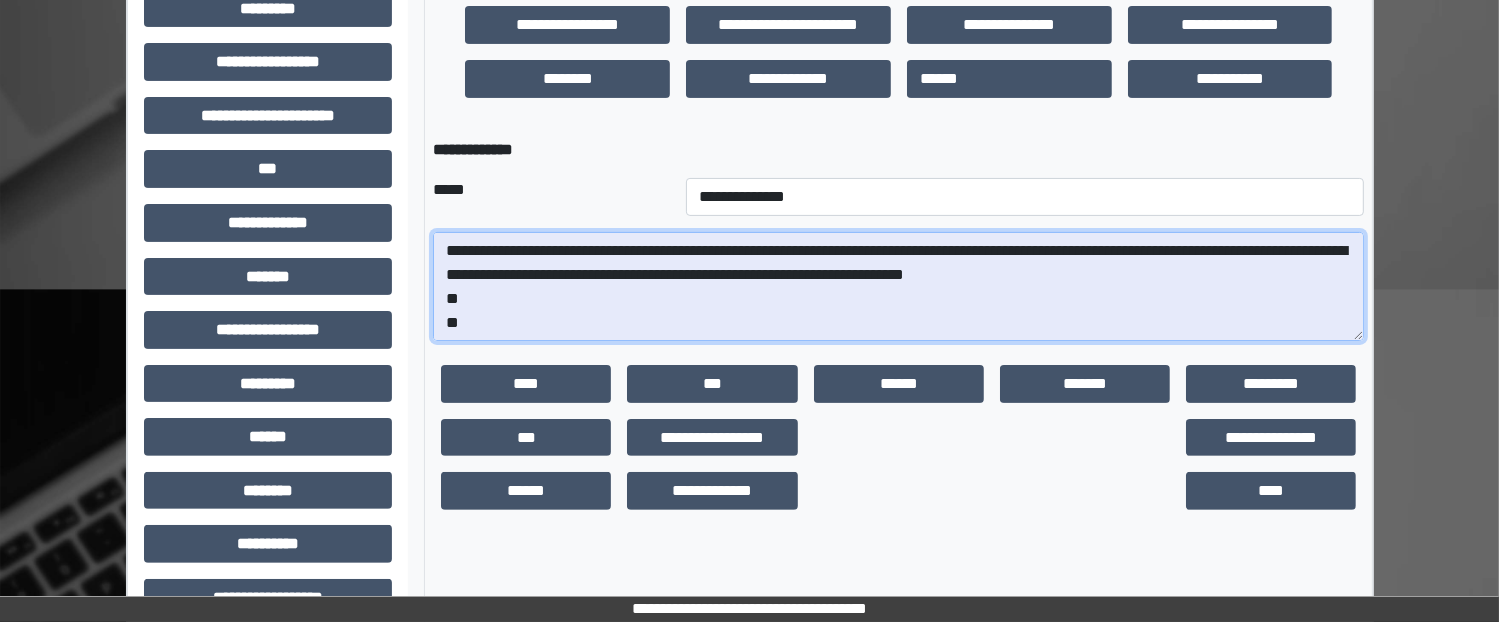 click on "**********" at bounding box center [898, 287] 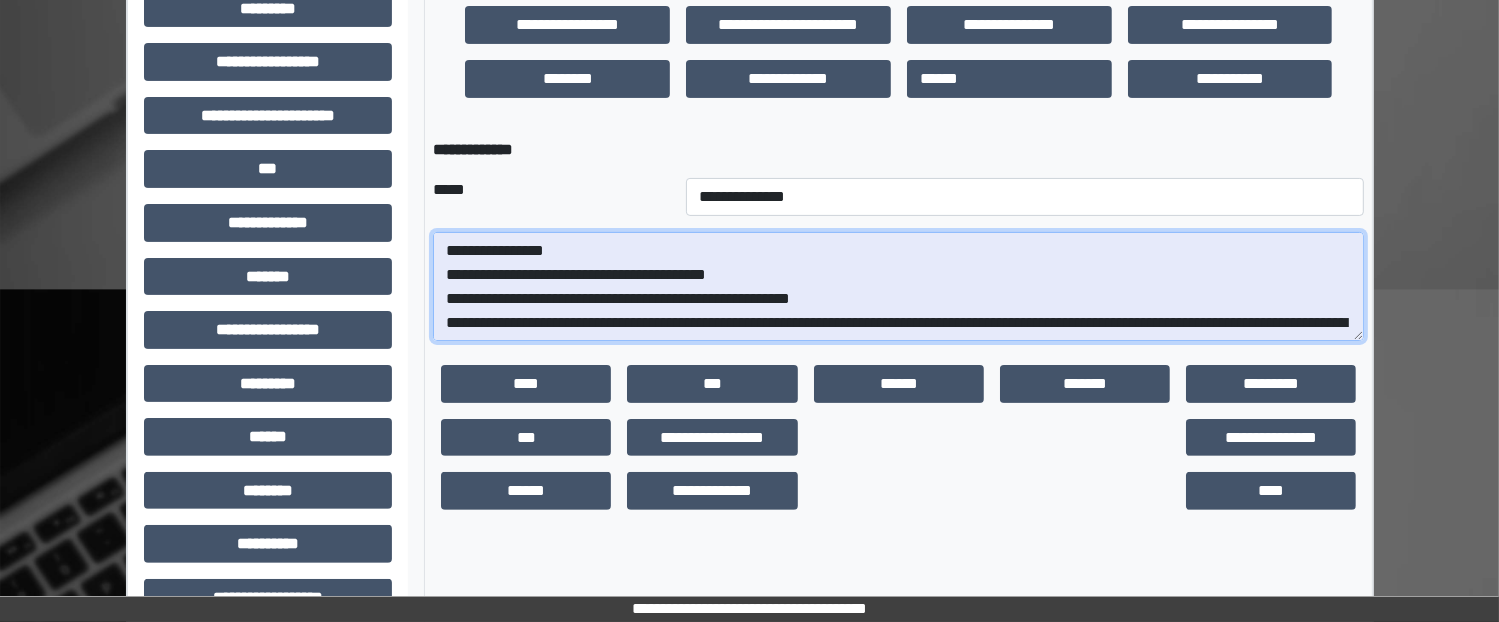 scroll, scrollTop: 72, scrollLeft: 0, axis: vertical 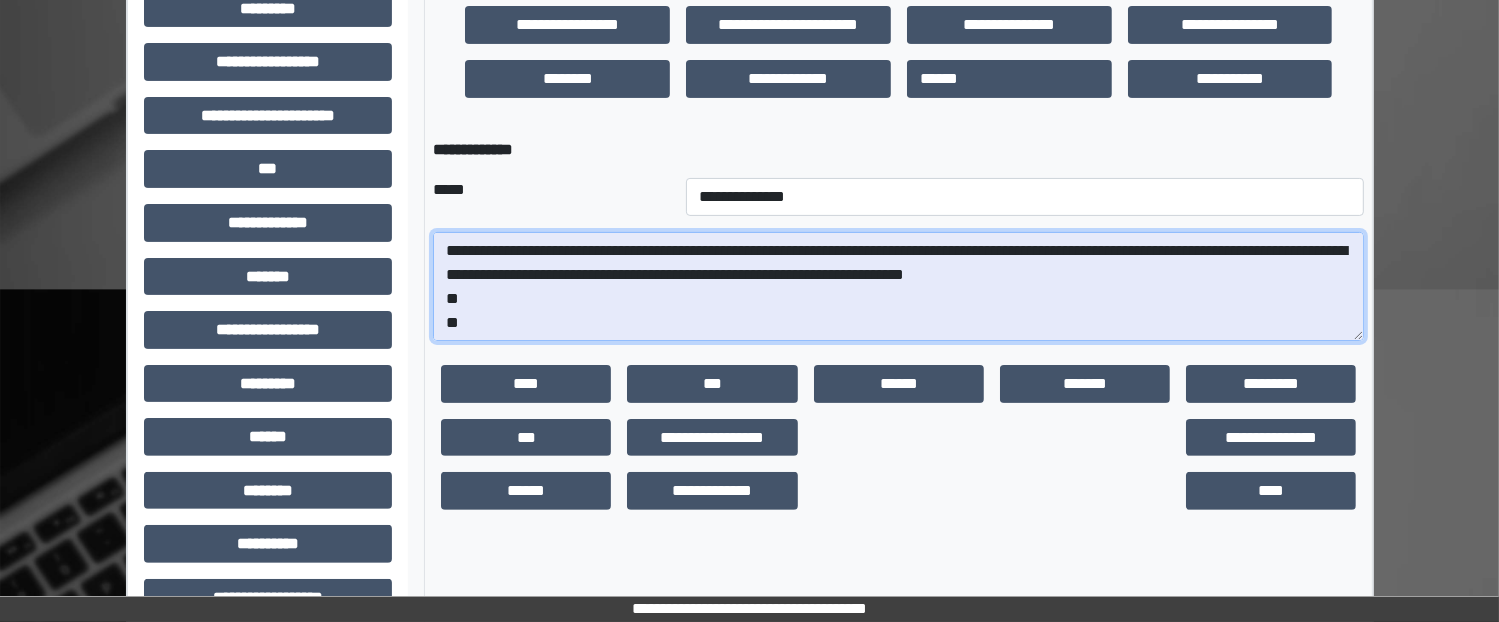 click on "**********" at bounding box center (898, 287) 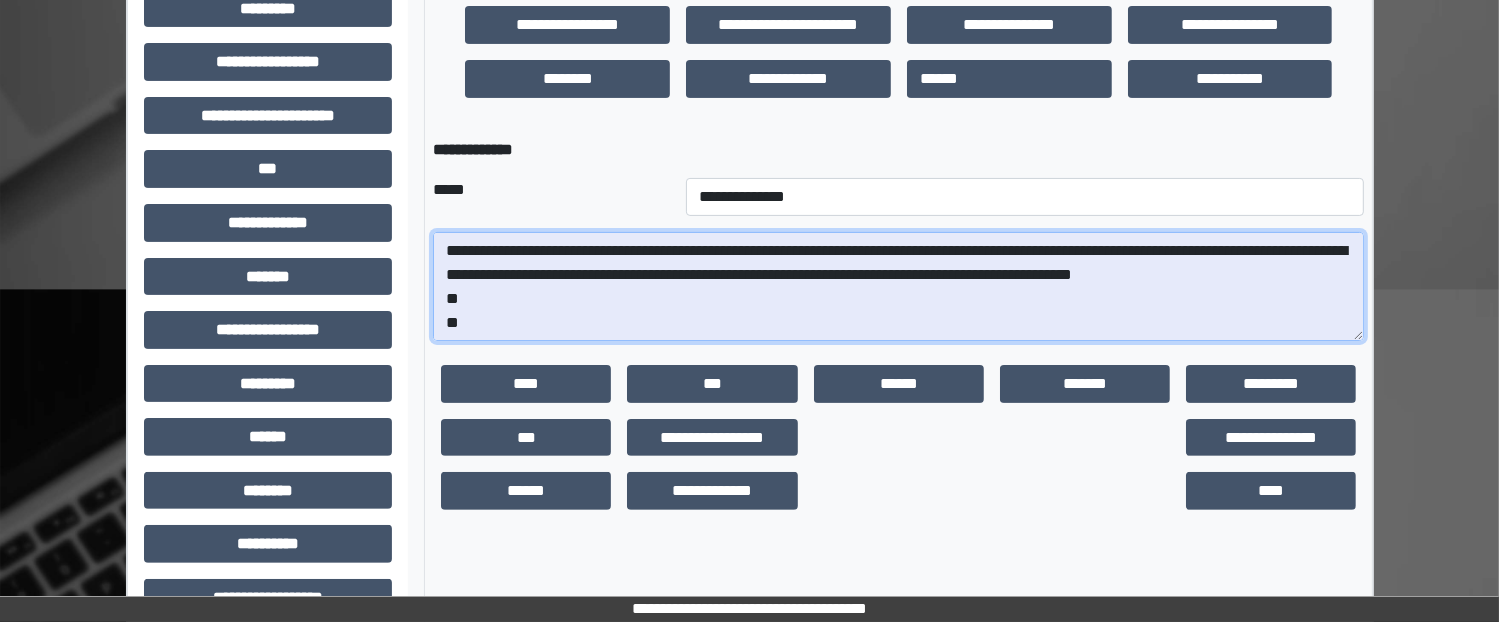scroll, scrollTop: 52, scrollLeft: 0, axis: vertical 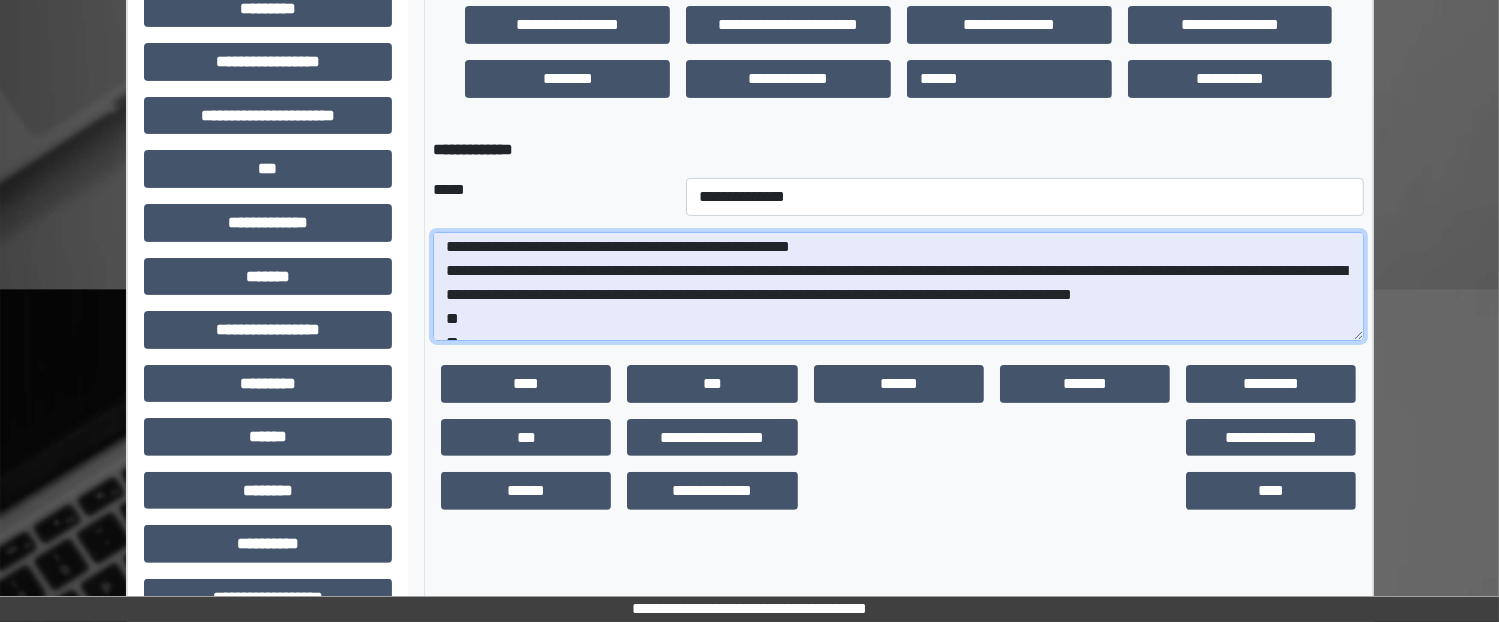 drag, startPoint x: 1204, startPoint y: 251, endPoint x: 1012, endPoint y: 271, distance: 193.03885 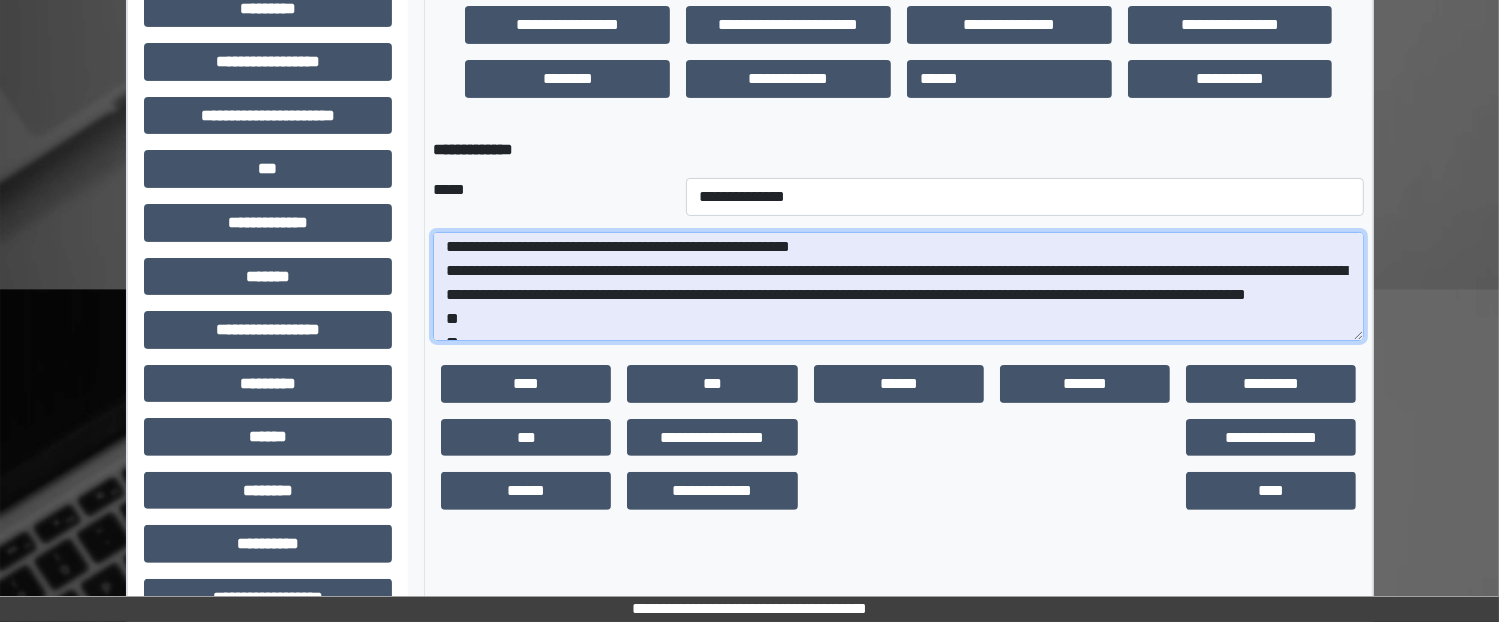 drag, startPoint x: 590, startPoint y: 294, endPoint x: 540, endPoint y: 301, distance: 50.48762 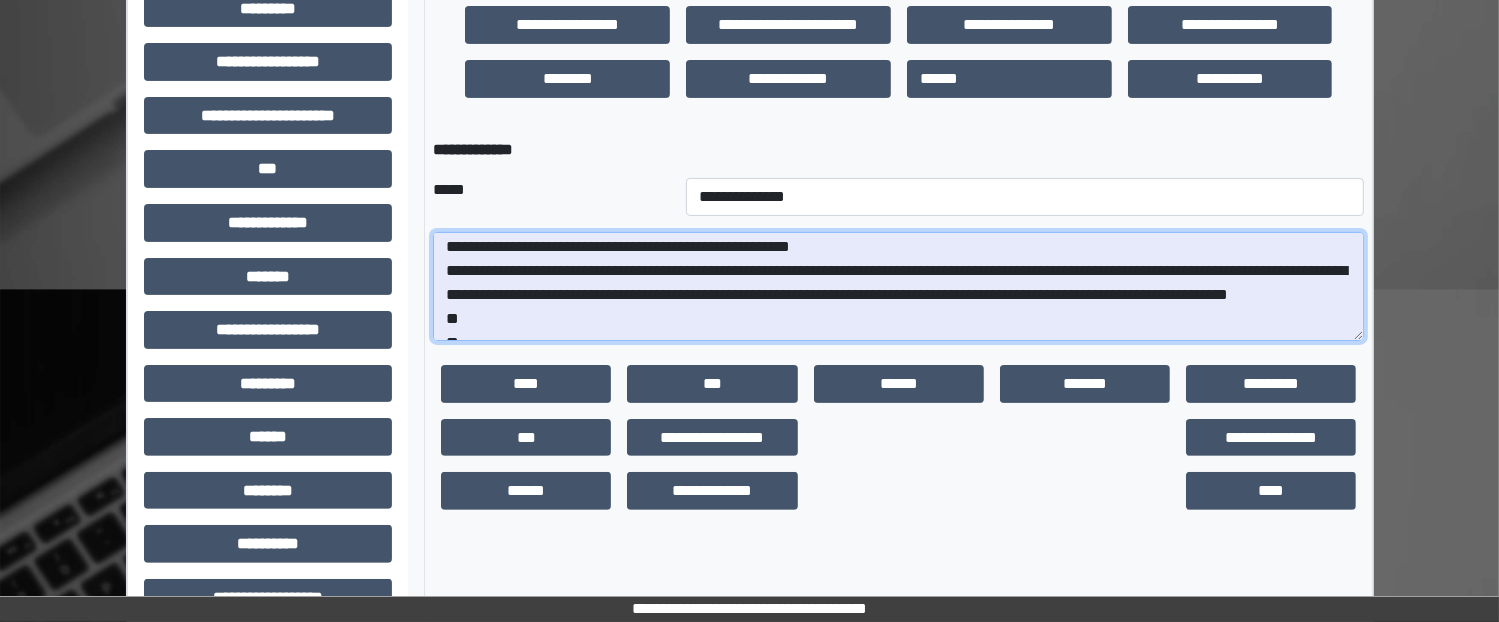 click on "**********" at bounding box center [898, 287] 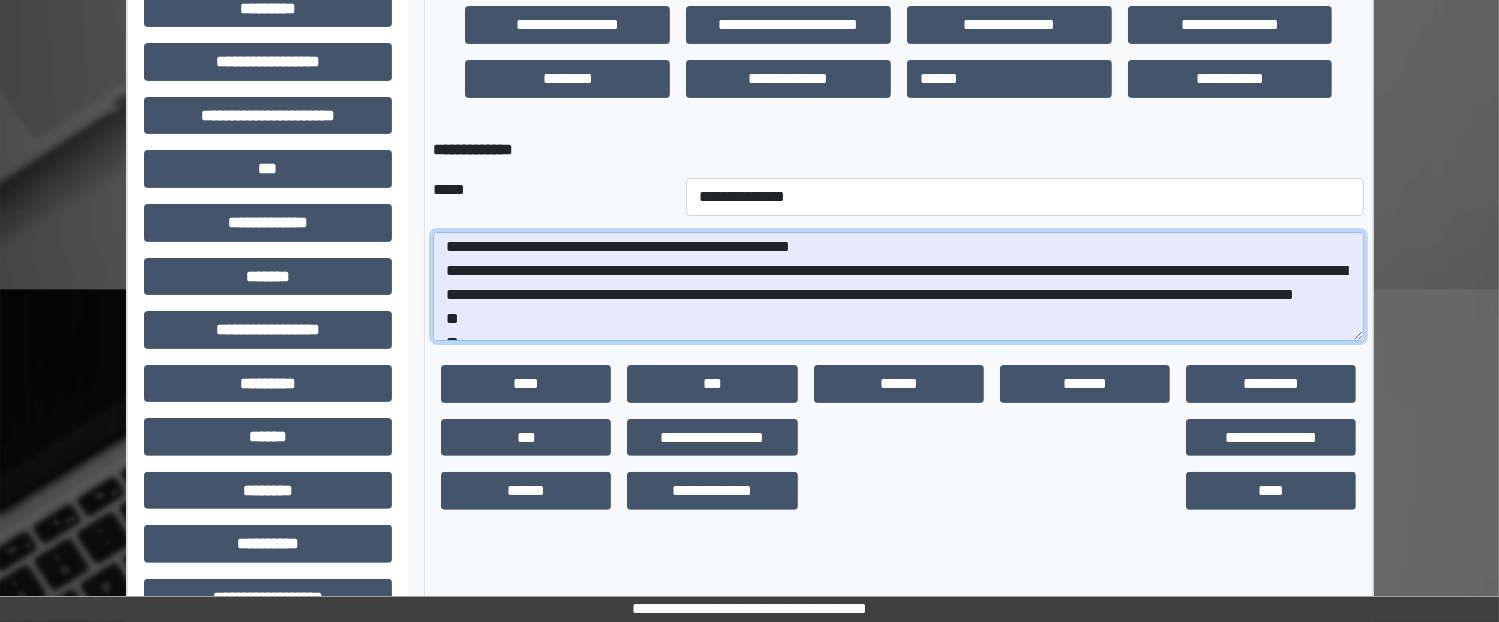 click on "**********" at bounding box center (898, 287) 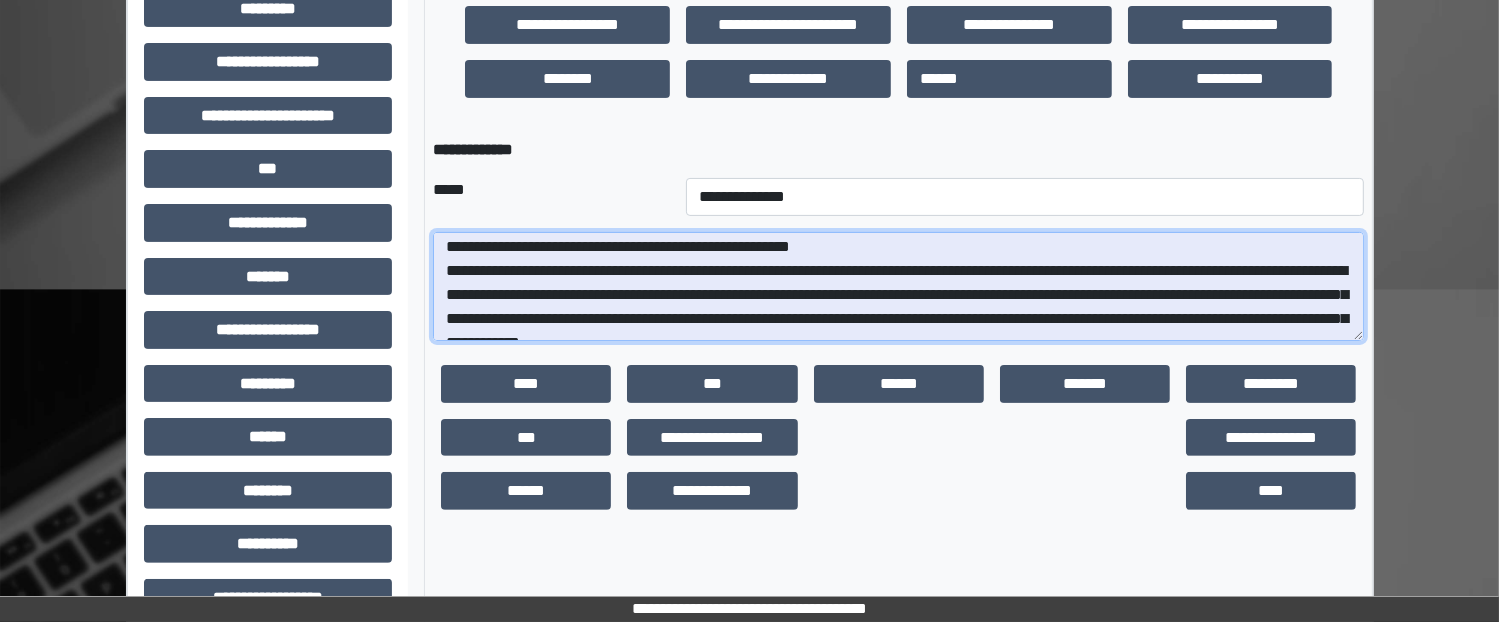 scroll, scrollTop: 64, scrollLeft: 0, axis: vertical 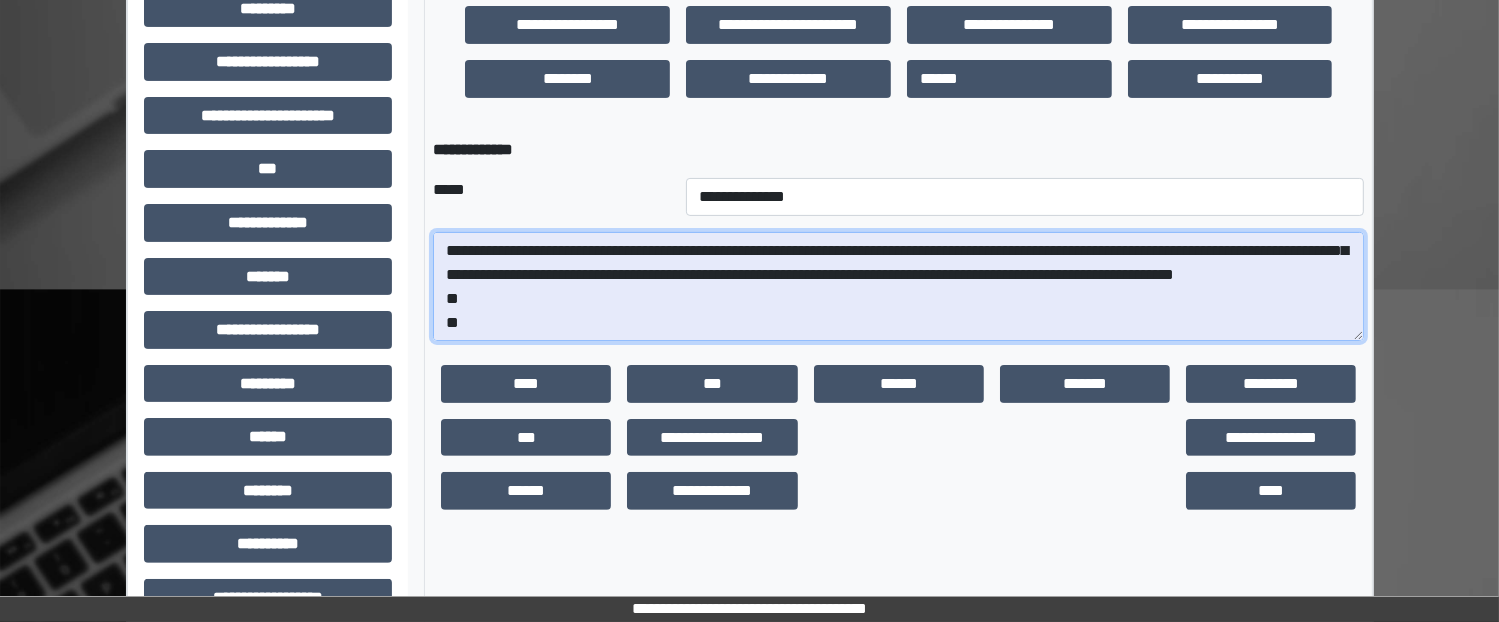 click on "**********" at bounding box center (898, 287) 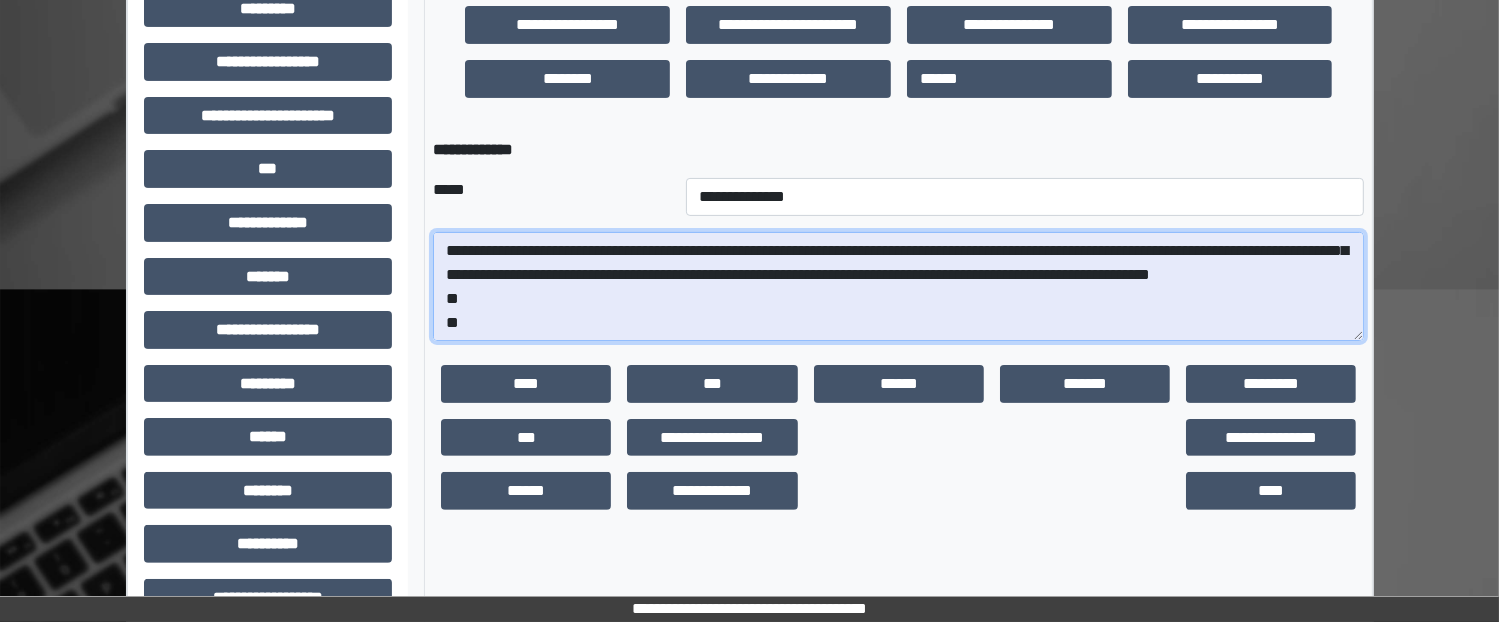click on "**********" at bounding box center [898, 287] 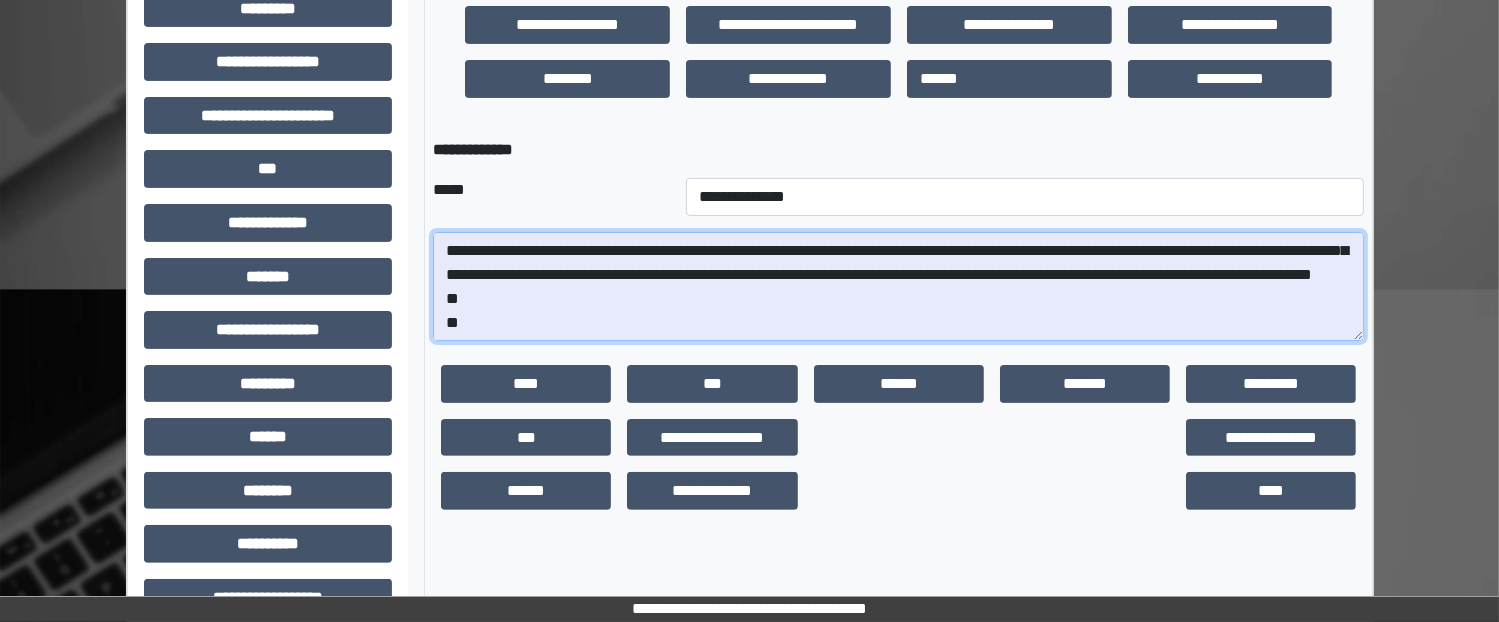 click on "**********" at bounding box center (898, 287) 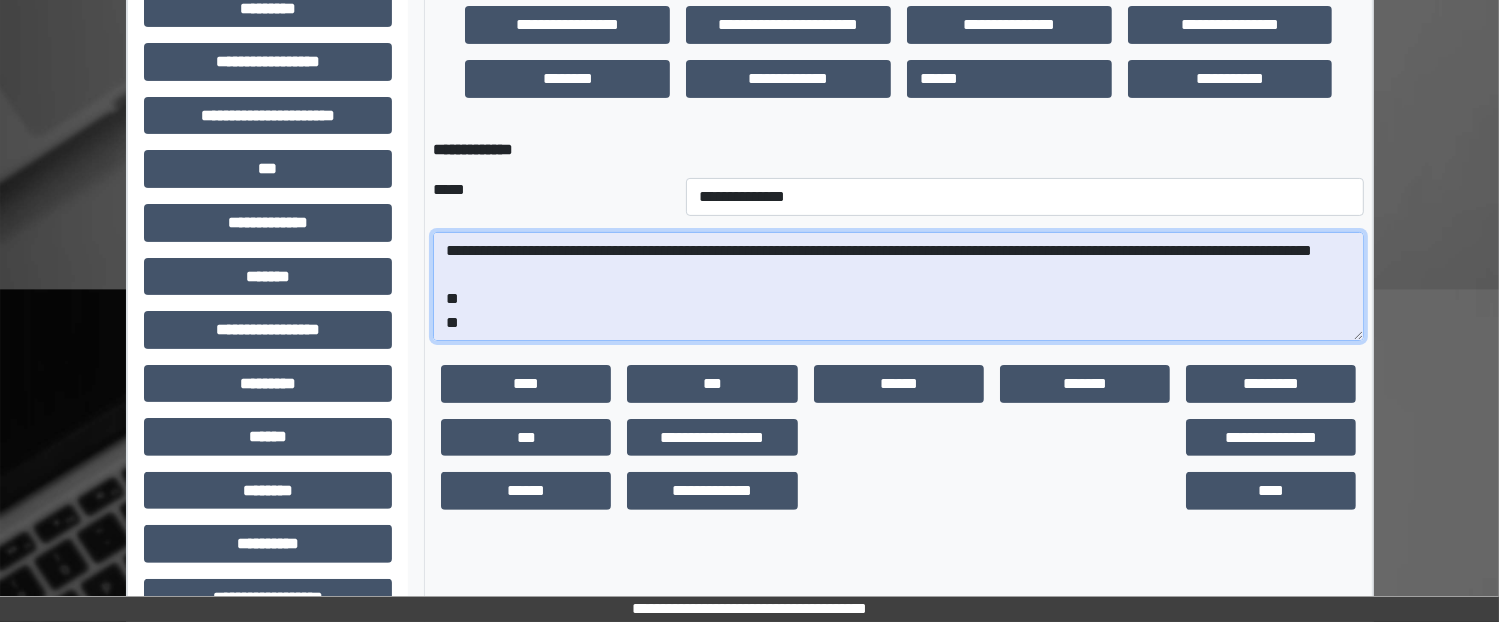 scroll, scrollTop: 168, scrollLeft: 0, axis: vertical 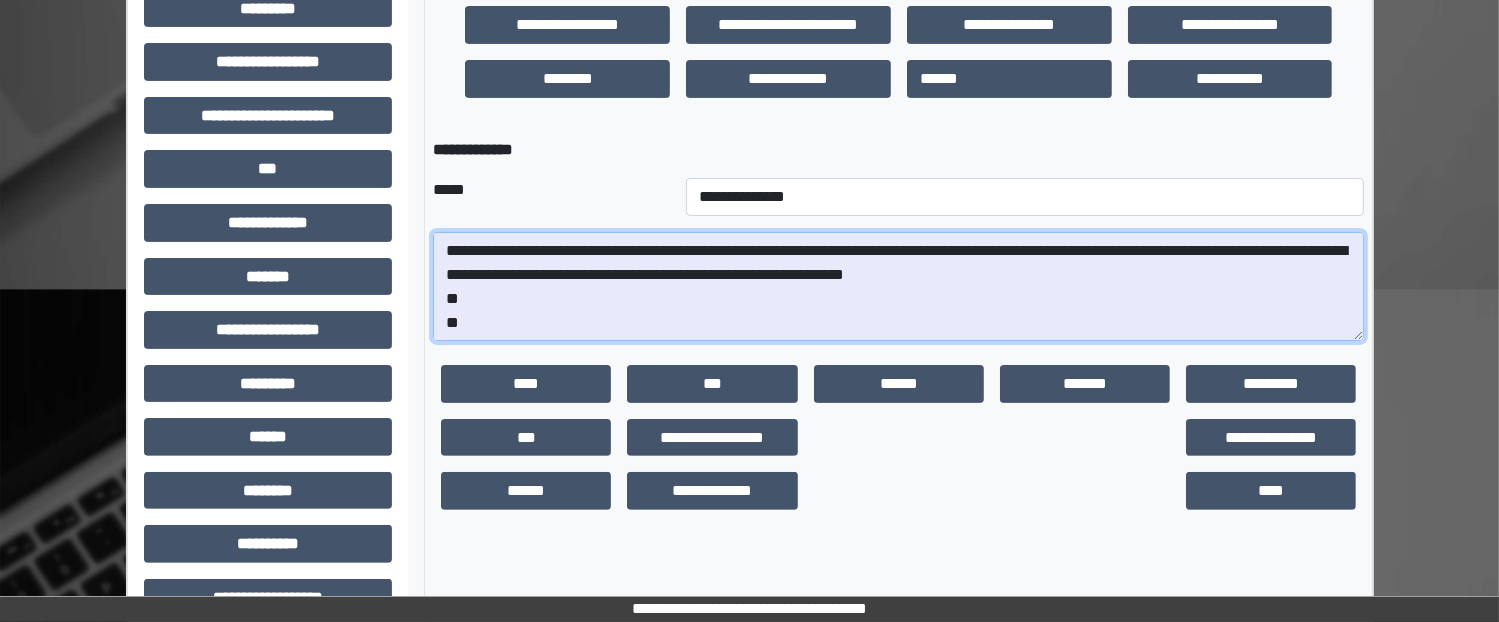 drag, startPoint x: 870, startPoint y: 251, endPoint x: 796, endPoint y: 255, distance: 74.10803 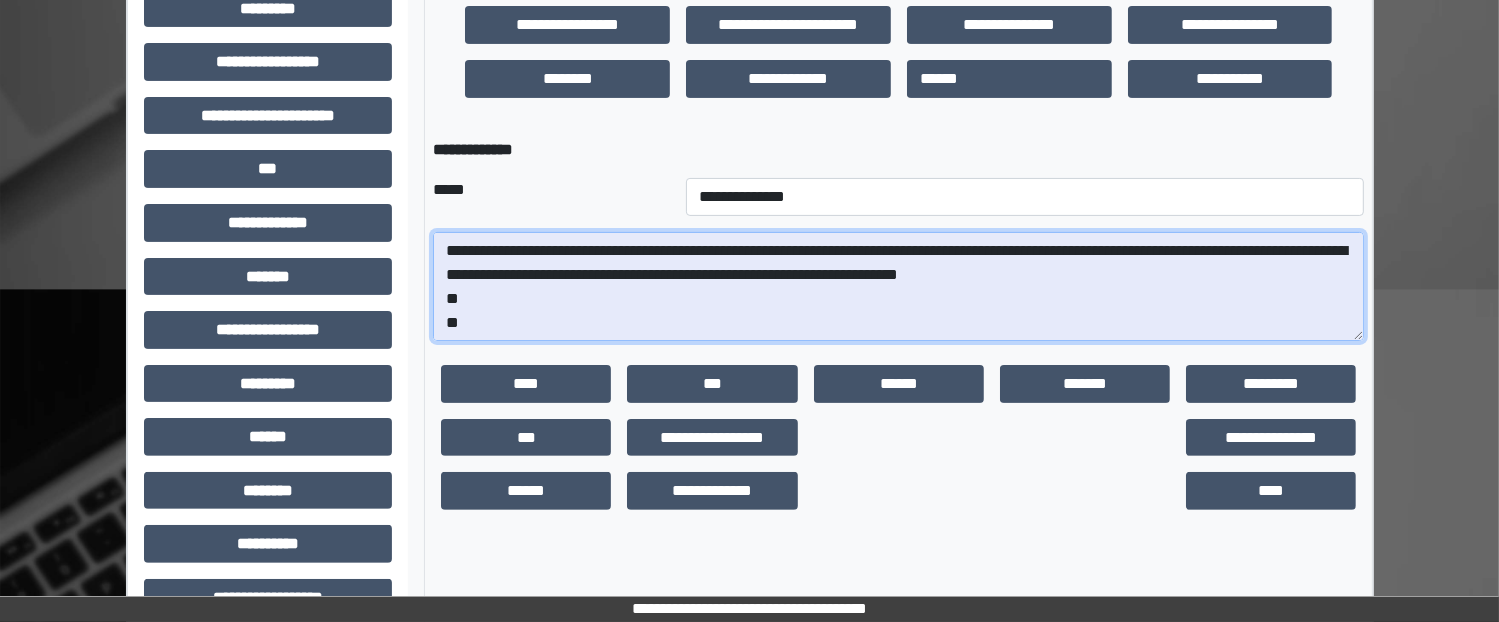 drag, startPoint x: 1023, startPoint y: 247, endPoint x: 906, endPoint y: 259, distance: 117.61378 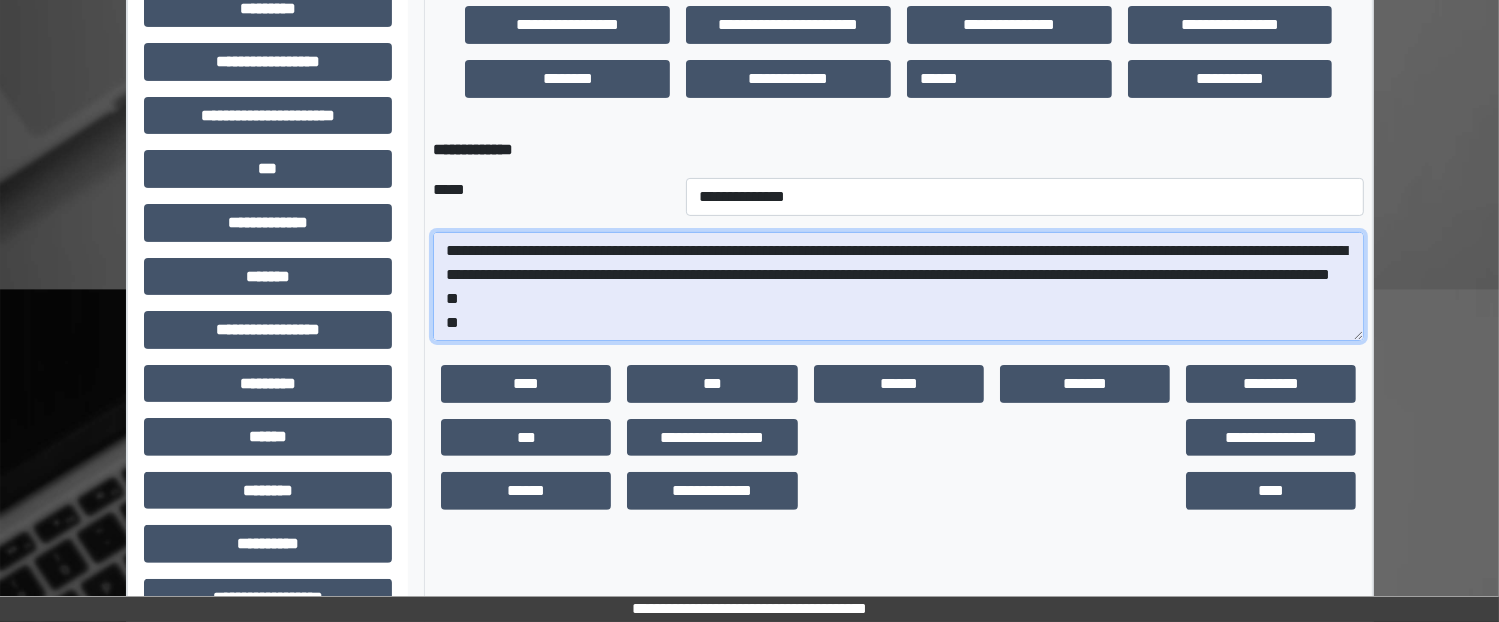 scroll, scrollTop: 216, scrollLeft: 0, axis: vertical 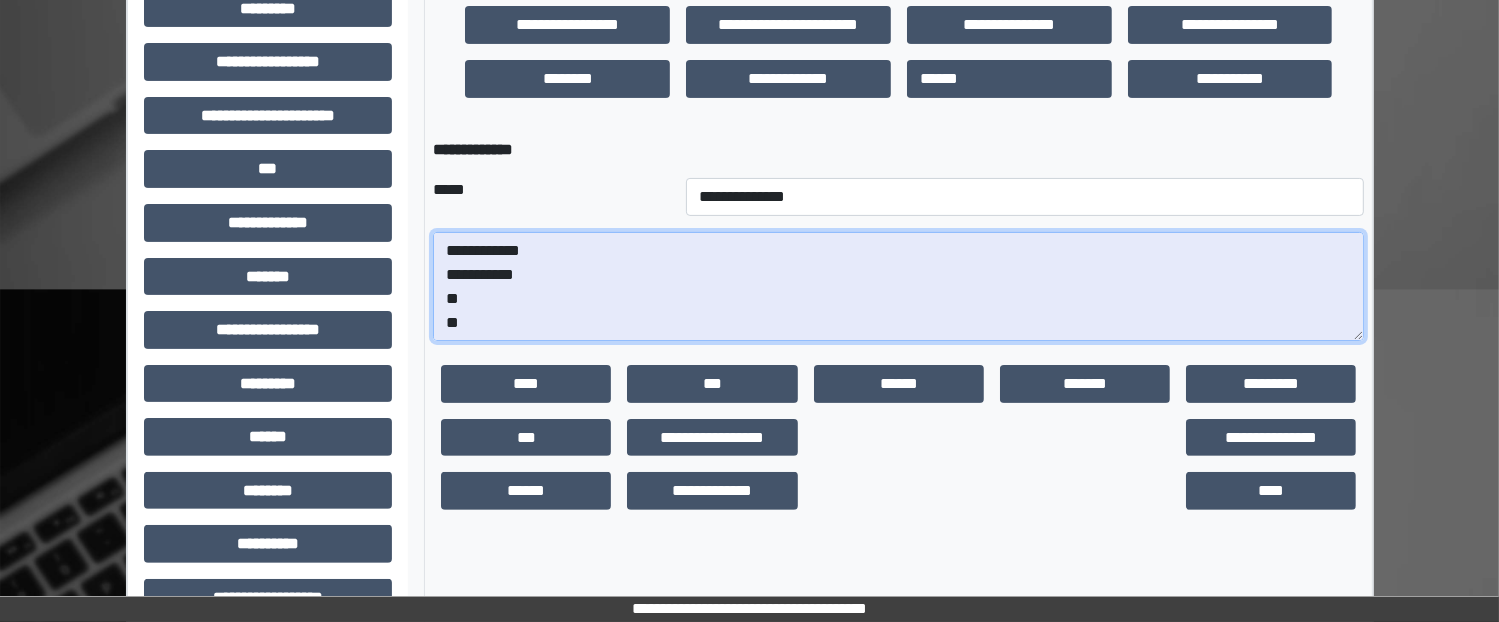 drag, startPoint x: 528, startPoint y: 275, endPoint x: 488, endPoint y: 280, distance: 40.311287 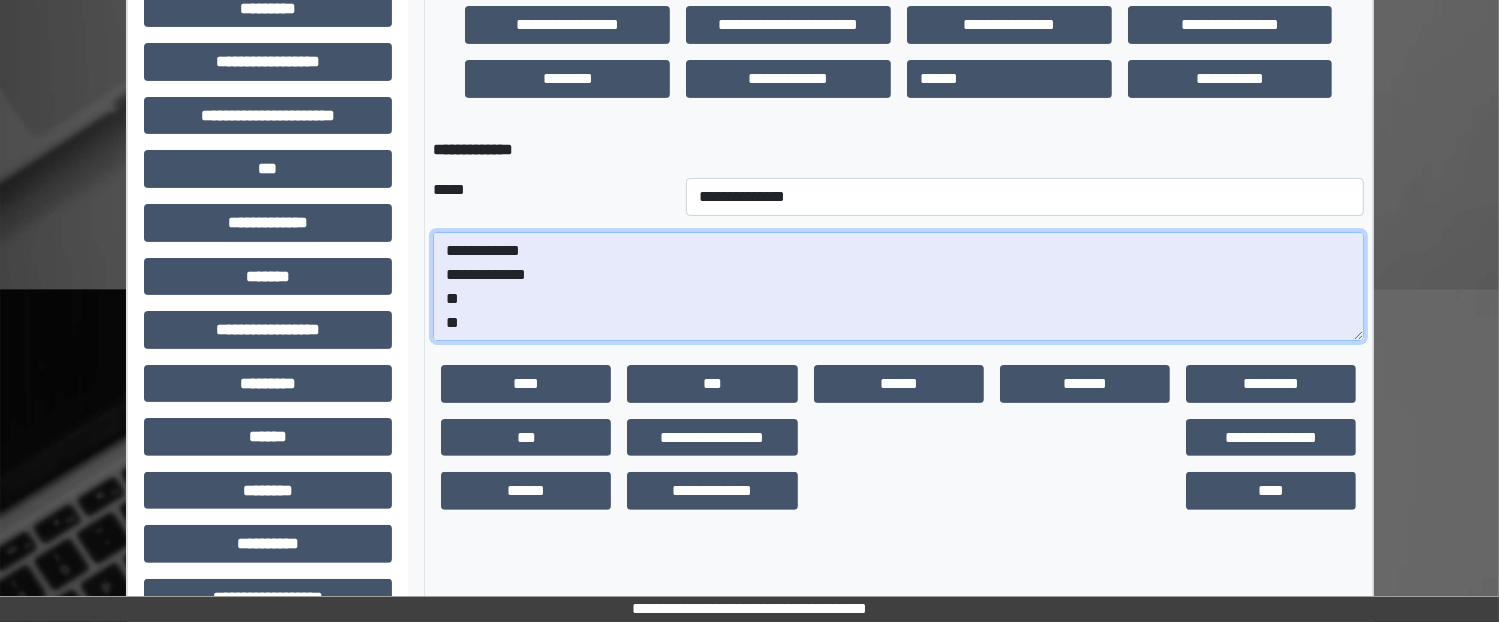 click at bounding box center (898, 287) 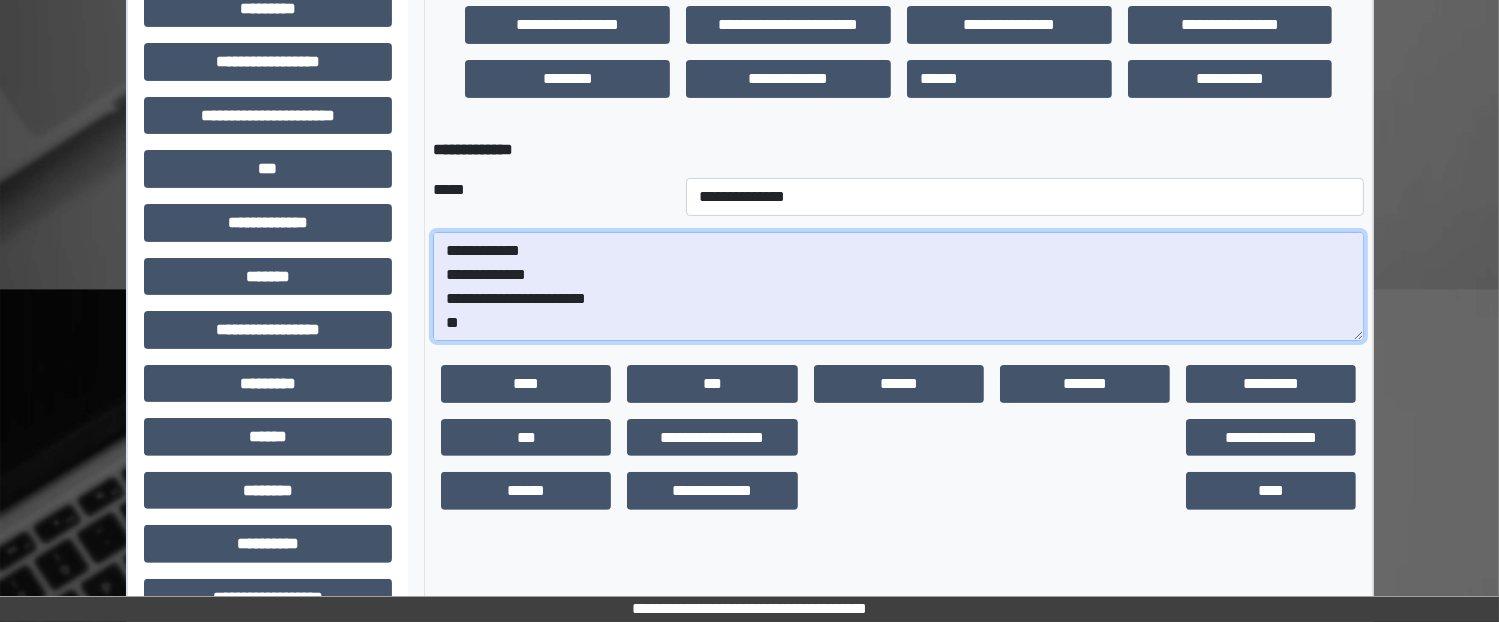 click at bounding box center [898, 287] 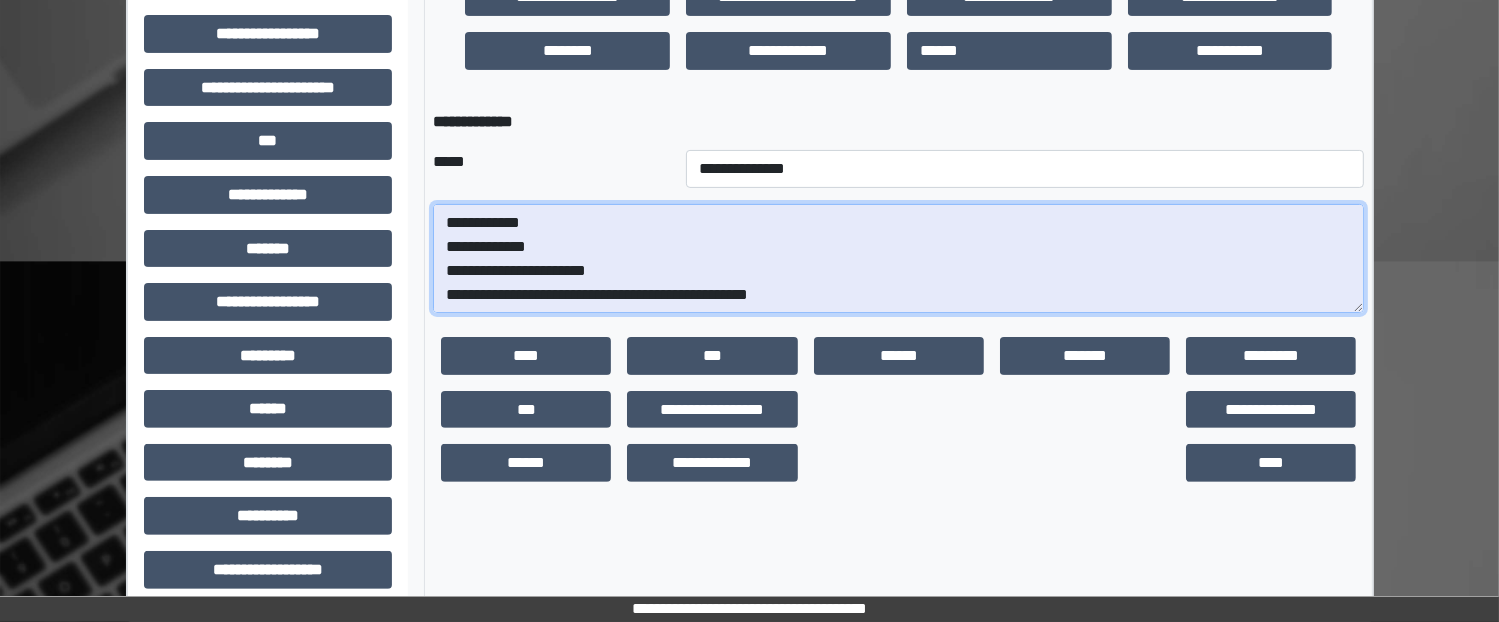 scroll, scrollTop: 544, scrollLeft: 0, axis: vertical 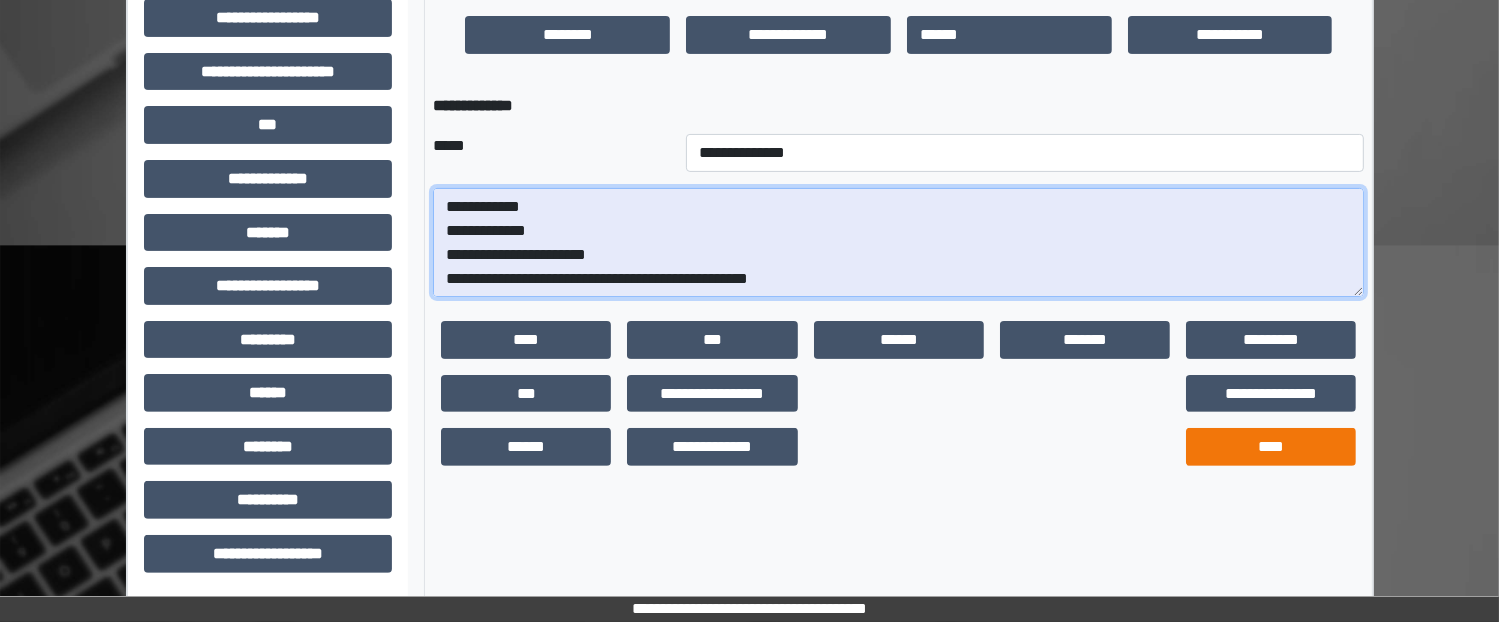 type on "**********" 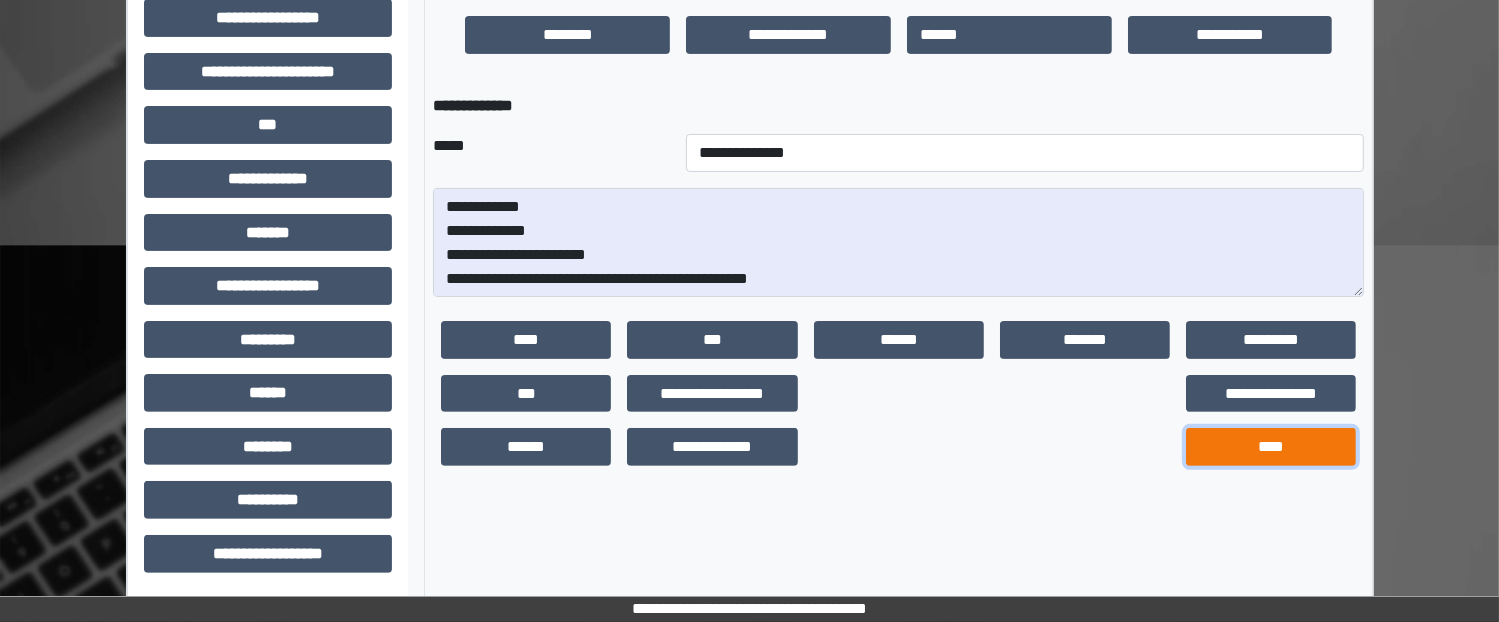 click on "****" at bounding box center (1271, 447) 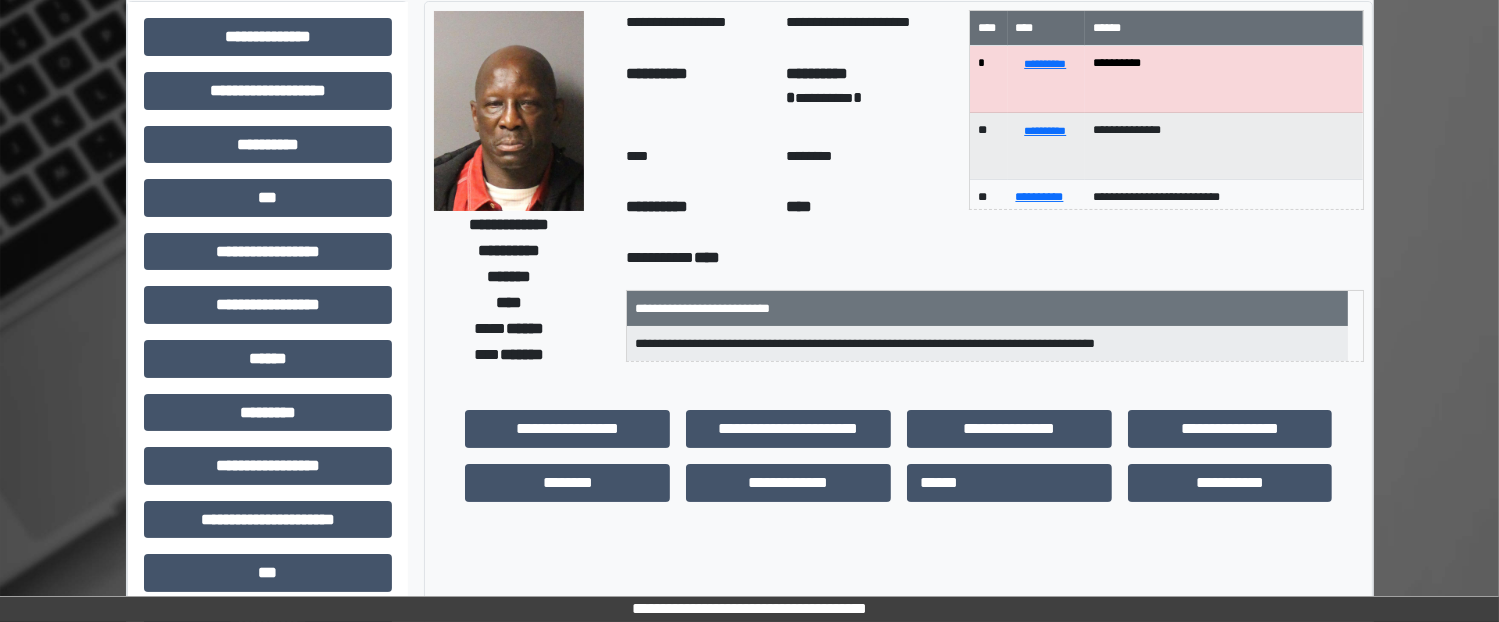 scroll, scrollTop: 100, scrollLeft: 0, axis: vertical 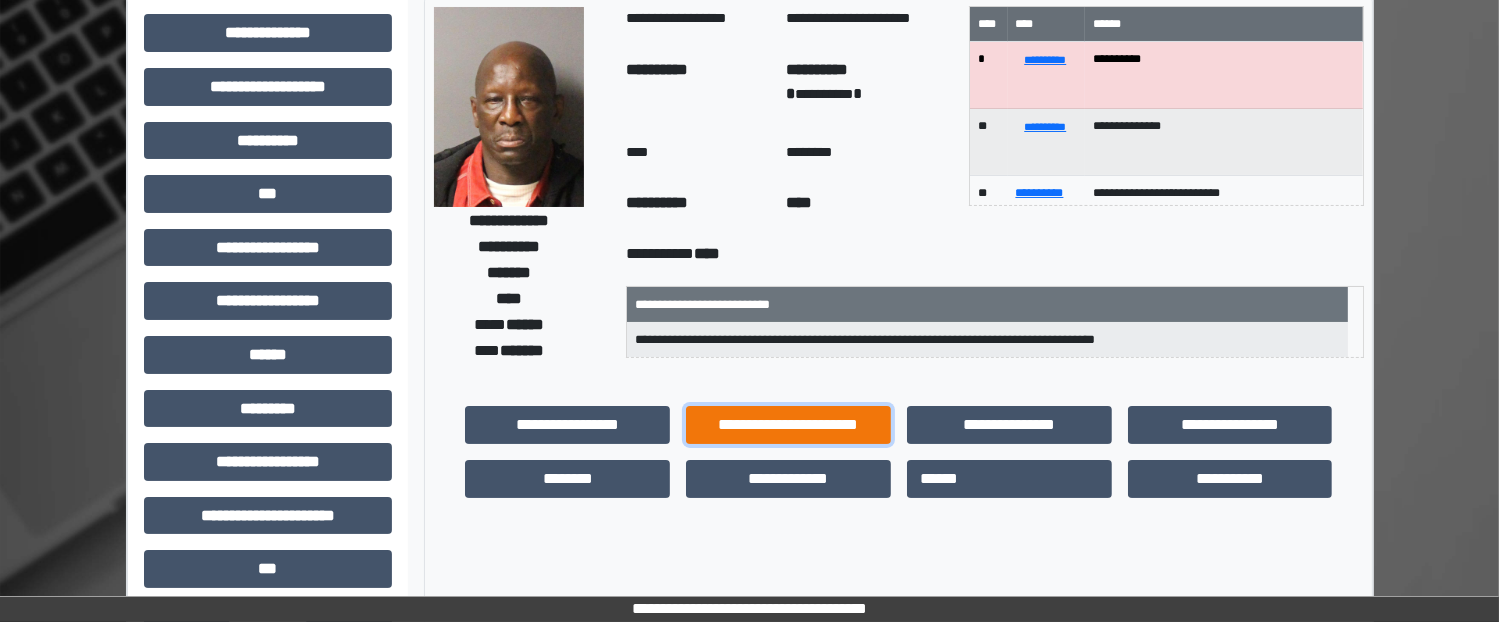 click on "**********" at bounding box center [788, 425] 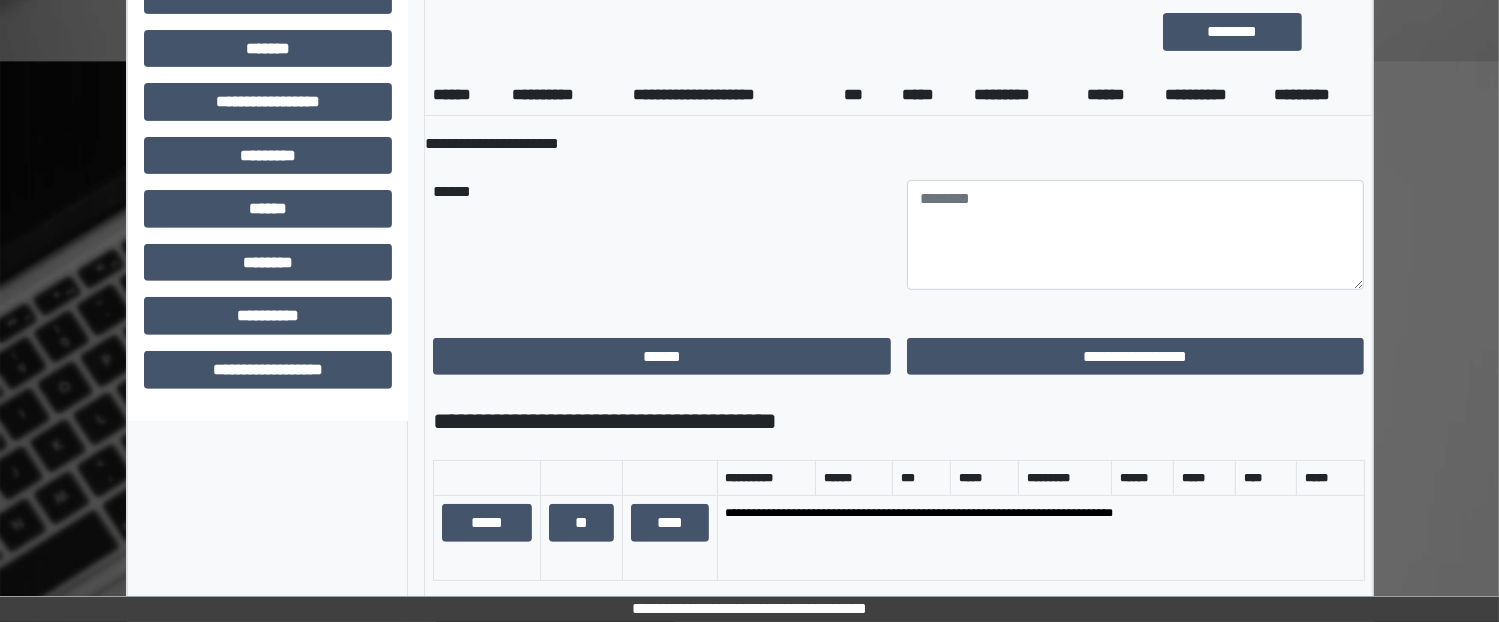 scroll, scrollTop: 1000, scrollLeft: 0, axis: vertical 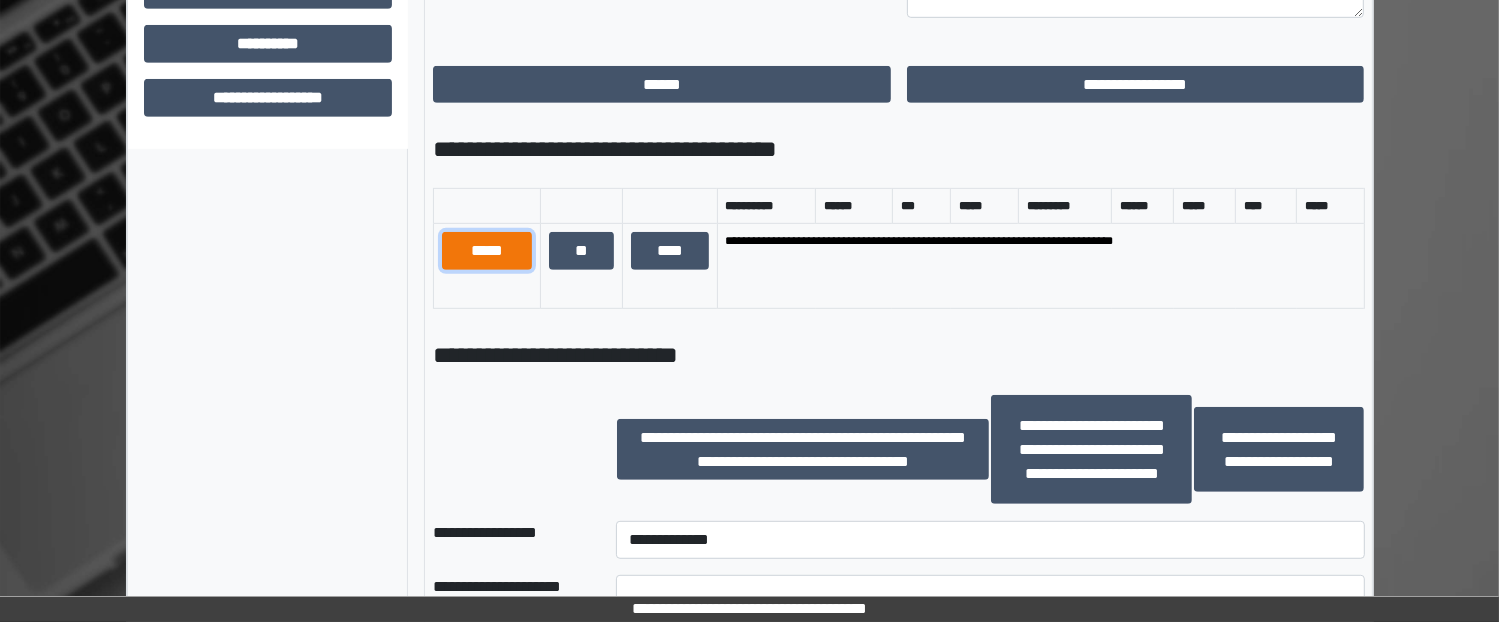 click on "*****" at bounding box center [487, 251] 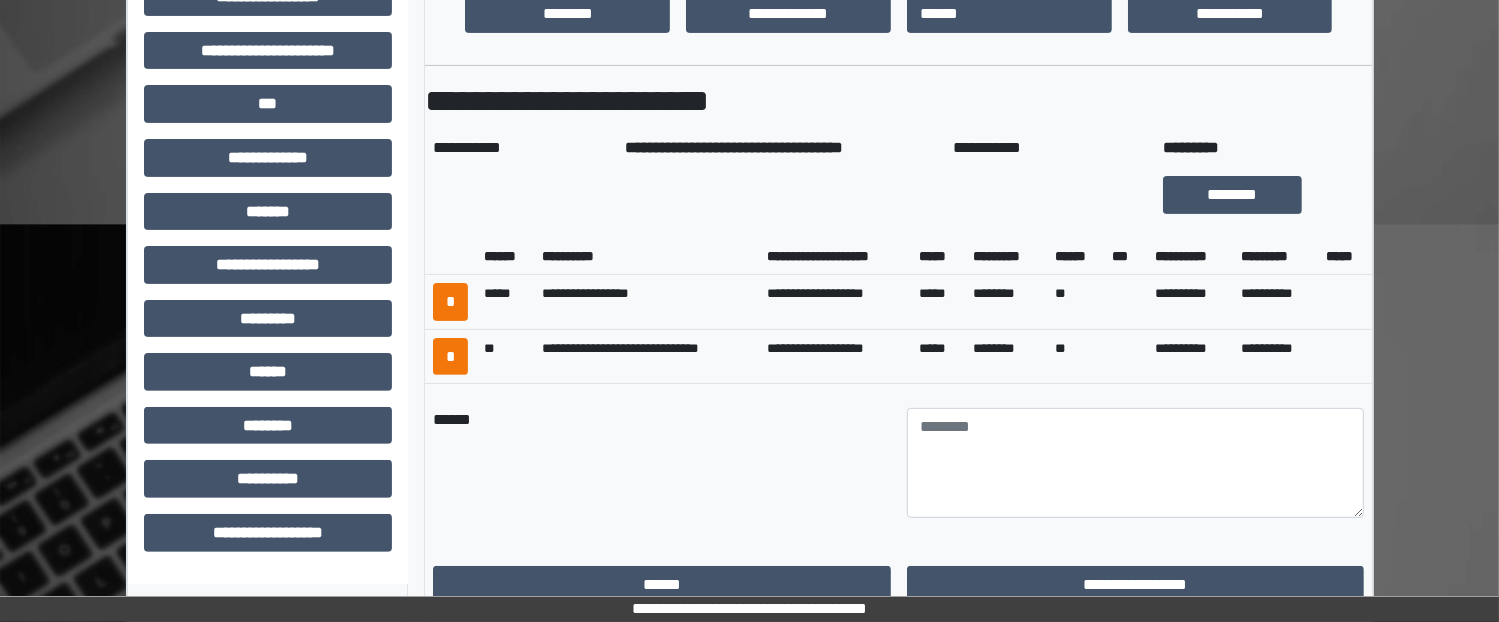 scroll, scrollTop: 600, scrollLeft: 0, axis: vertical 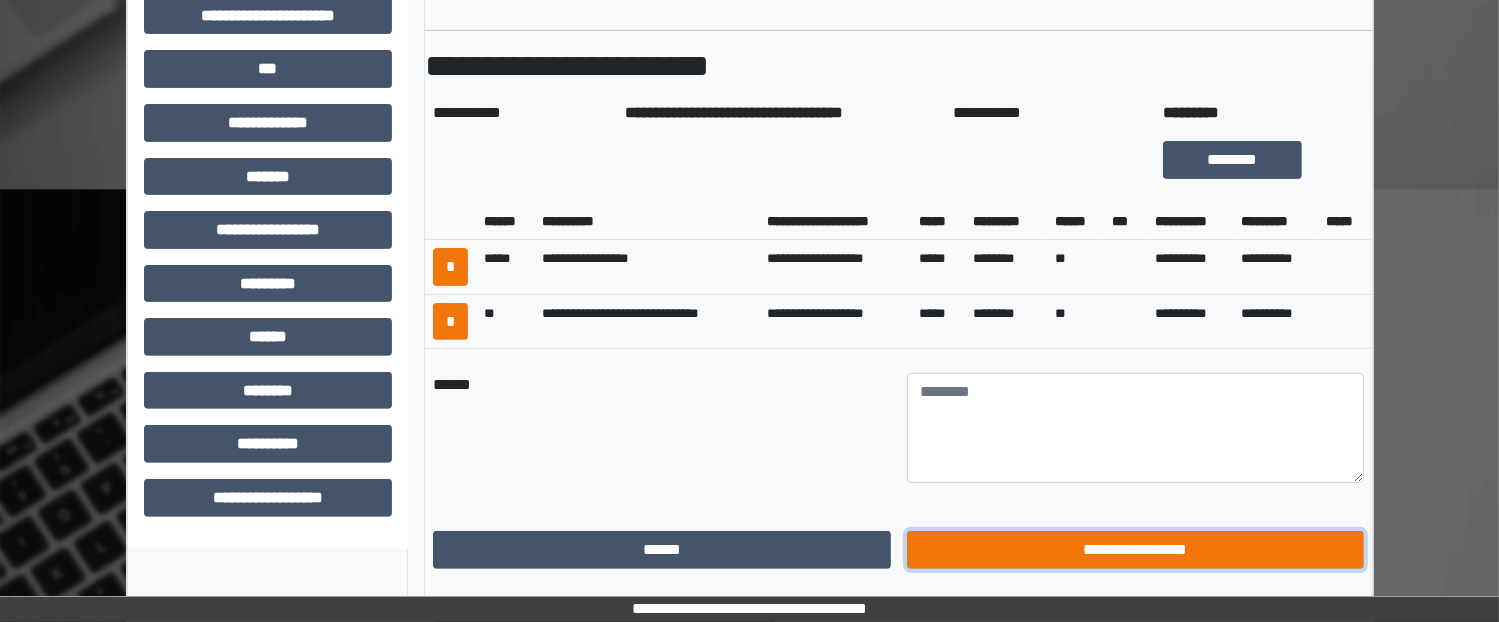 click on "**********" at bounding box center (1136, 550) 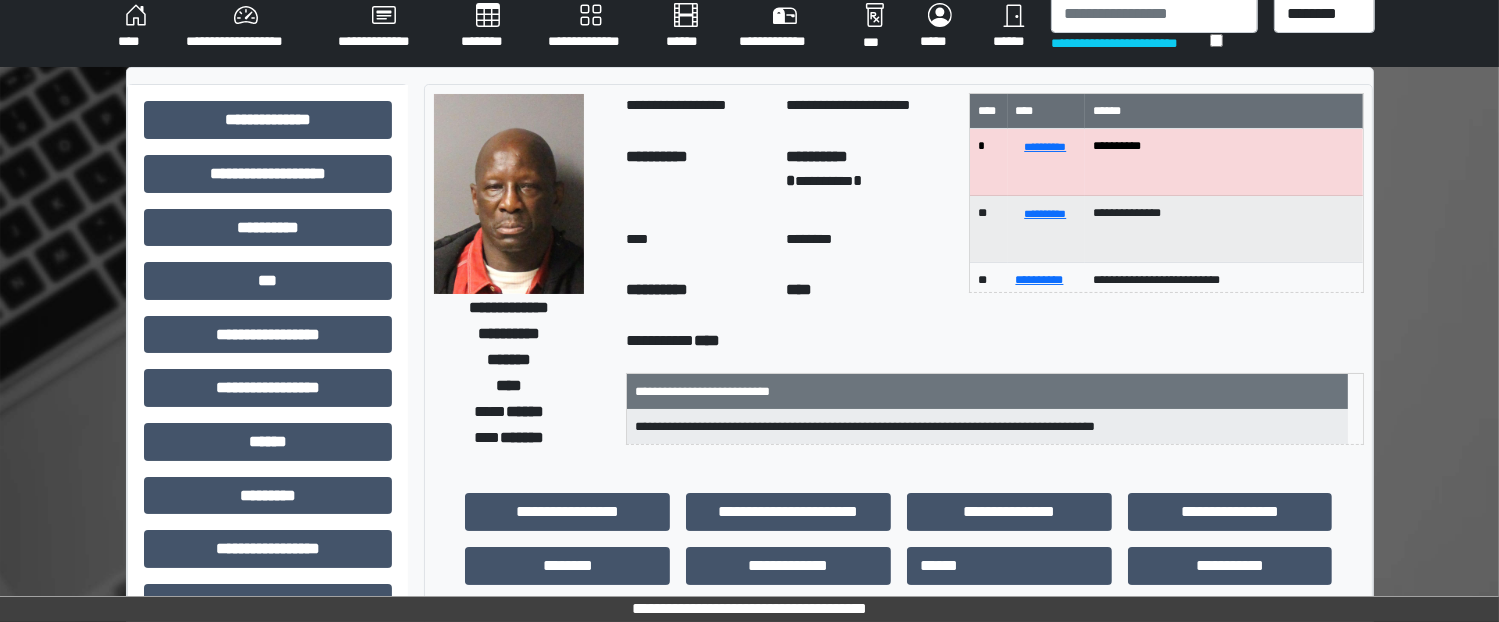 scroll, scrollTop: 0, scrollLeft: 0, axis: both 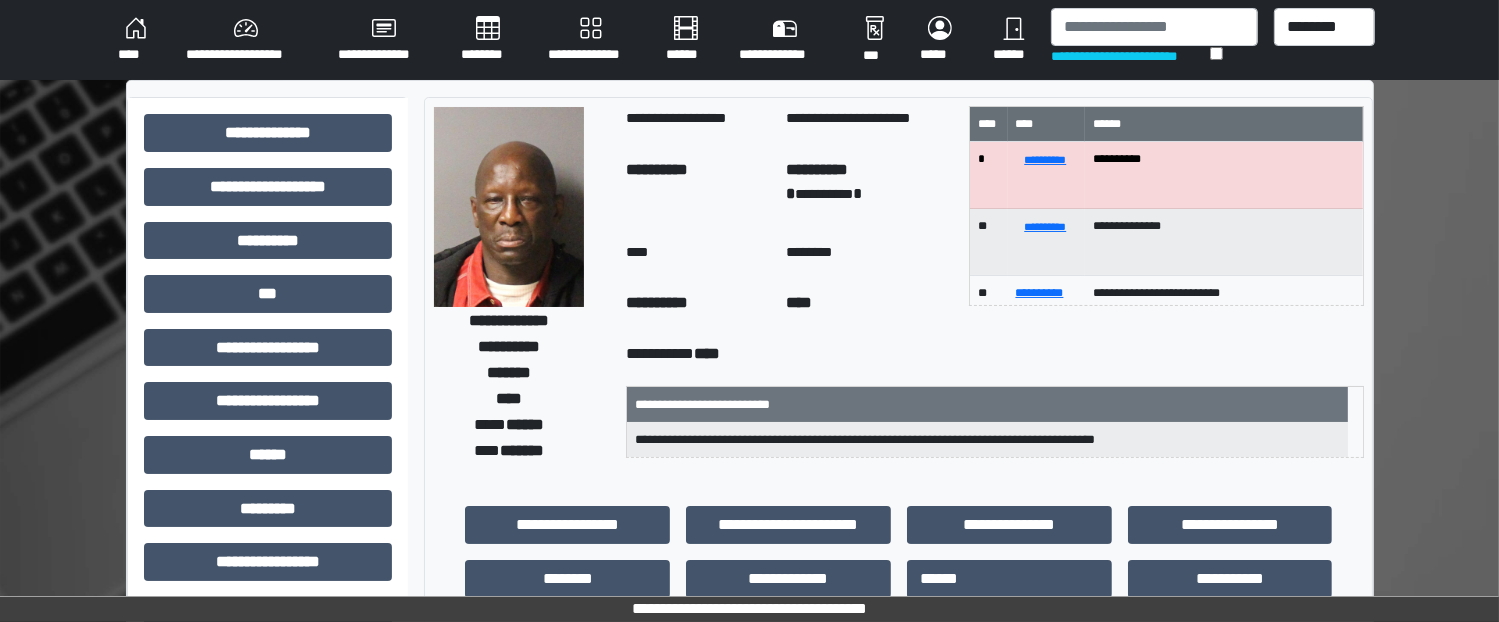 click on "********" at bounding box center (488, 40) 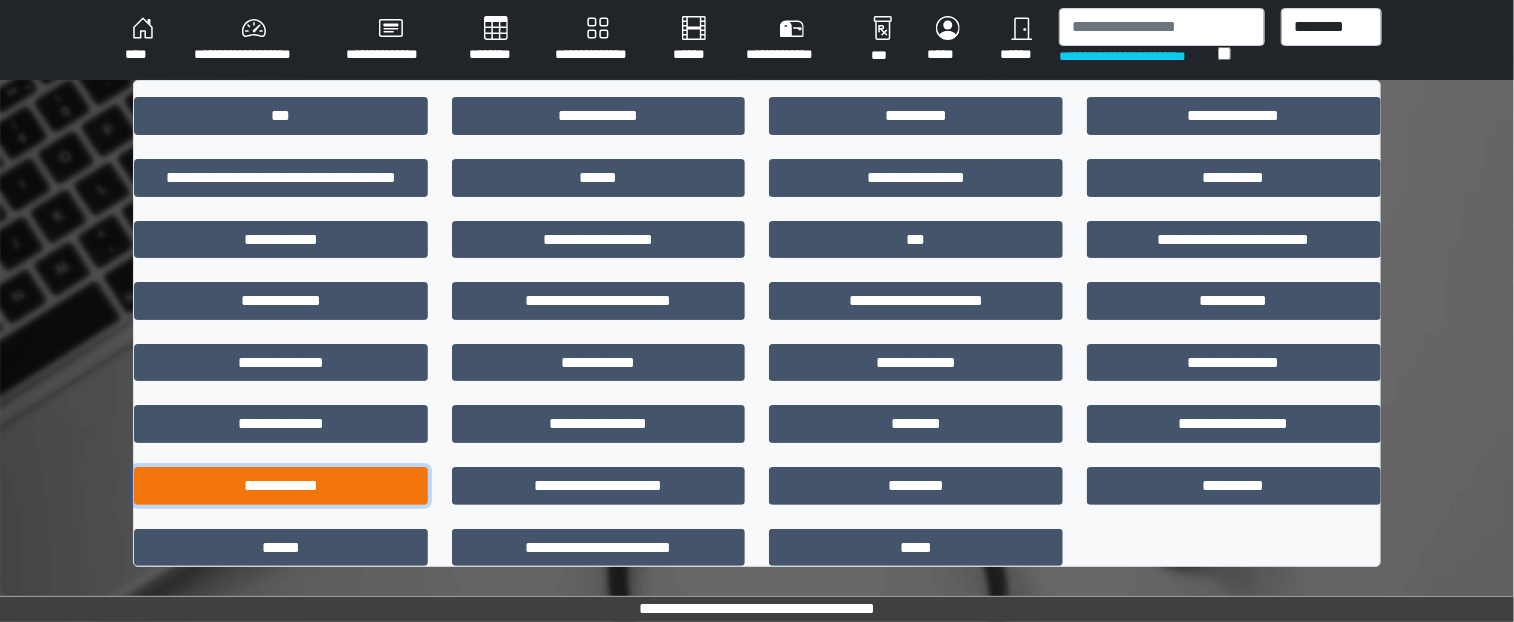 click on "**********" at bounding box center (281, 486) 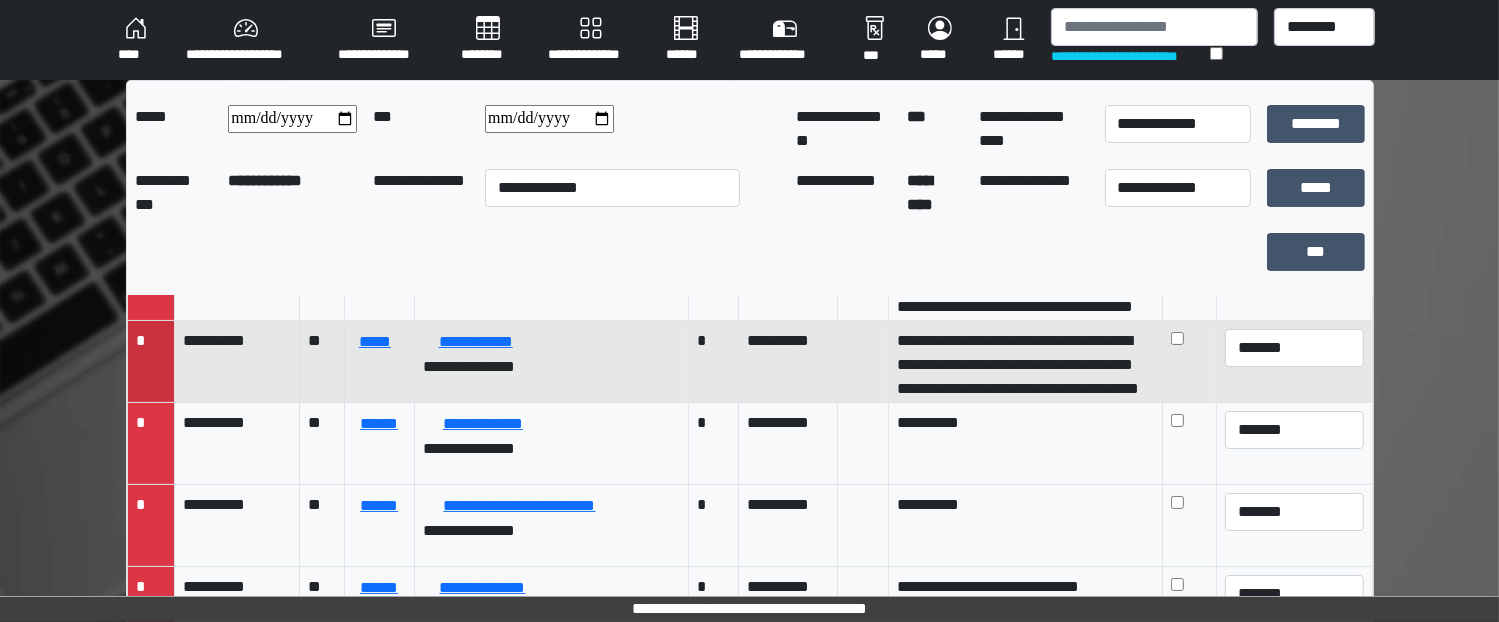 scroll, scrollTop: 600, scrollLeft: 0, axis: vertical 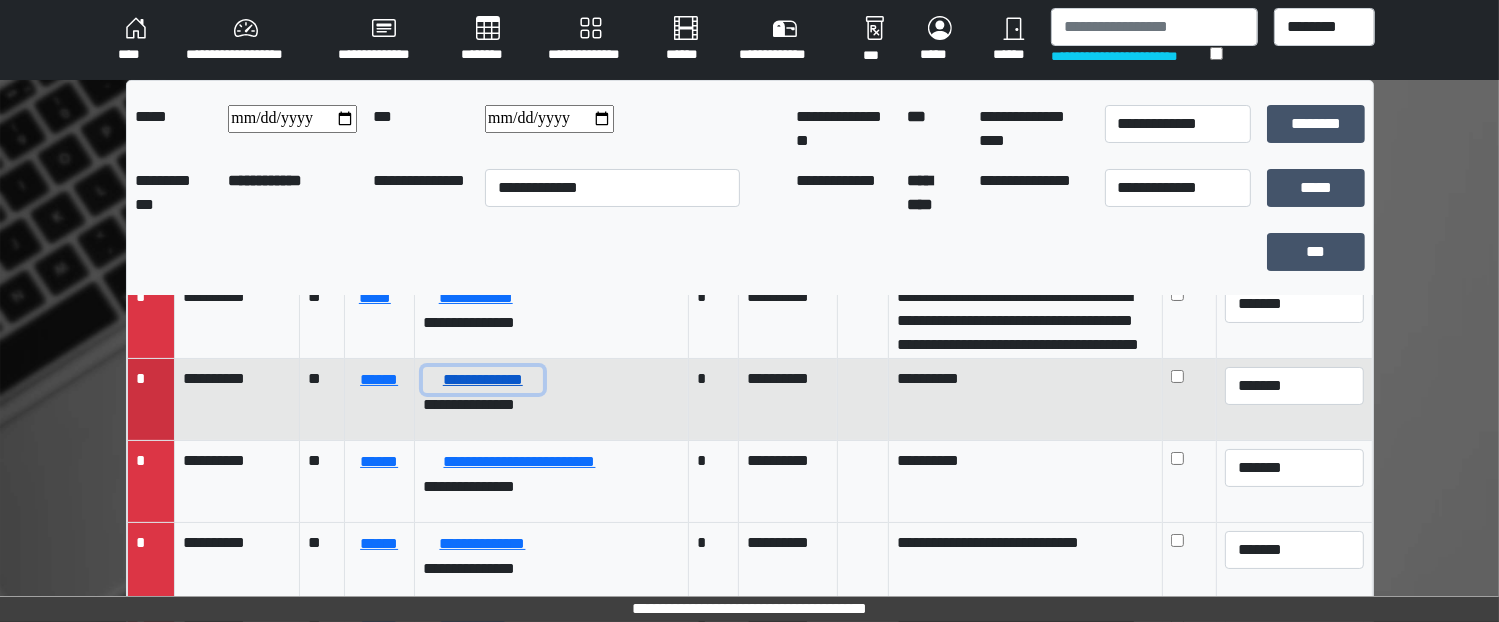 click on "**********" at bounding box center [483, 380] 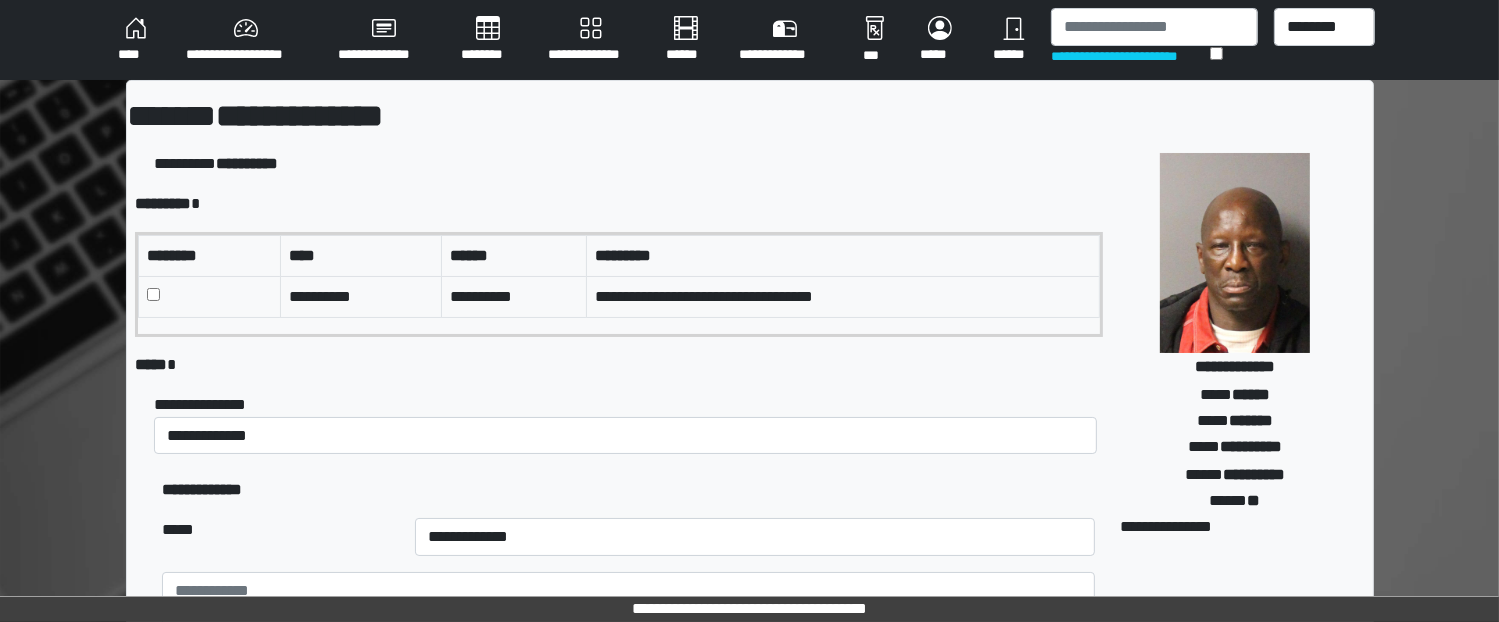 click at bounding box center [209, 296] 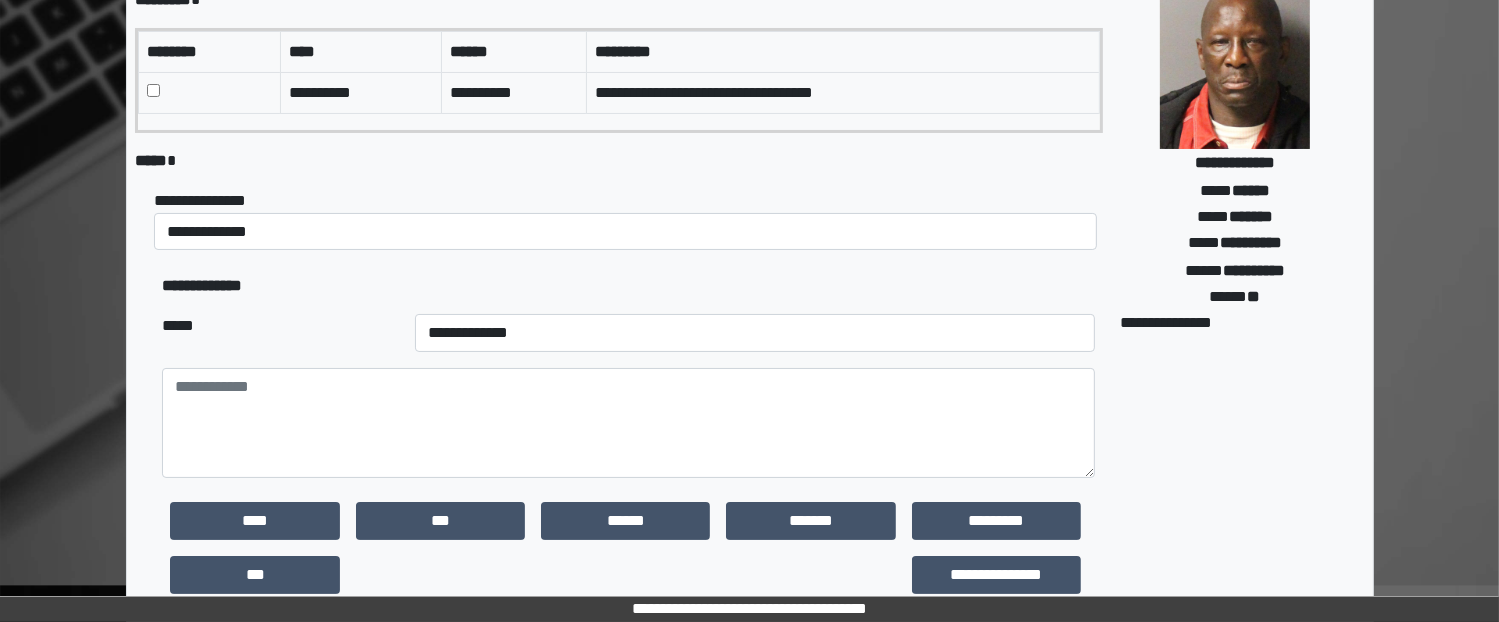 scroll, scrollTop: 300, scrollLeft: 0, axis: vertical 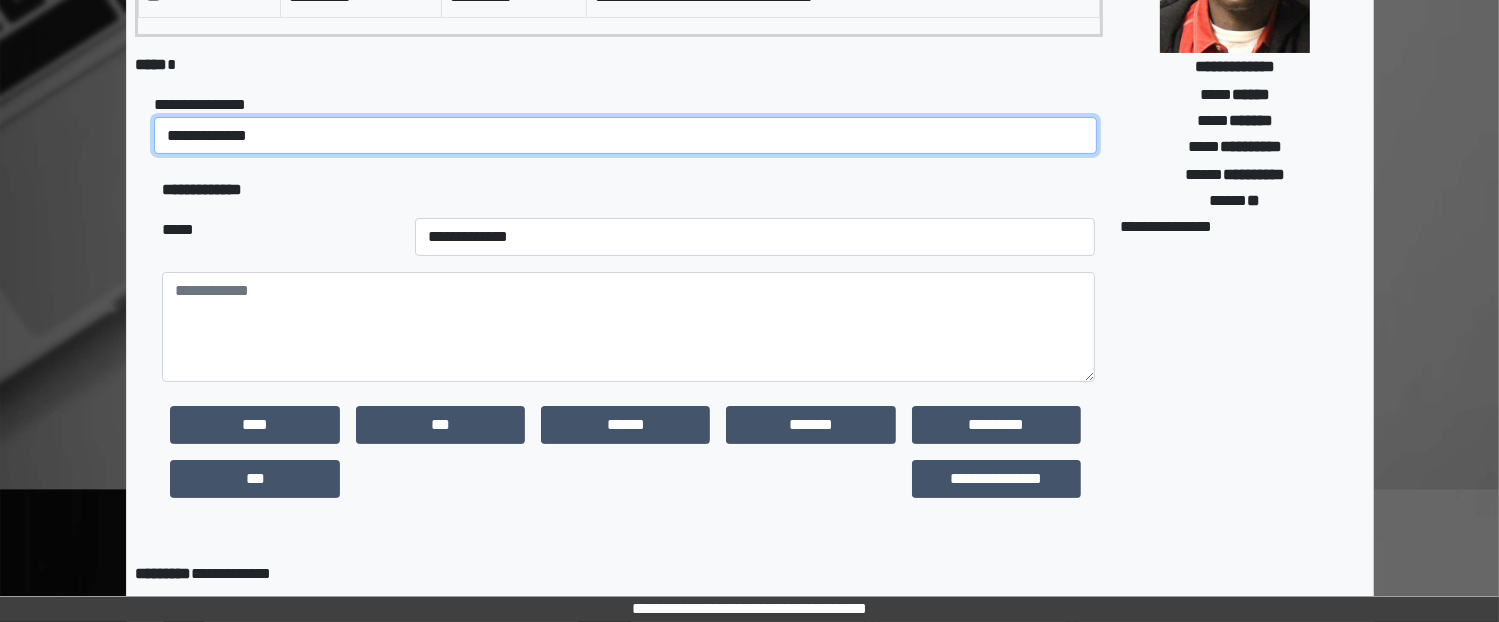 click on "**********" at bounding box center (625, 136) 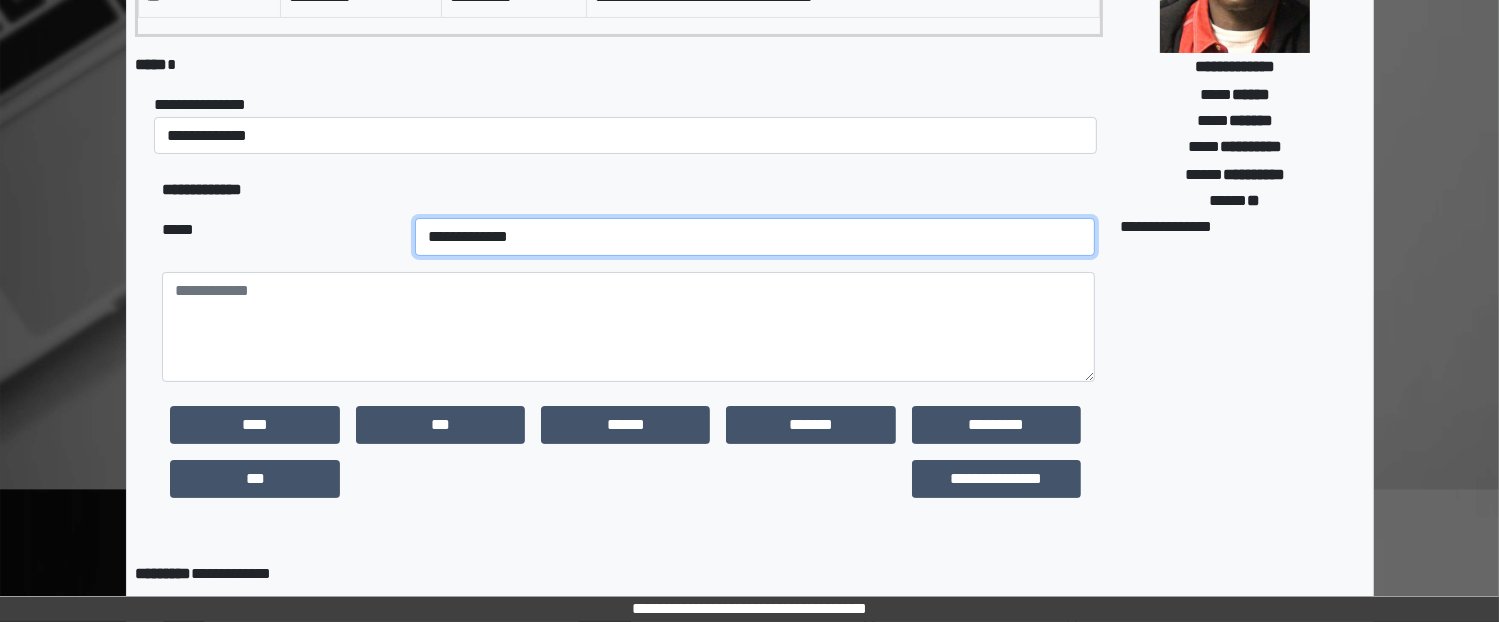 click on "**********" at bounding box center [755, 237] 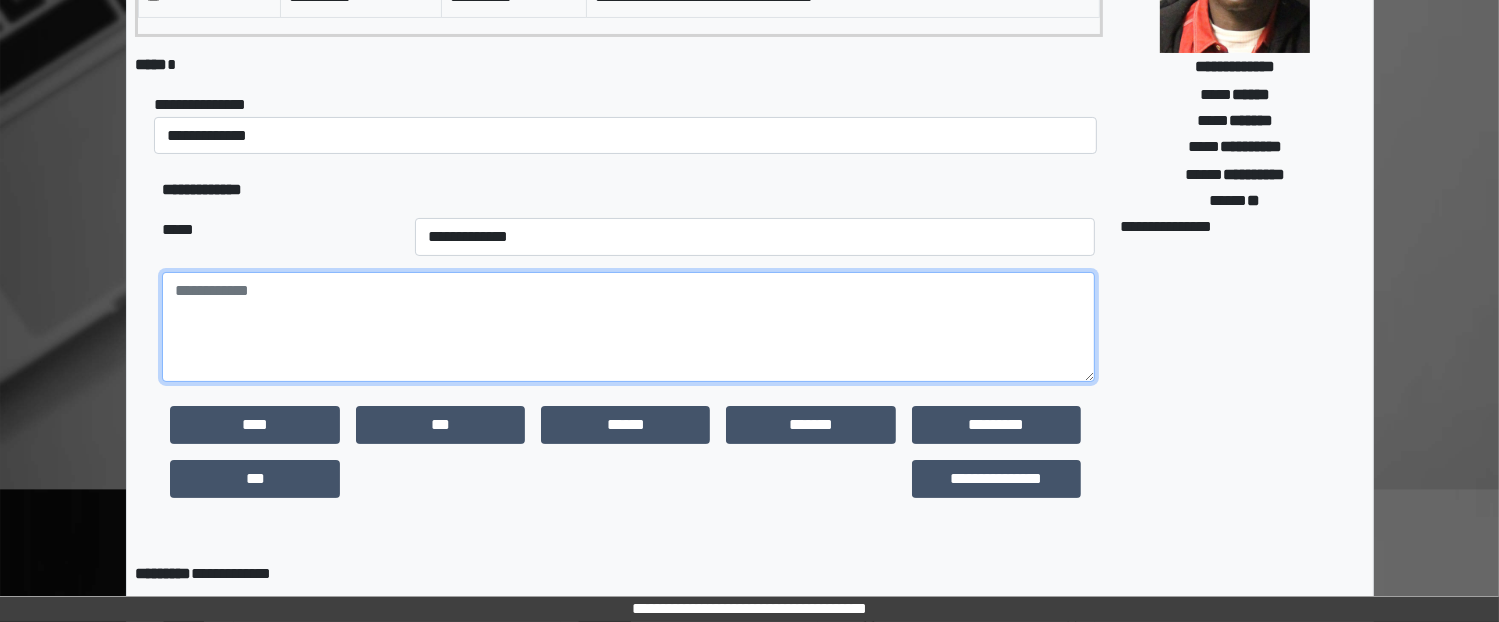 click at bounding box center [628, 327] 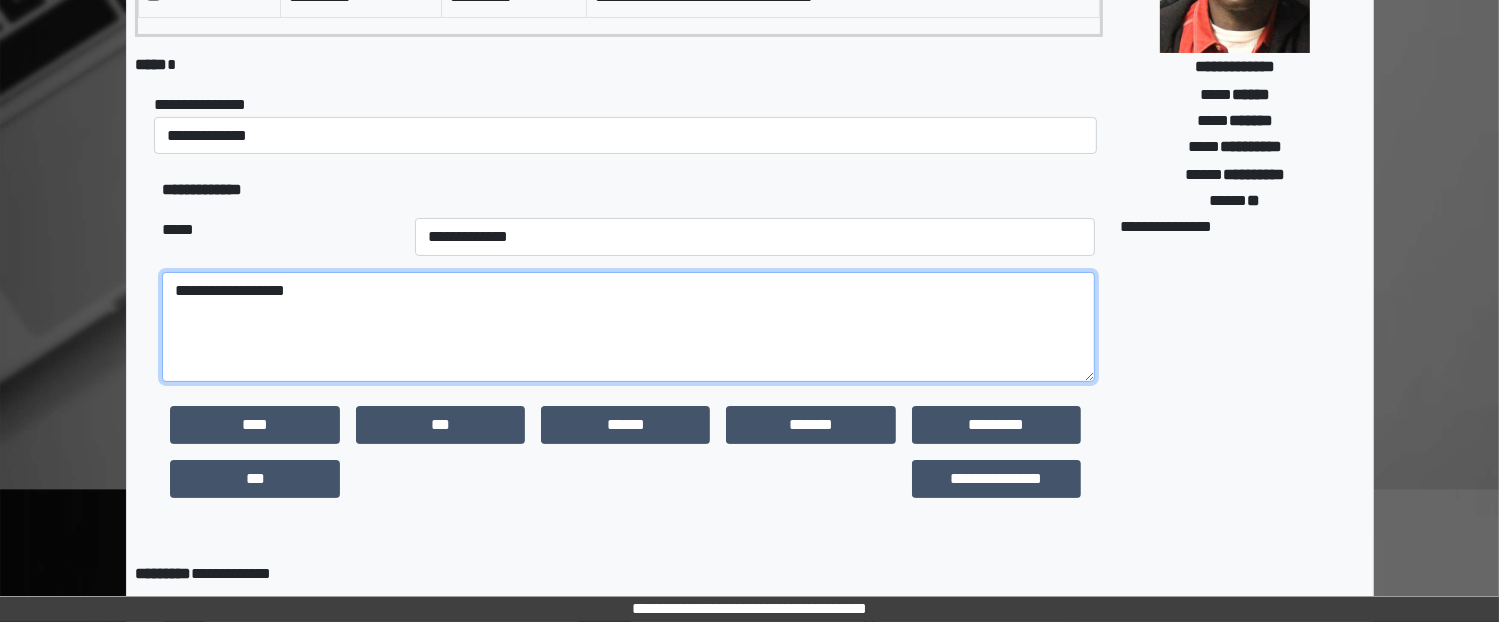 click on "**********" at bounding box center [628, 327] 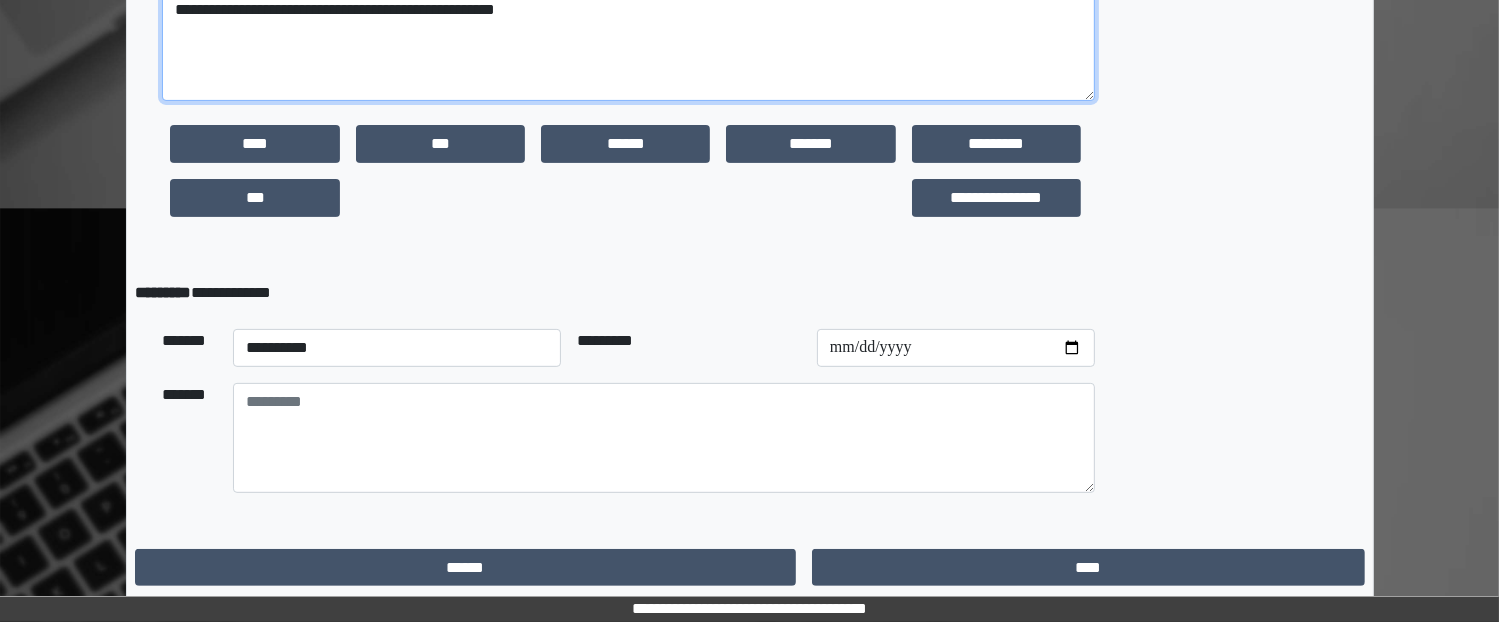 scroll, scrollTop: 582, scrollLeft: 0, axis: vertical 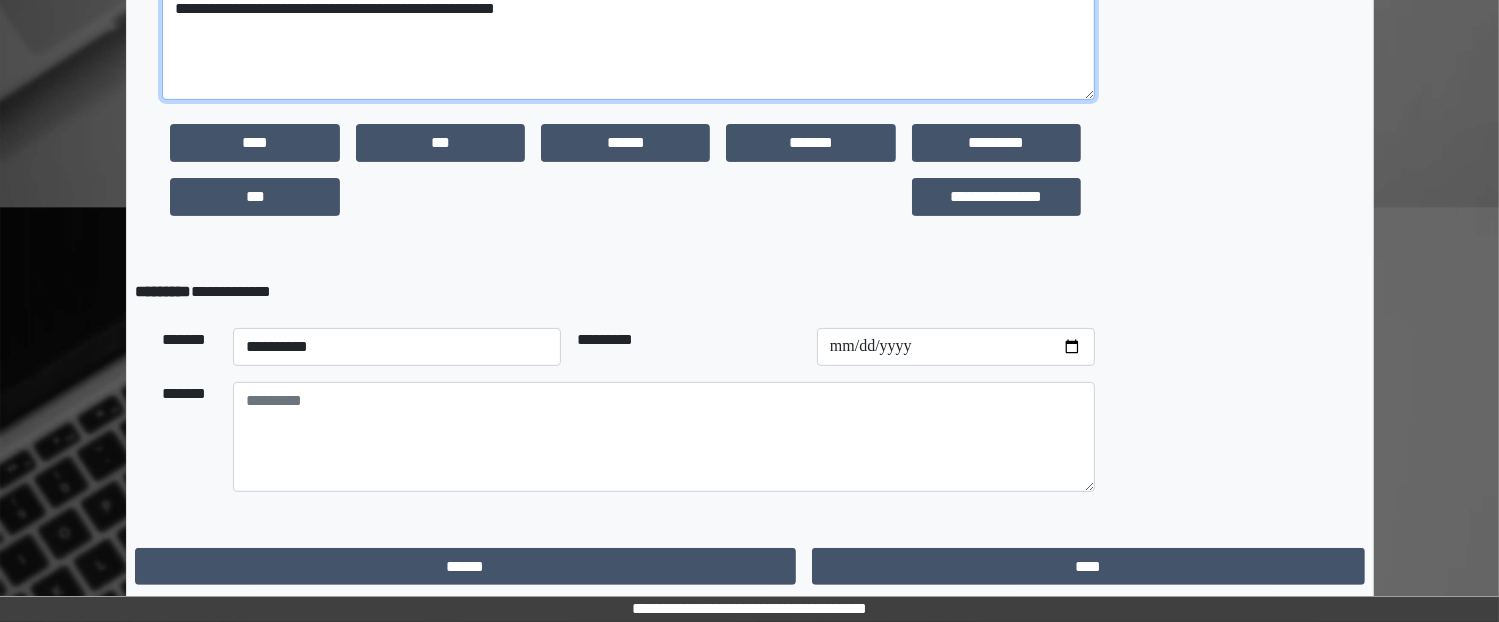 type on "**********" 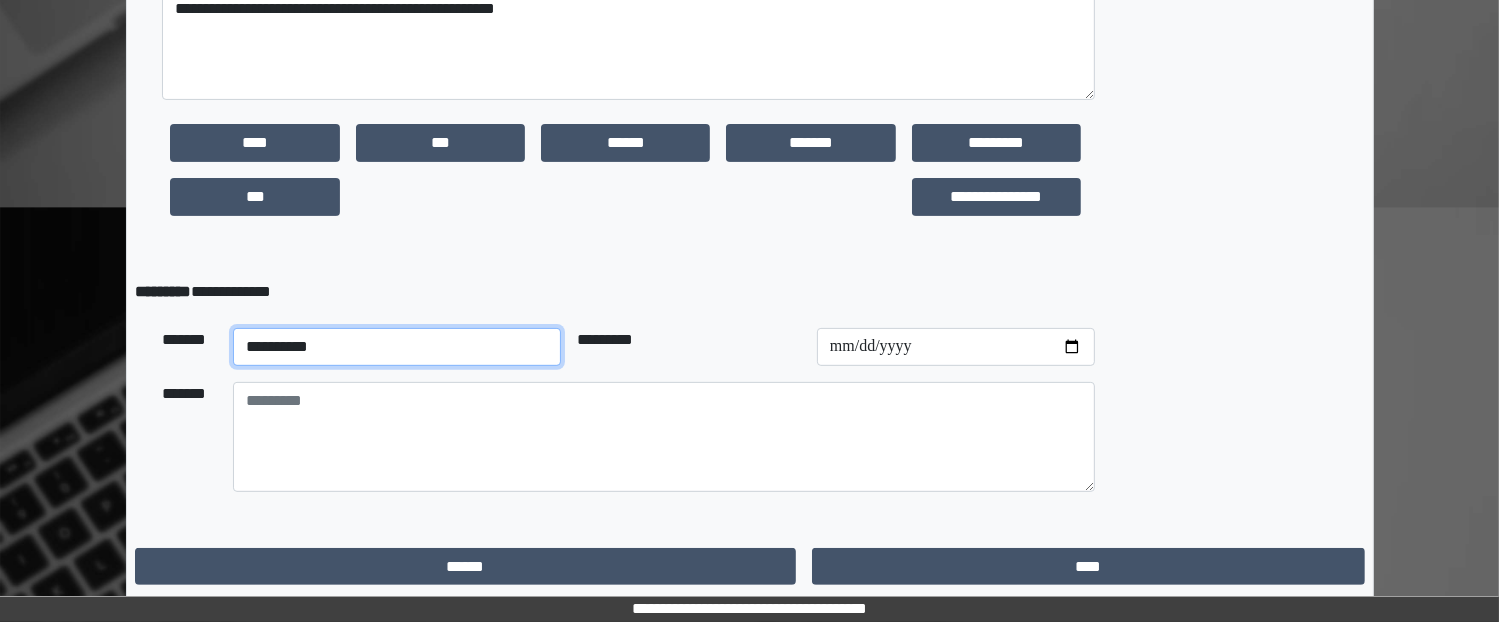 click on "**********" at bounding box center [397, 347] 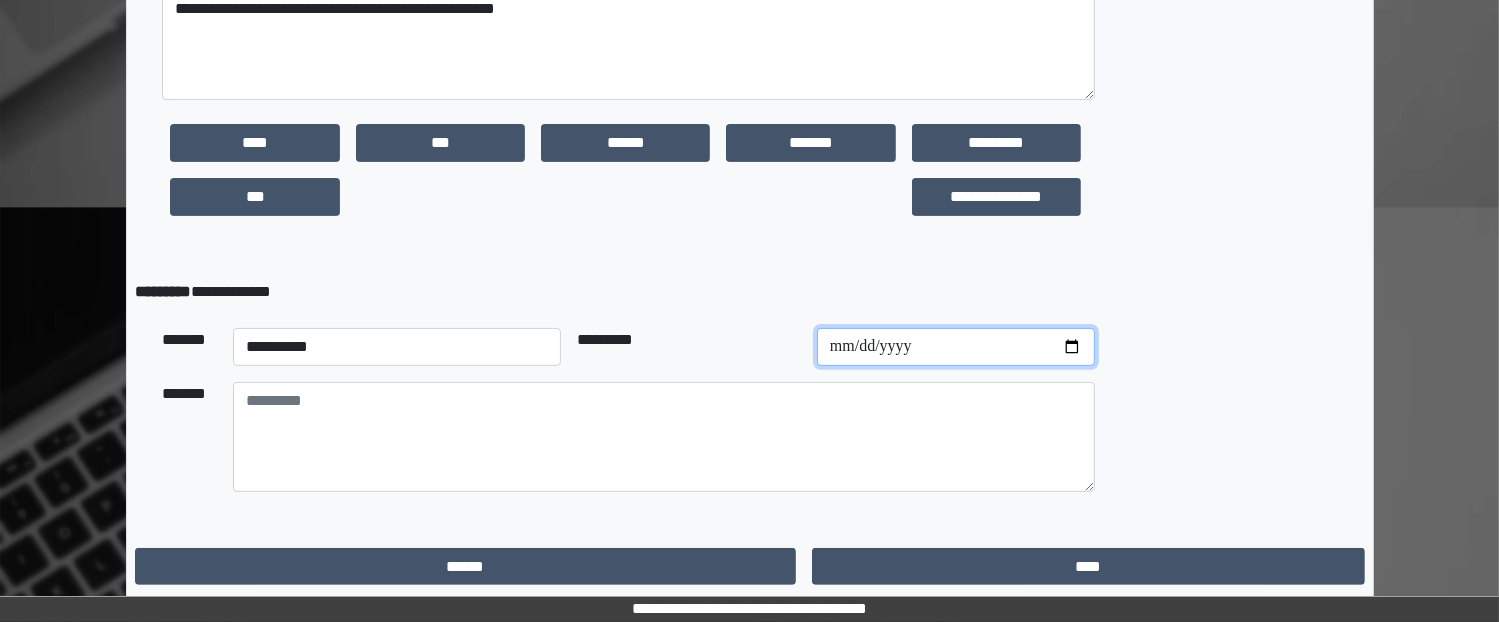click at bounding box center [956, 347] 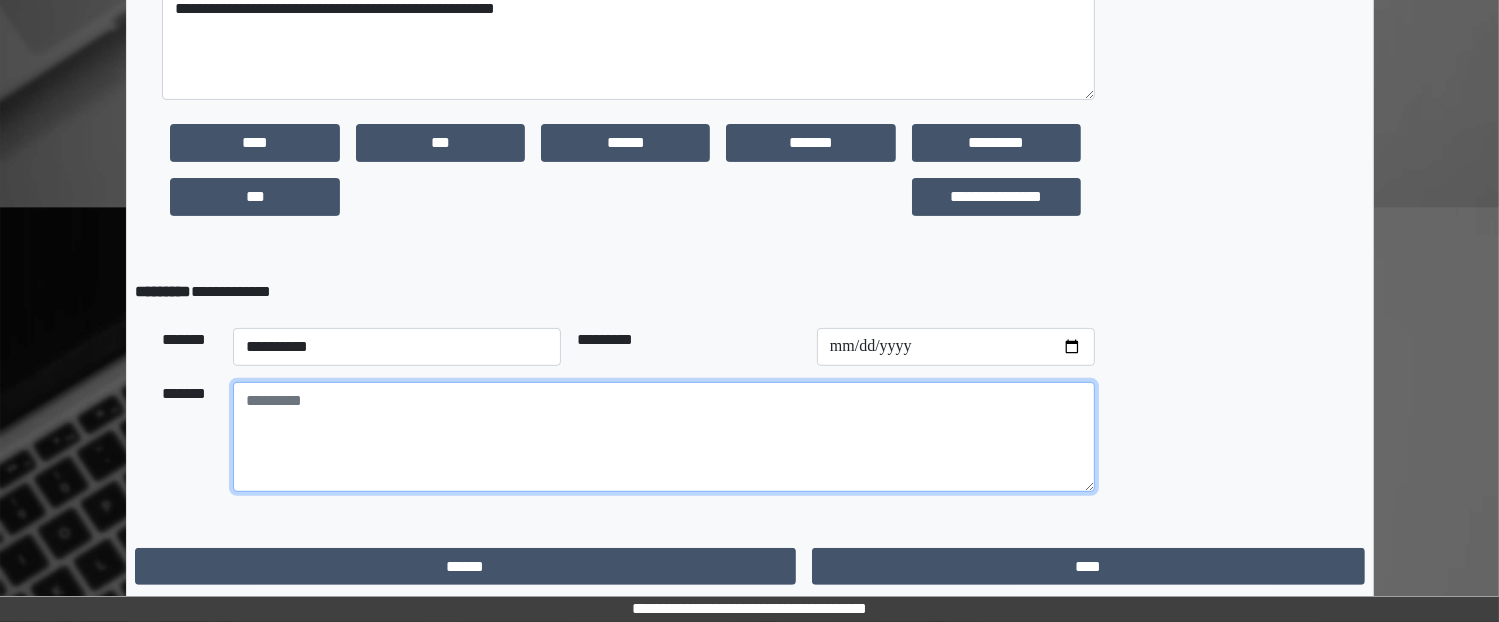 click at bounding box center (664, 437) 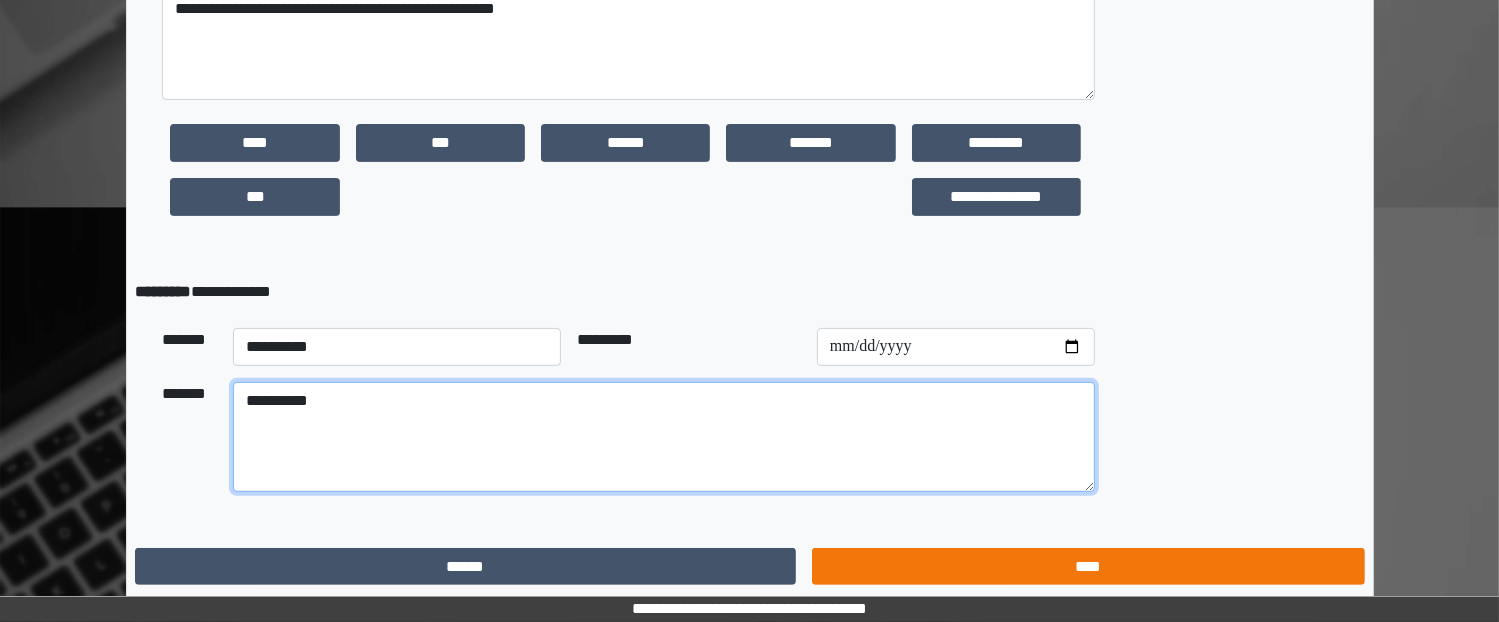 type on "**********" 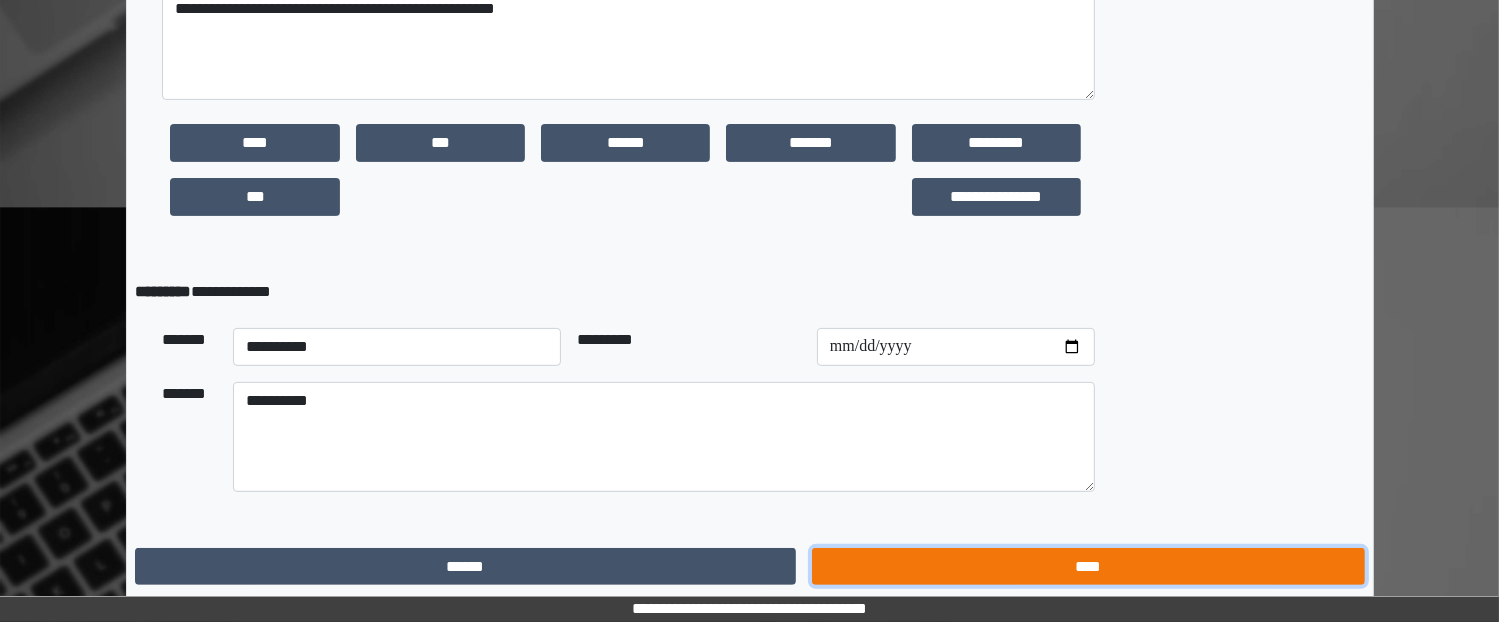 click on "****" at bounding box center [1088, 567] 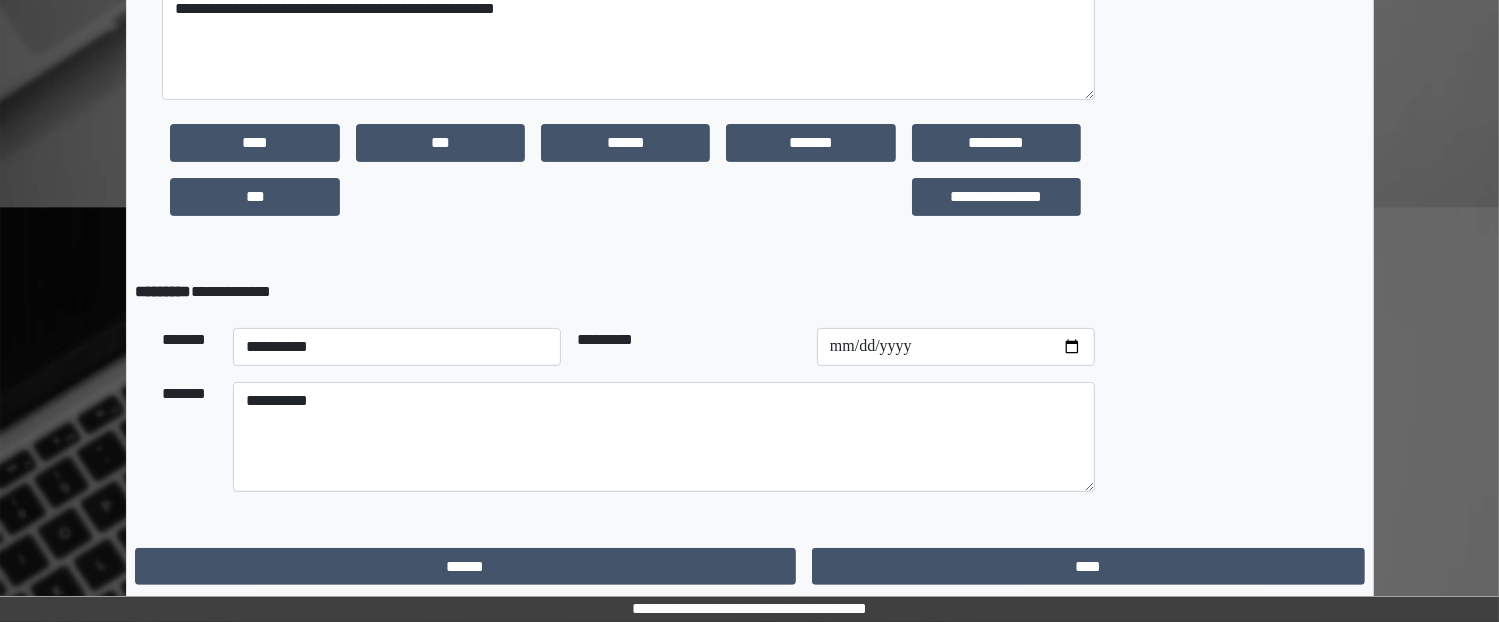 scroll, scrollTop: 0, scrollLeft: 0, axis: both 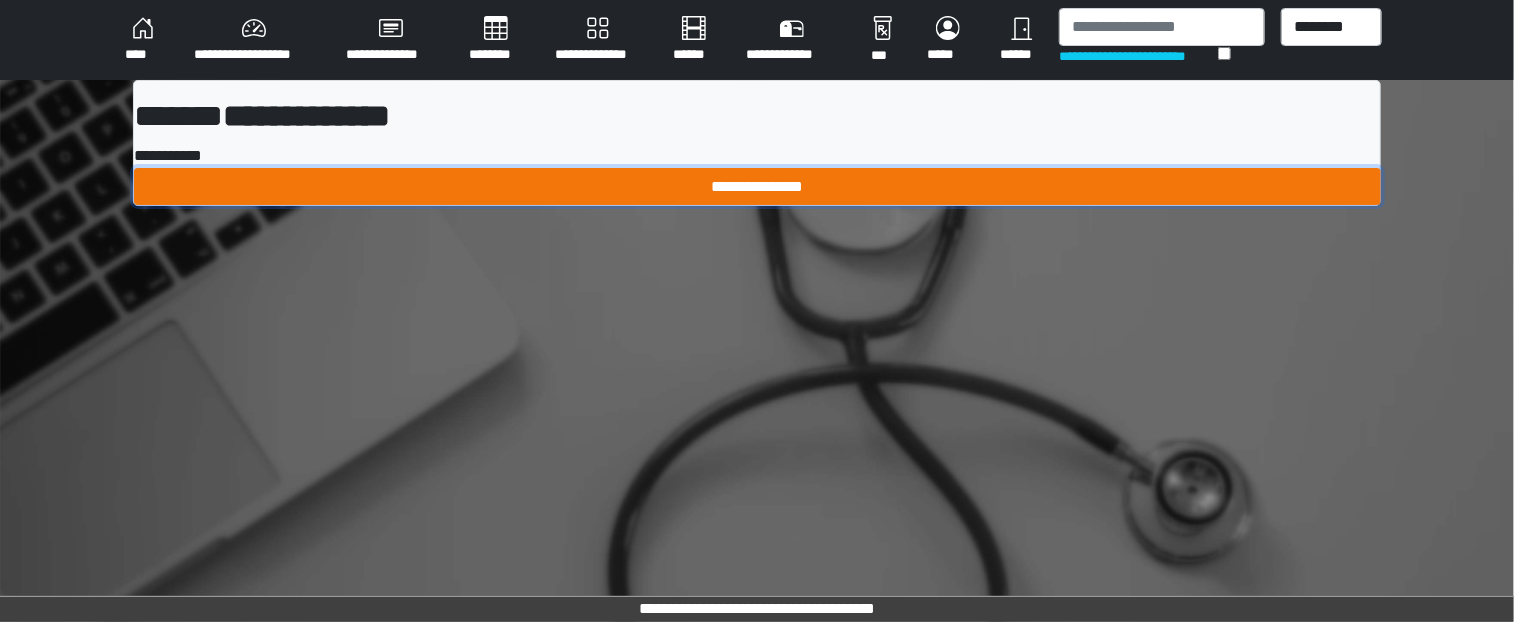 click on "**********" at bounding box center [757, 187] 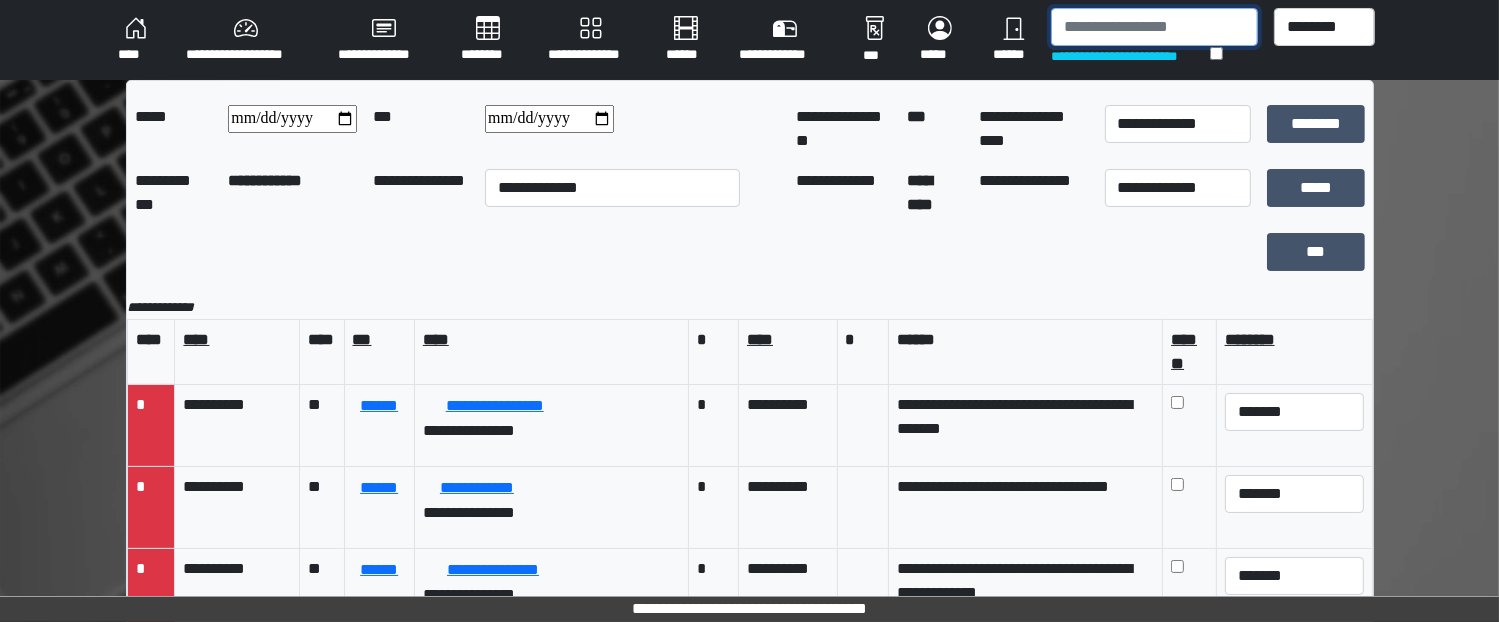 click at bounding box center (1154, 27) 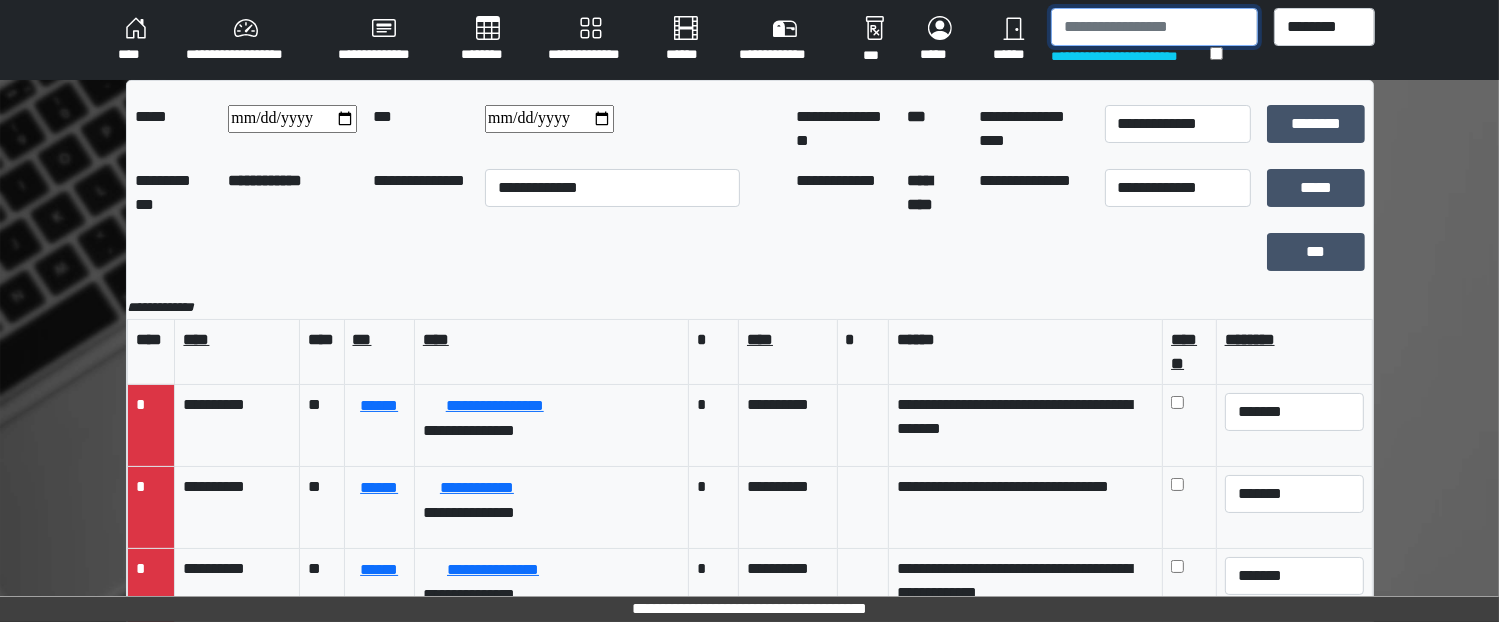 type on "*" 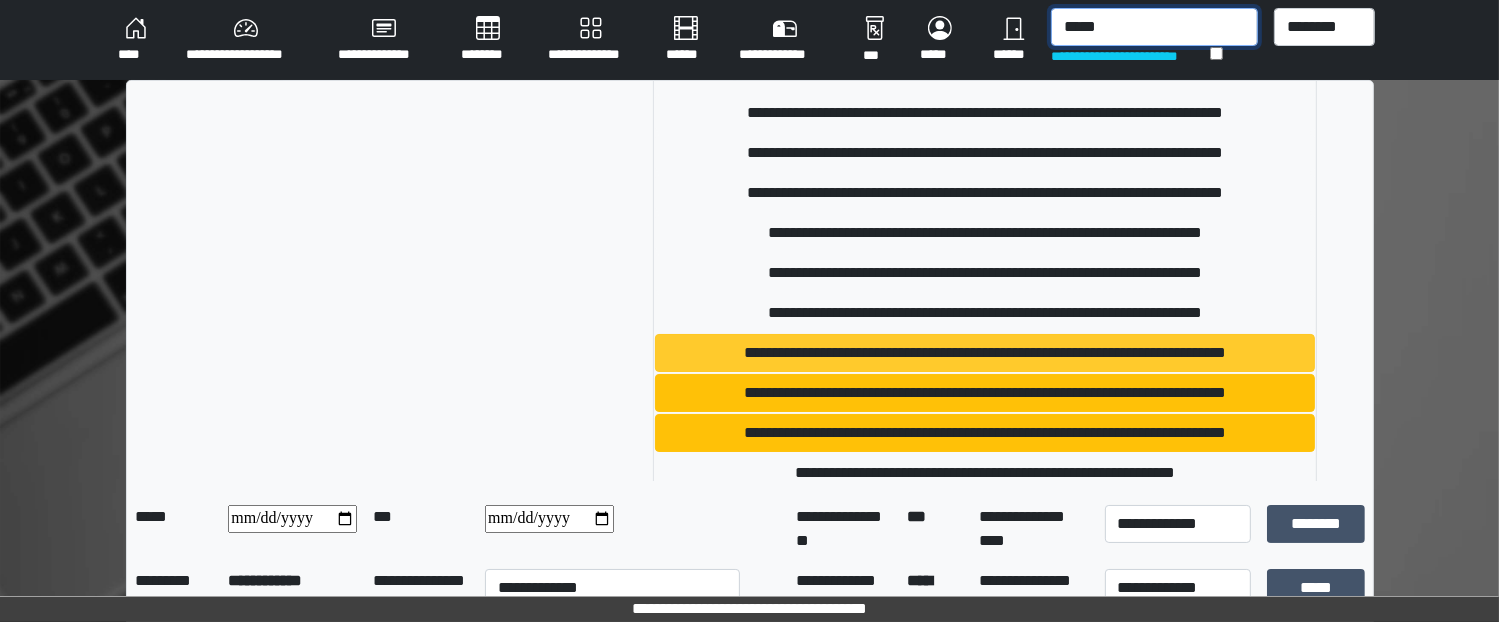 scroll, scrollTop: 200, scrollLeft: 0, axis: vertical 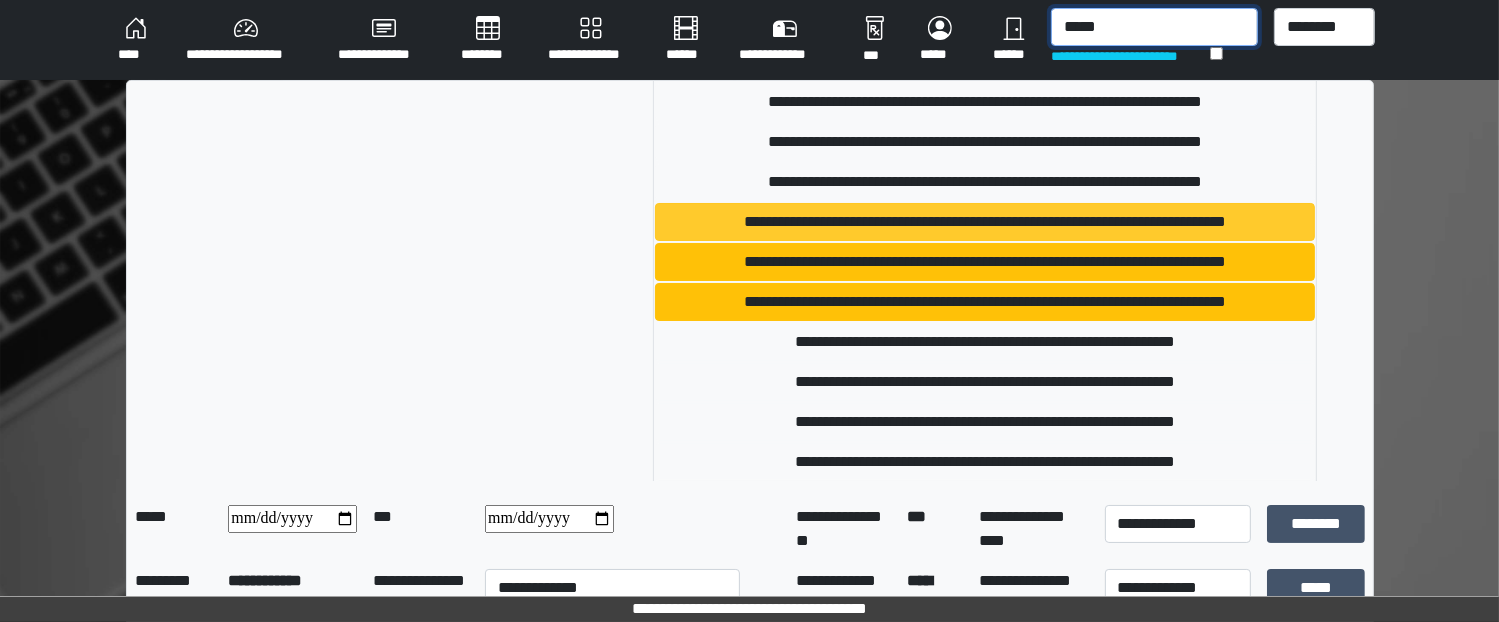 type on "*****" 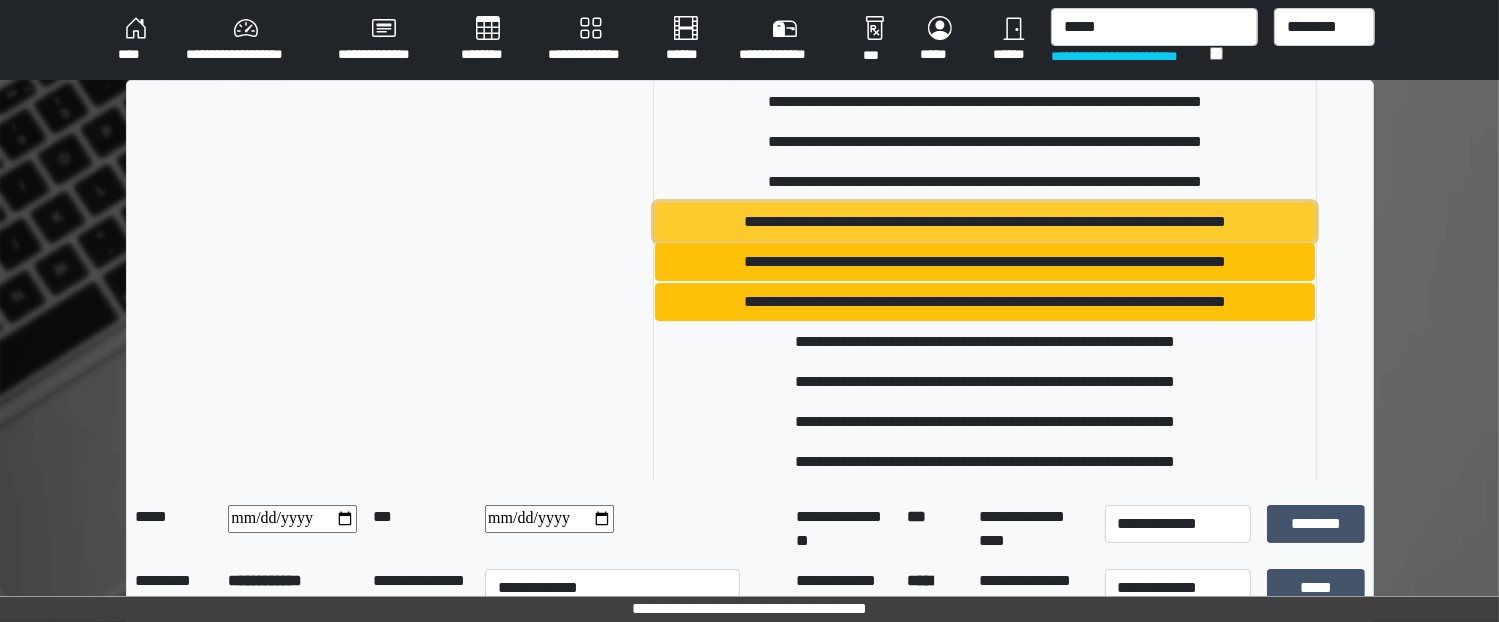 click on "**********" at bounding box center [985, 222] 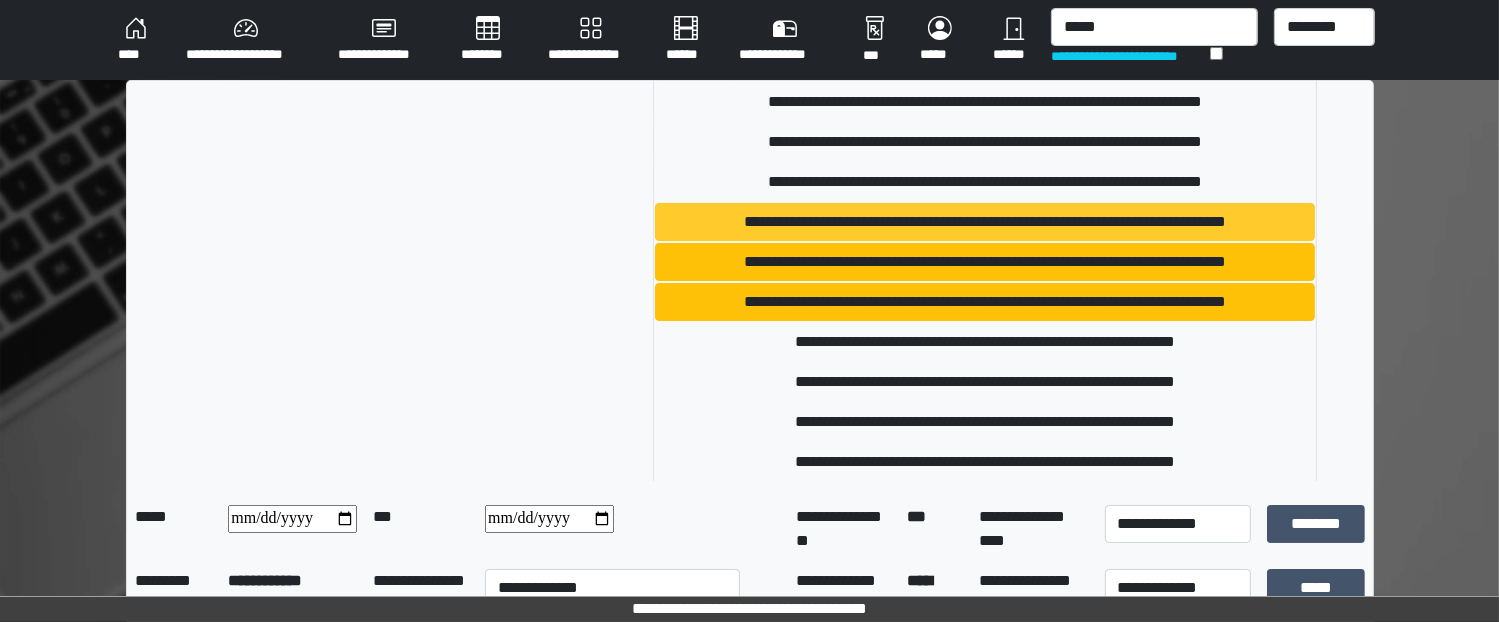 type 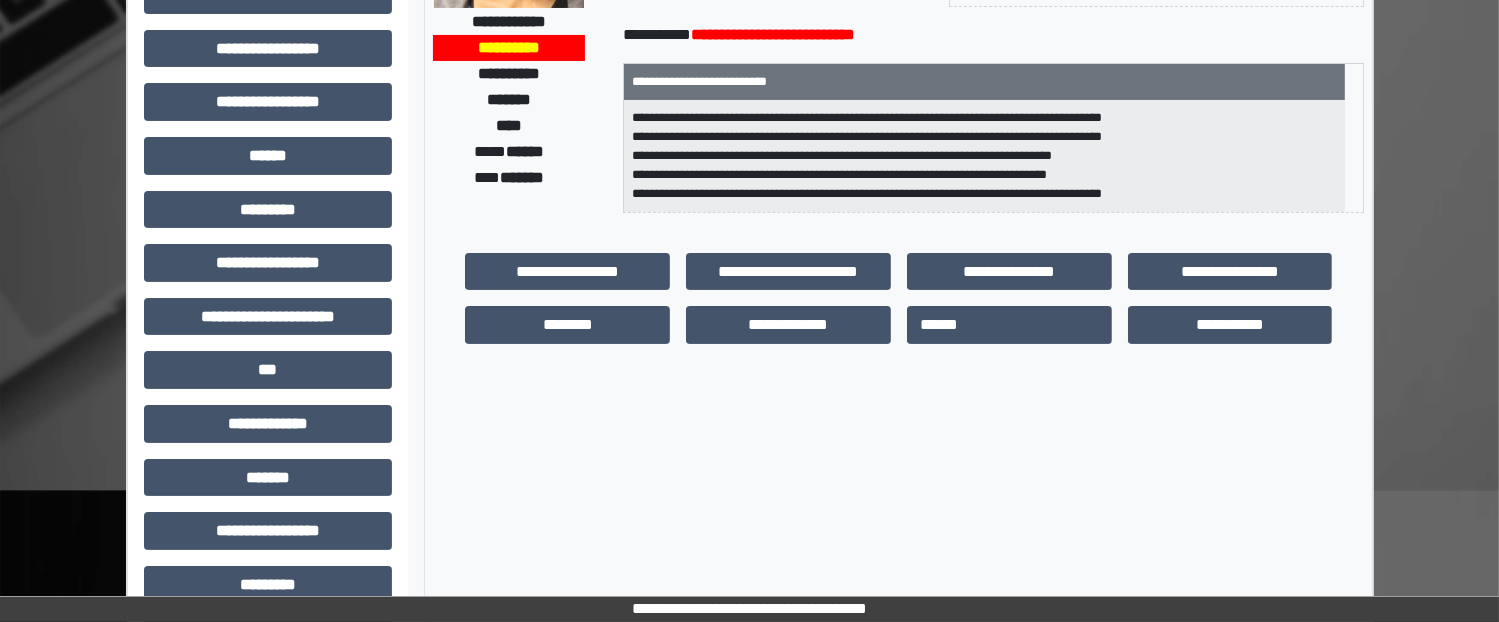 scroll, scrollTop: 300, scrollLeft: 0, axis: vertical 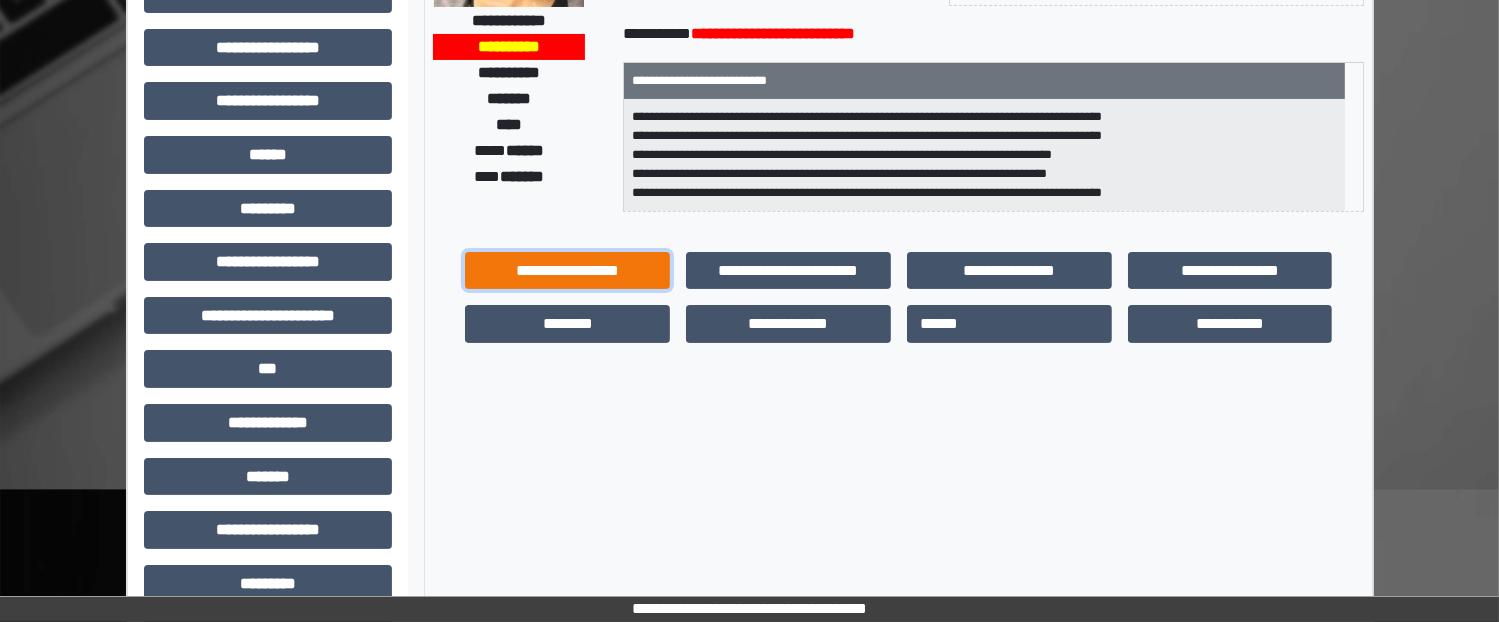 click on "**********" at bounding box center [567, 271] 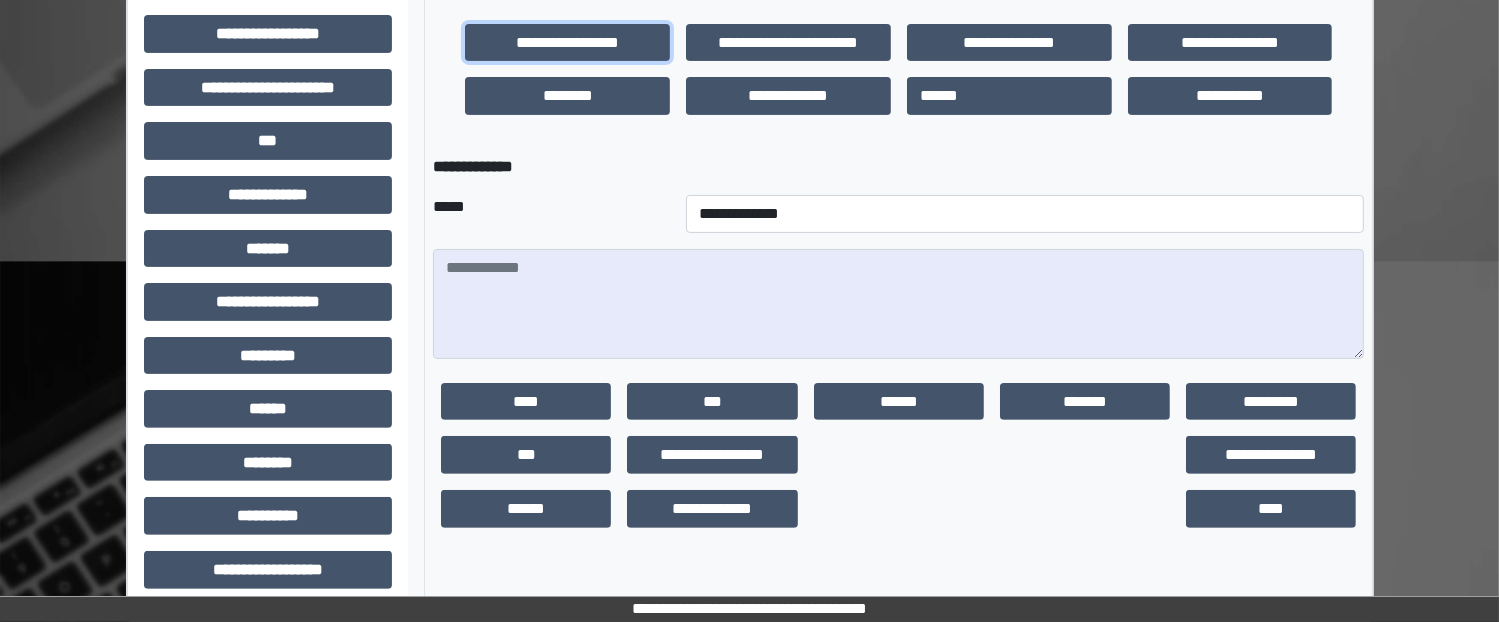 scroll, scrollTop: 544, scrollLeft: 0, axis: vertical 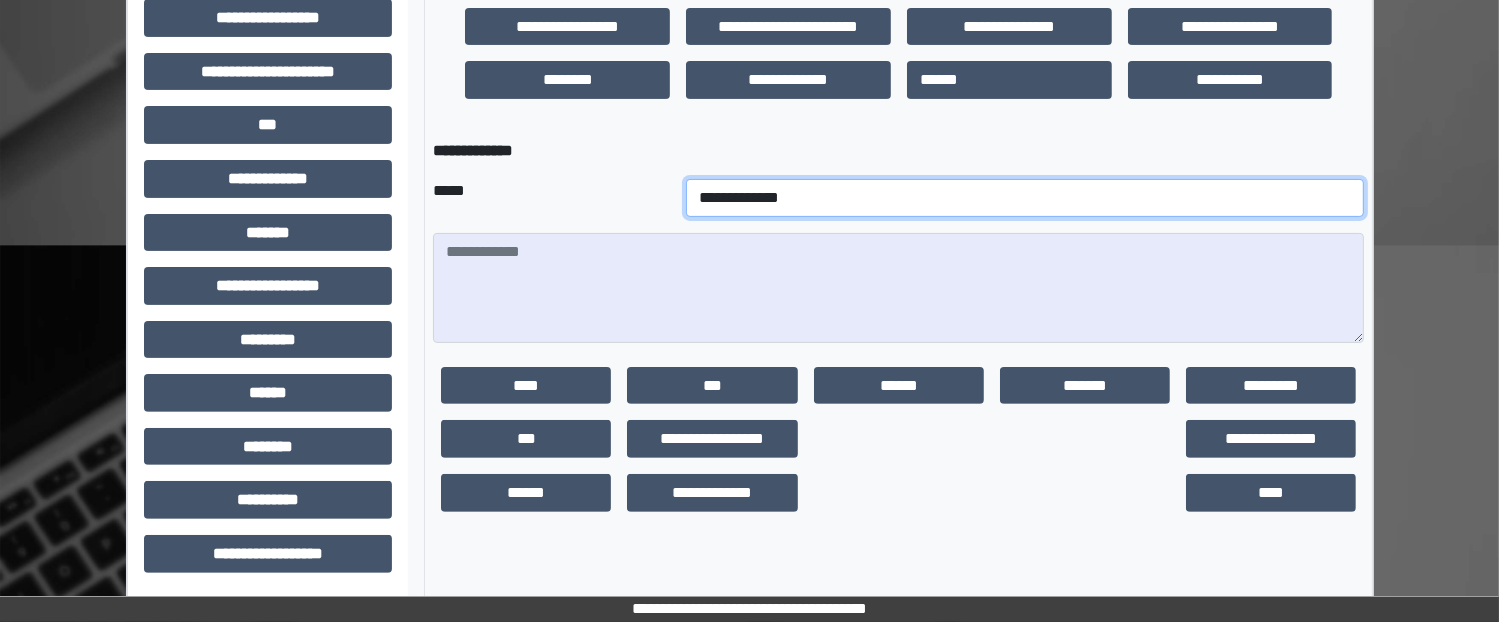 click on "**********" at bounding box center (1025, 198) 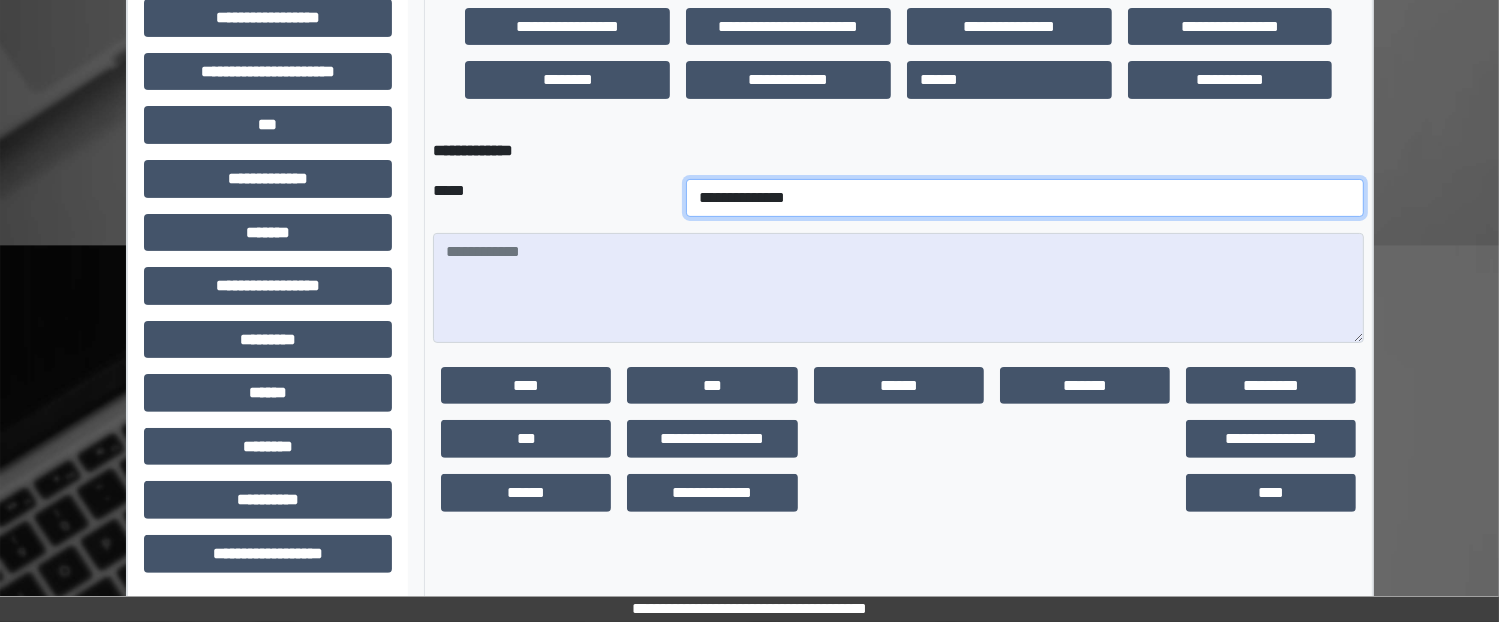 click on "**********" at bounding box center [1025, 198] 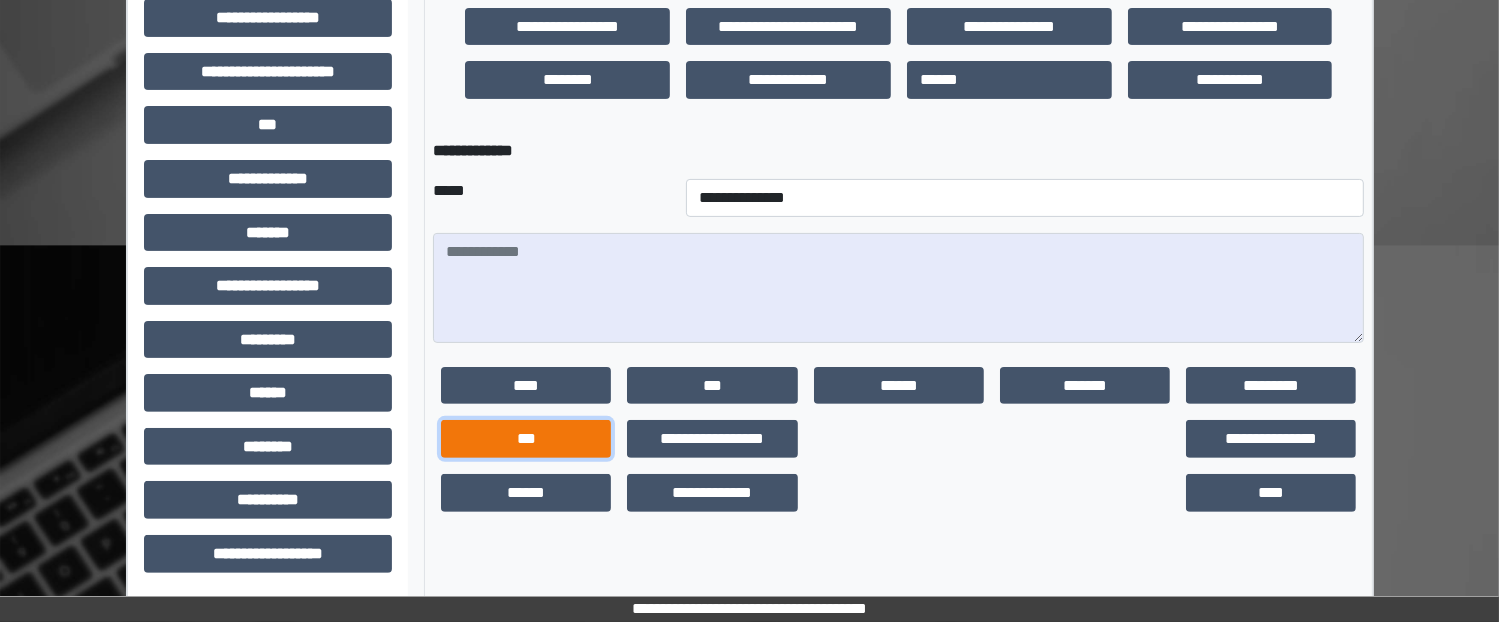 click on "***" at bounding box center (526, 439) 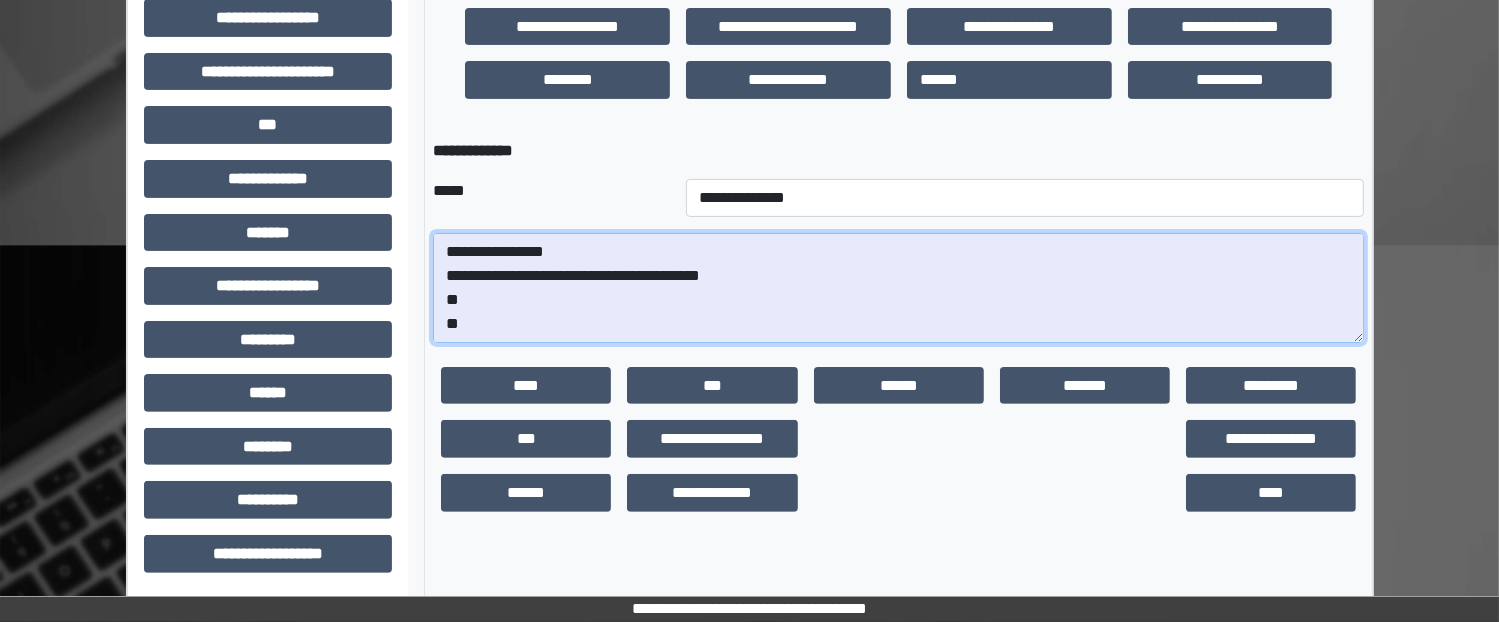 click on "**********" at bounding box center [898, 288] 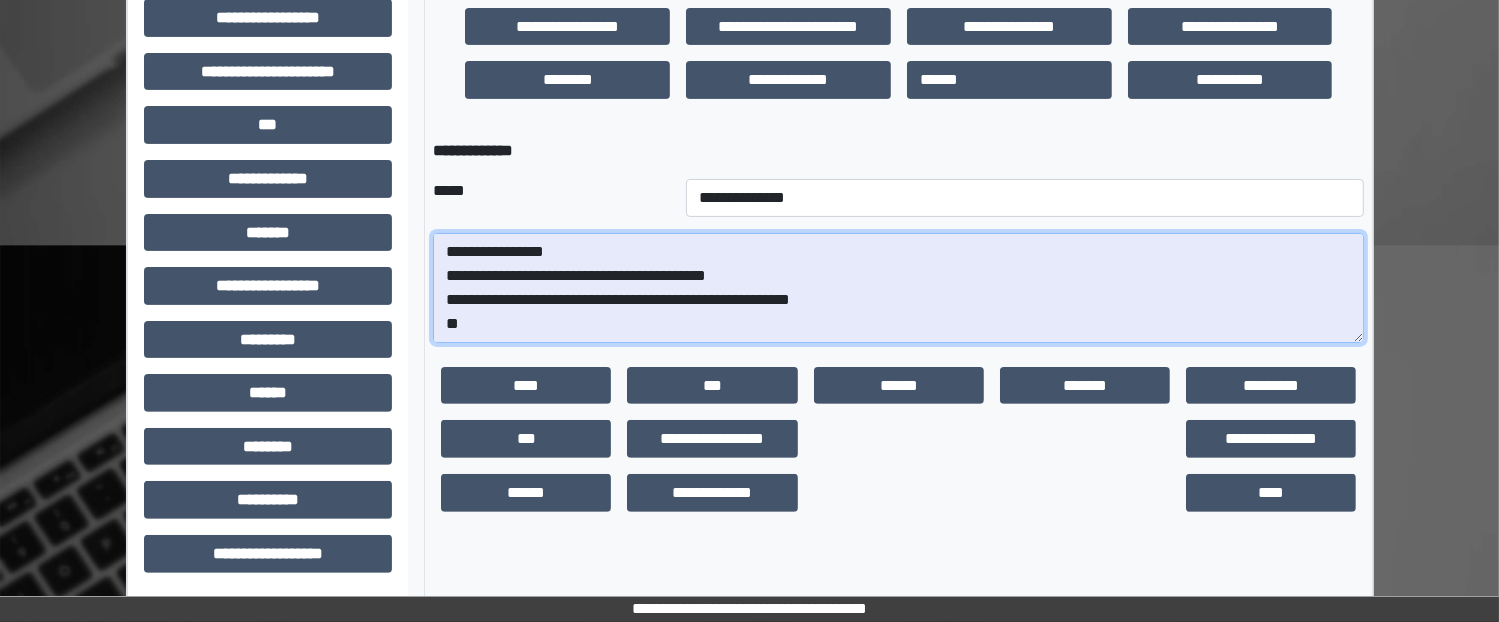 click on "**********" at bounding box center [898, 288] 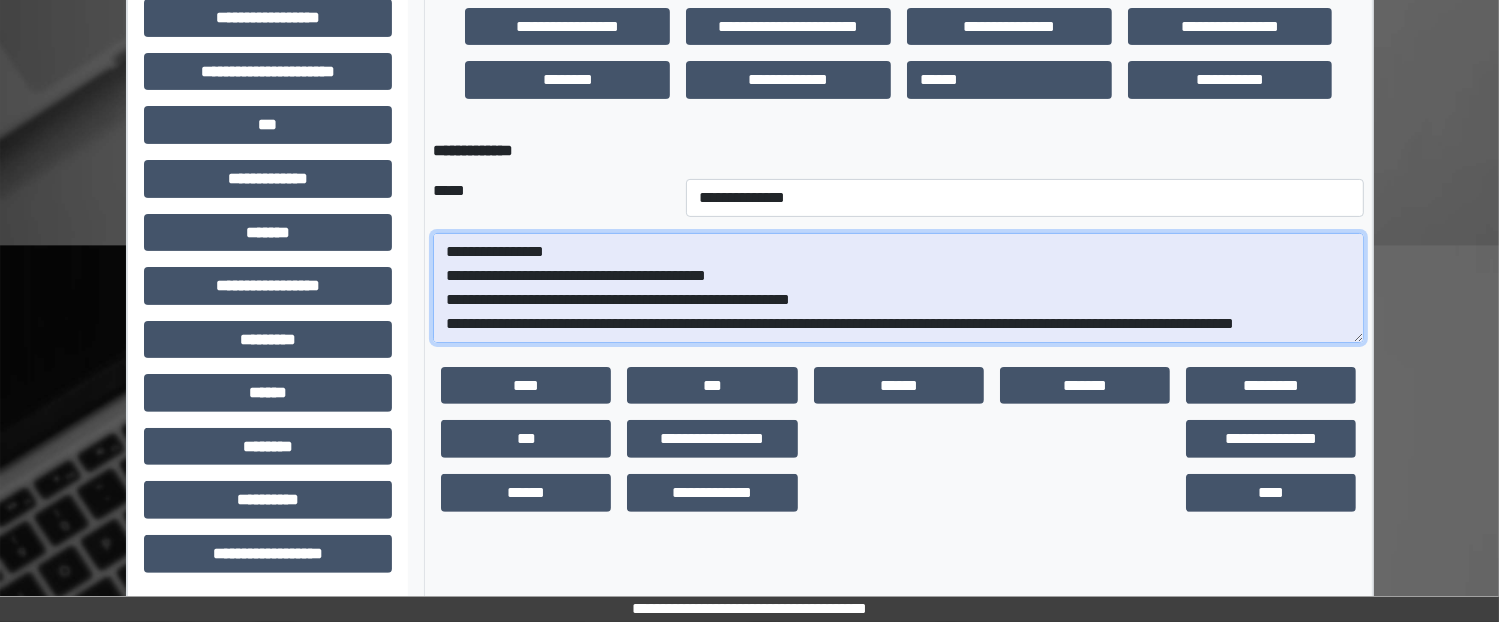scroll, scrollTop: 16, scrollLeft: 0, axis: vertical 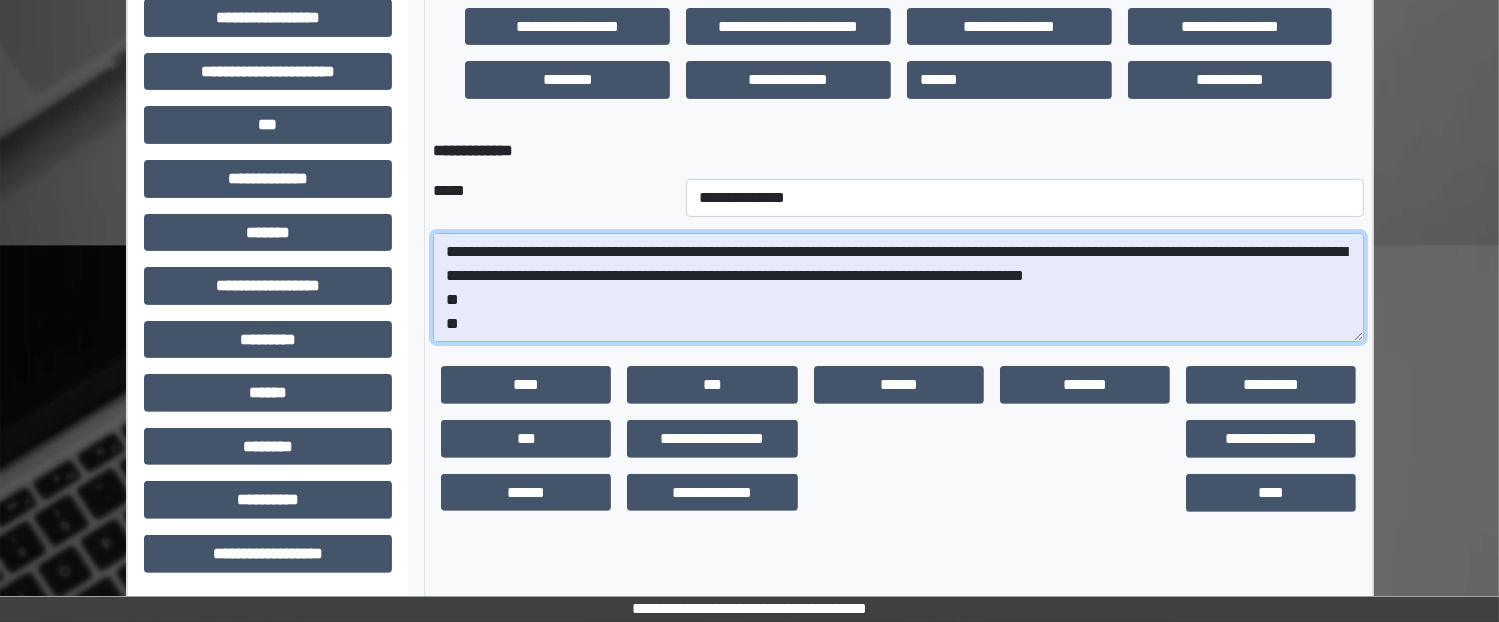 drag, startPoint x: 1056, startPoint y: 331, endPoint x: 995, endPoint y: 331, distance: 61 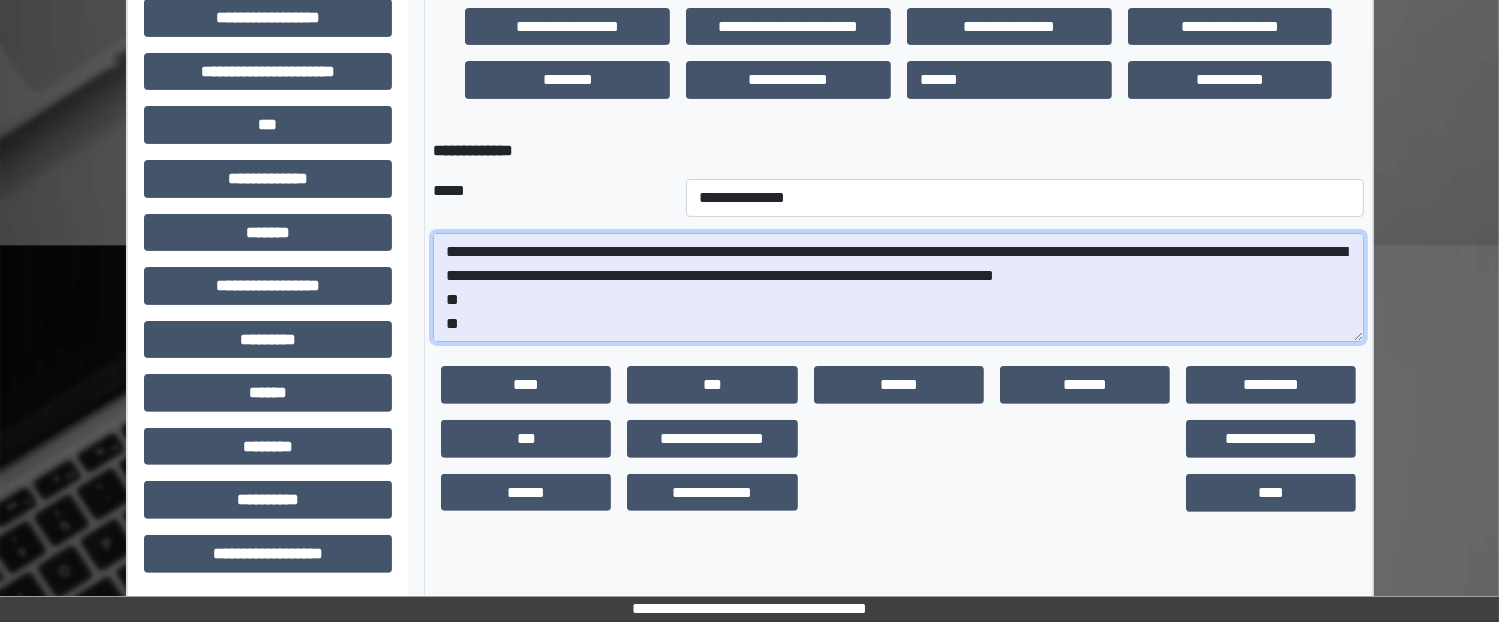 click on "**********" at bounding box center [898, 288] 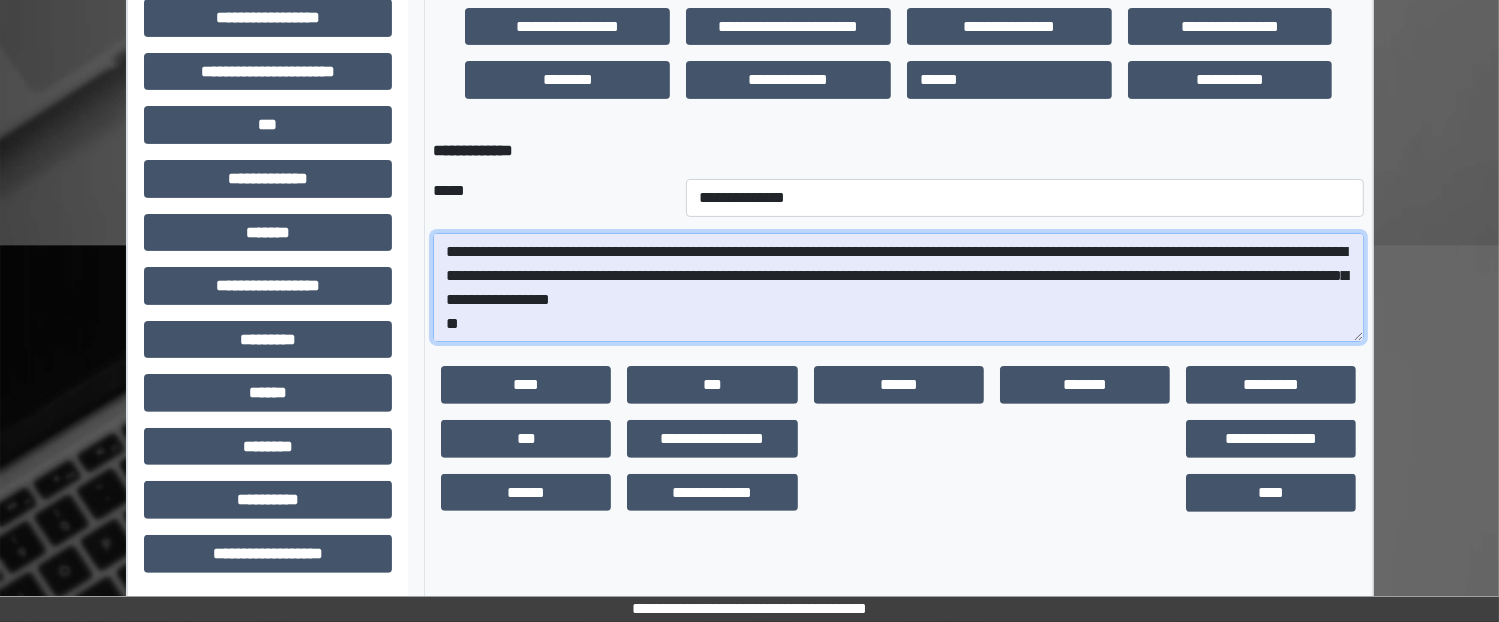 click on "**********" at bounding box center (898, 288) 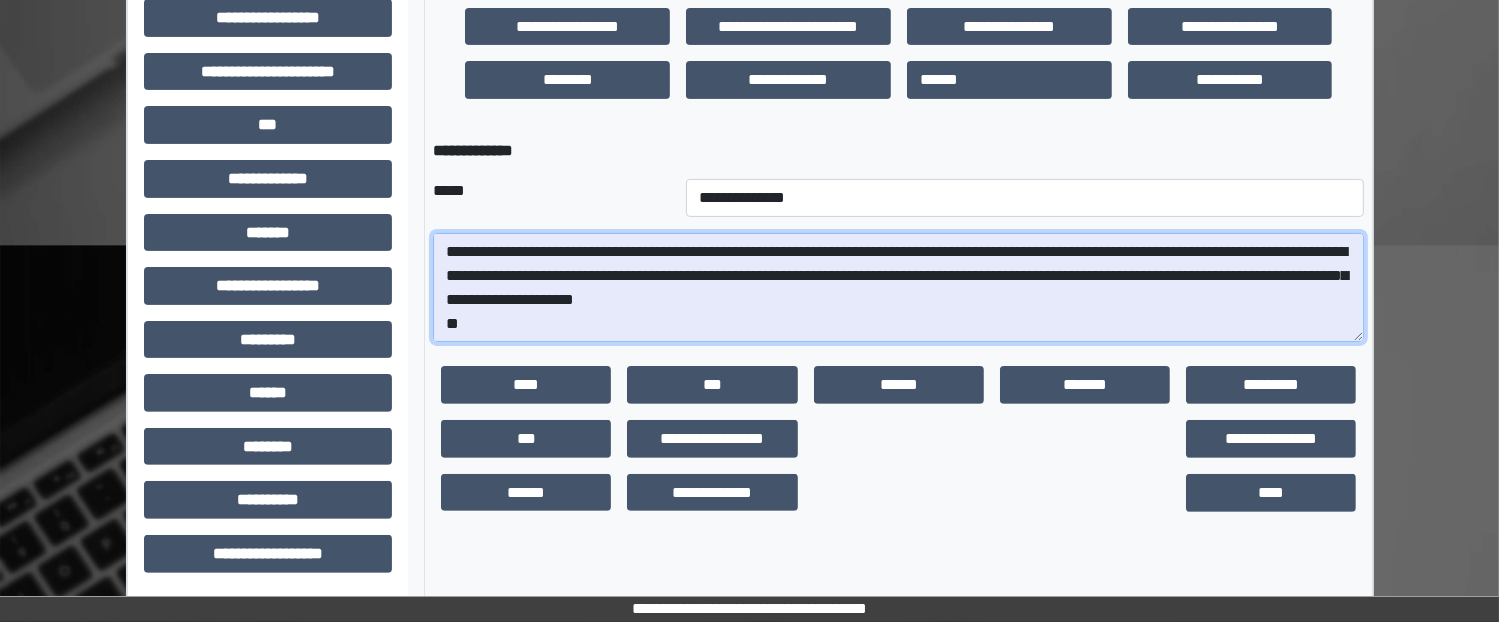 click on "**********" at bounding box center (898, 288) 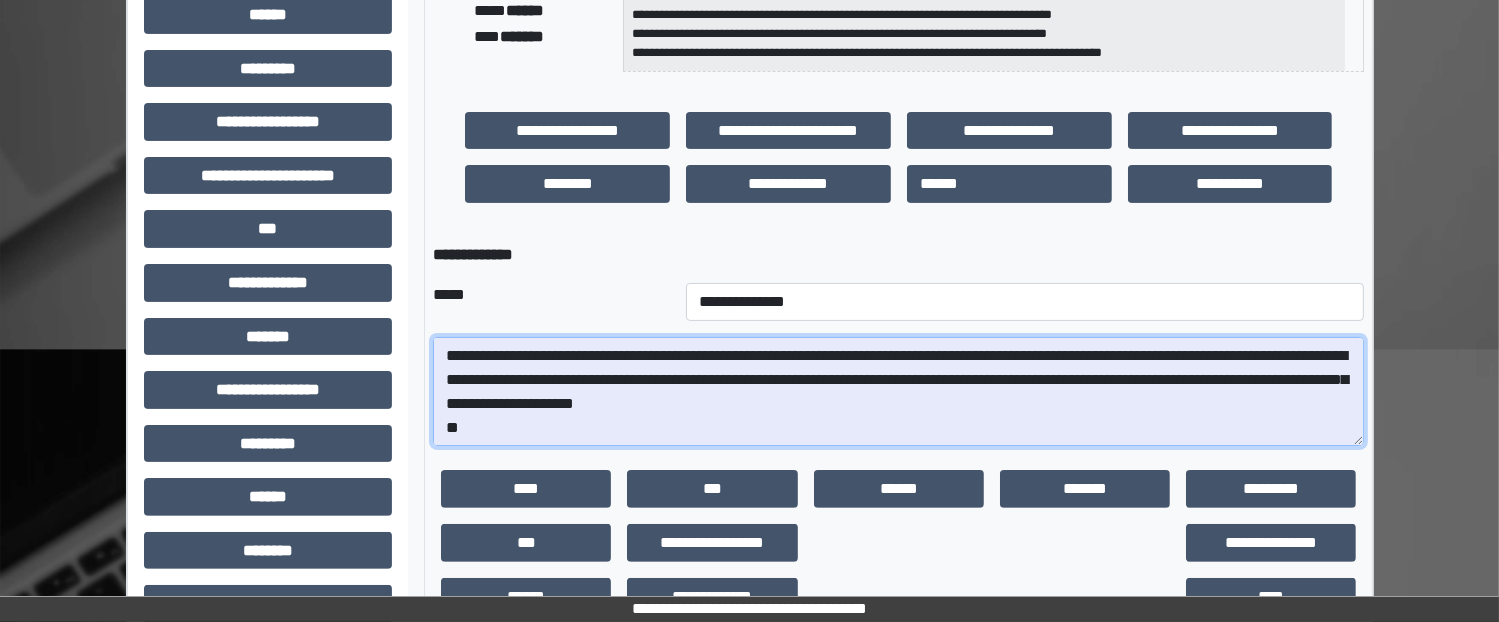 scroll, scrollTop: 444, scrollLeft: 0, axis: vertical 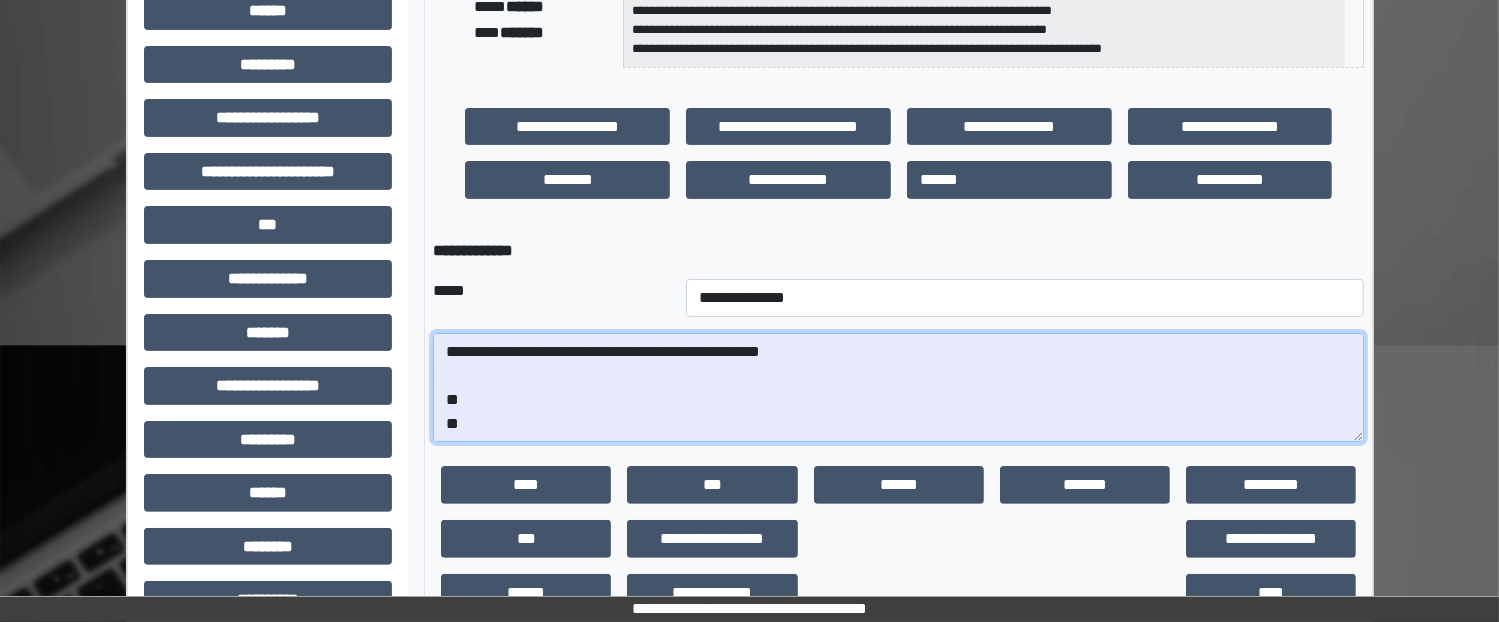 paste on "**********" 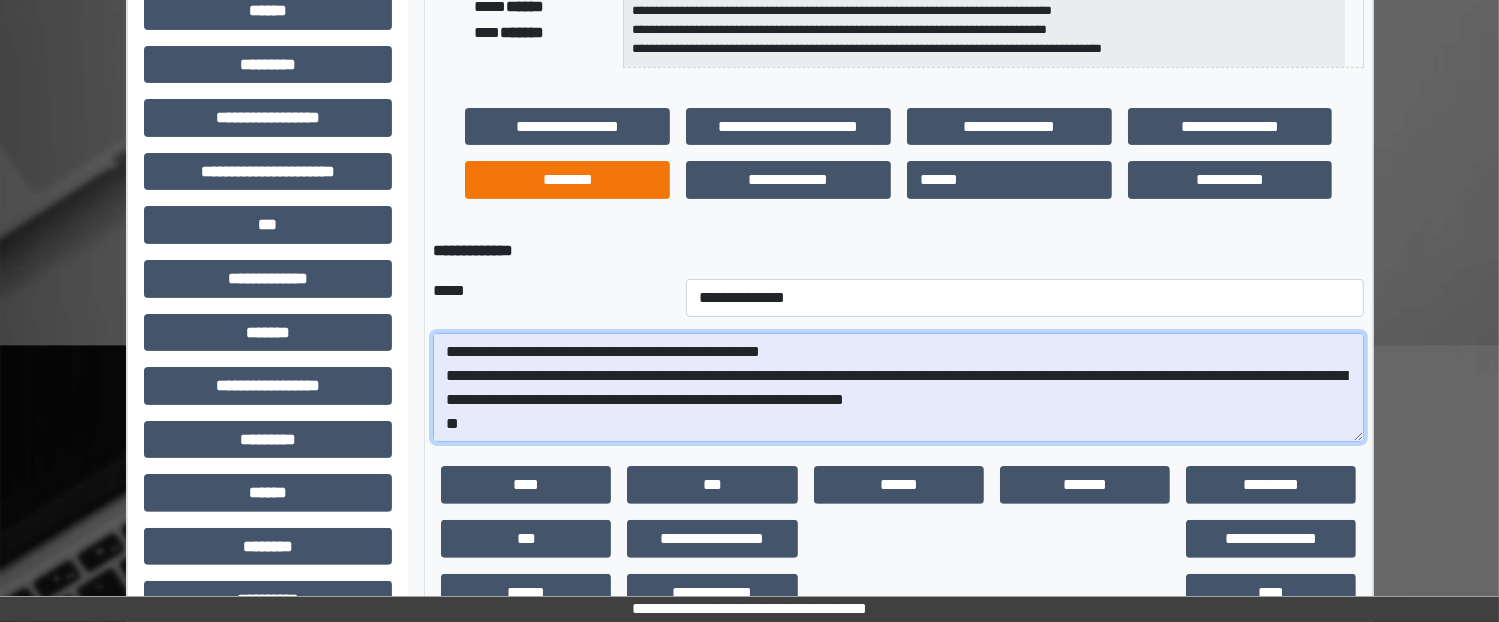 scroll, scrollTop: 168, scrollLeft: 0, axis: vertical 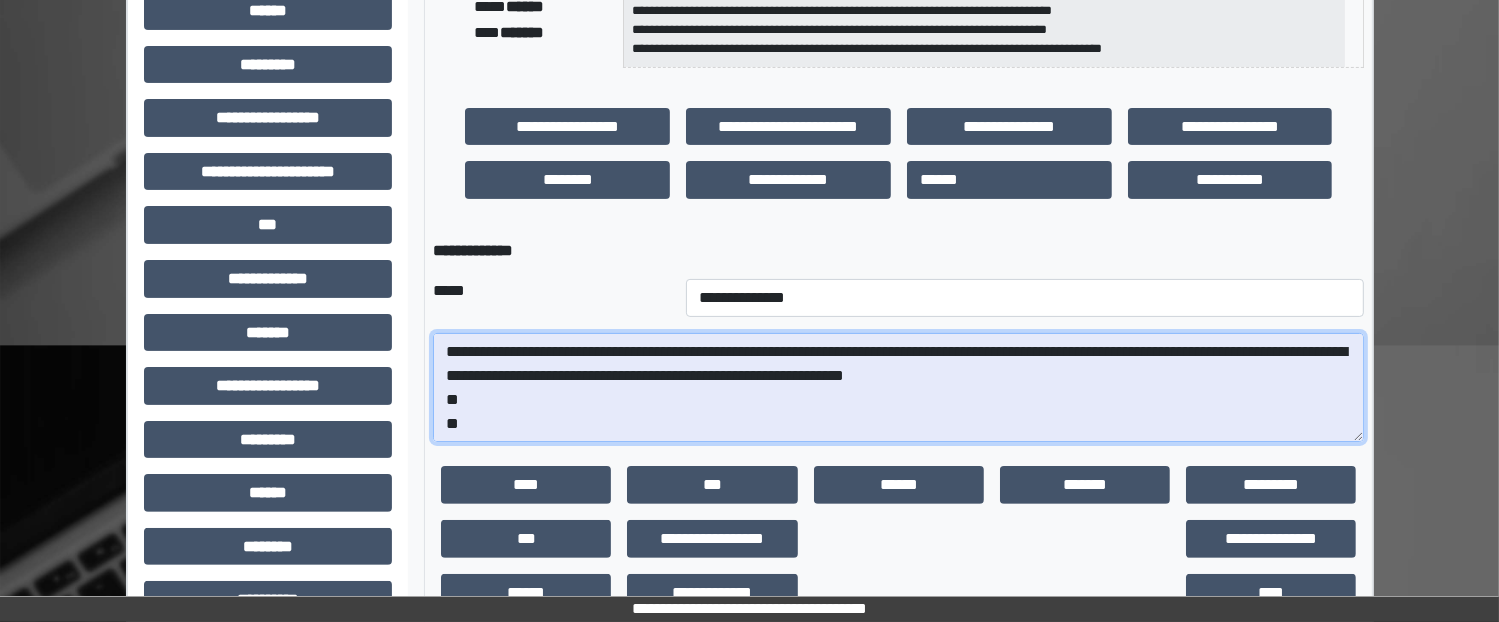 drag, startPoint x: 966, startPoint y: 355, endPoint x: 797, endPoint y: 355, distance: 169 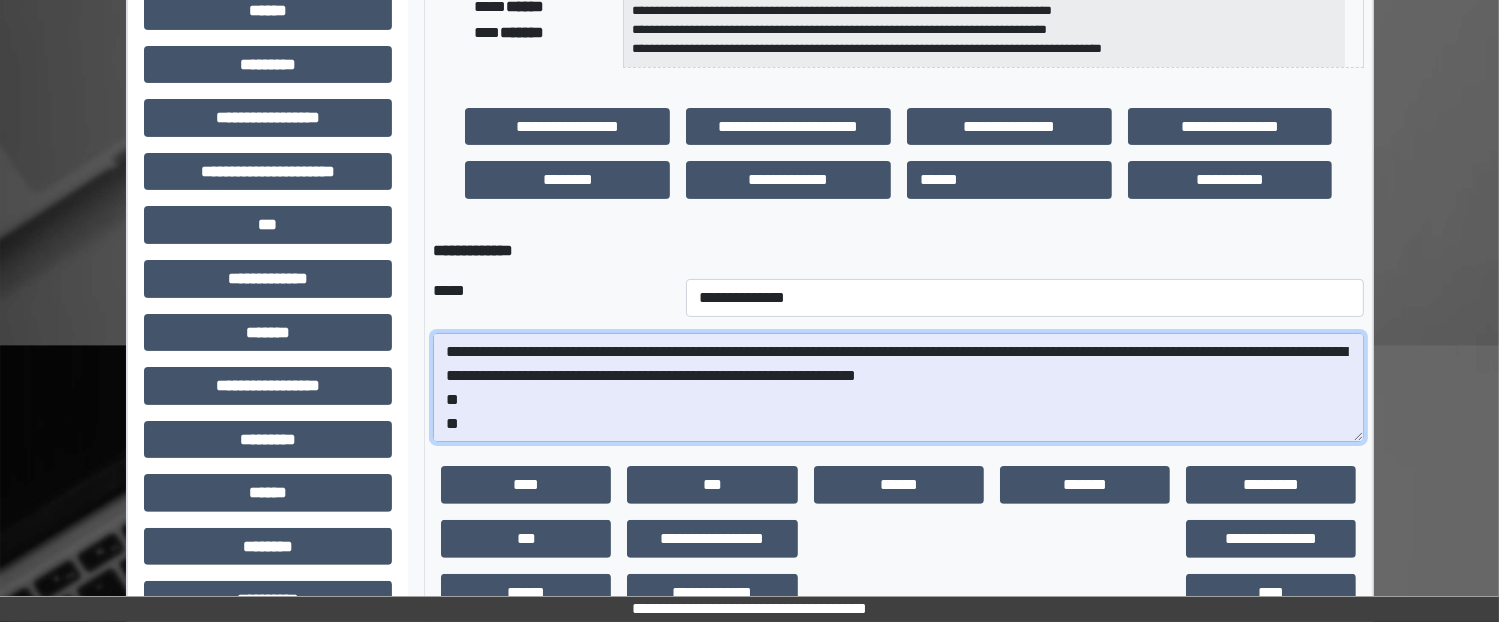 click on "**********" at bounding box center [898, 388] 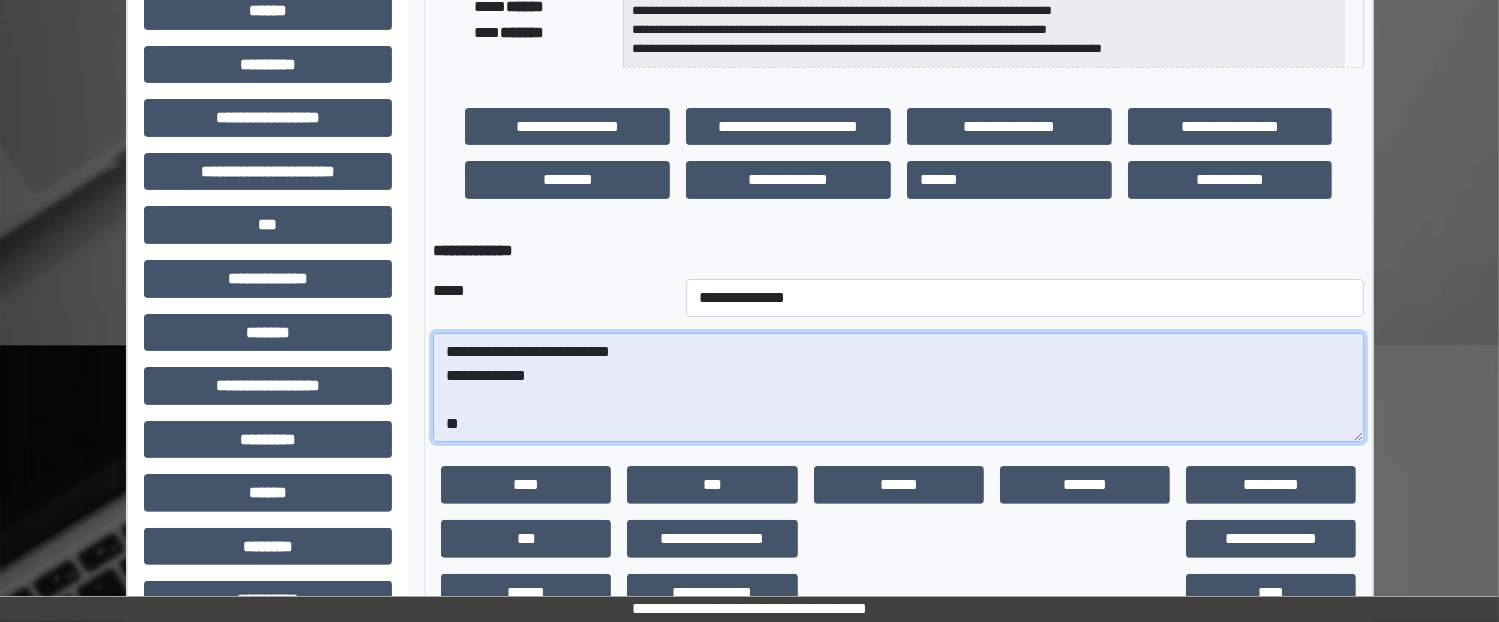 scroll, scrollTop: 264, scrollLeft: 0, axis: vertical 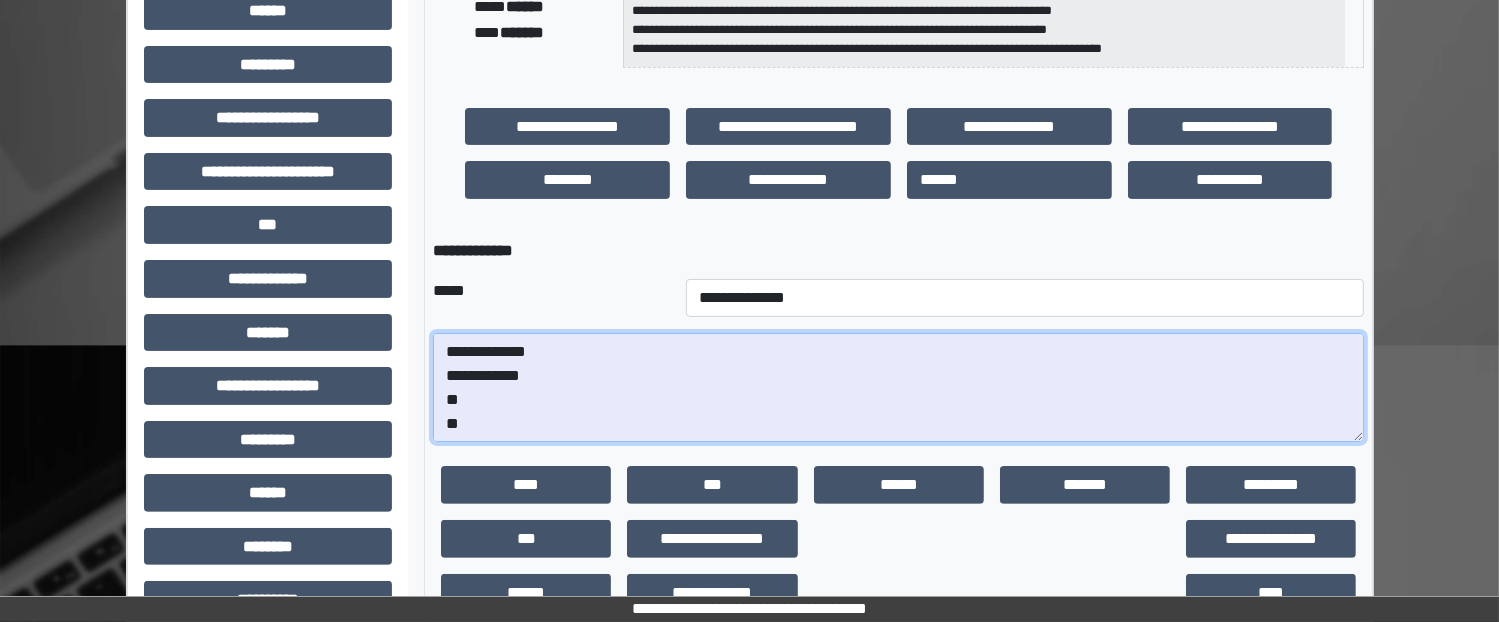 click on "**********" at bounding box center (898, 388) 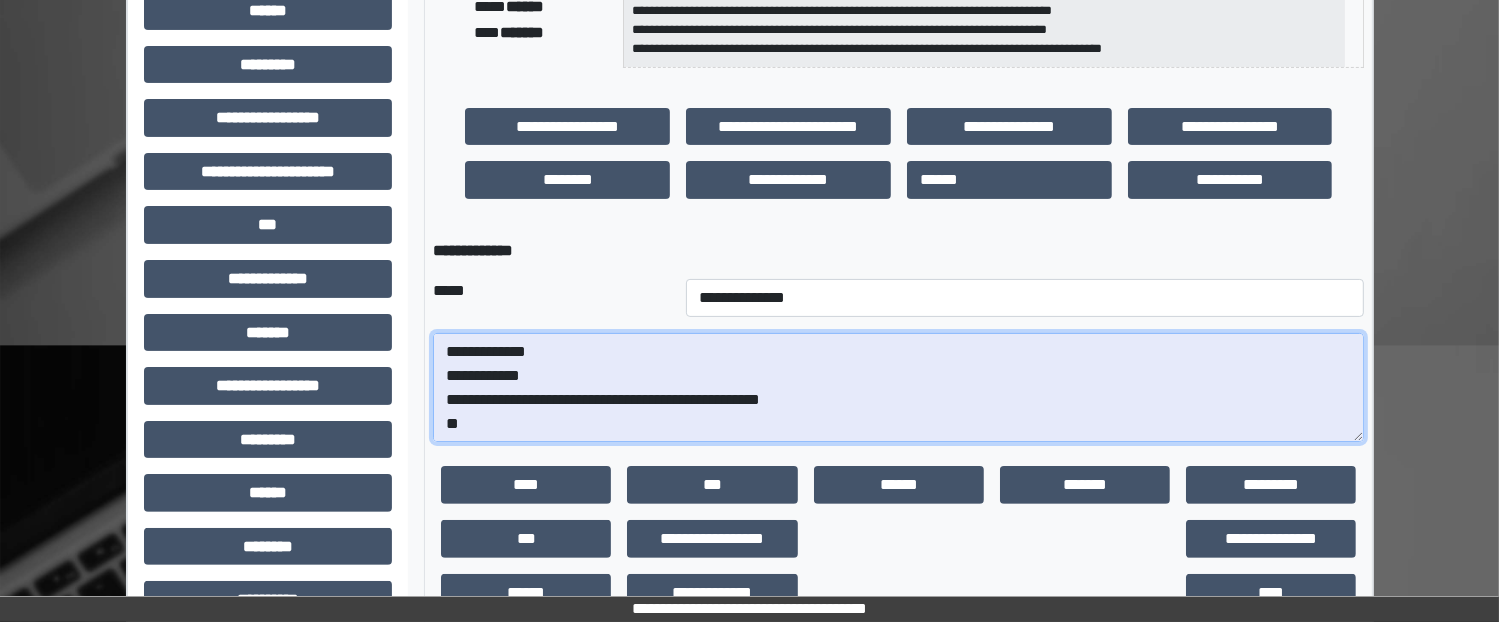 click on "**********" at bounding box center (898, 388) 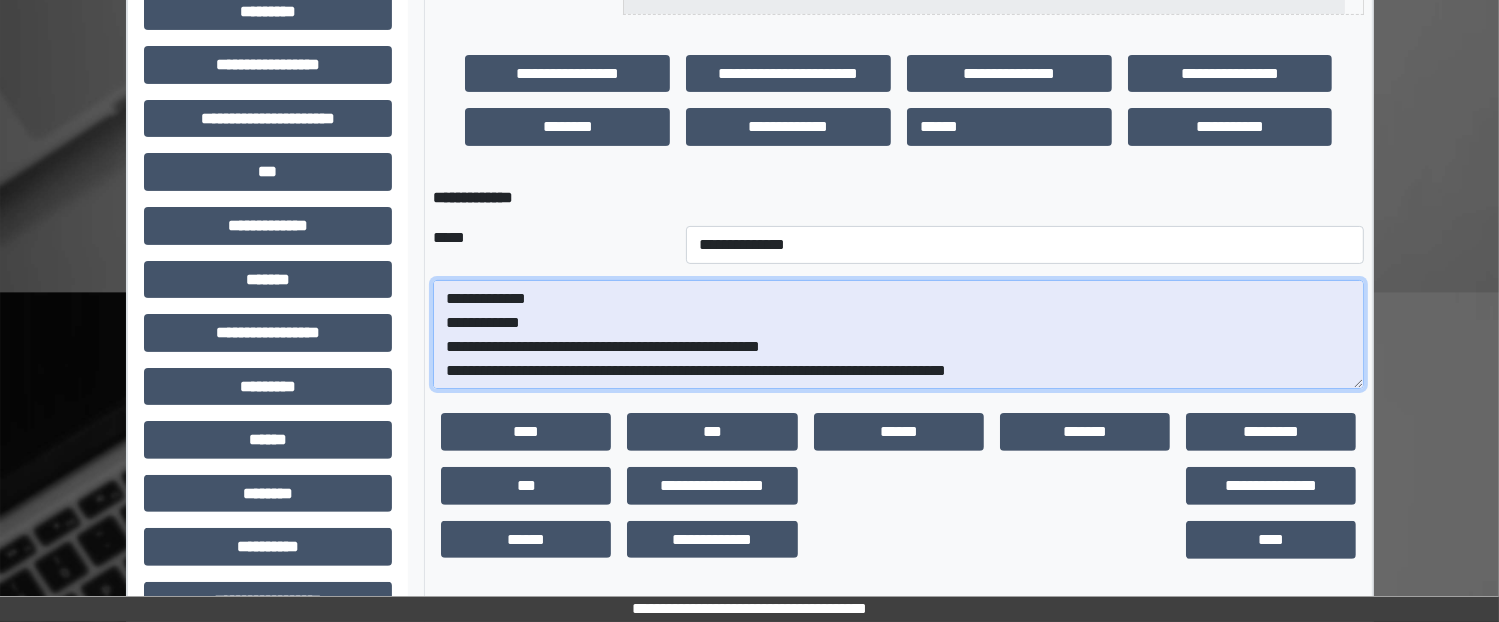 scroll, scrollTop: 544, scrollLeft: 0, axis: vertical 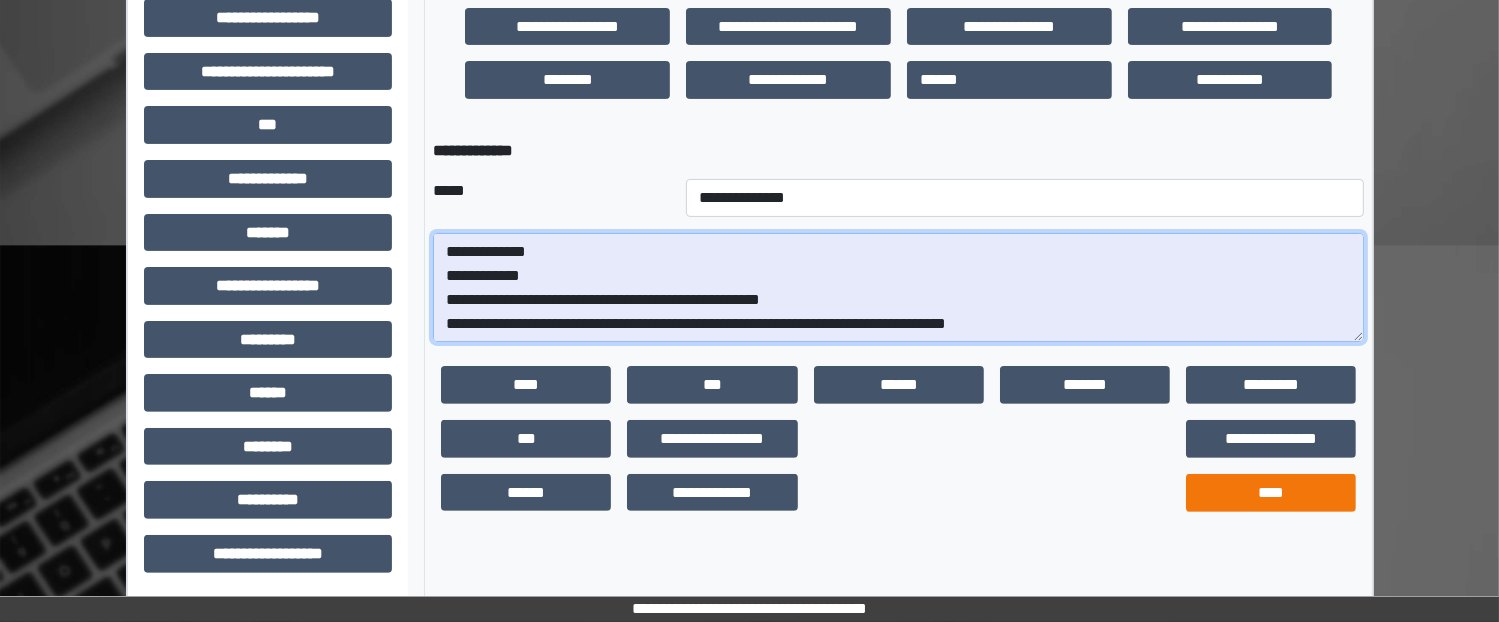 type on "**********" 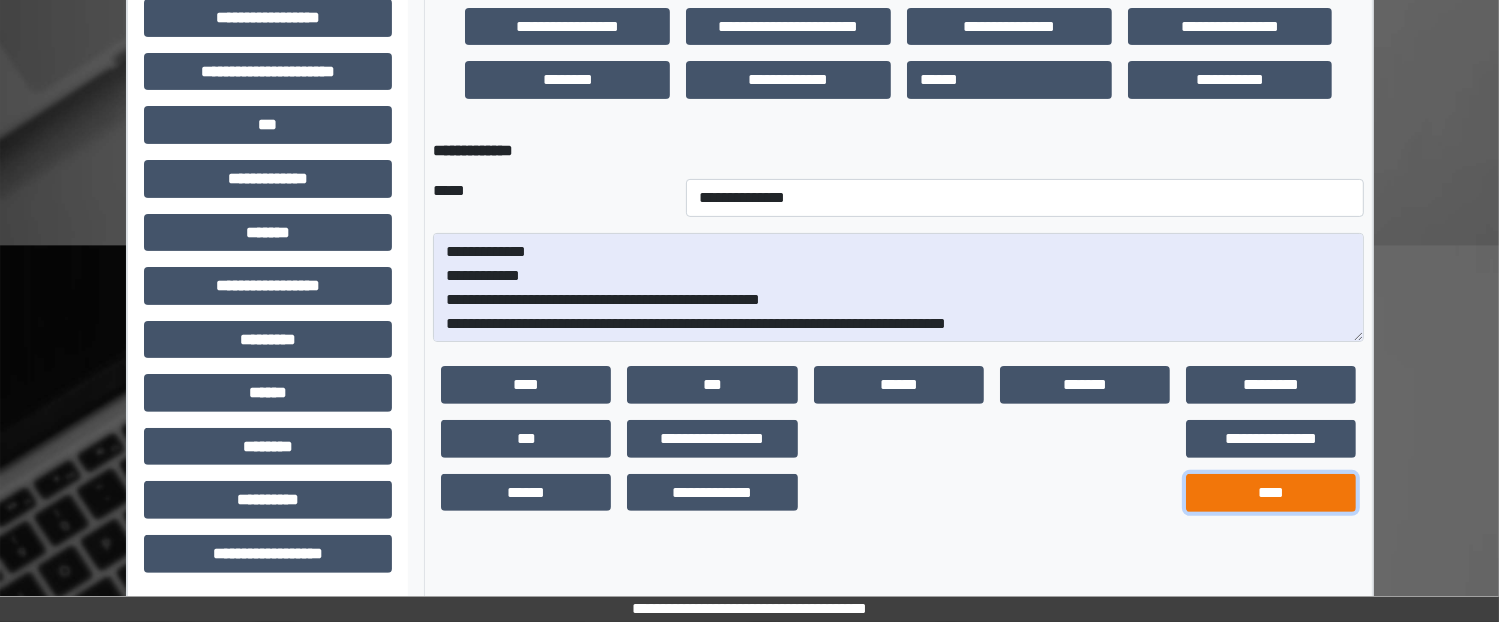 click on "****" at bounding box center [1271, 493] 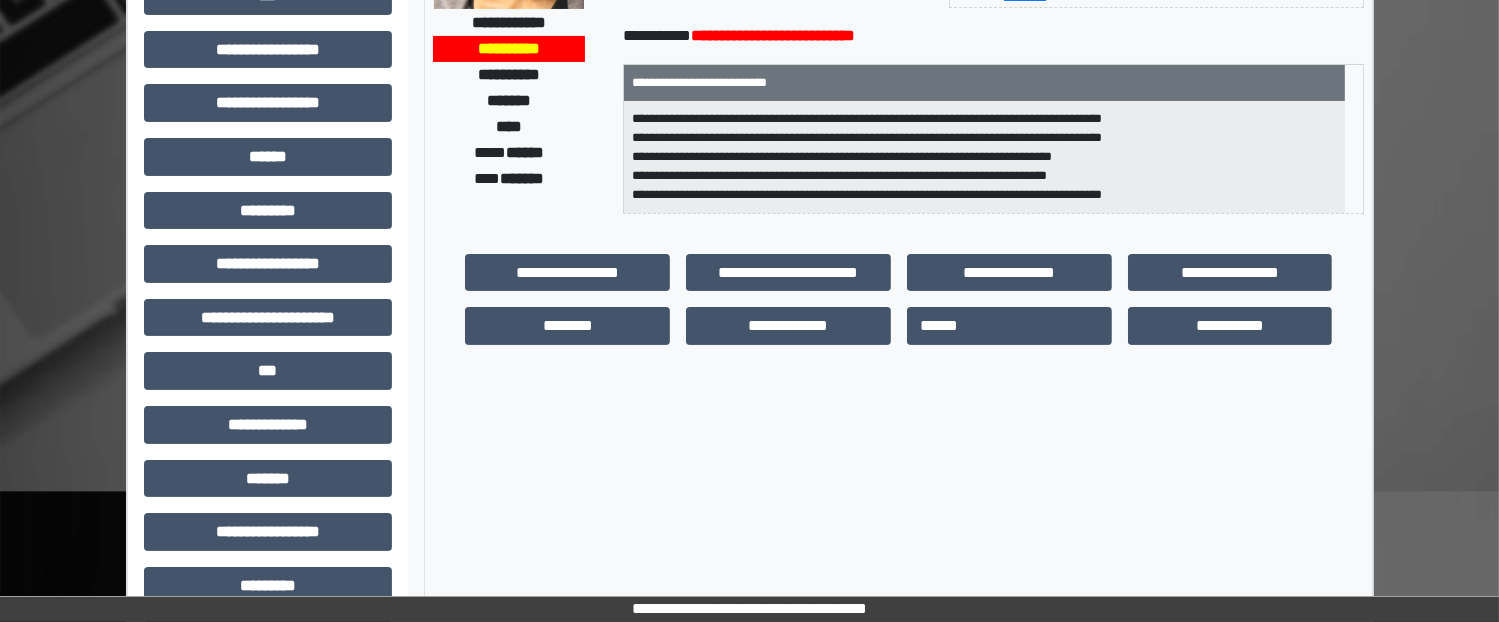 scroll, scrollTop: 300, scrollLeft: 0, axis: vertical 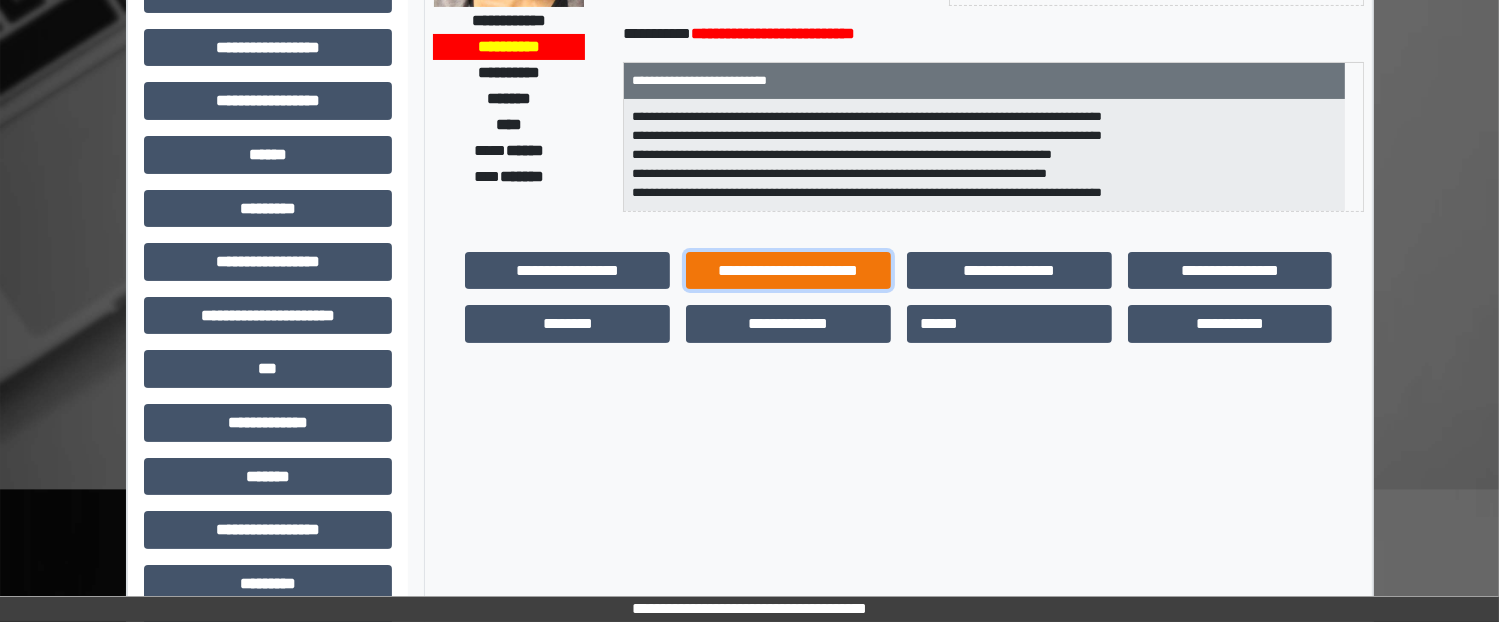click on "**********" at bounding box center (788, 271) 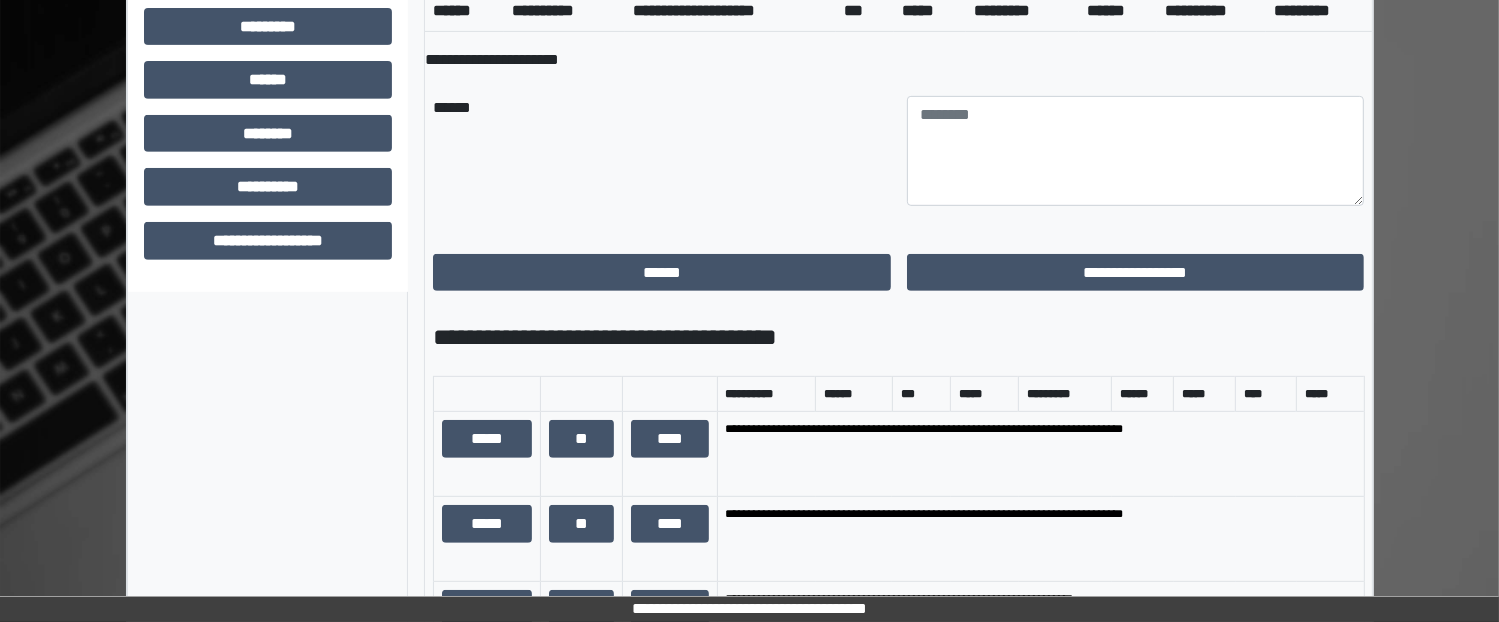 scroll, scrollTop: 1100, scrollLeft: 0, axis: vertical 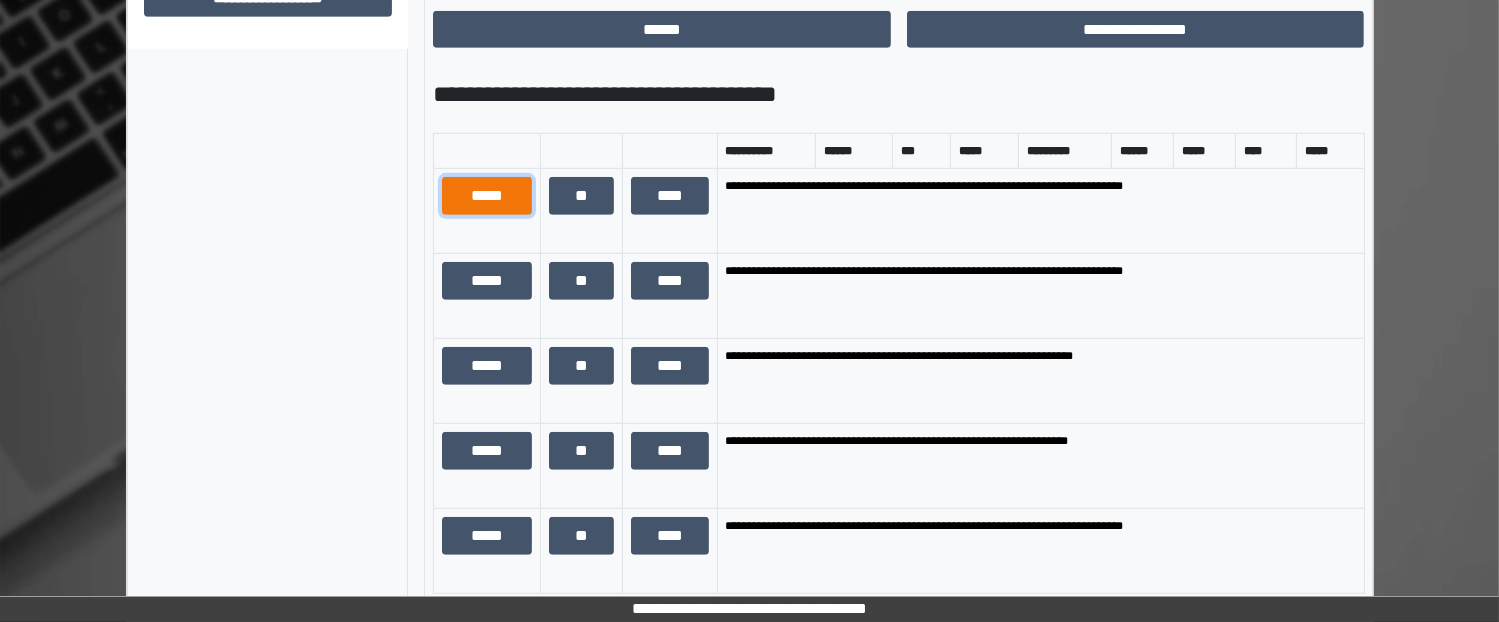 click on "*****" at bounding box center [487, 196] 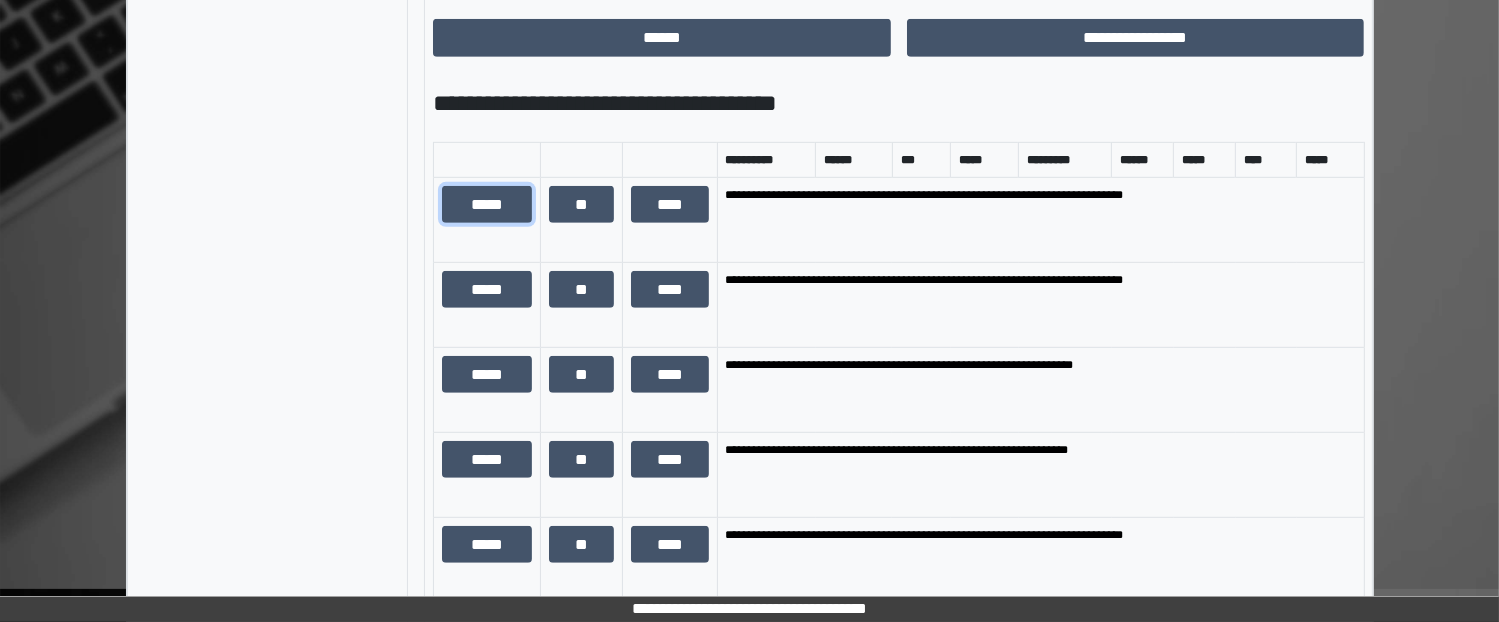 scroll, scrollTop: 1200, scrollLeft: 0, axis: vertical 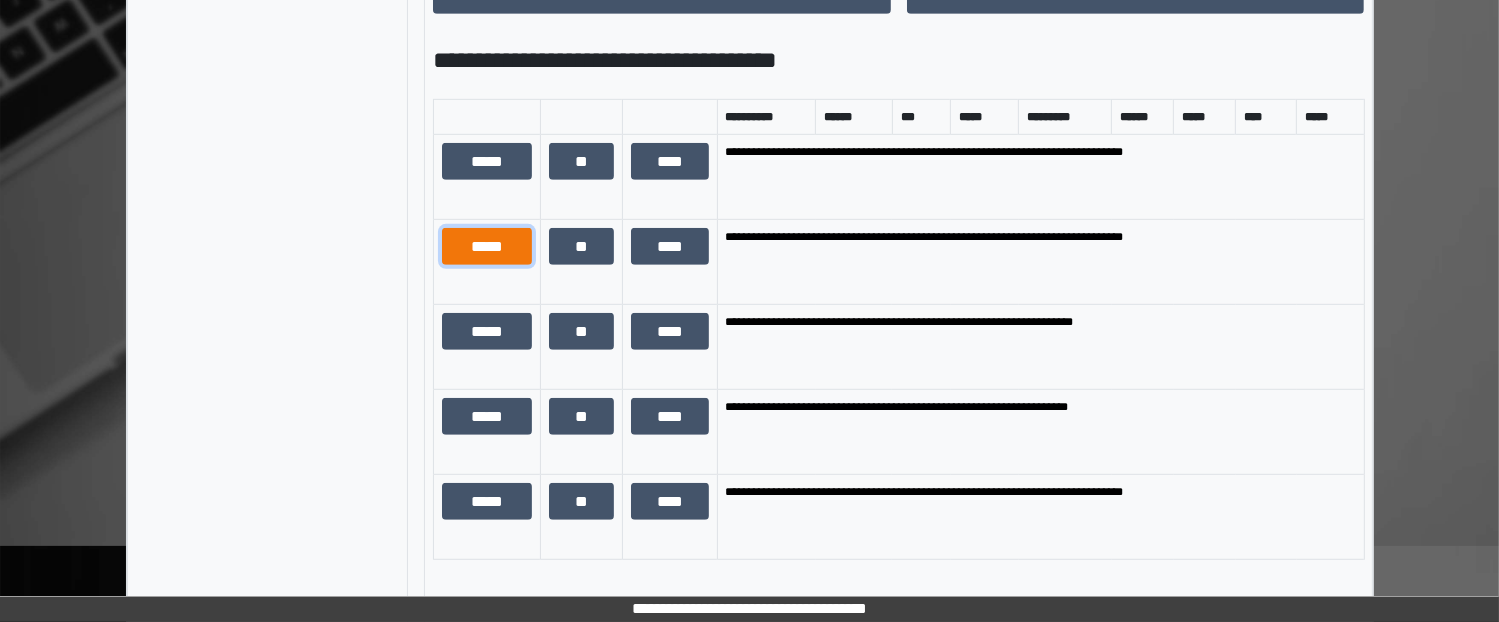 click on "*****" at bounding box center [487, 247] 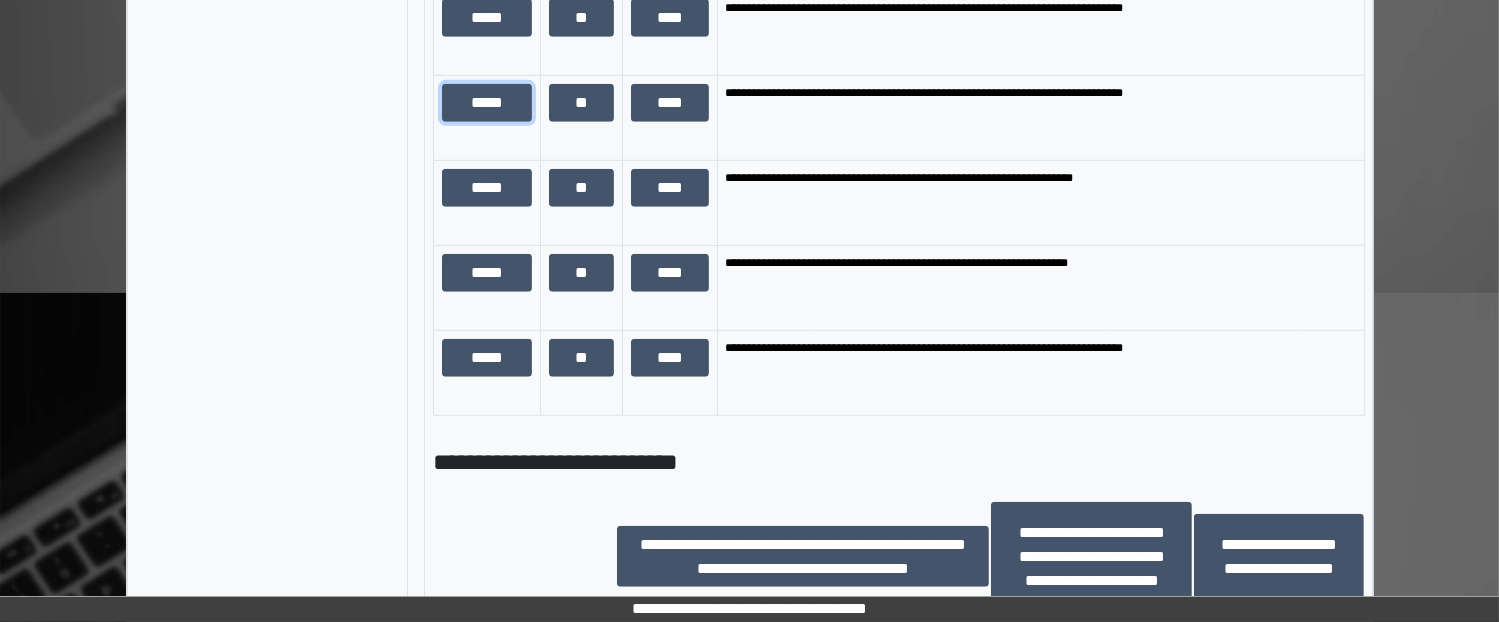 scroll, scrollTop: 1500, scrollLeft: 0, axis: vertical 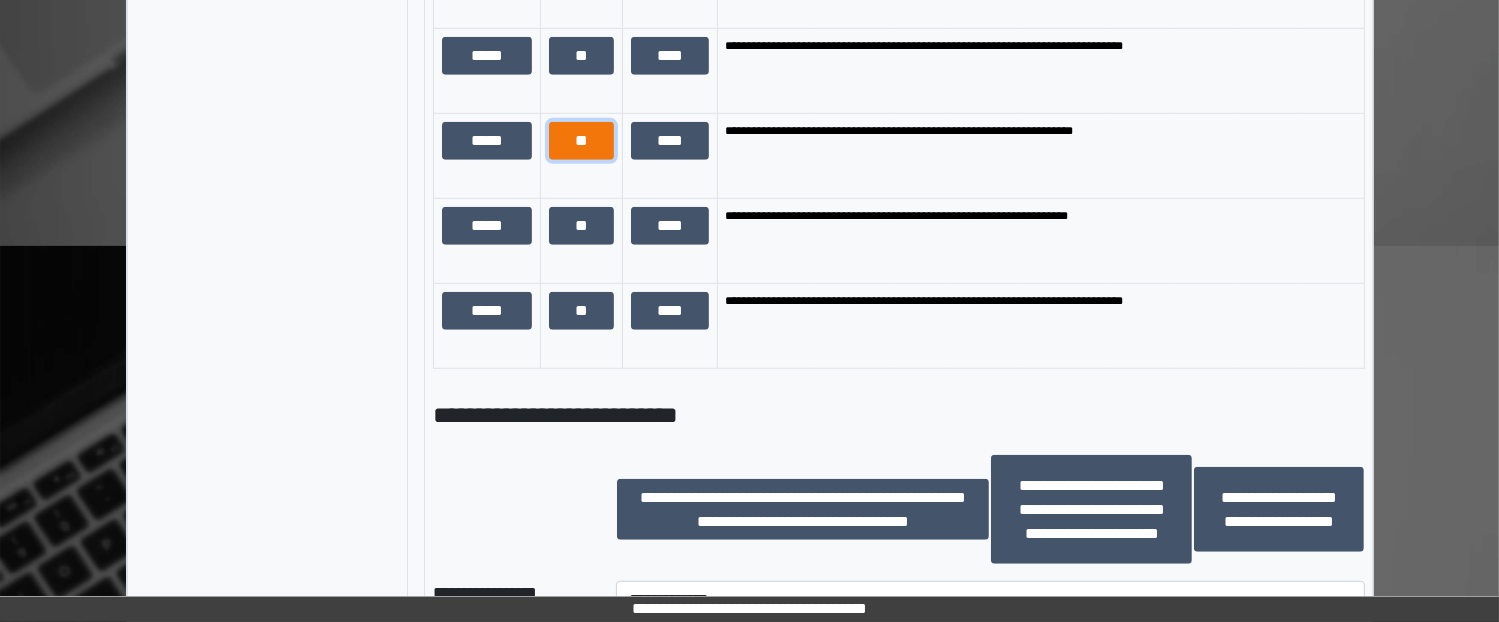 click on "**" at bounding box center [581, 141] 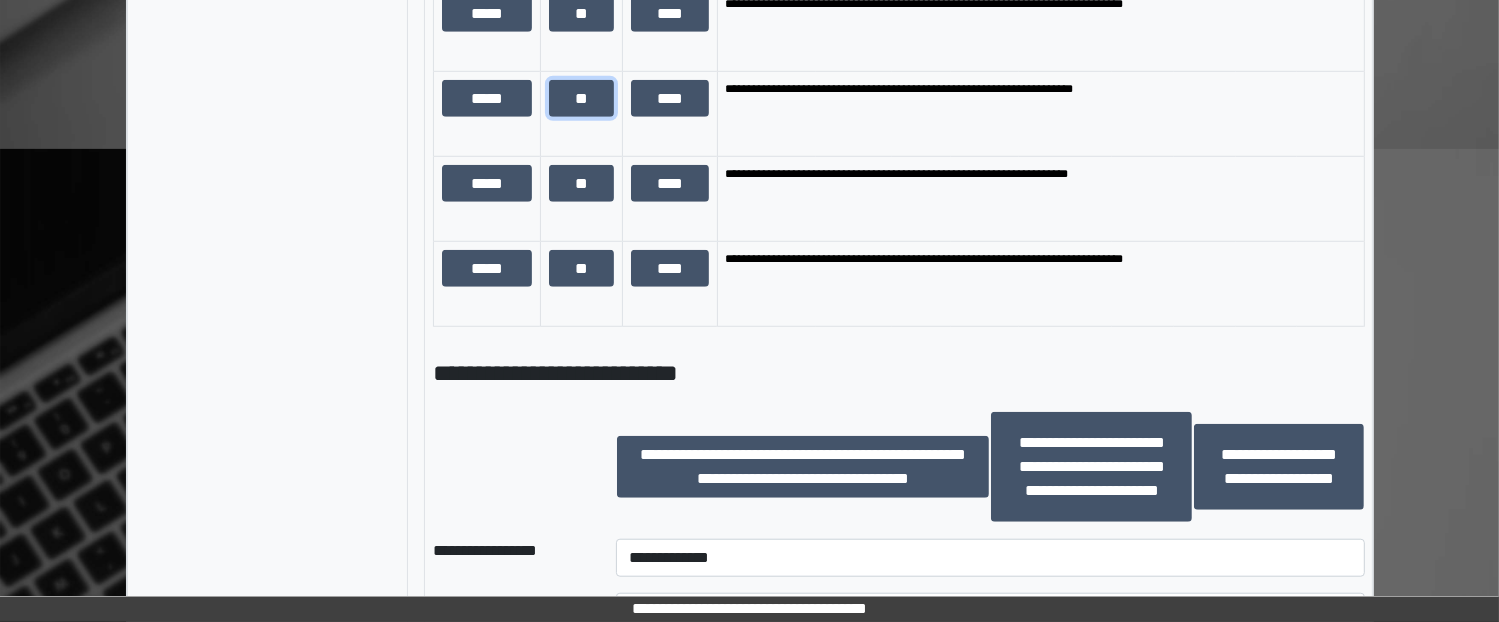 scroll, scrollTop: 1900, scrollLeft: 0, axis: vertical 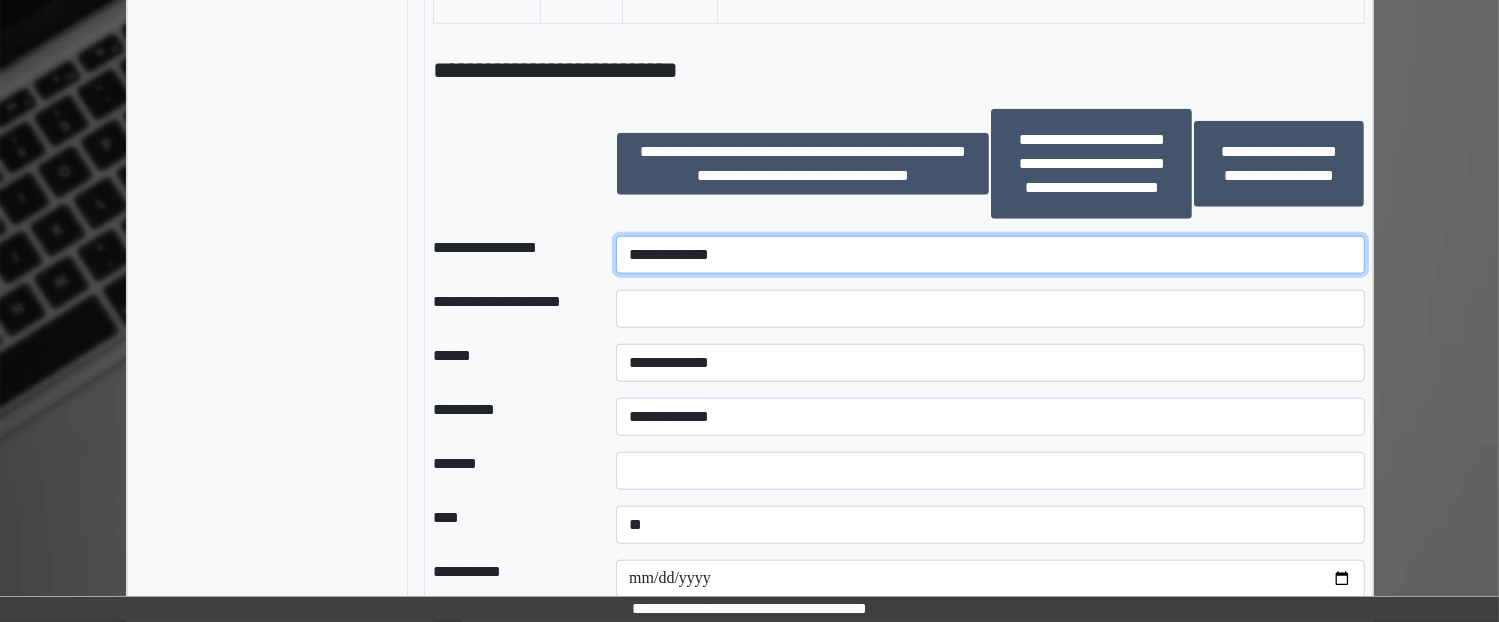 click on "**********" at bounding box center (990, 255) 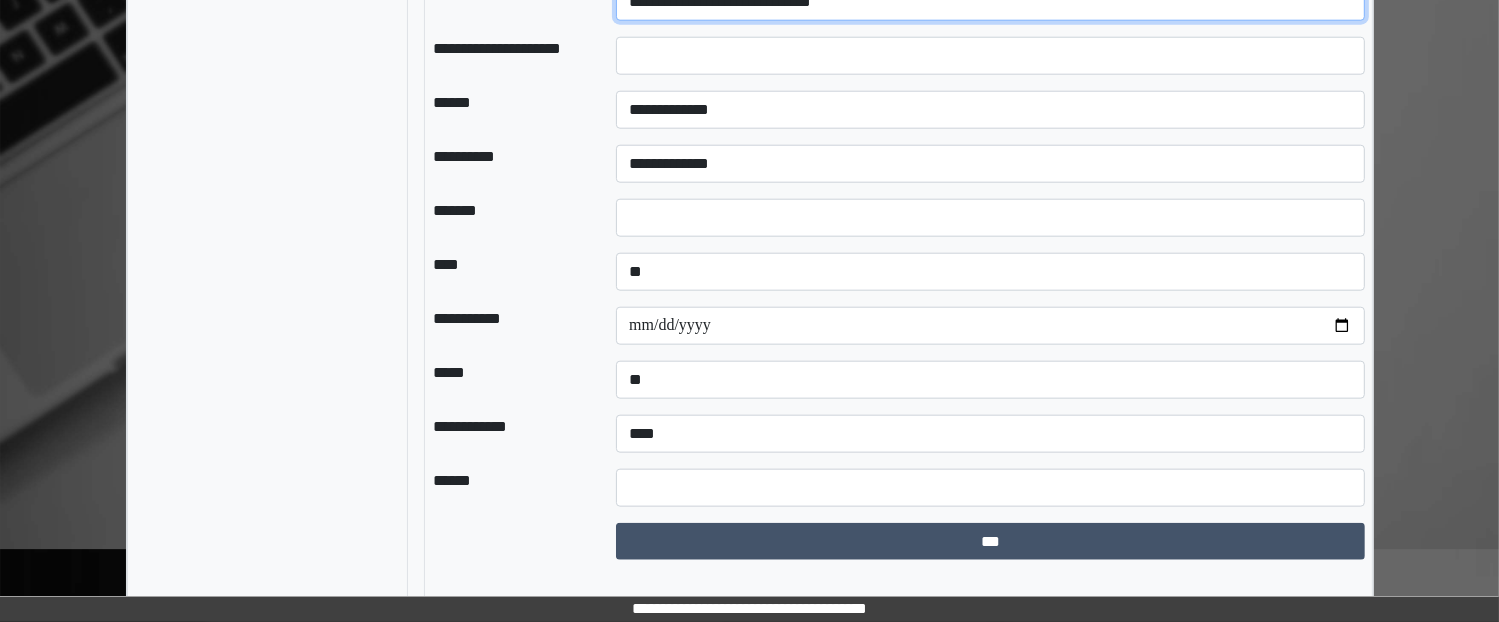scroll, scrollTop: 2161, scrollLeft: 0, axis: vertical 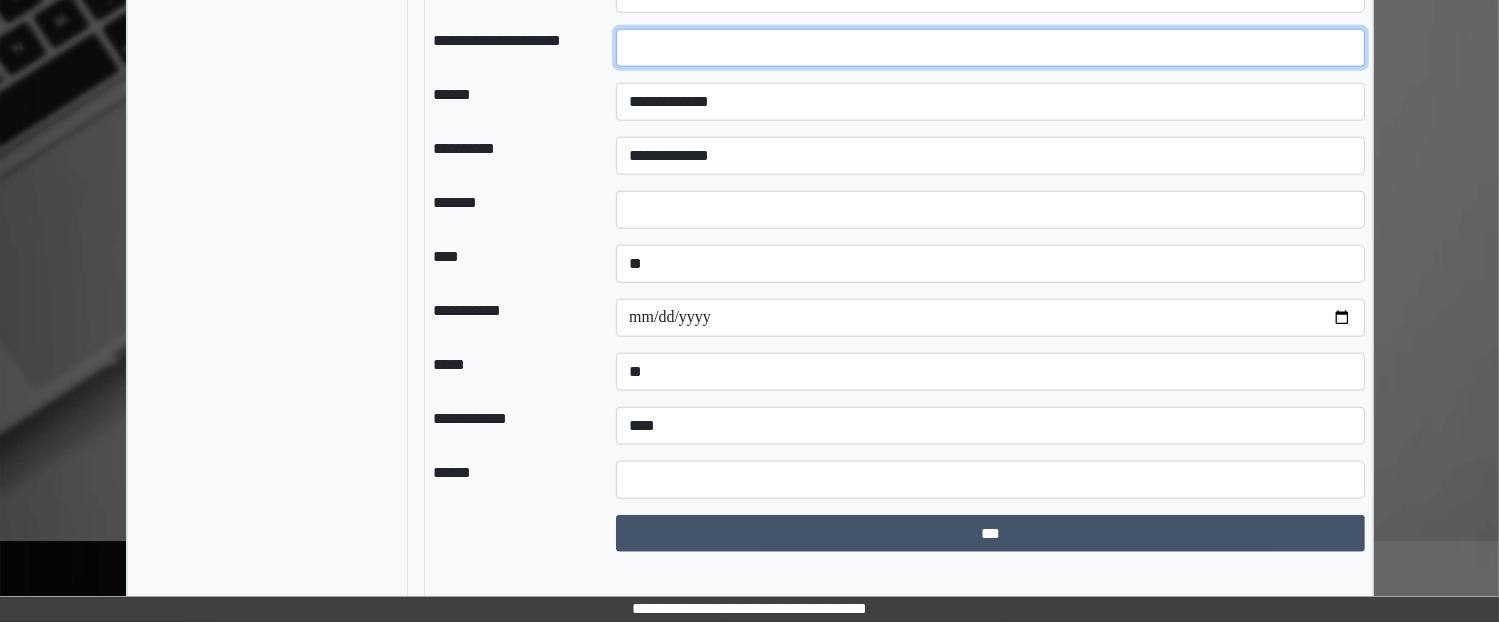 click at bounding box center (990, 48) 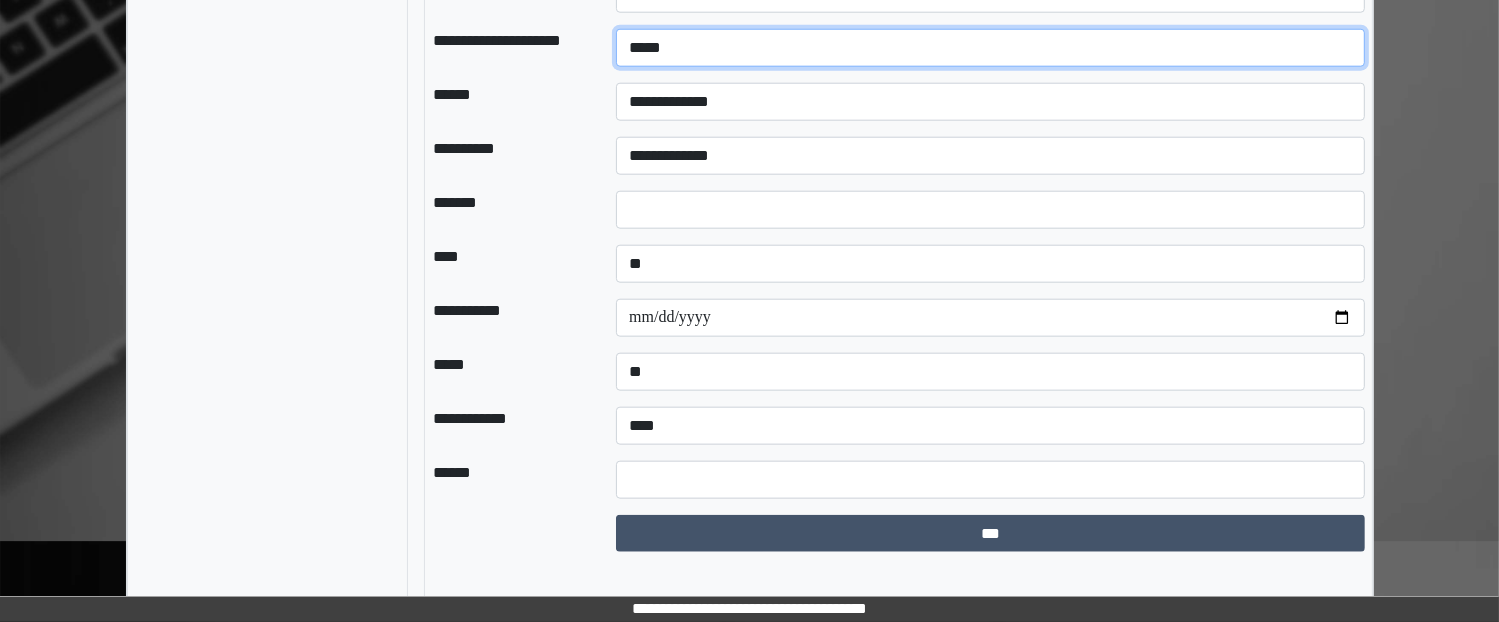type on "*****" 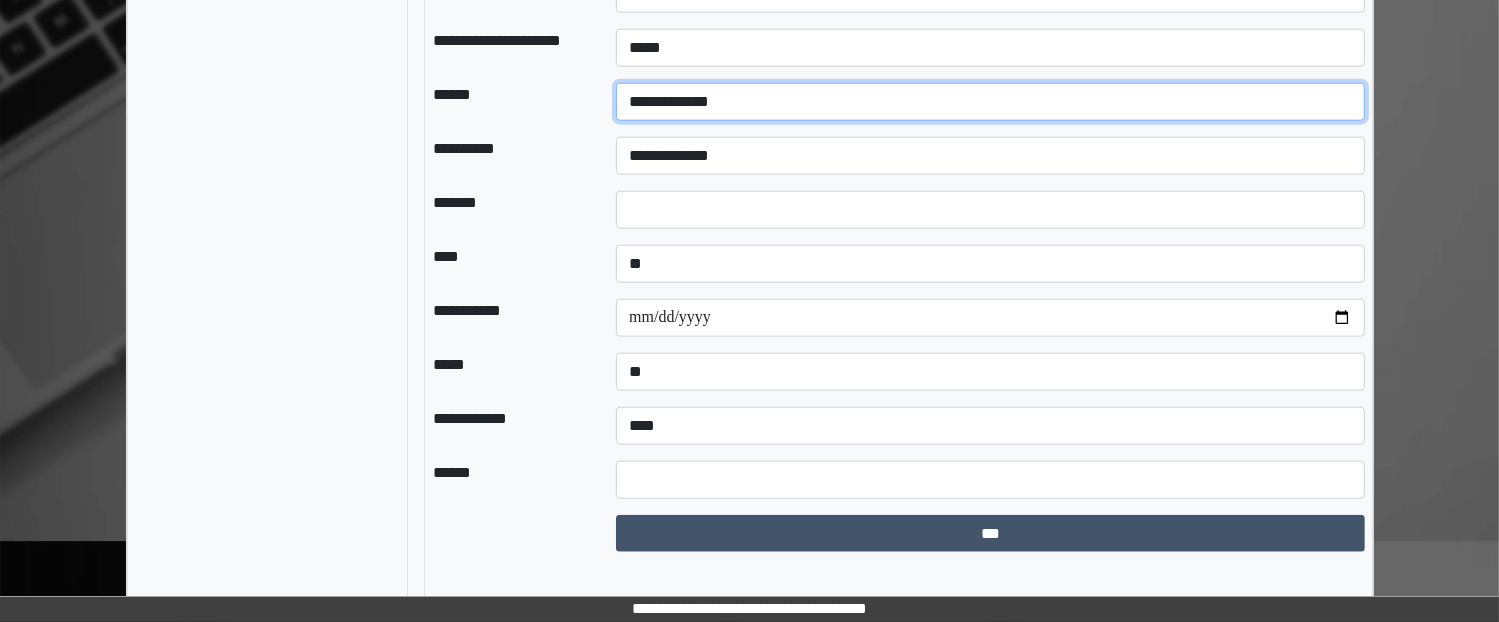 click on "**********" at bounding box center [990, 102] 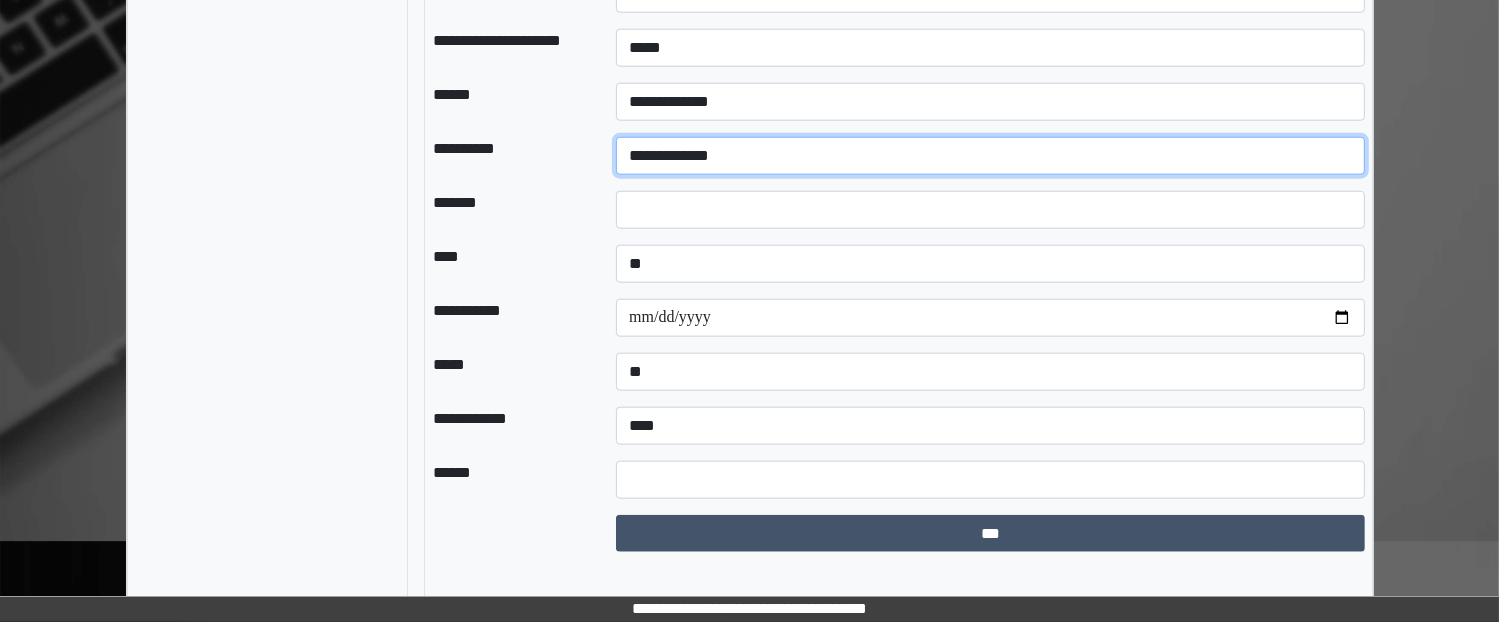 click on "**********" at bounding box center (990, 156) 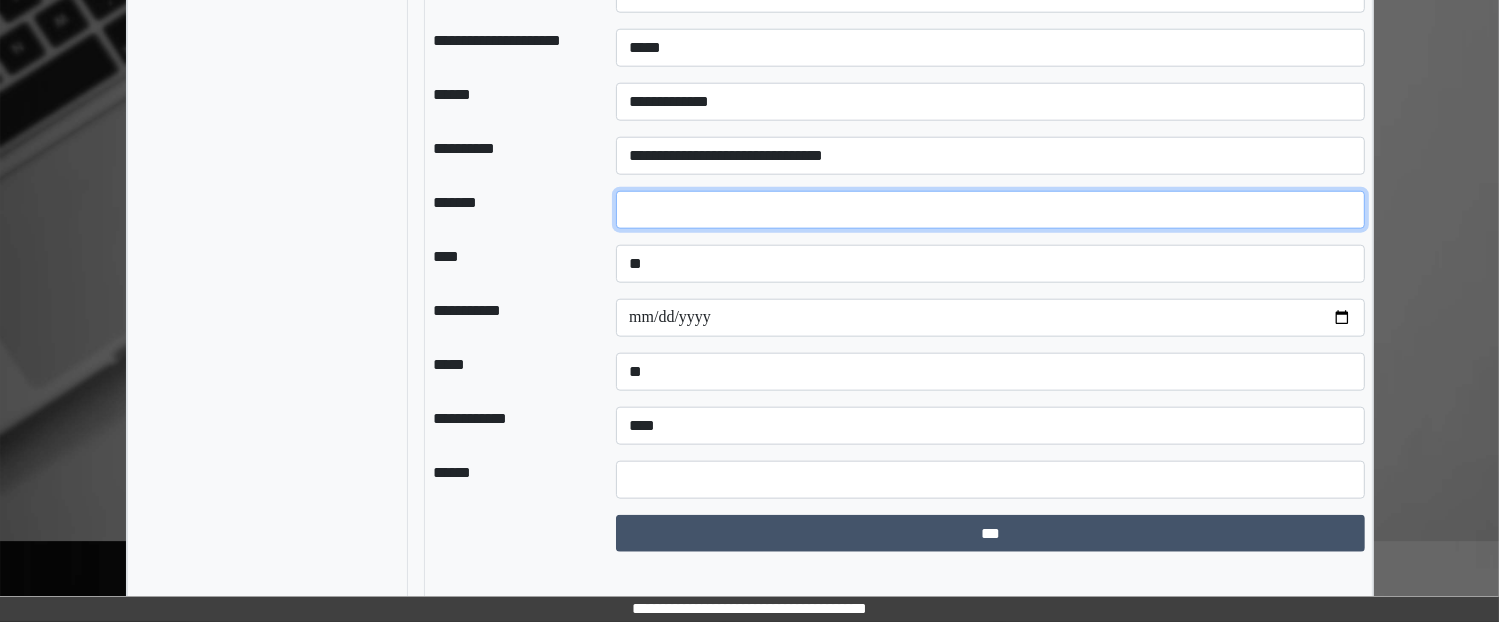 click at bounding box center (990, 210) 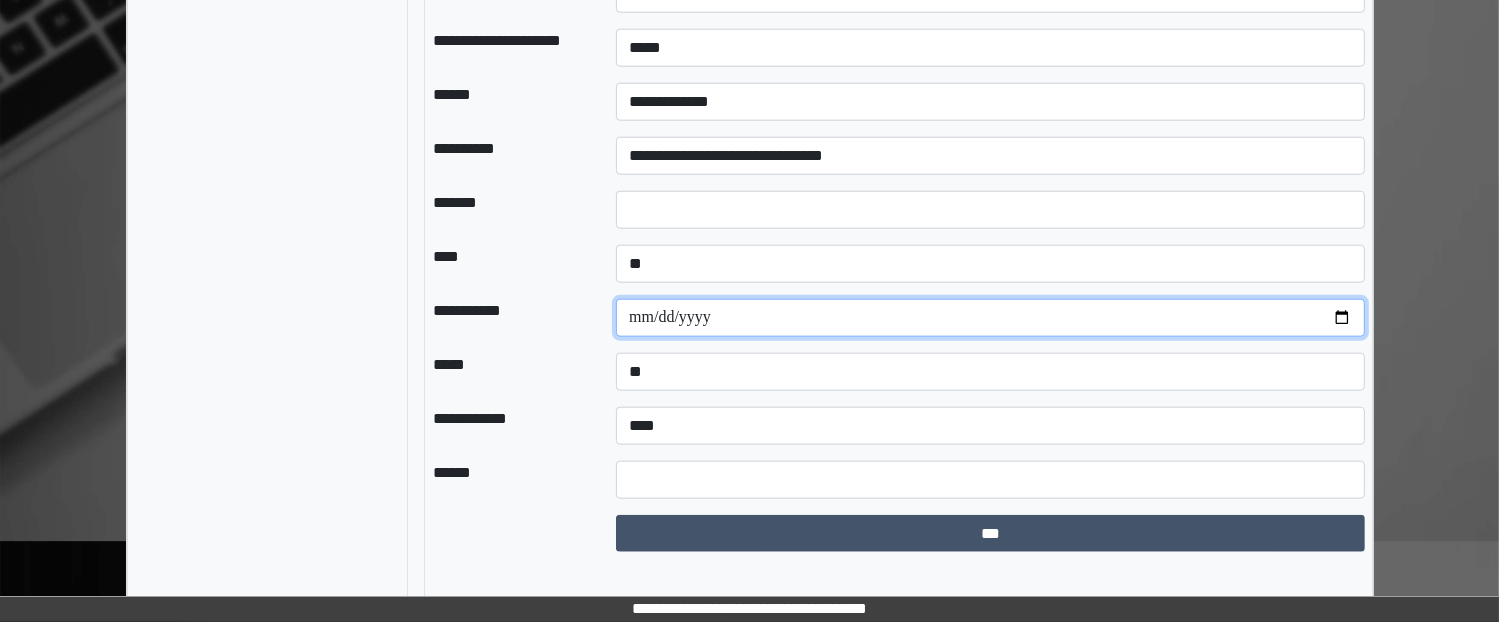 click at bounding box center (990, 318) 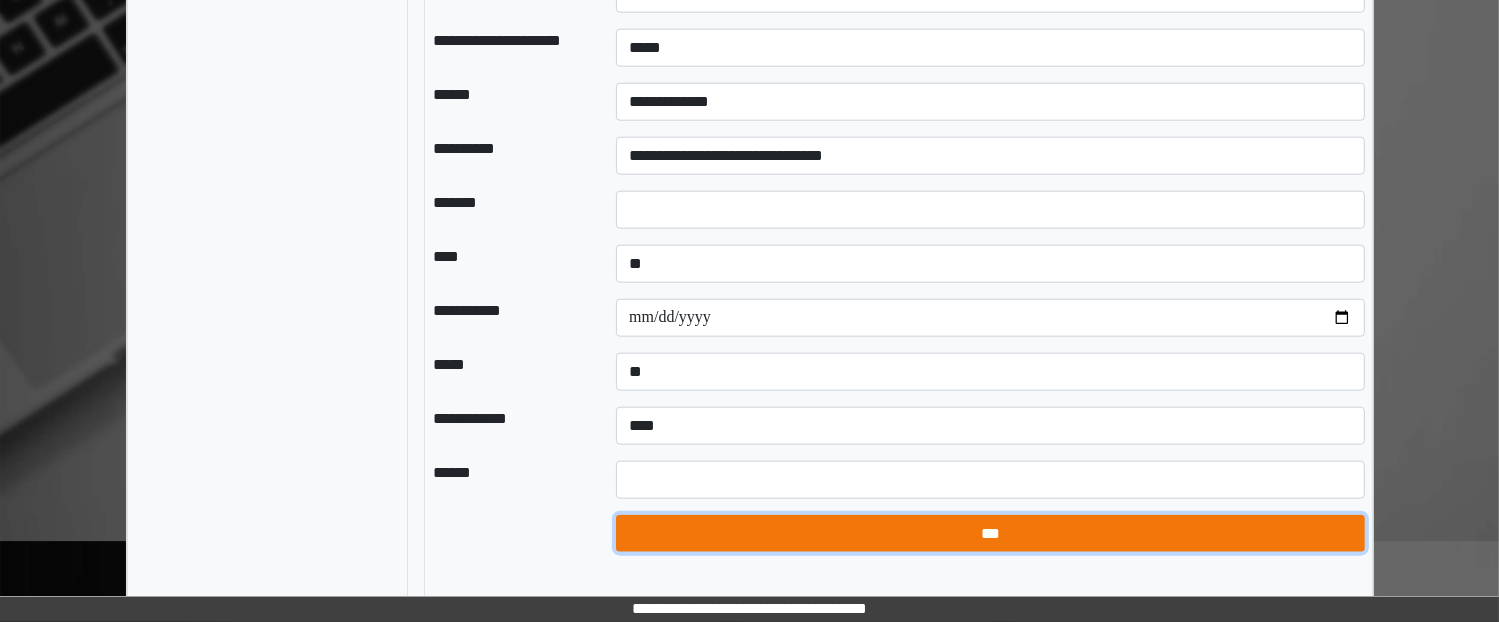 click on "***" at bounding box center (990, 534) 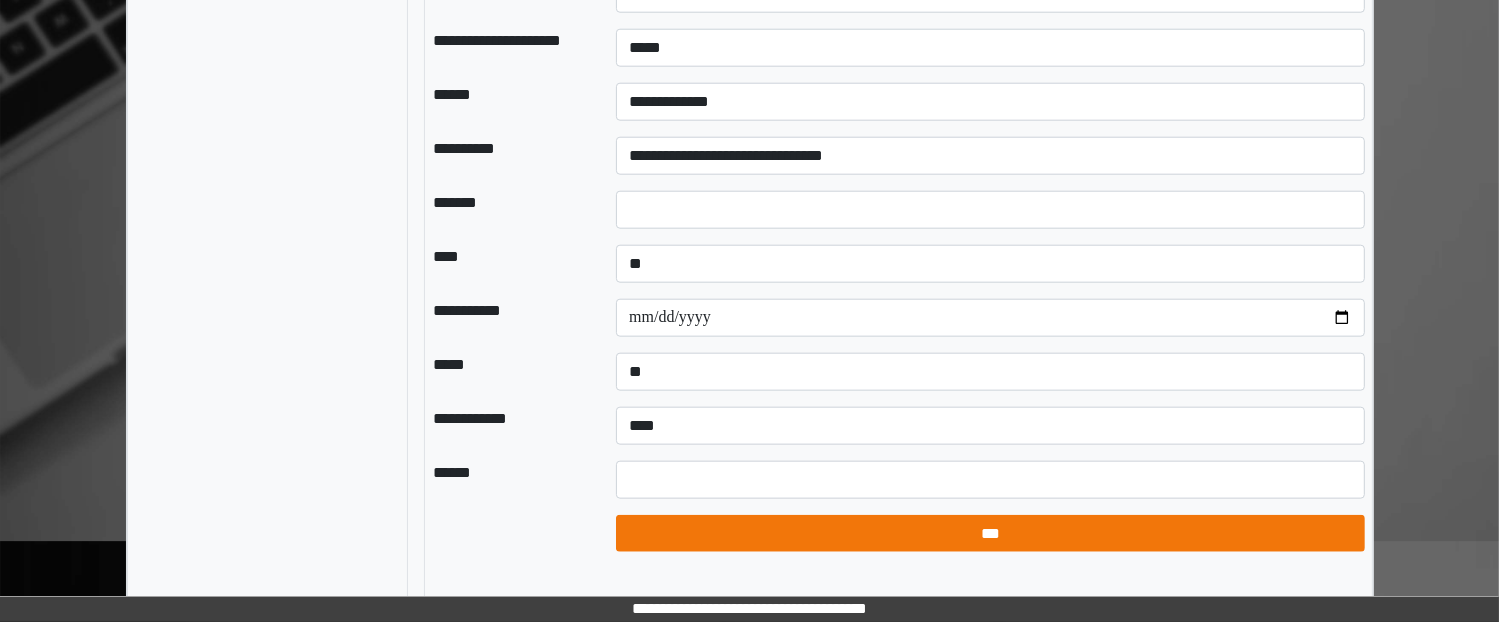 select on "*" 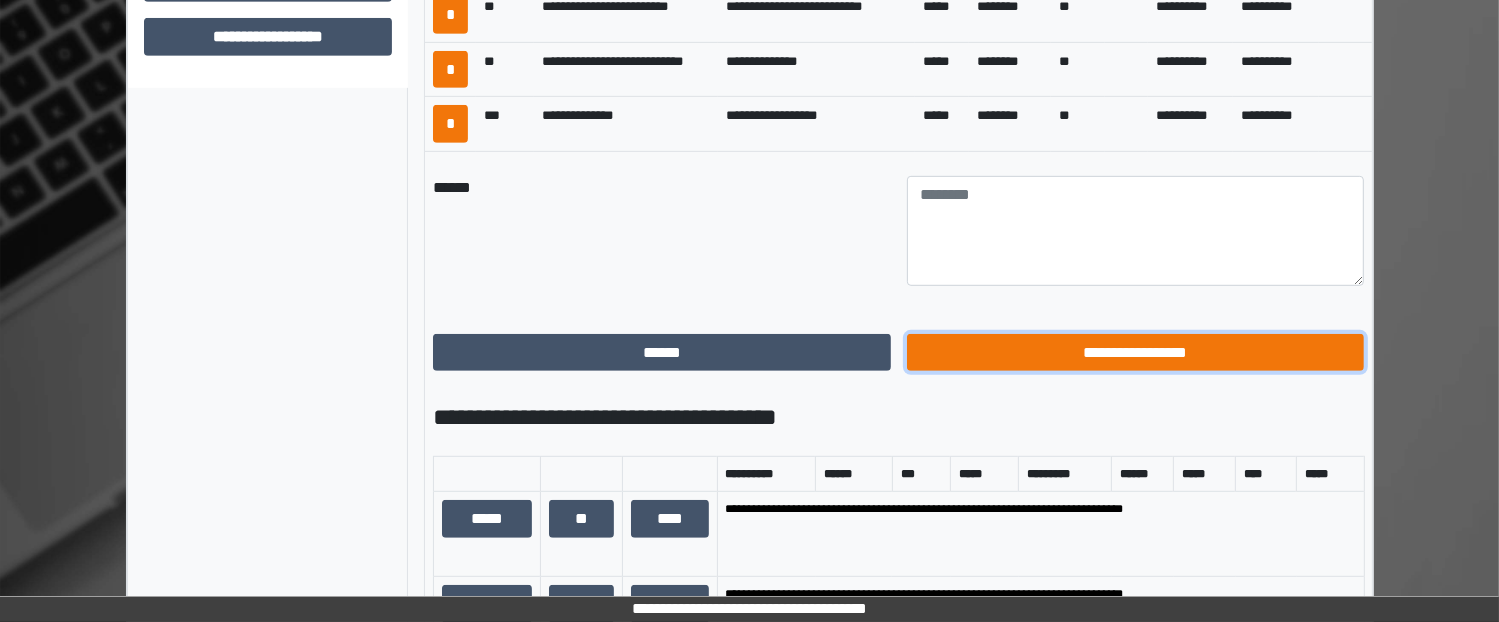 click on "**********" at bounding box center (1136, 353) 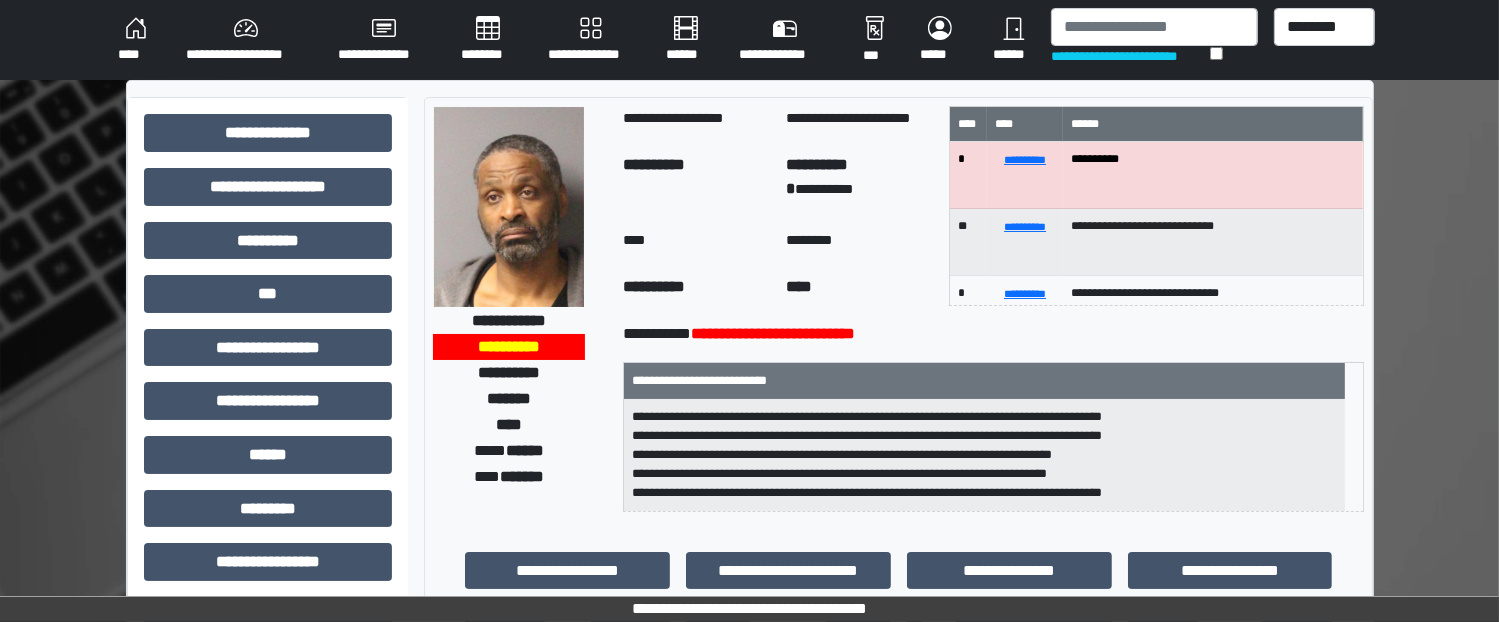 scroll, scrollTop: 0, scrollLeft: 0, axis: both 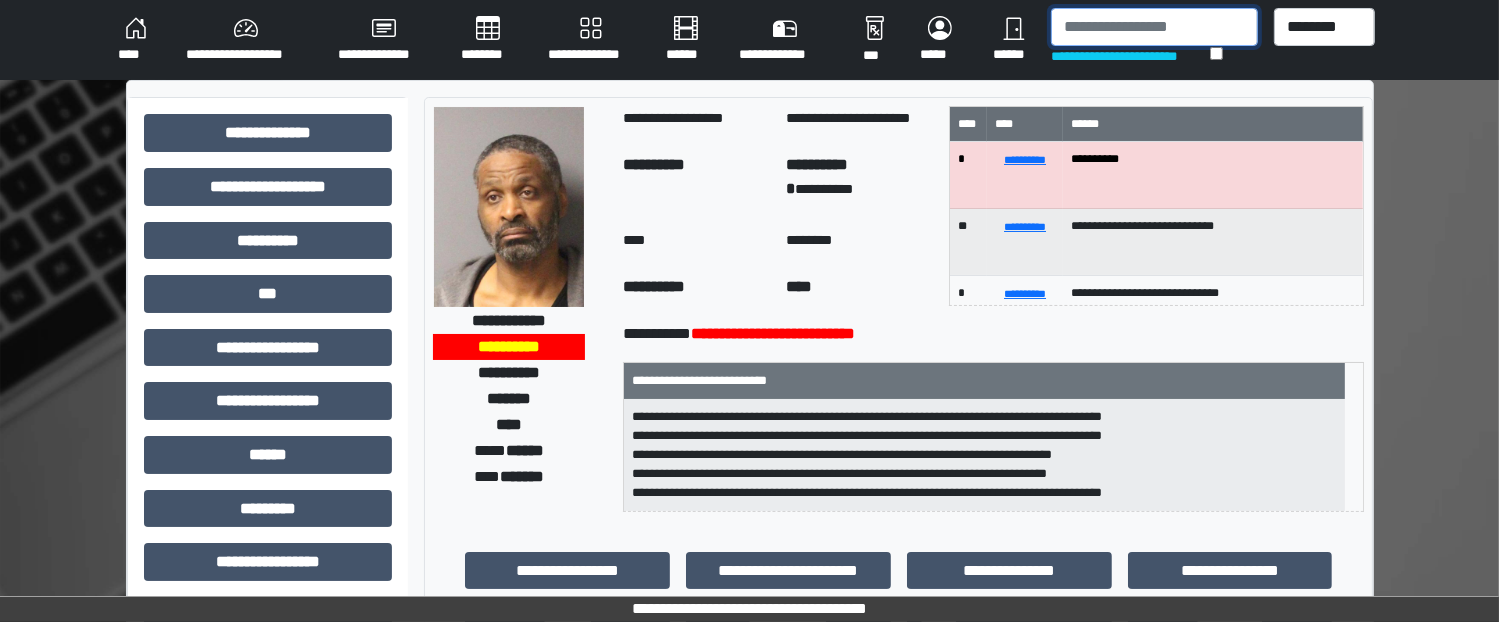 click at bounding box center (1154, 27) 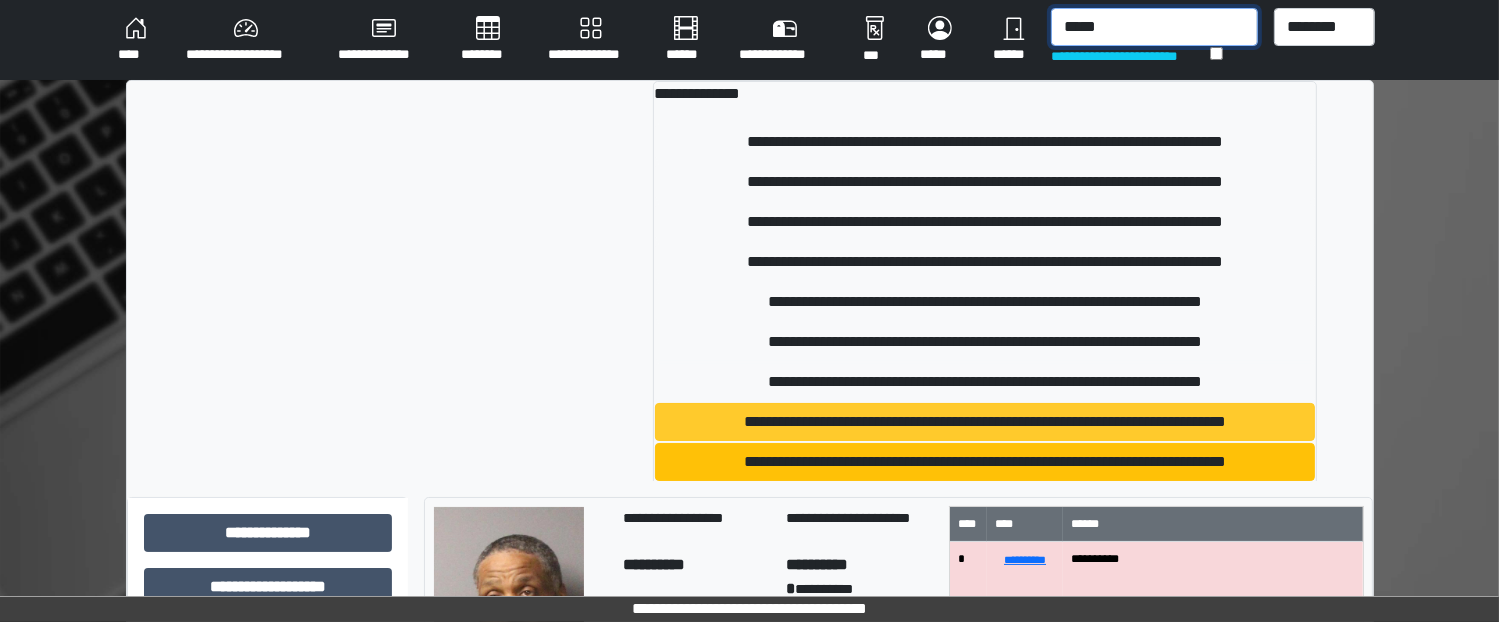 type on "*****" 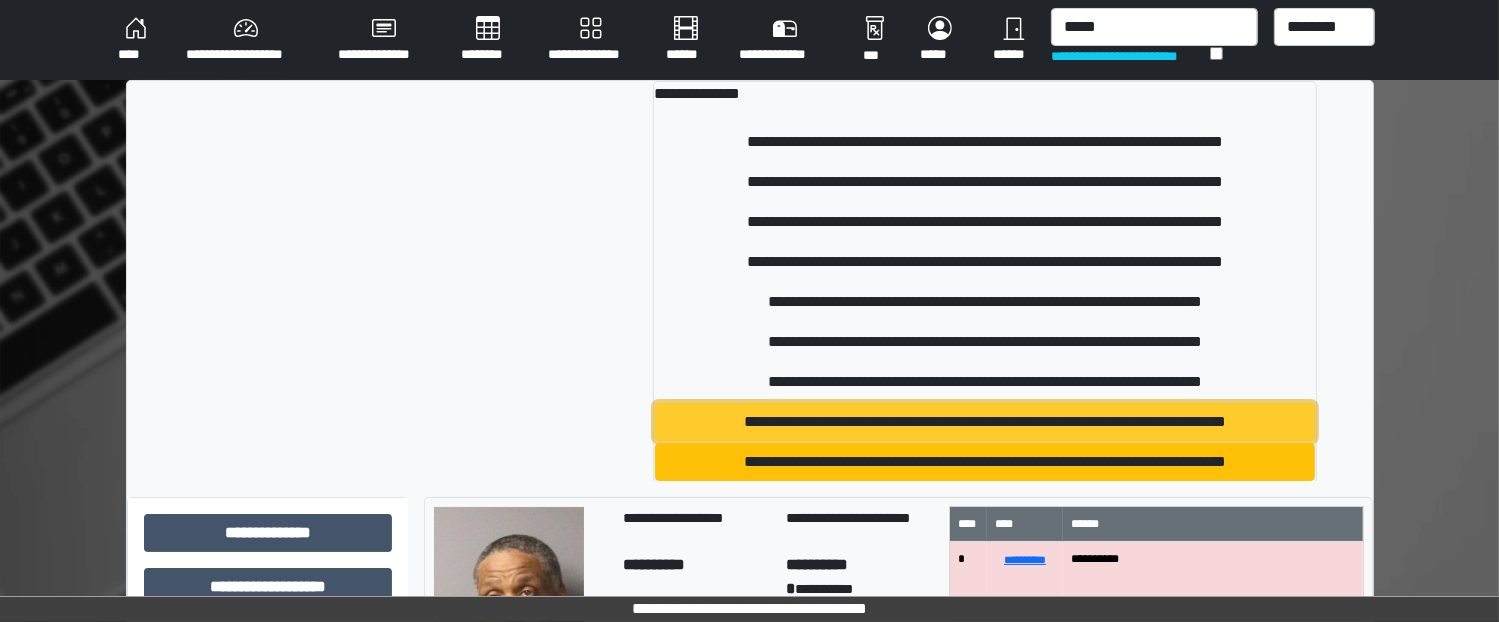 click on "**********" at bounding box center [985, 422] 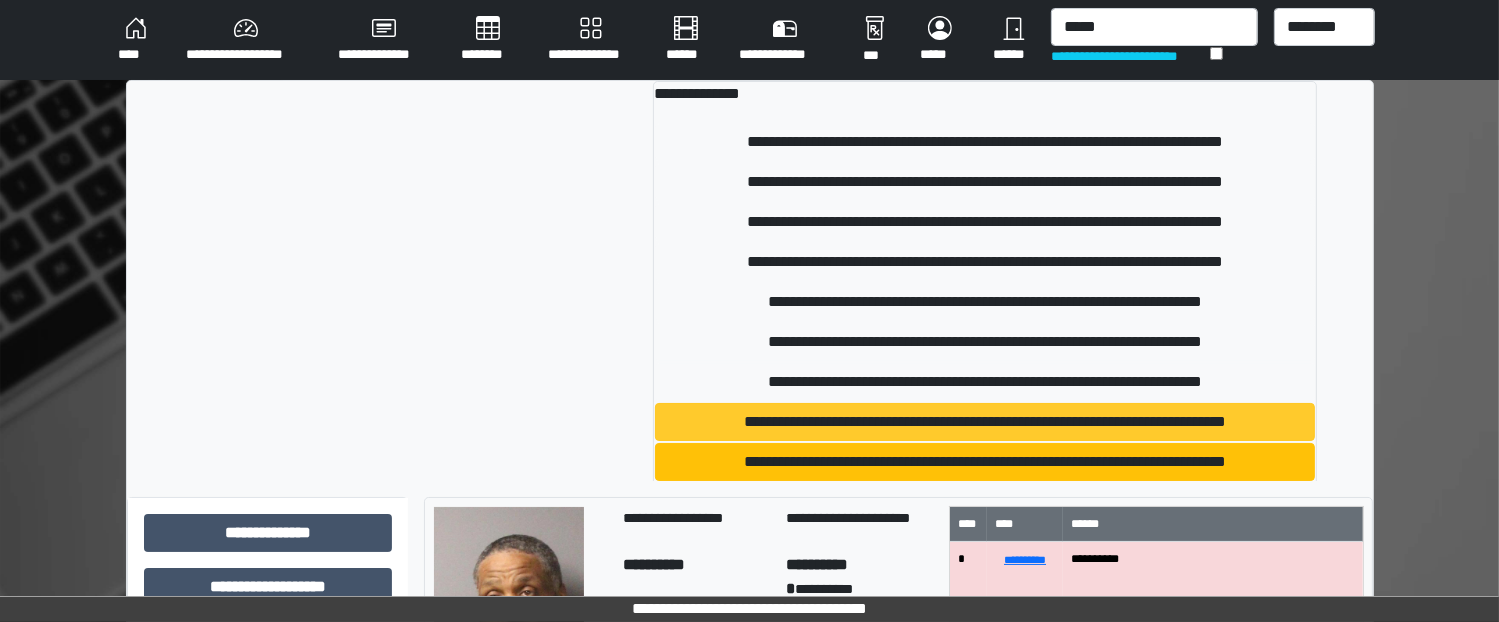 type 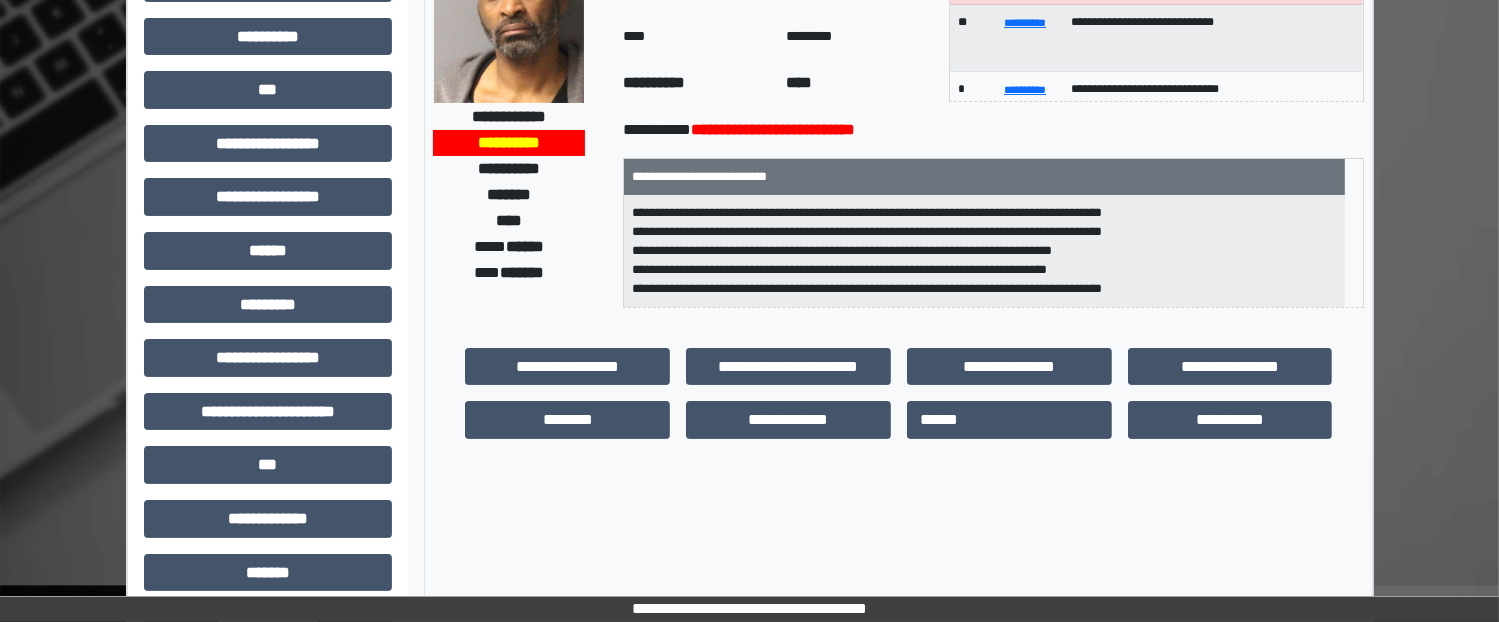 scroll, scrollTop: 0, scrollLeft: 0, axis: both 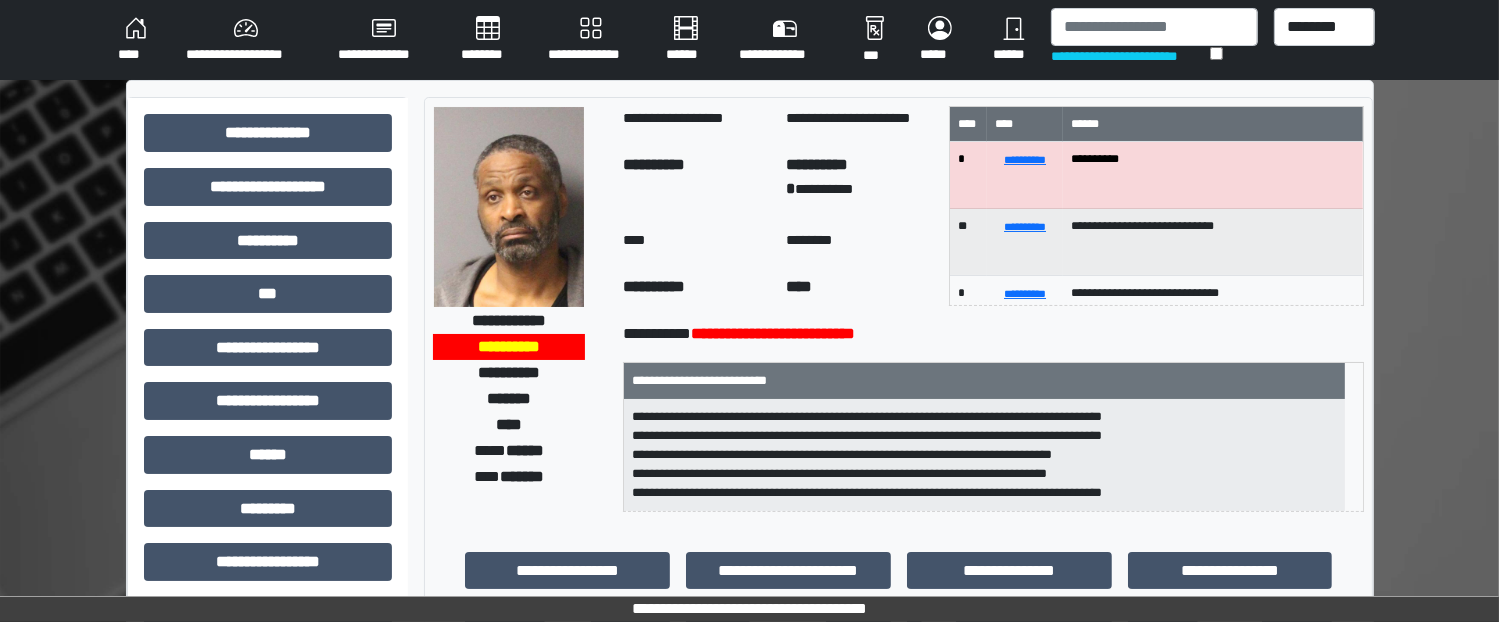 click on "********" at bounding box center [488, 40] 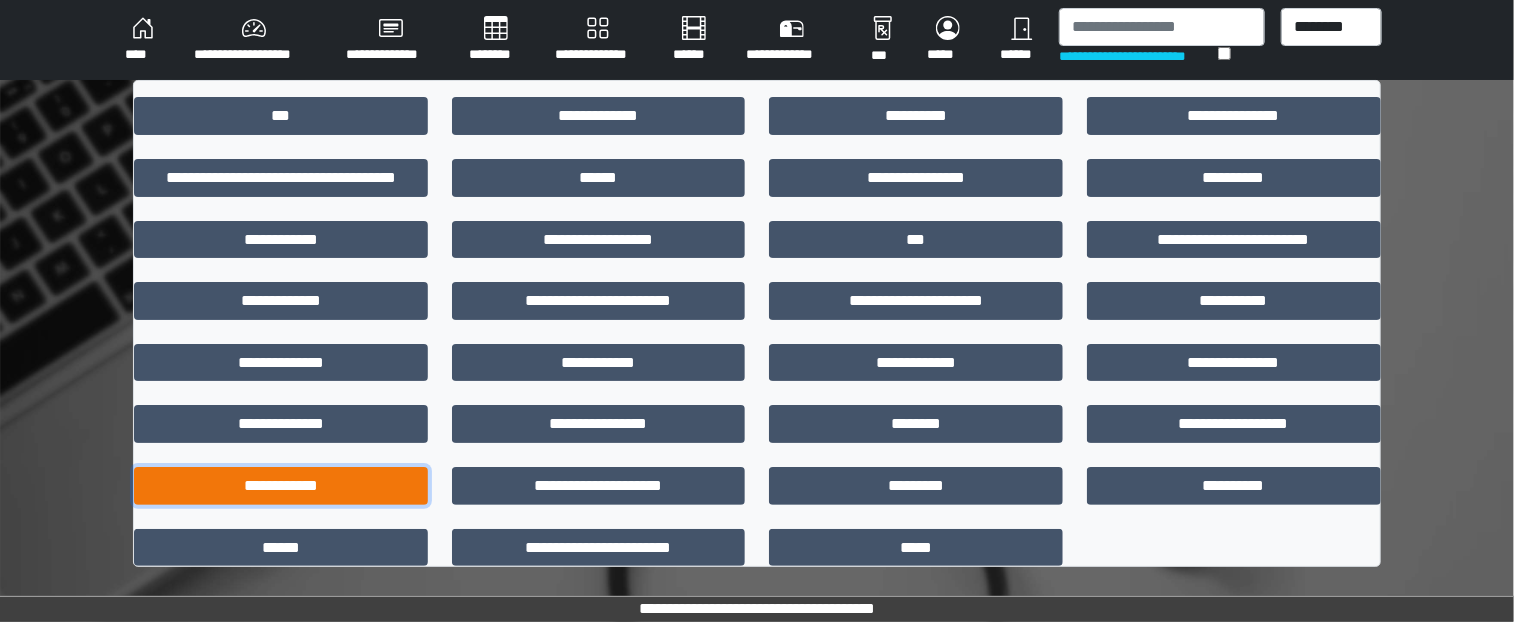 click on "**********" at bounding box center (281, 486) 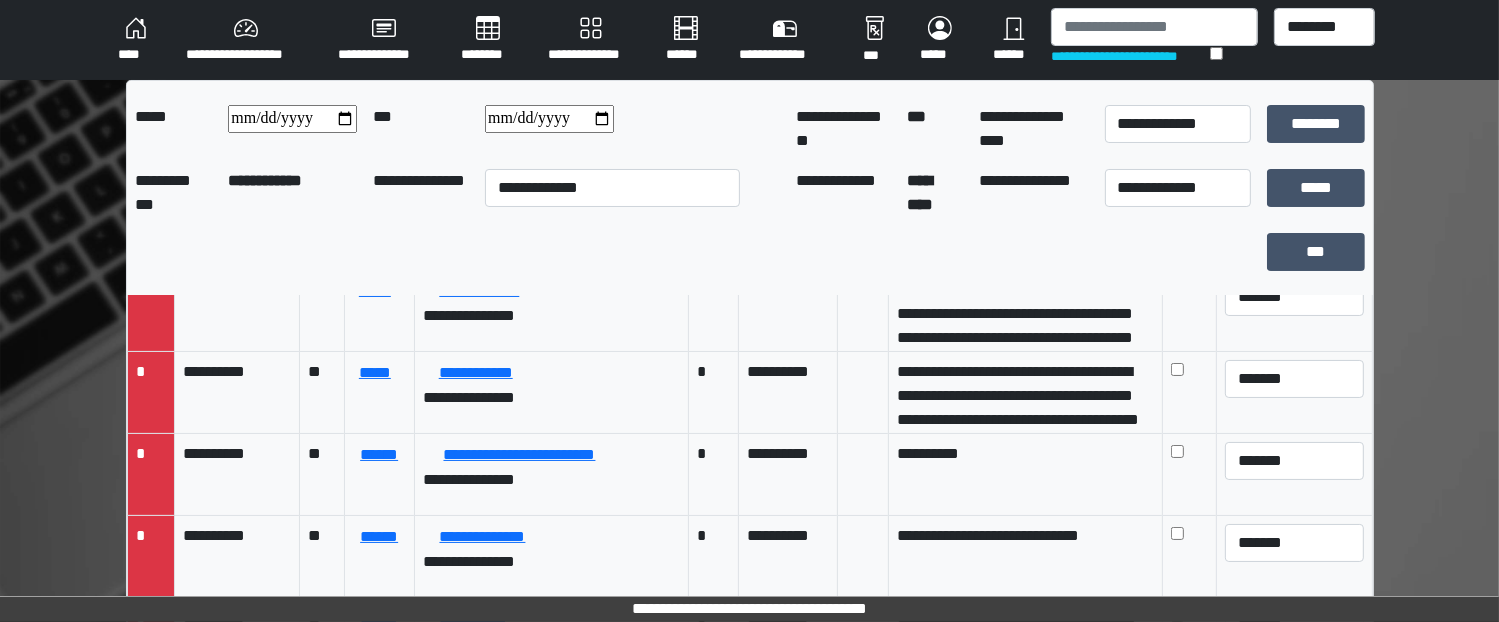 scroll, scrollTop: 600, scrollLeft: 0, axis: vertical 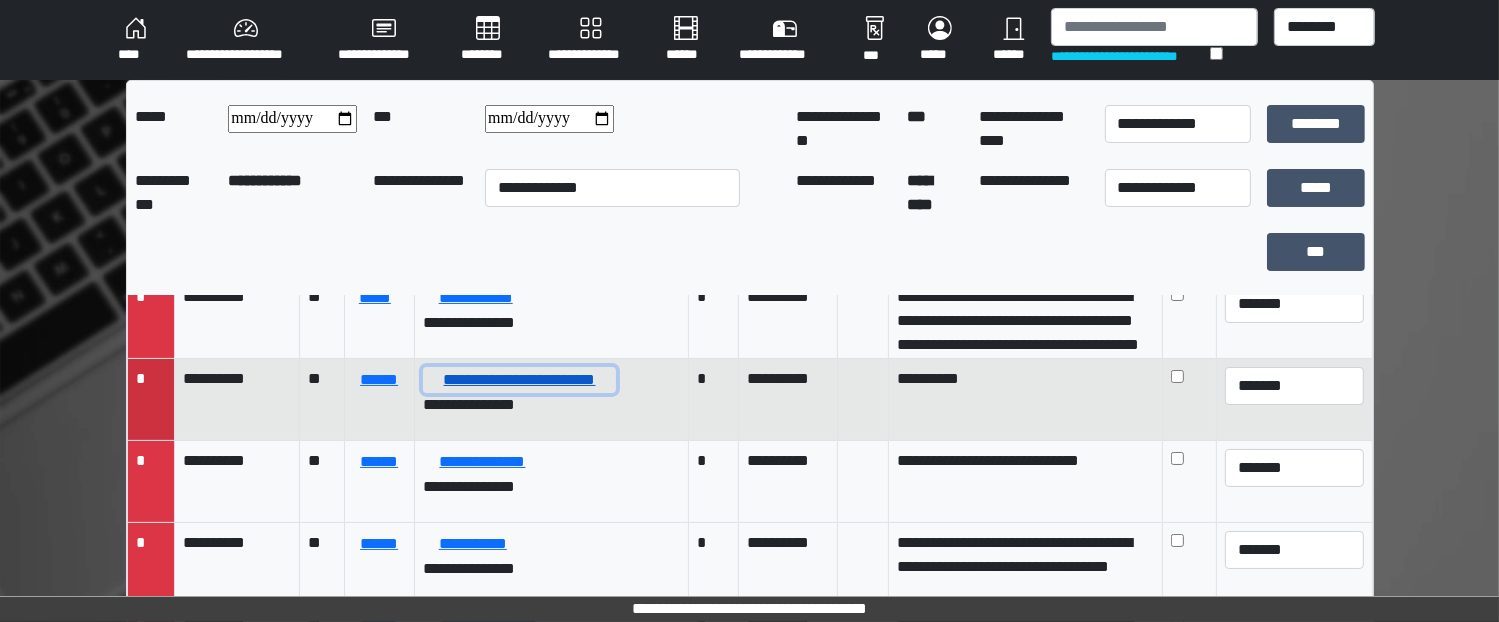 click on "**********" at bounding box center (519, 380) 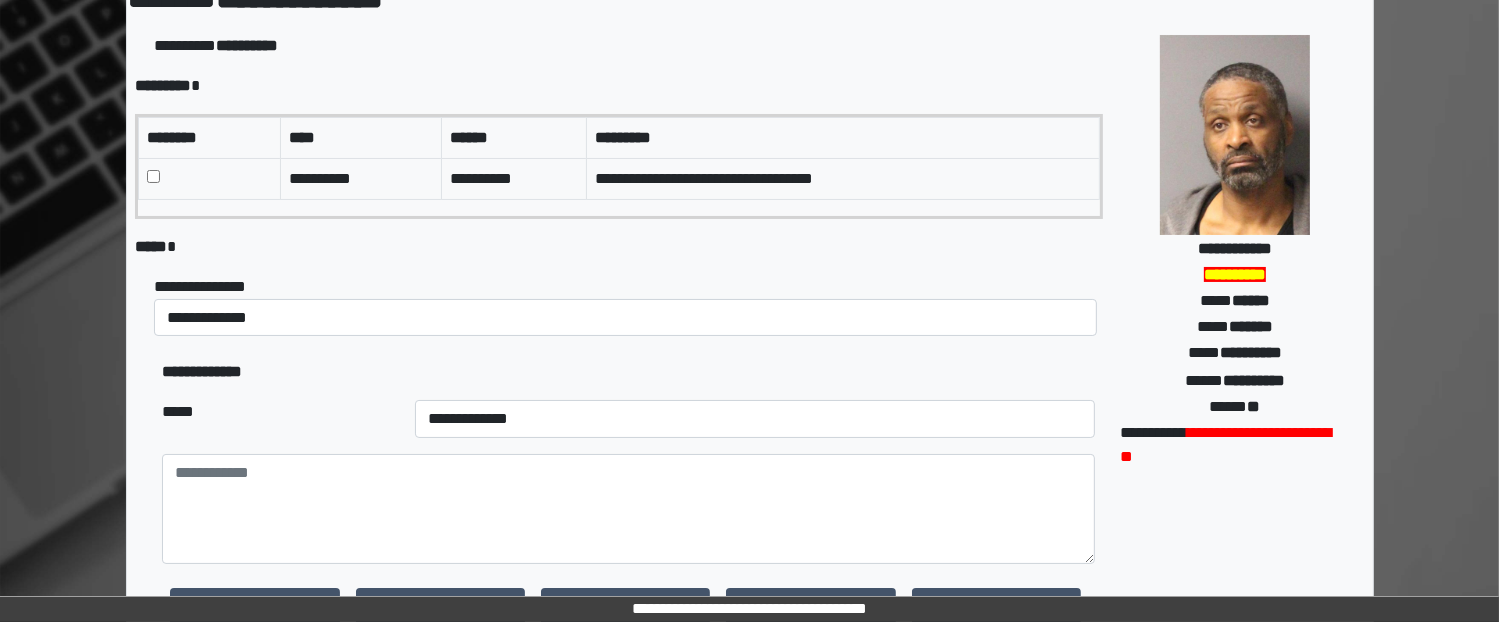 scroll, scrollTop: 200, scrollLeft: 0, axis: vertical 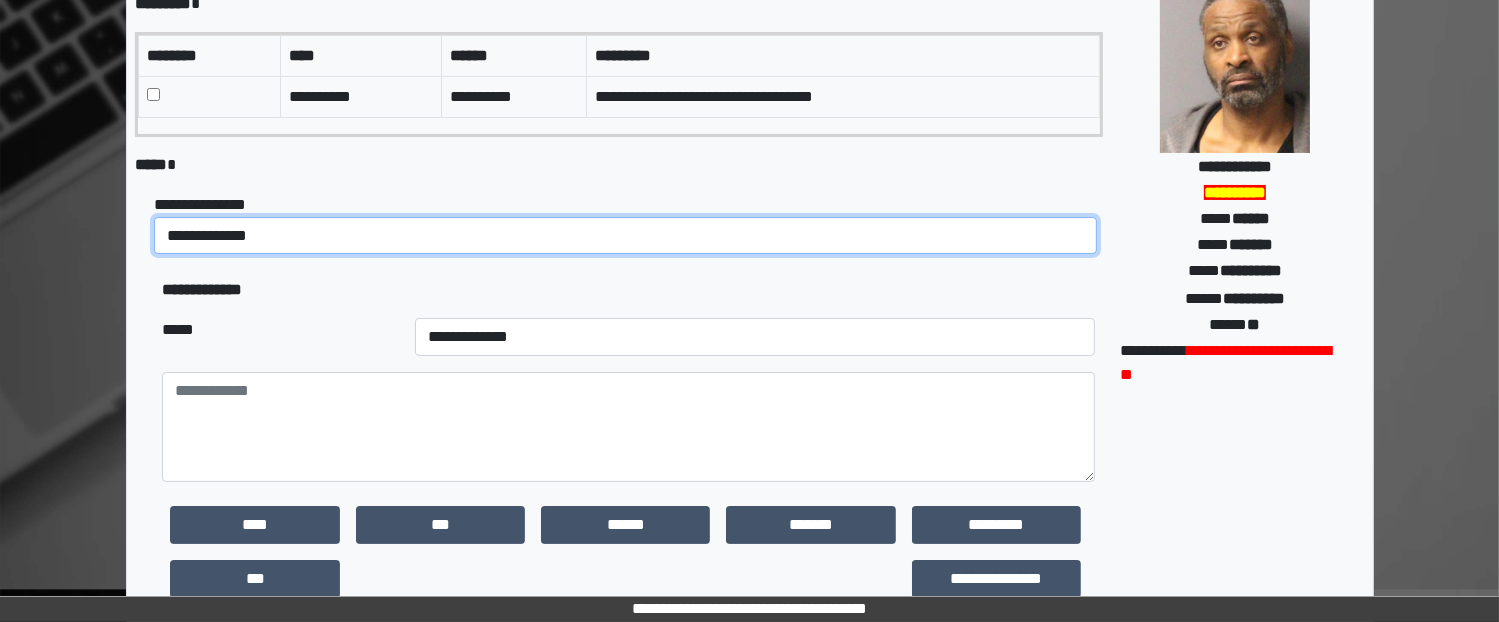 click on "**********" at bounding box center (625, 236) 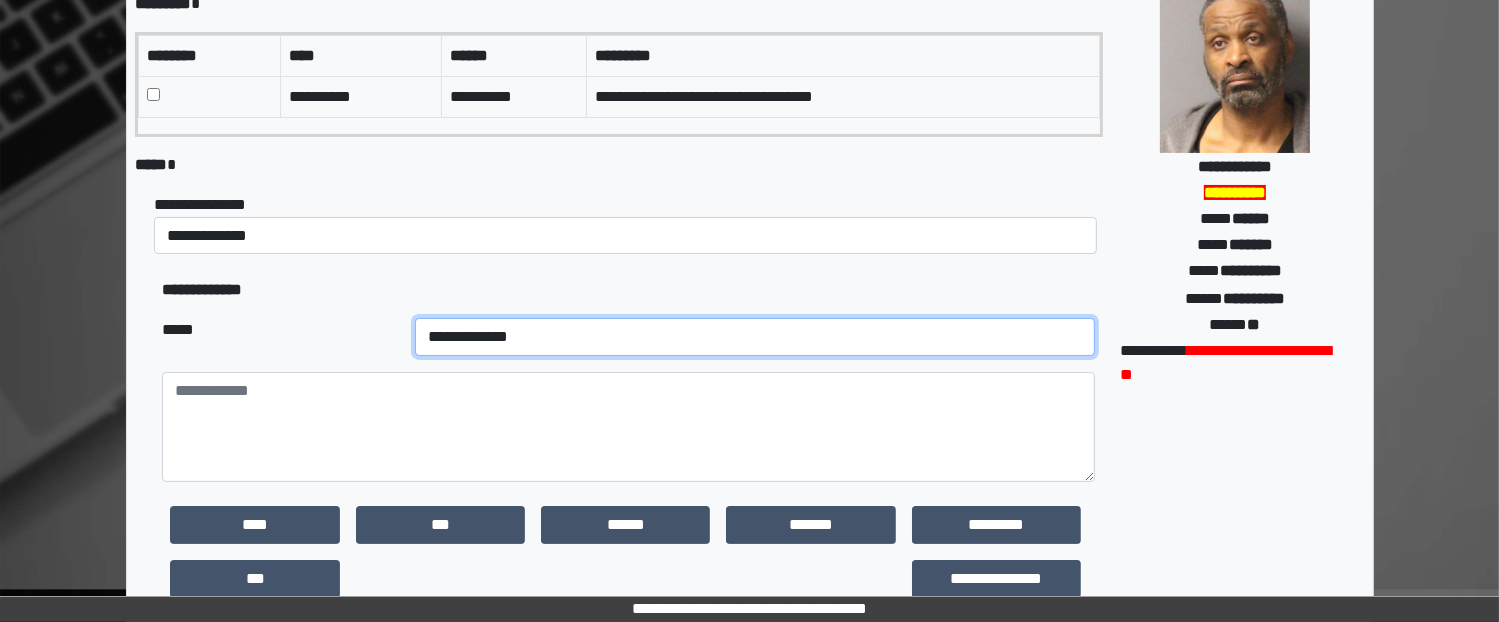click on "**********" at bounding box center (755, 337) 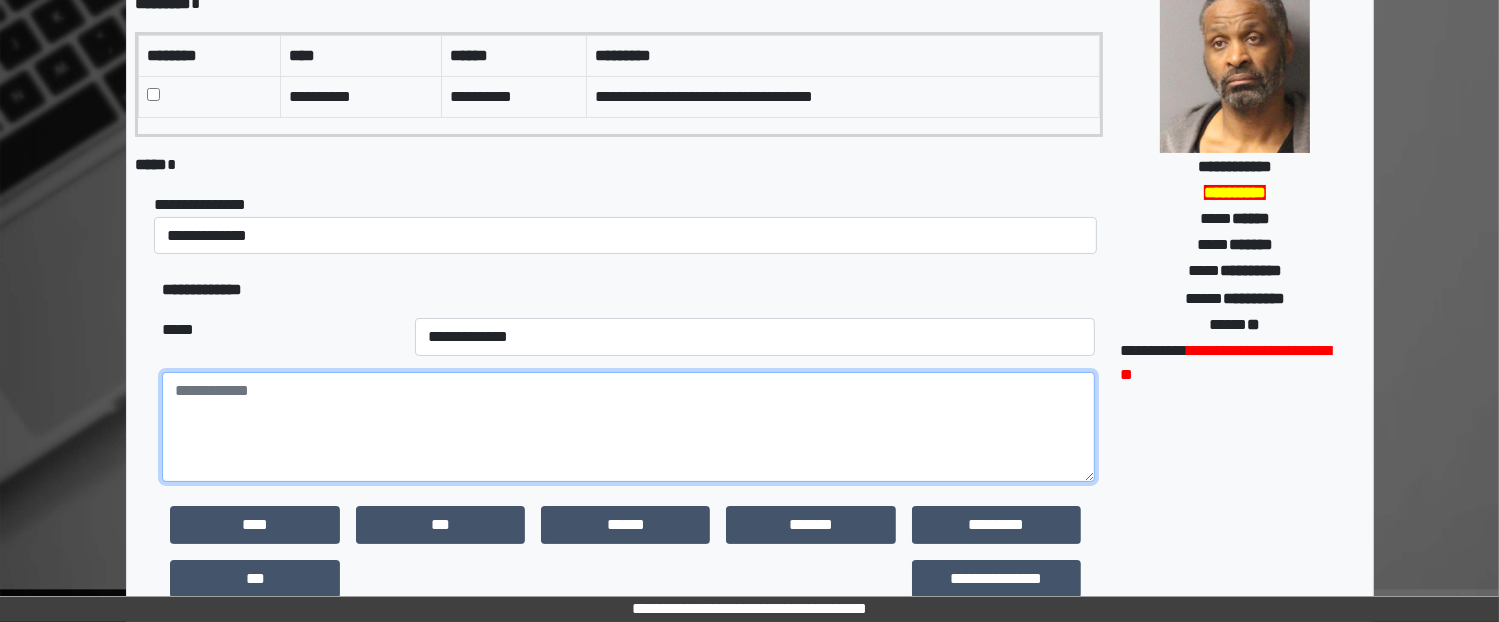 click at bounding box center [628, 427] 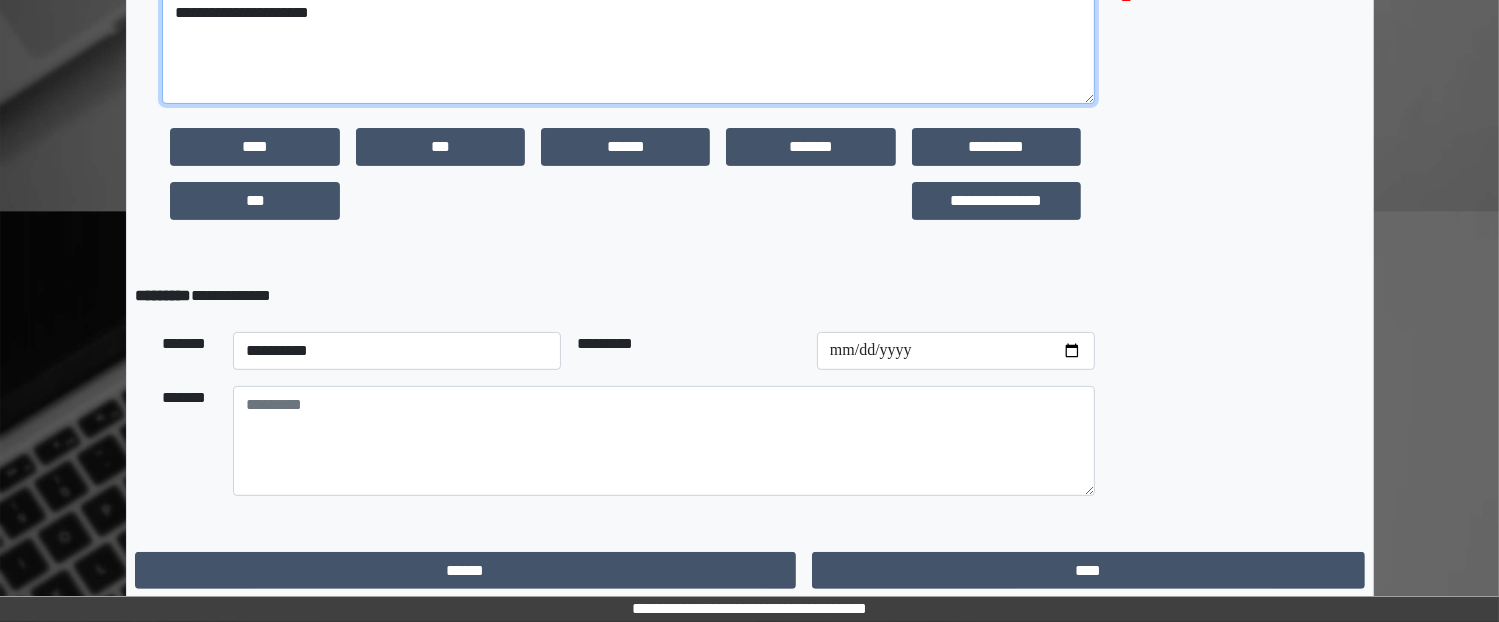 scroll, scrollTop: 582, scrollLeft: 0, axis: vertical 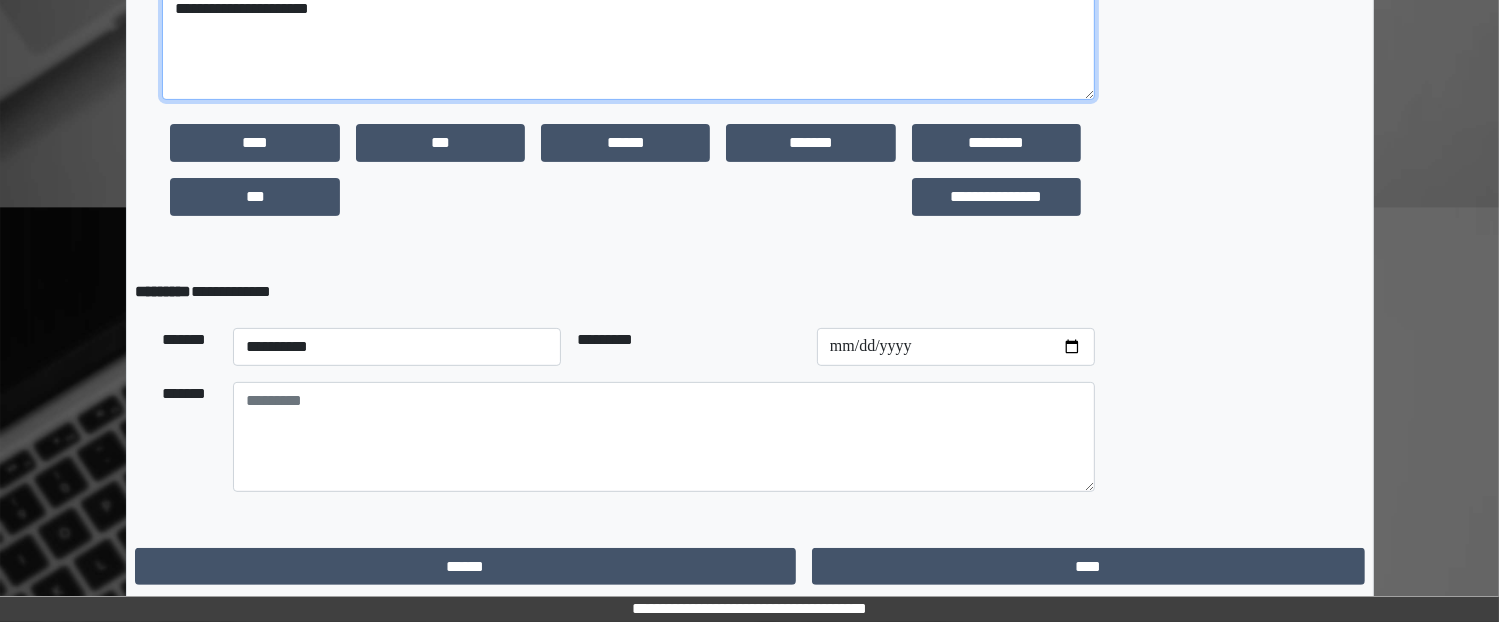 type on "**********" 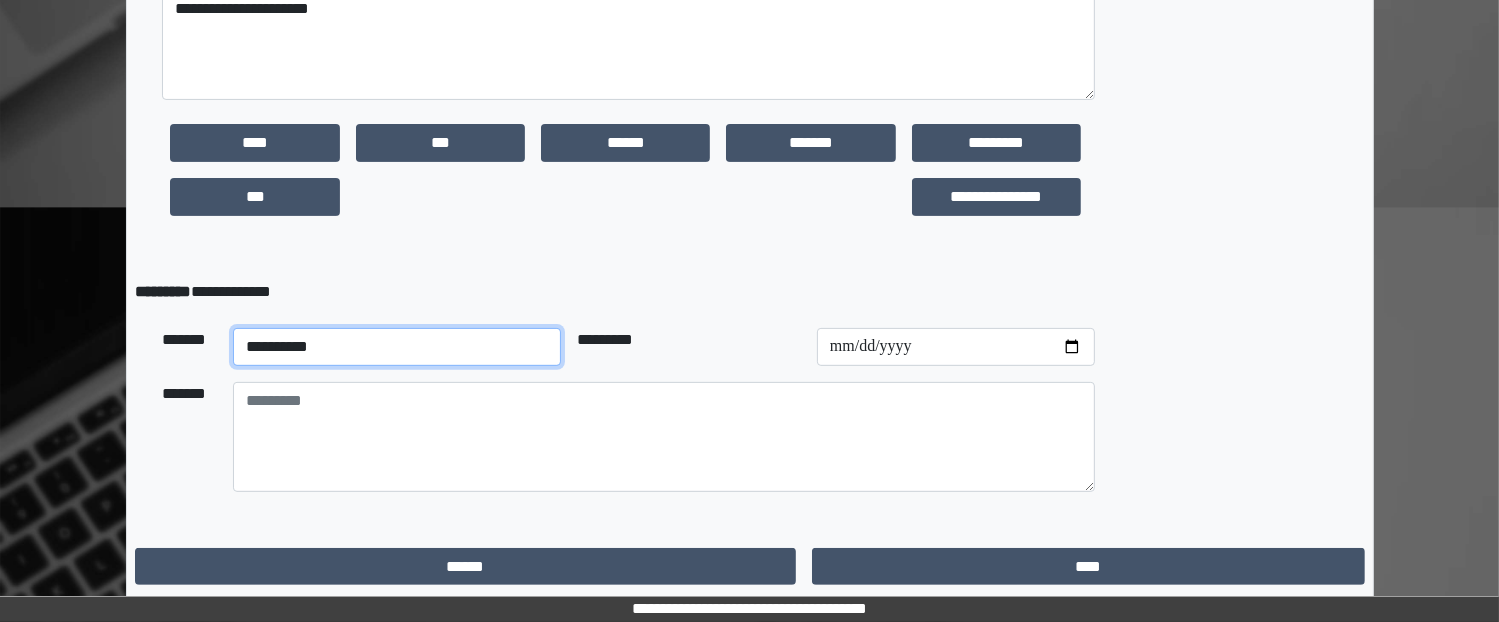 click on "**********" at bounding box center [397, 347] 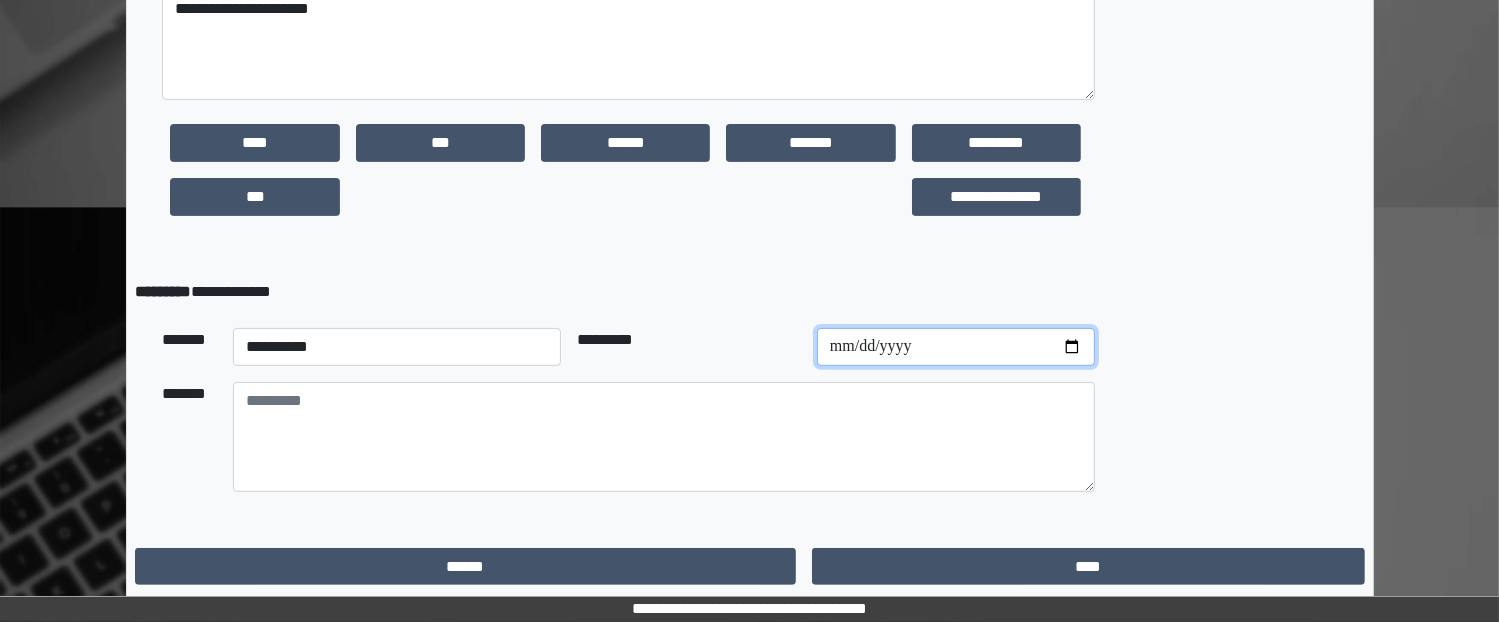 click at bounding box center (956, 347) 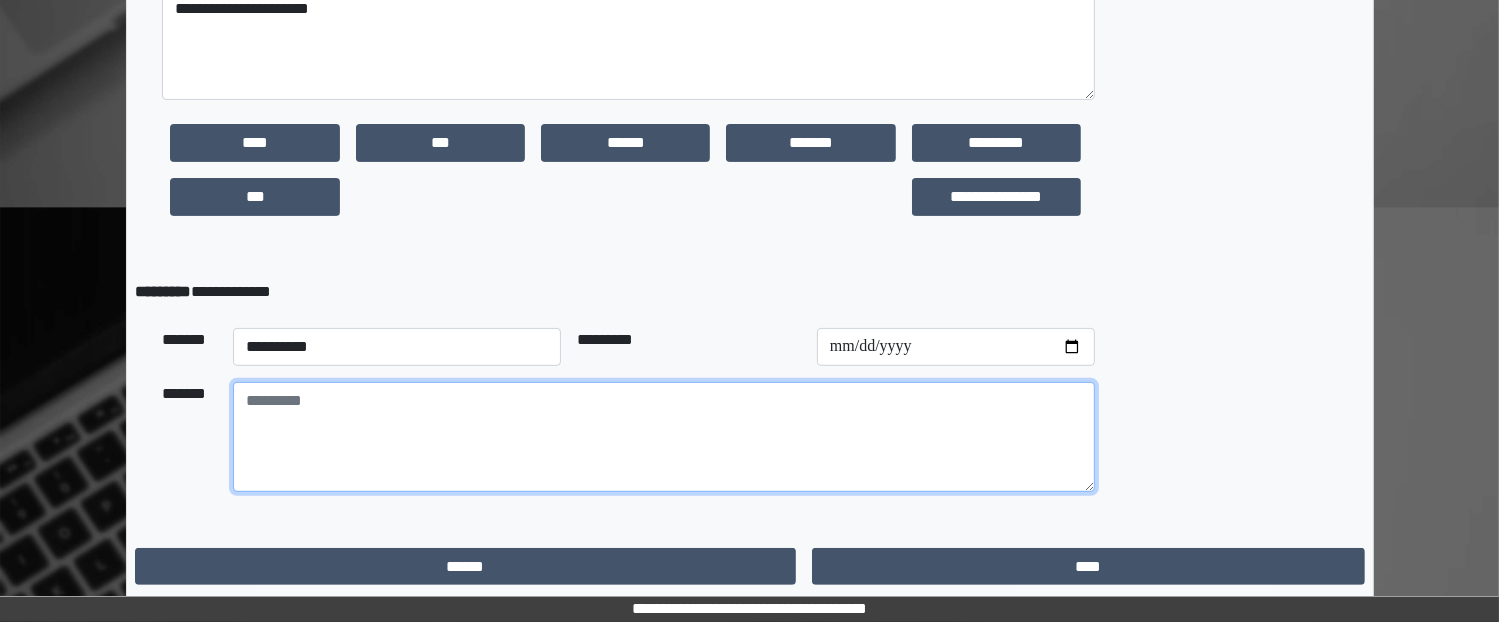 click at bounding box center [664, 437] 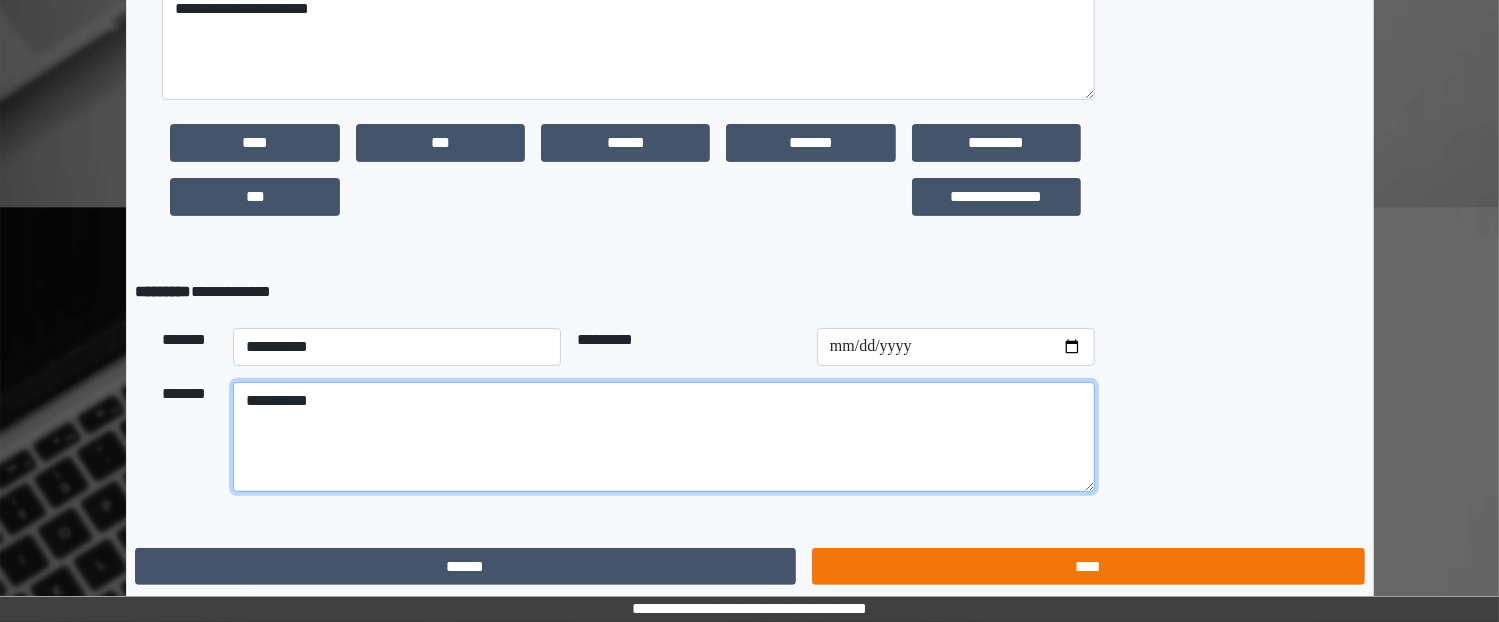 type on "**********" 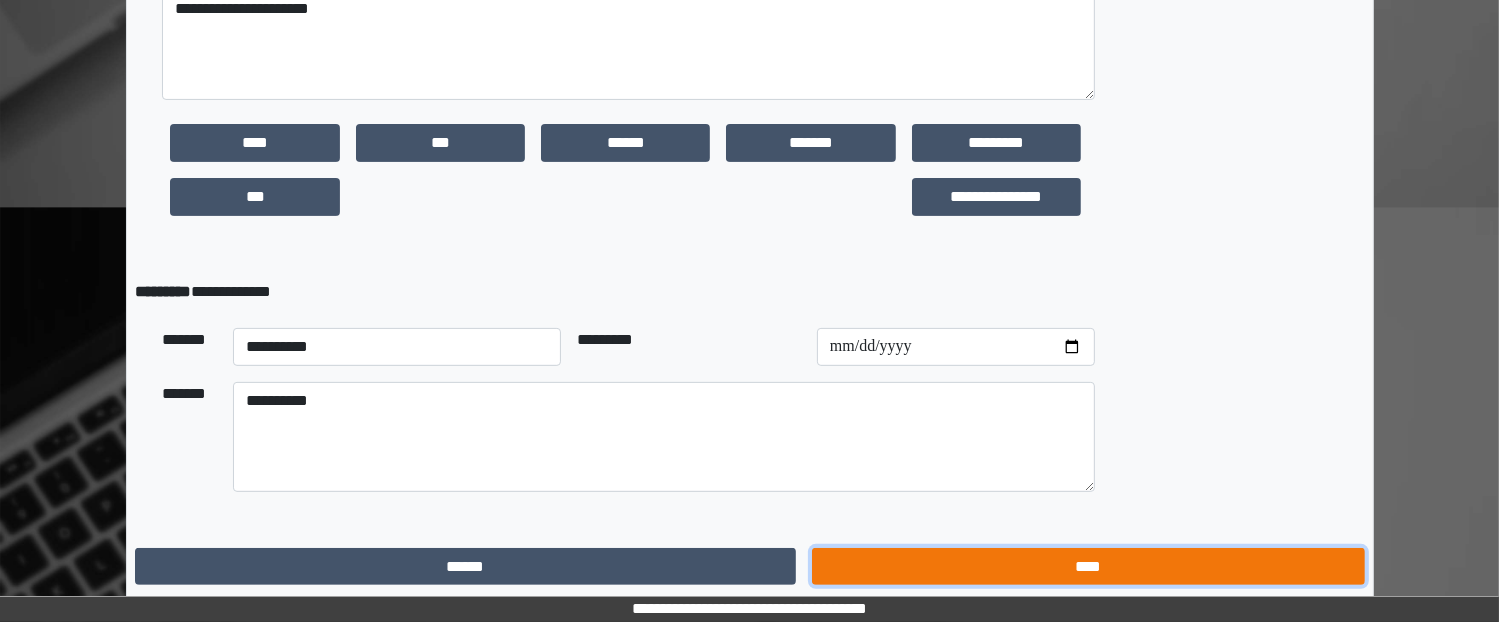 click on "****" at bounding box center [1088, 567] 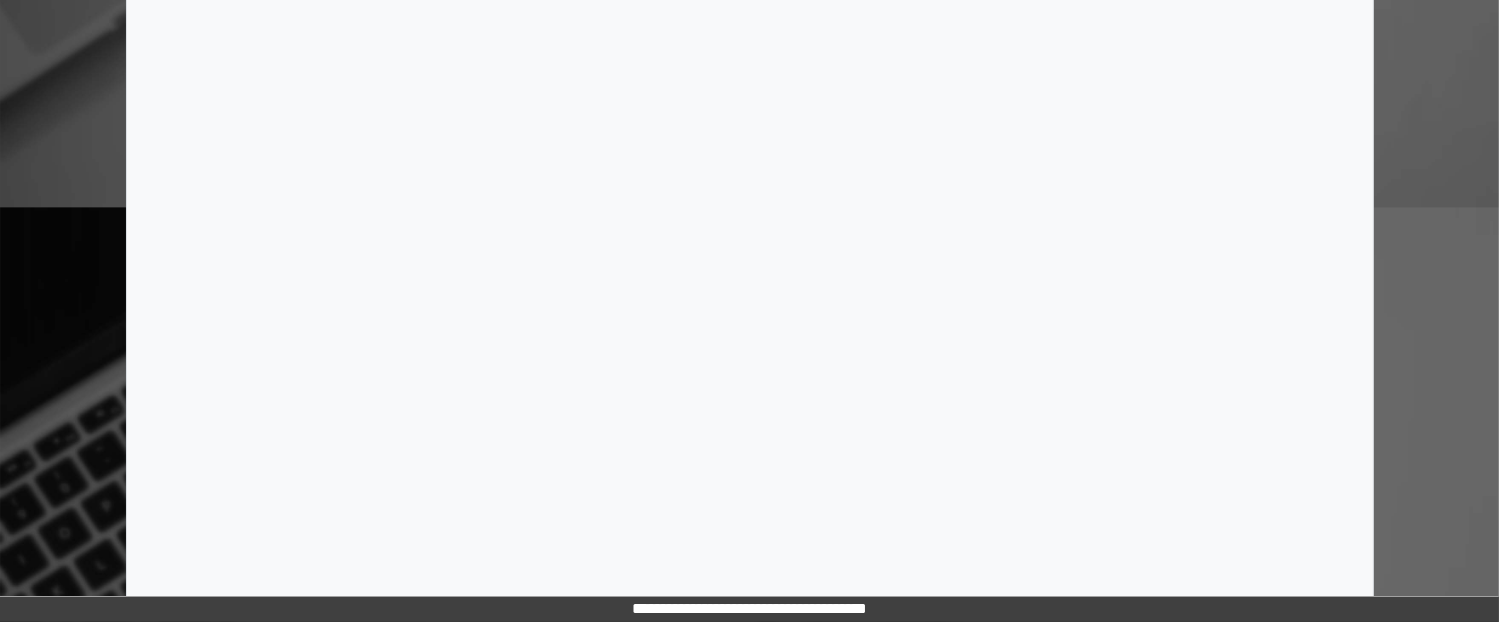 scroll, scrollTop: 0, scrollLeft: 0, axis: both 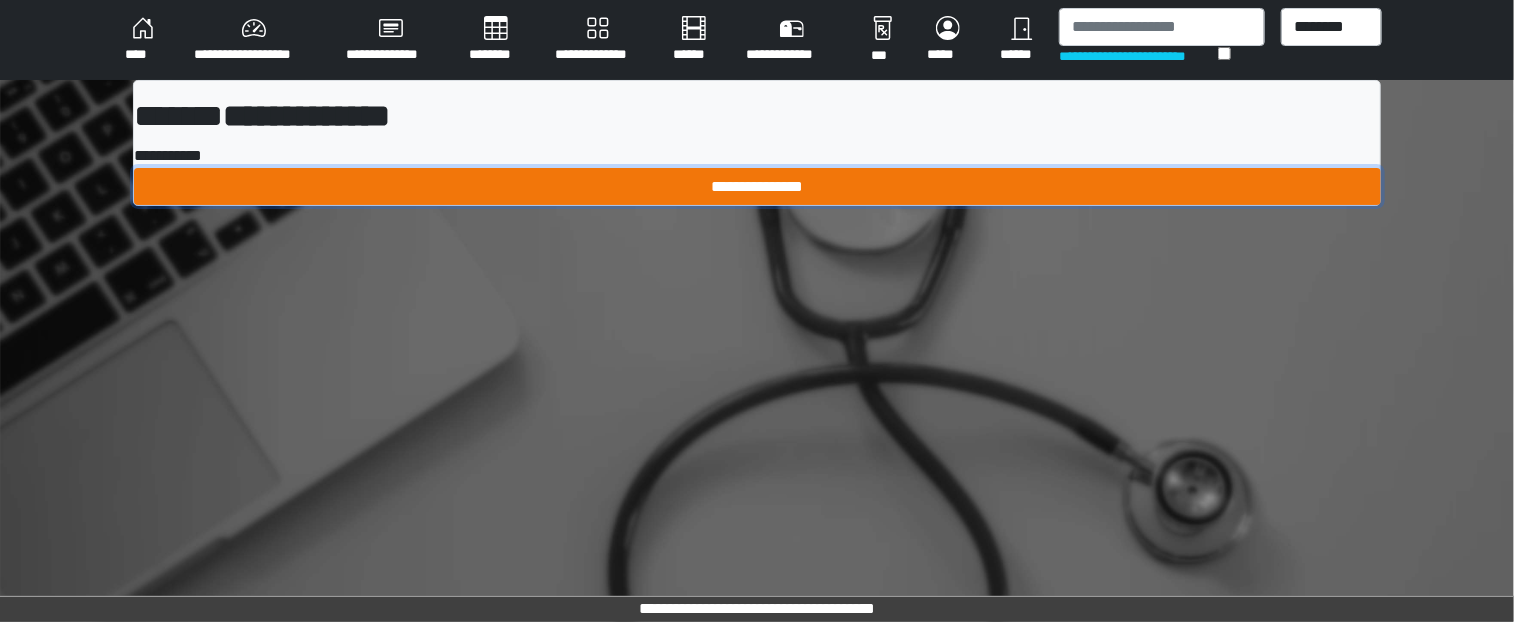 click on "**********" at bounding box center [757, 187] 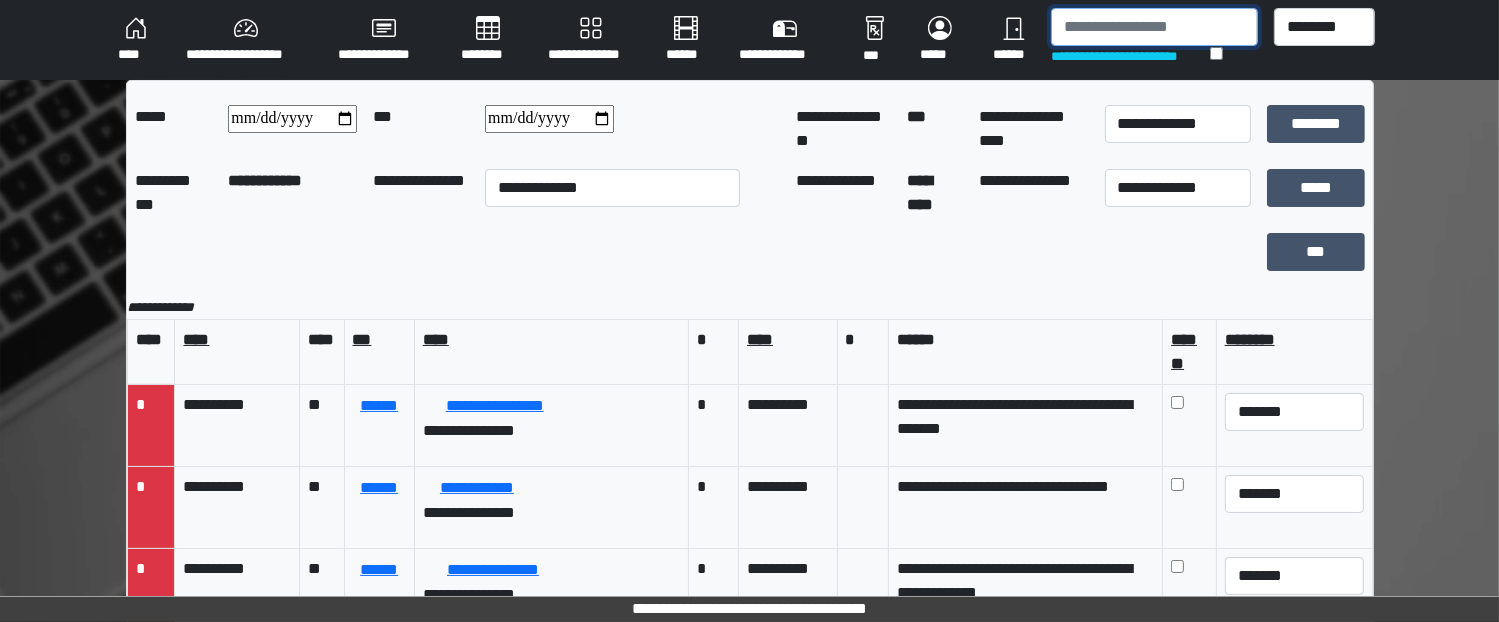click at bounding box center [1154, 27] 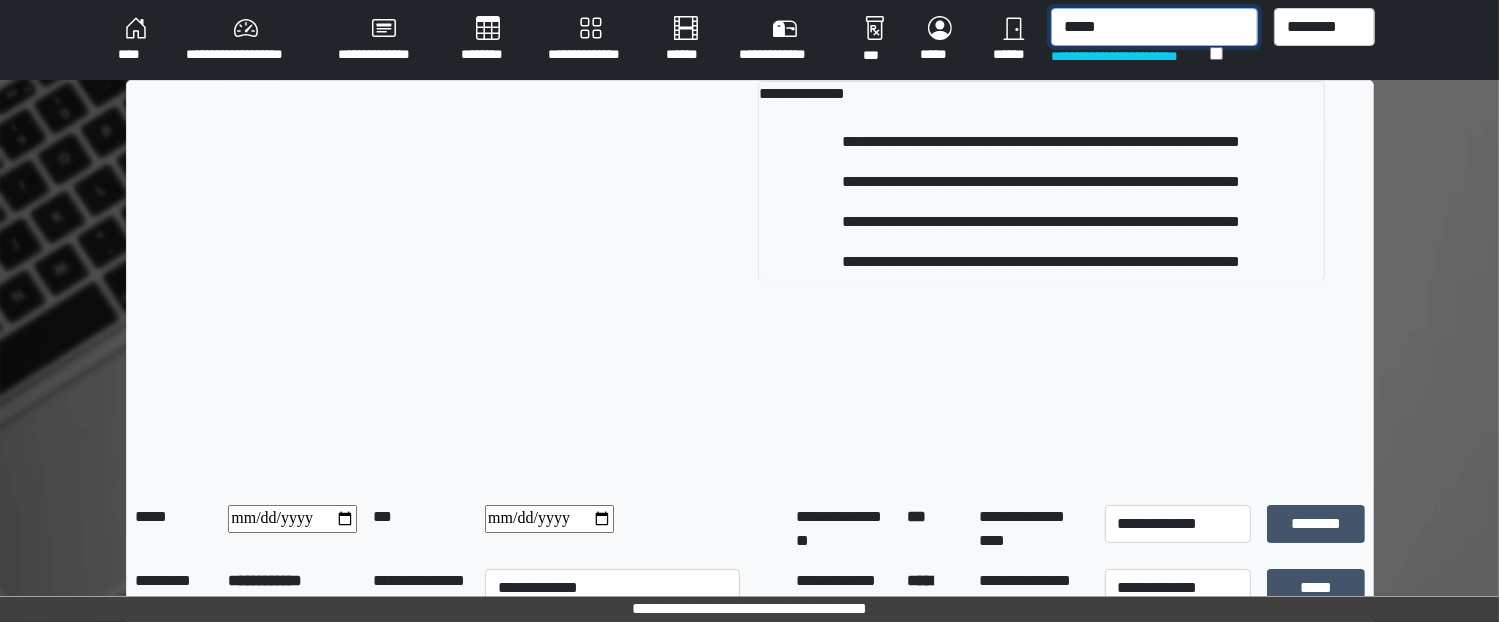 type on "*****" 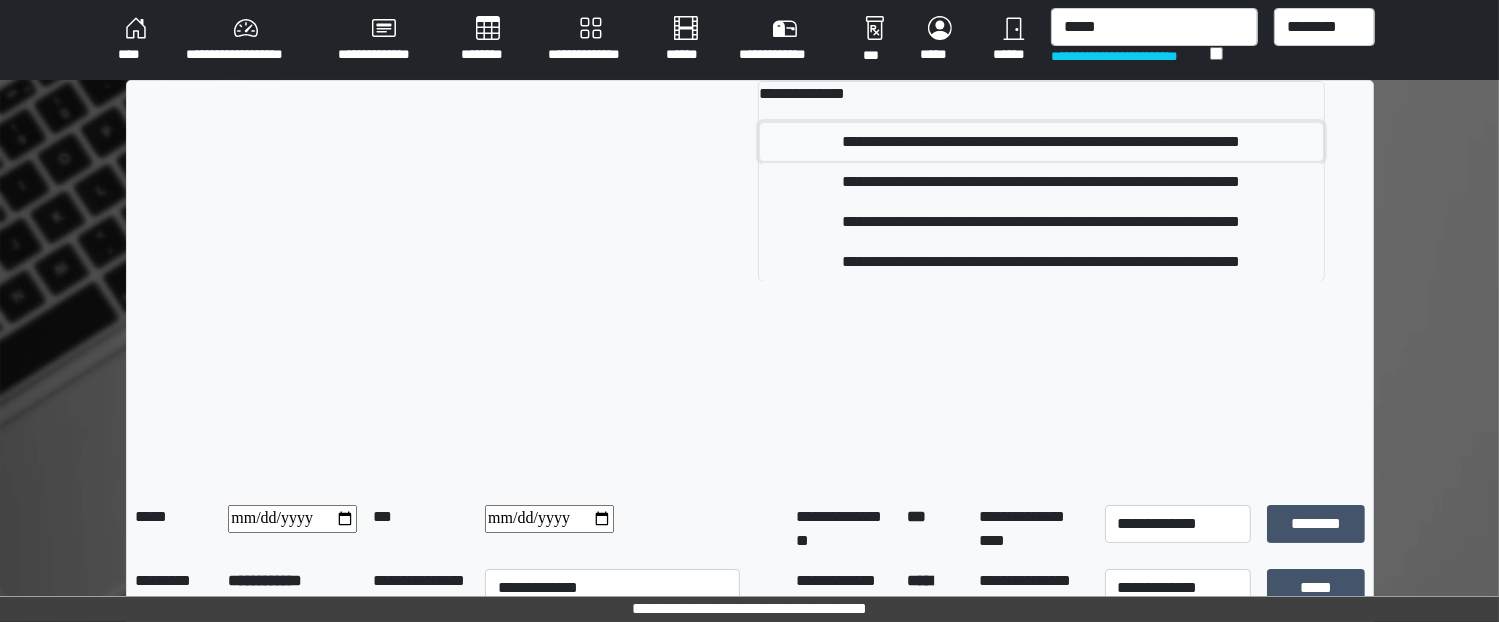 click on "**********" at bounding box center [1041, 142] 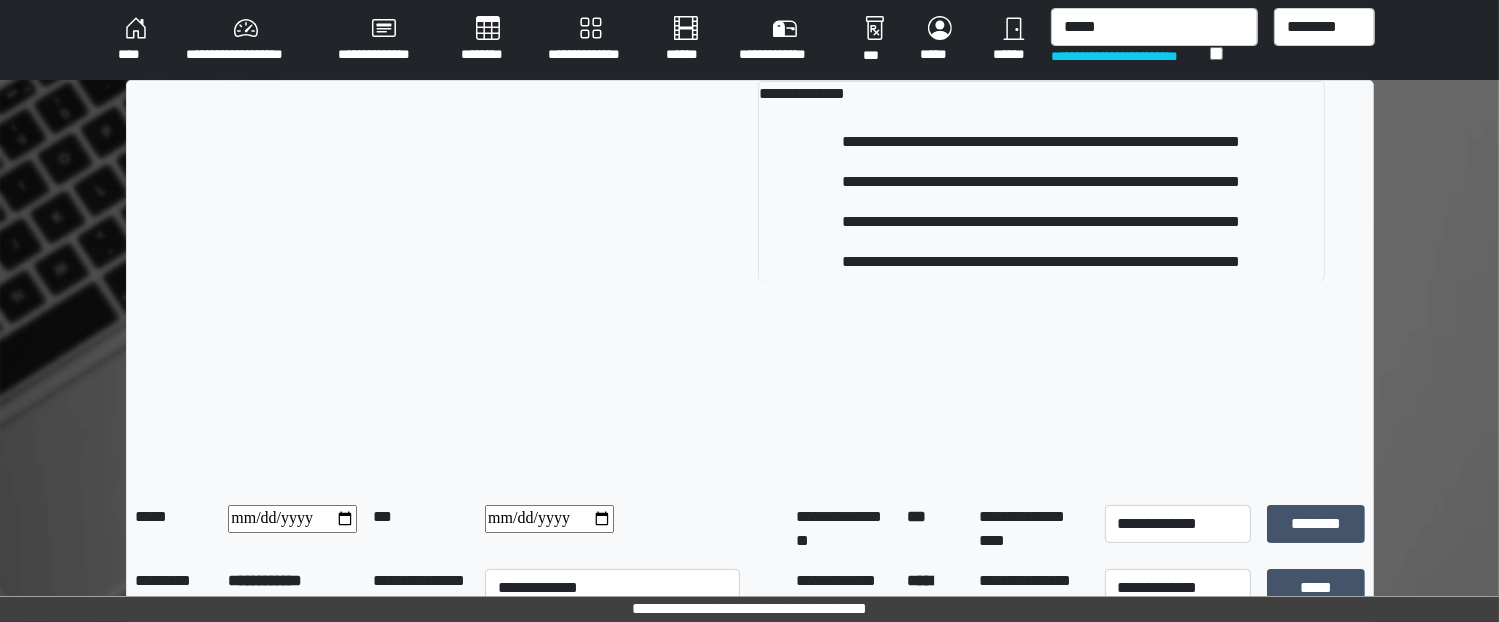 type 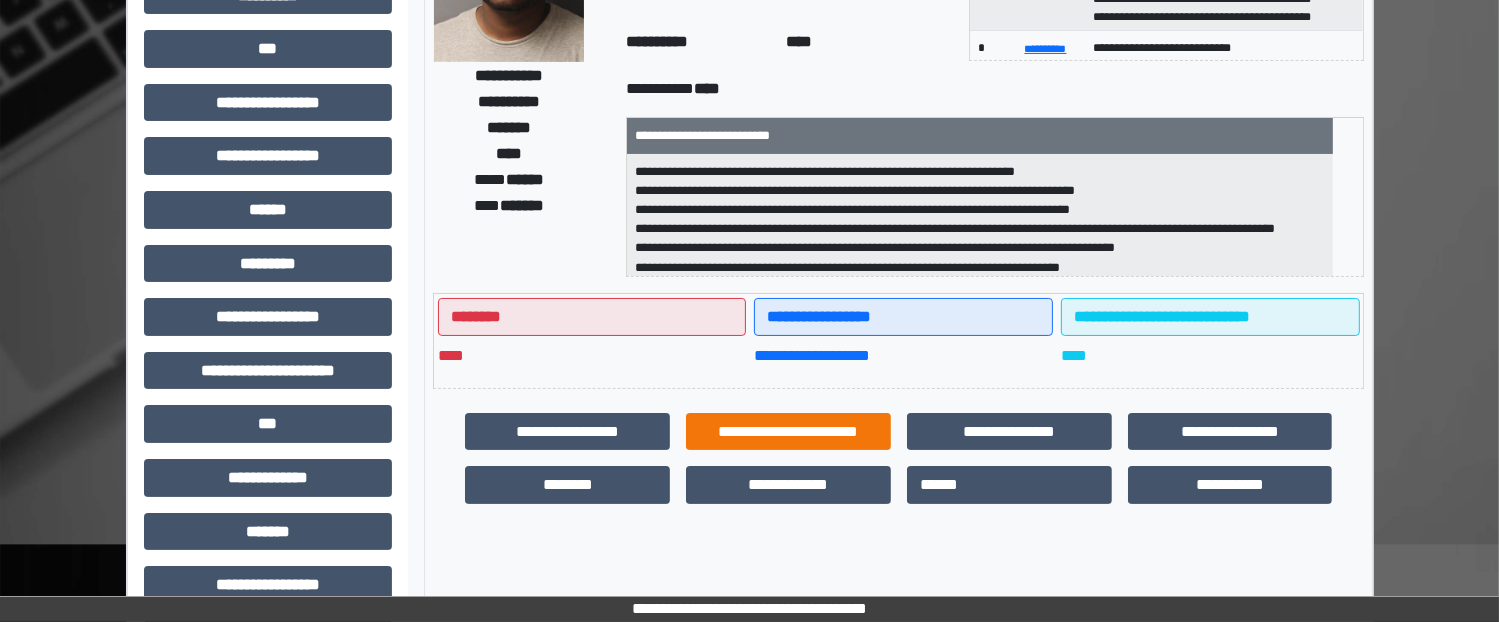 scroll, scrollTop: 300, scrollLeft: 0, axis: vertical 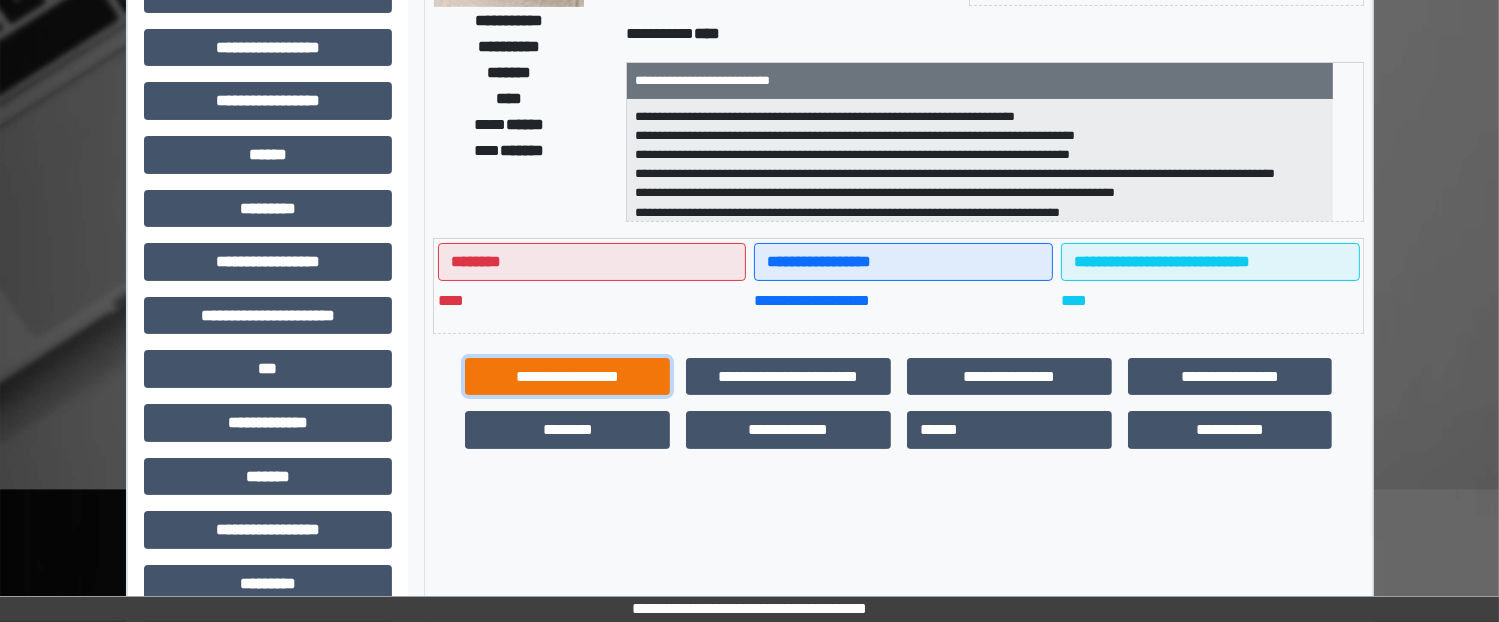 click on "**********" at bounding box center [567, 377] 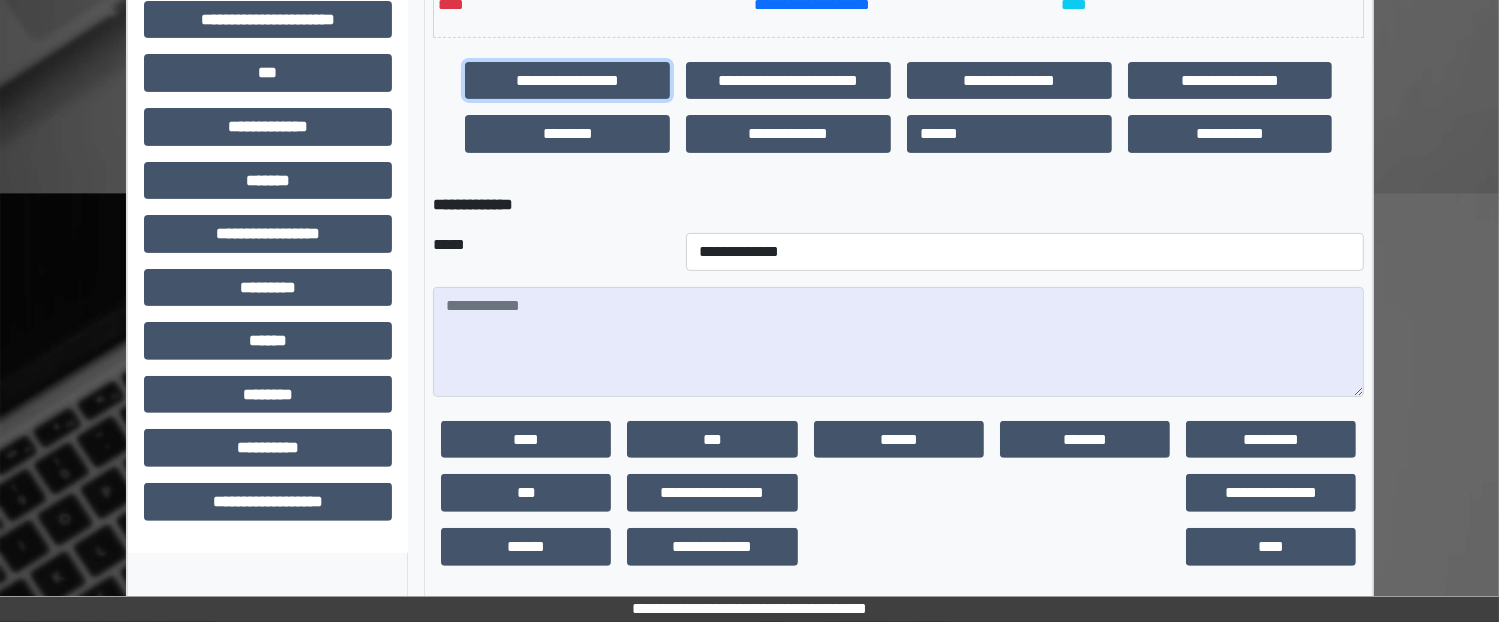 scroll, scrollTop: 600, scrollLeft: 0, axis: vertical 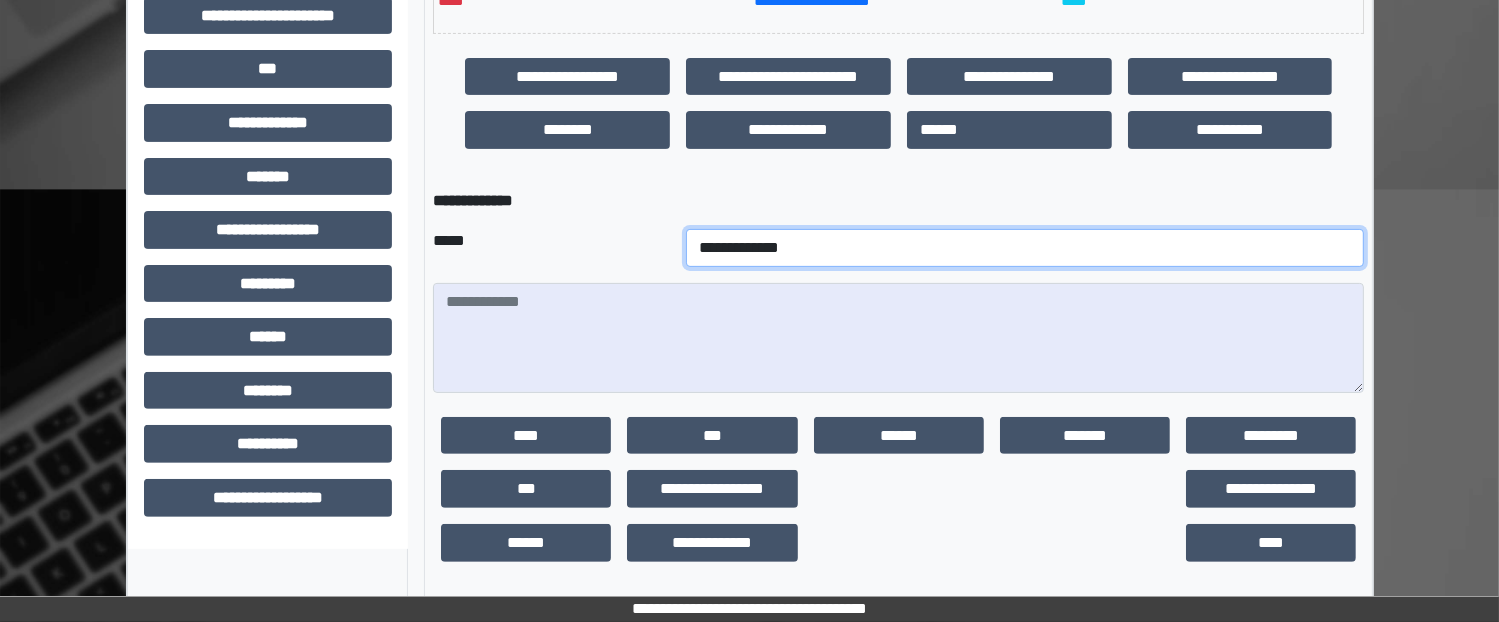 click on "**********" at bounding box center [1025, 248] 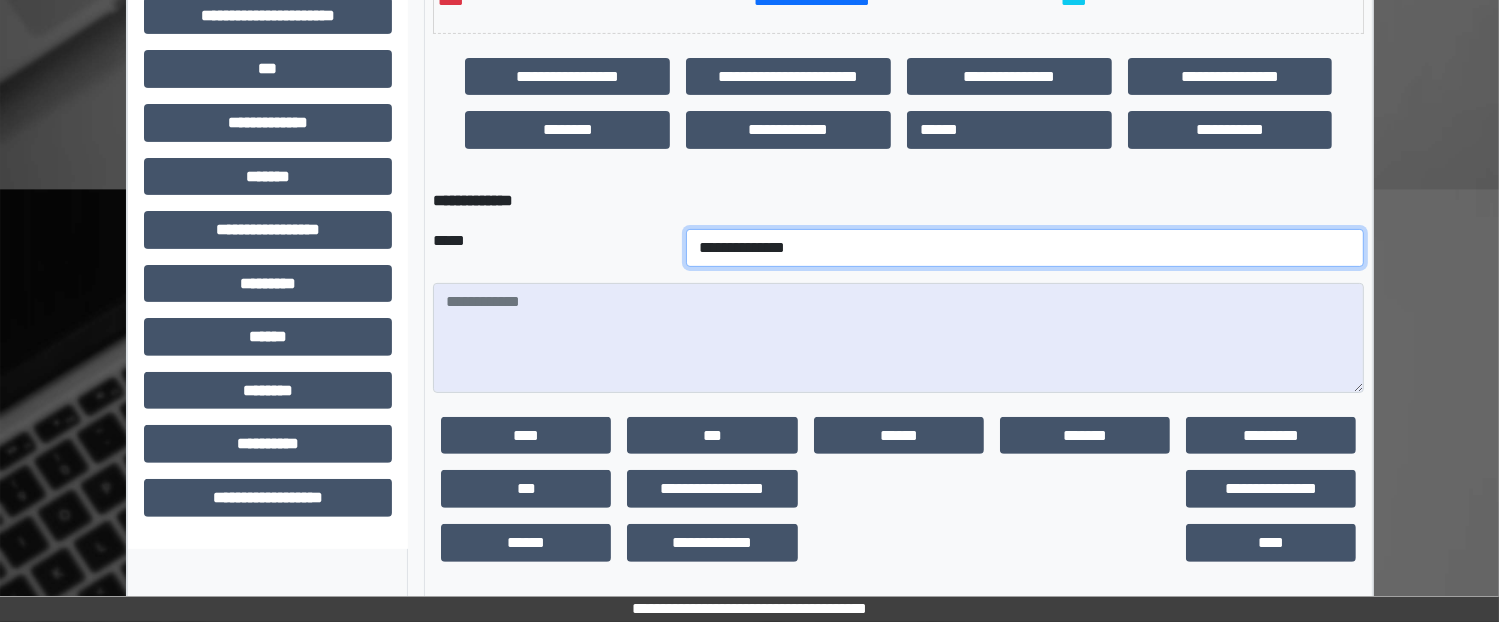 click on "**********" at bounding box center (1025, 248) 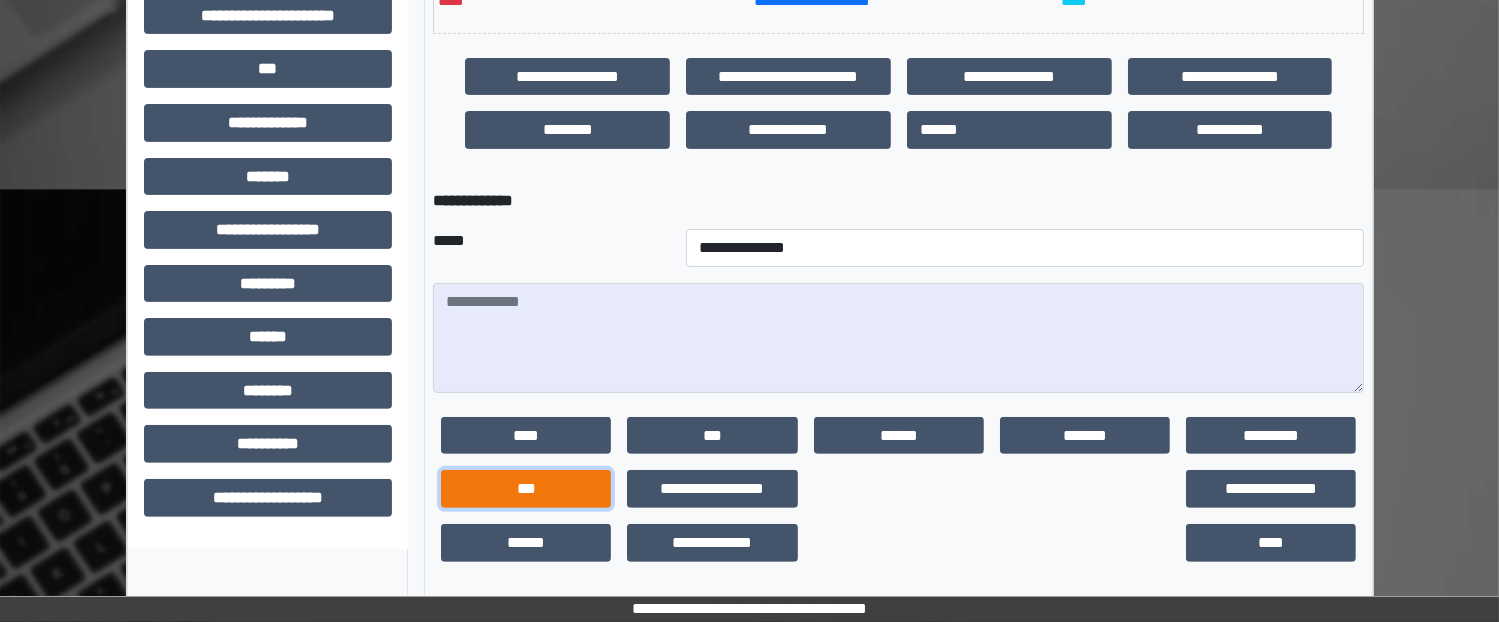 click on "***" at bounding box center [526, 489] 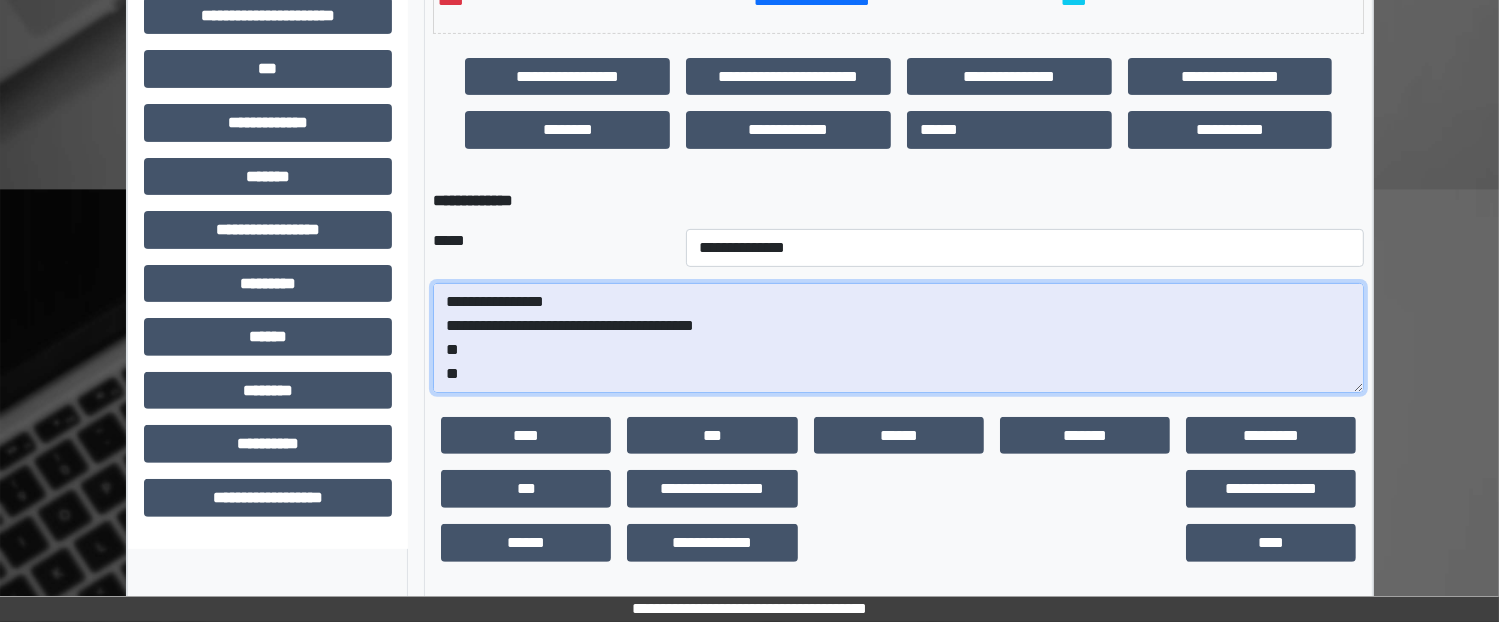 click on "**********" at bounding box center [898, 338] 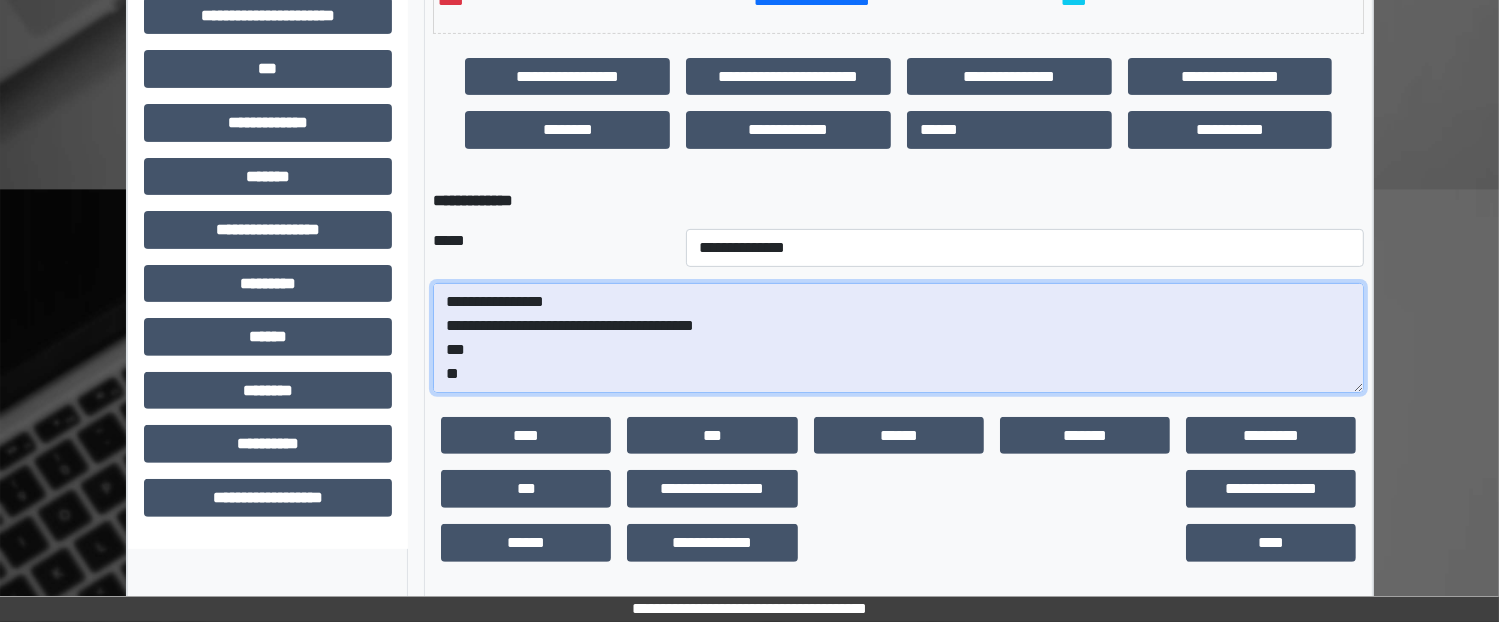 click on "**********" at bounding box center (898, 338) 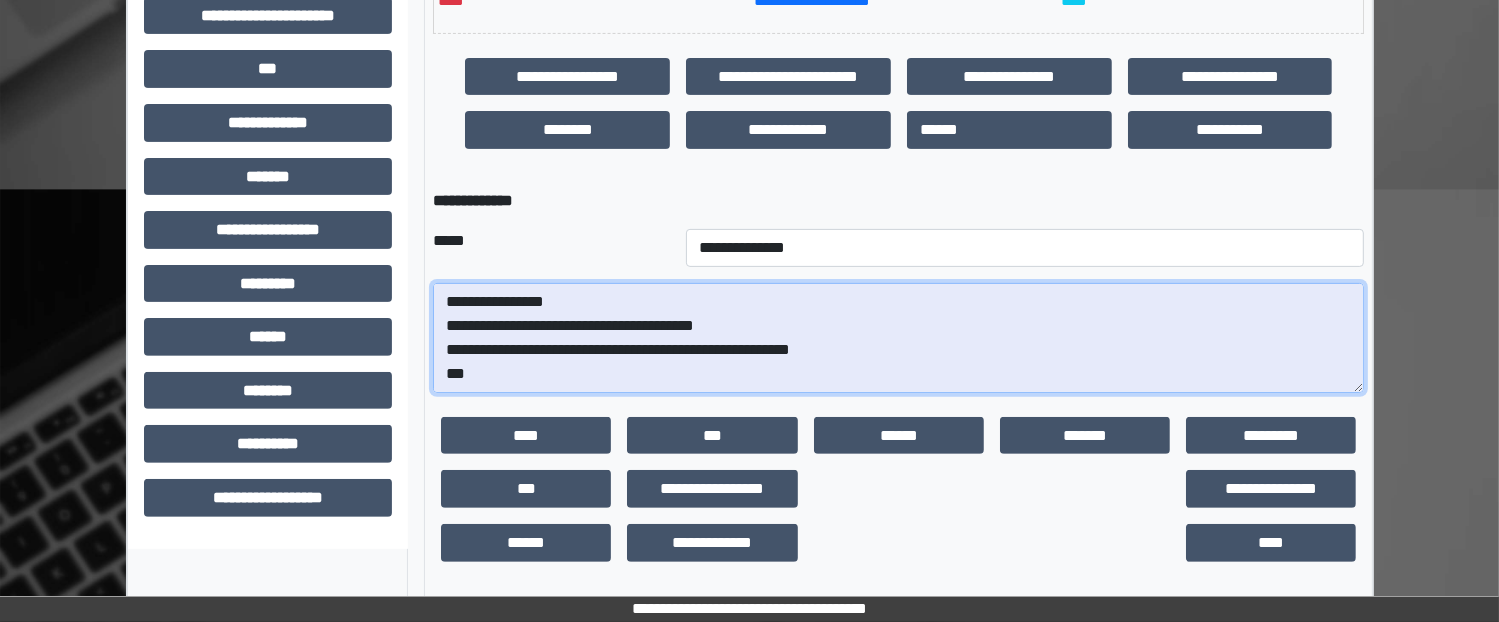 click on "**********" at bounding box center (898, 338) 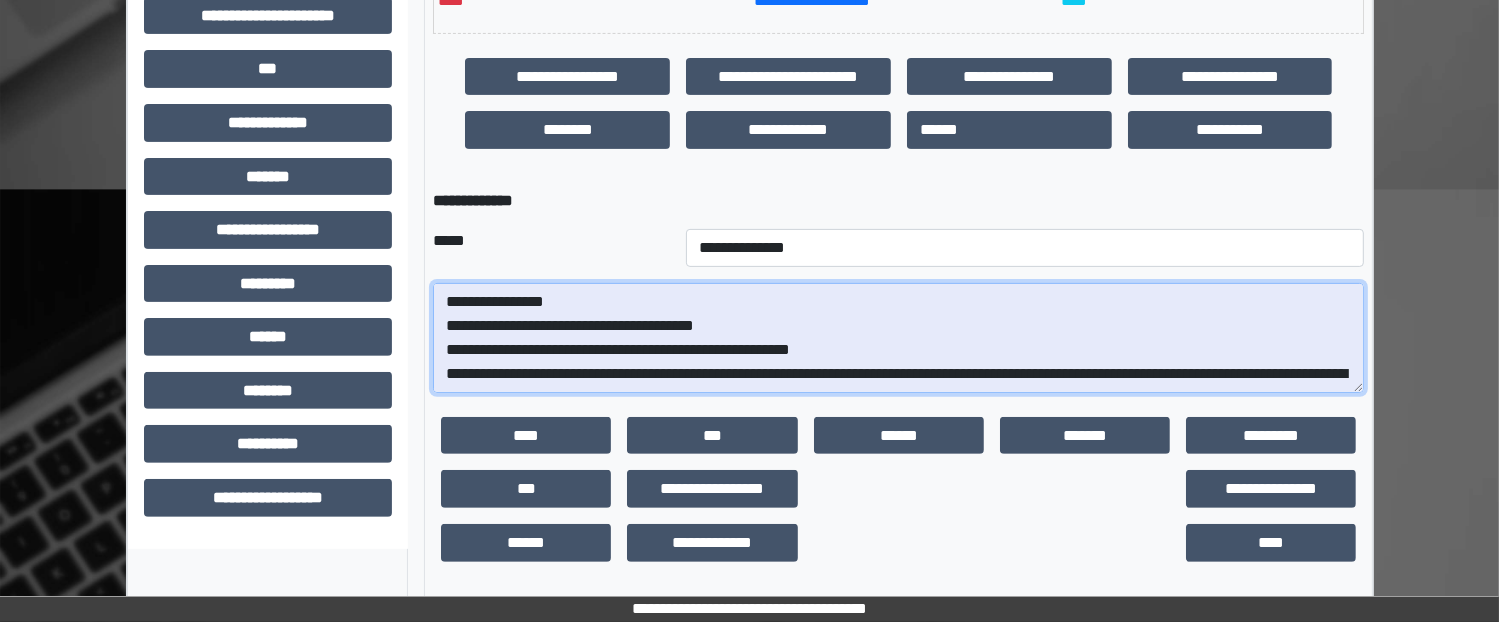 scroll, scrollTop: 16, scrollLeft: 0, axis: vertical 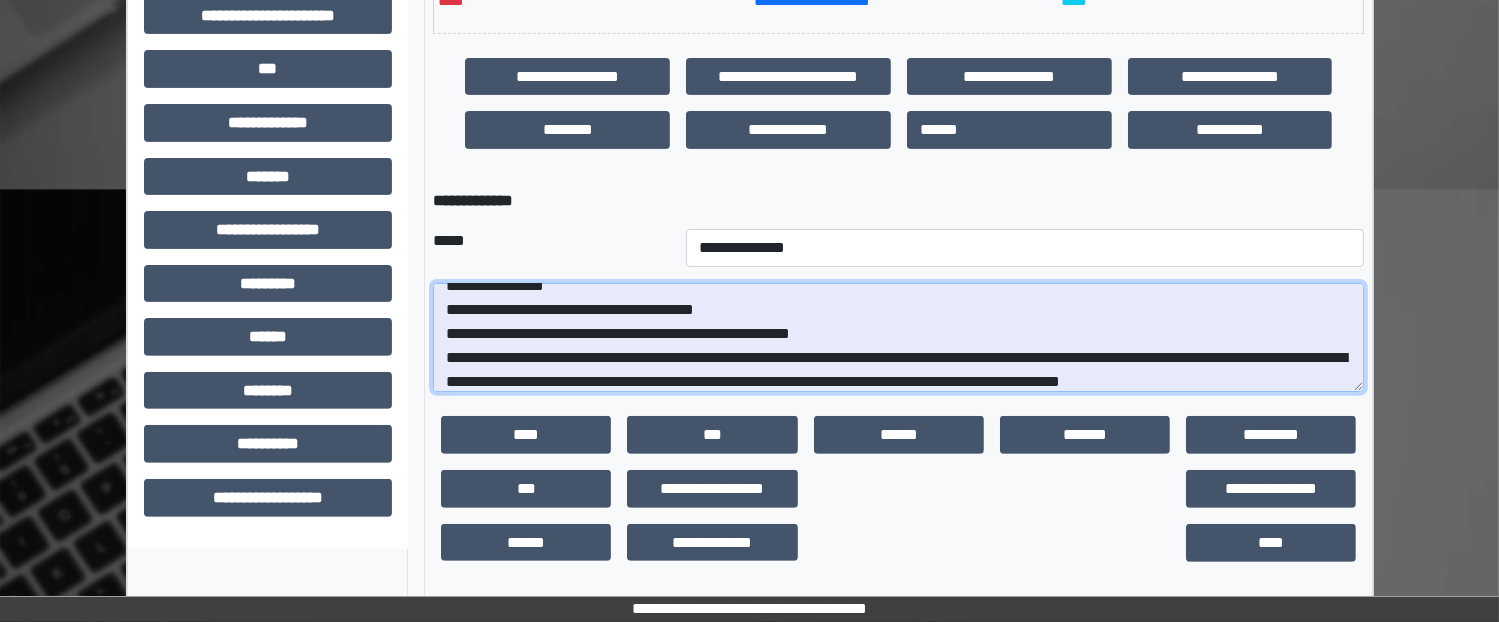click on "**********" at bounding box center (898, 338) 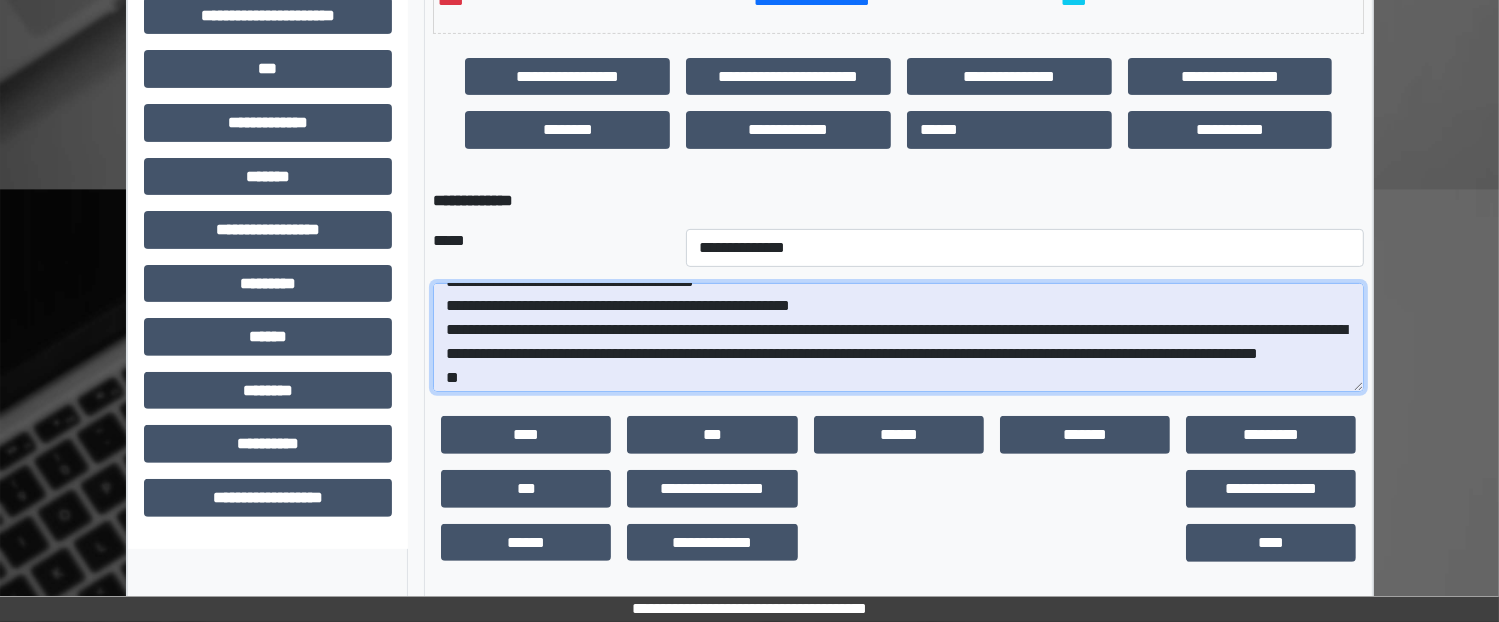 scroll, scrollTop: 0, scrollLeft: 0, axis: both 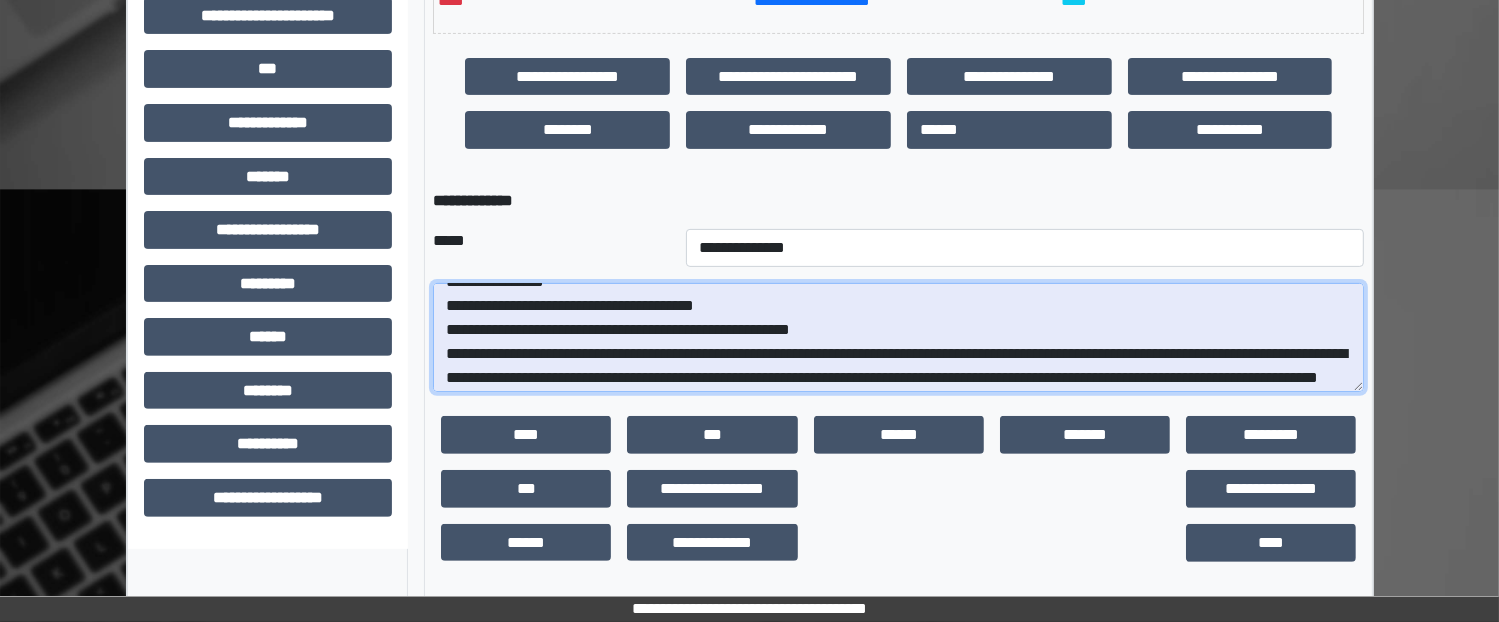 drag, startPoint x: 903, startPoint y: 371, endPoint x: 858, endPoint y: 363, distance: 45.705578 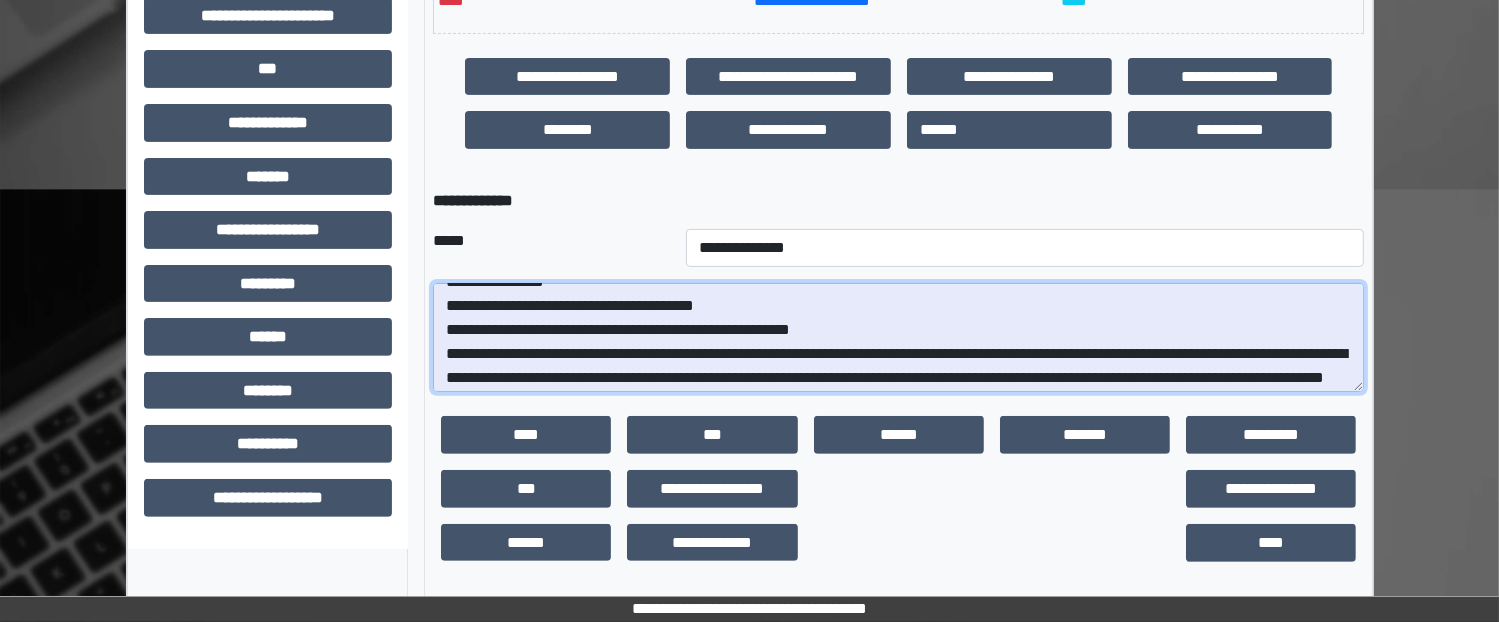 drag, startPoint x: 1110, startPoint y: 351, endPoint x: 922, endPoint y: 348, distance: 188.02394 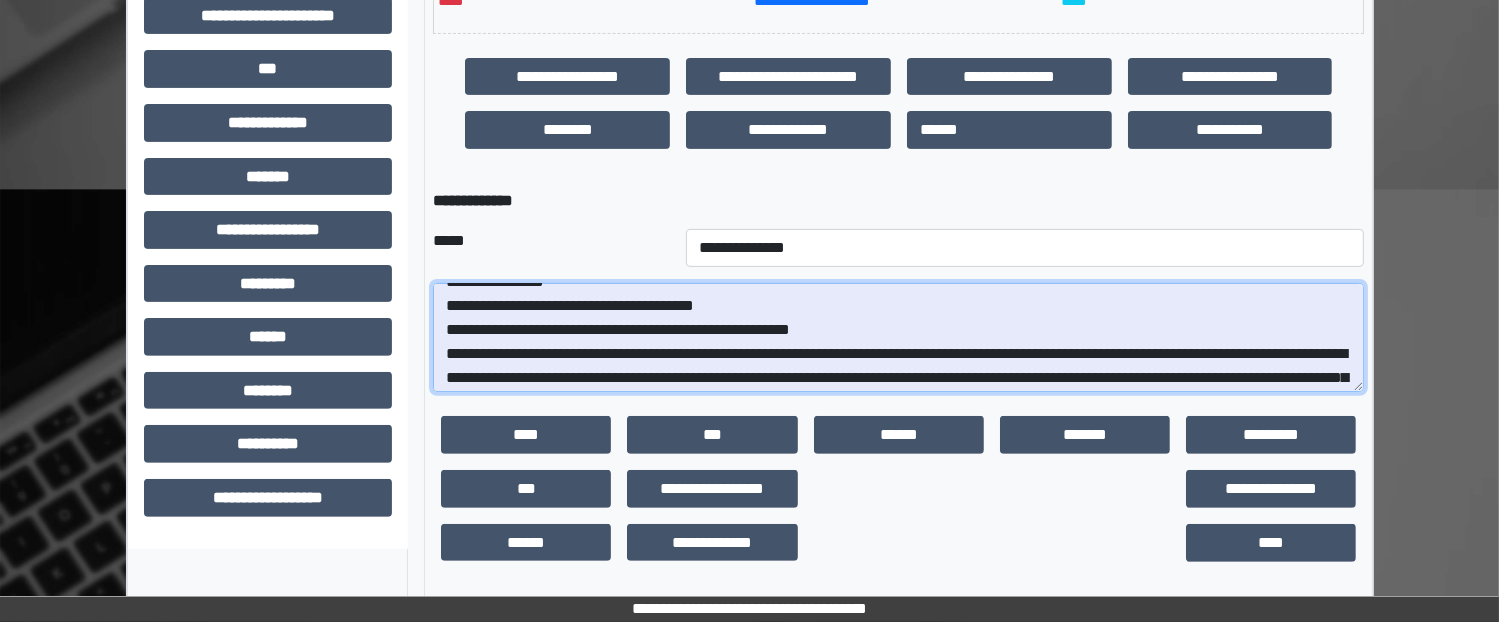 click on "**********" at bounding box center (898, 338) 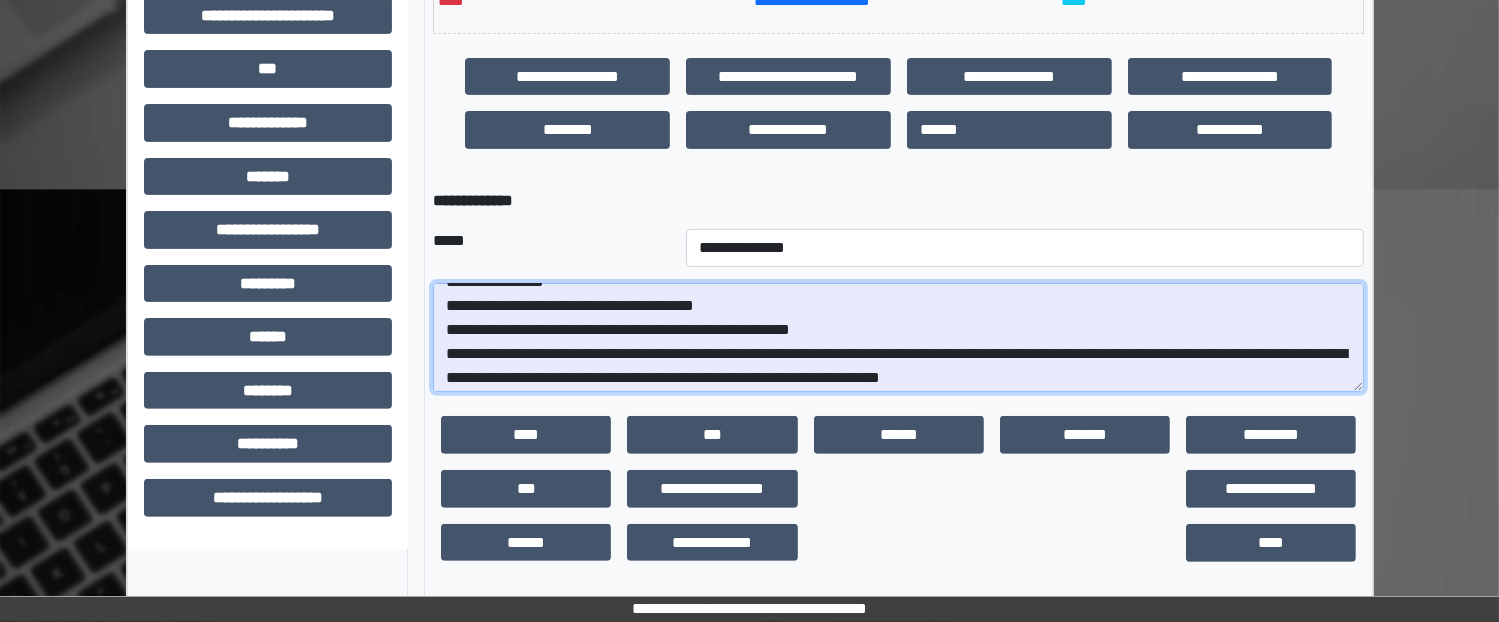 scroll, scrollTop: 40, scrollLeft: 0, axis: vertical 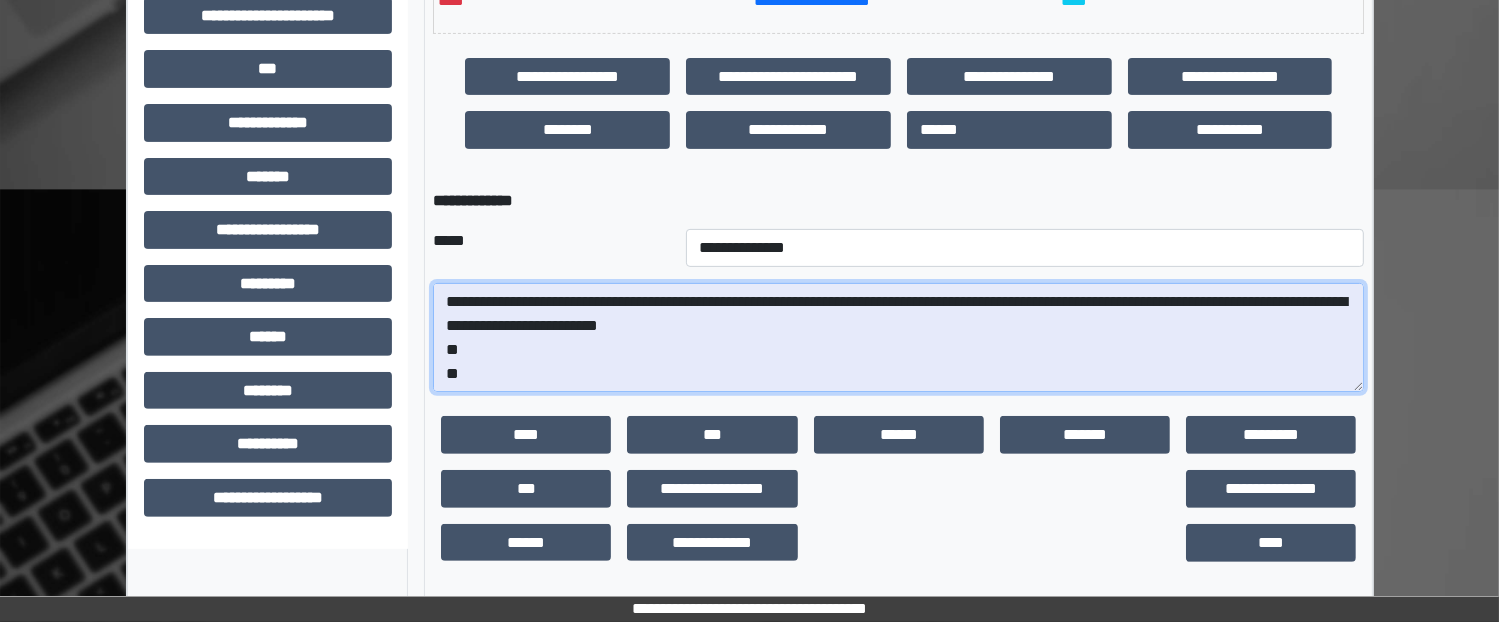 drag, startPoint x: 693, startPoint y: 299, endPoint x: 742, endPoint y: 309, distance: 50.01 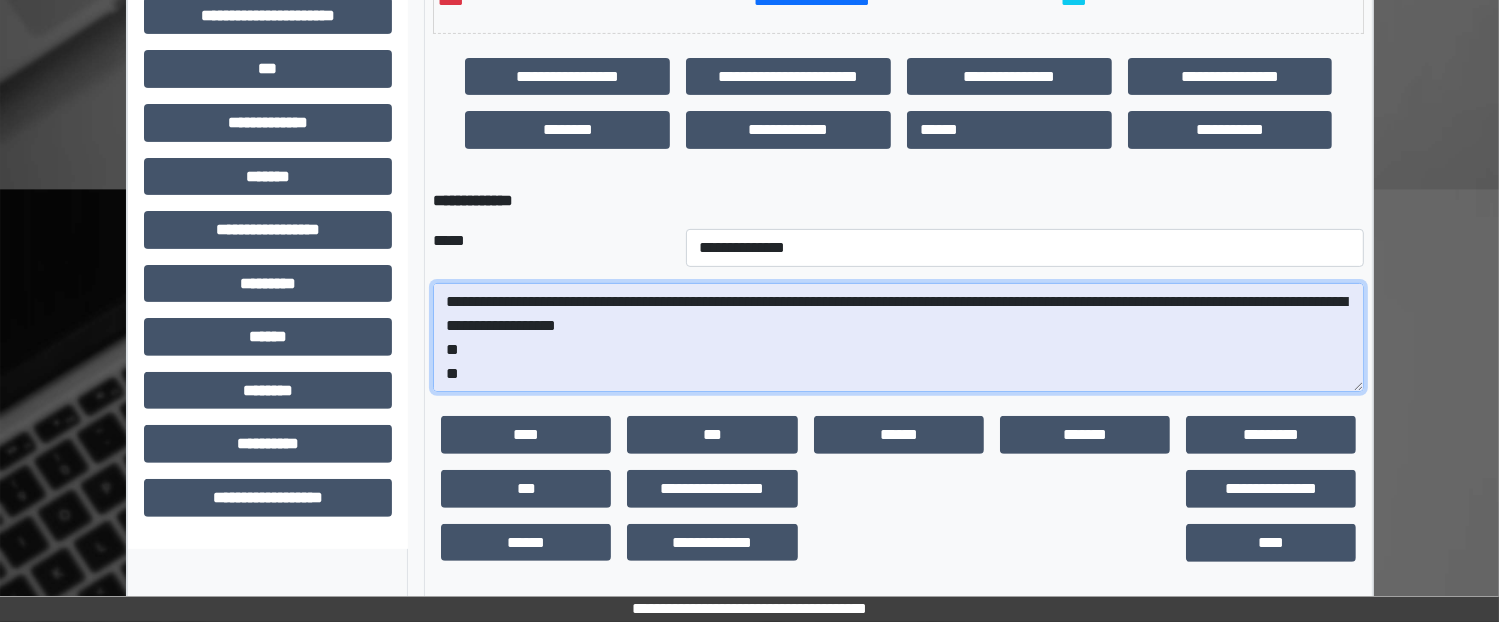 click on "**********" at bounding box center [898, 338] 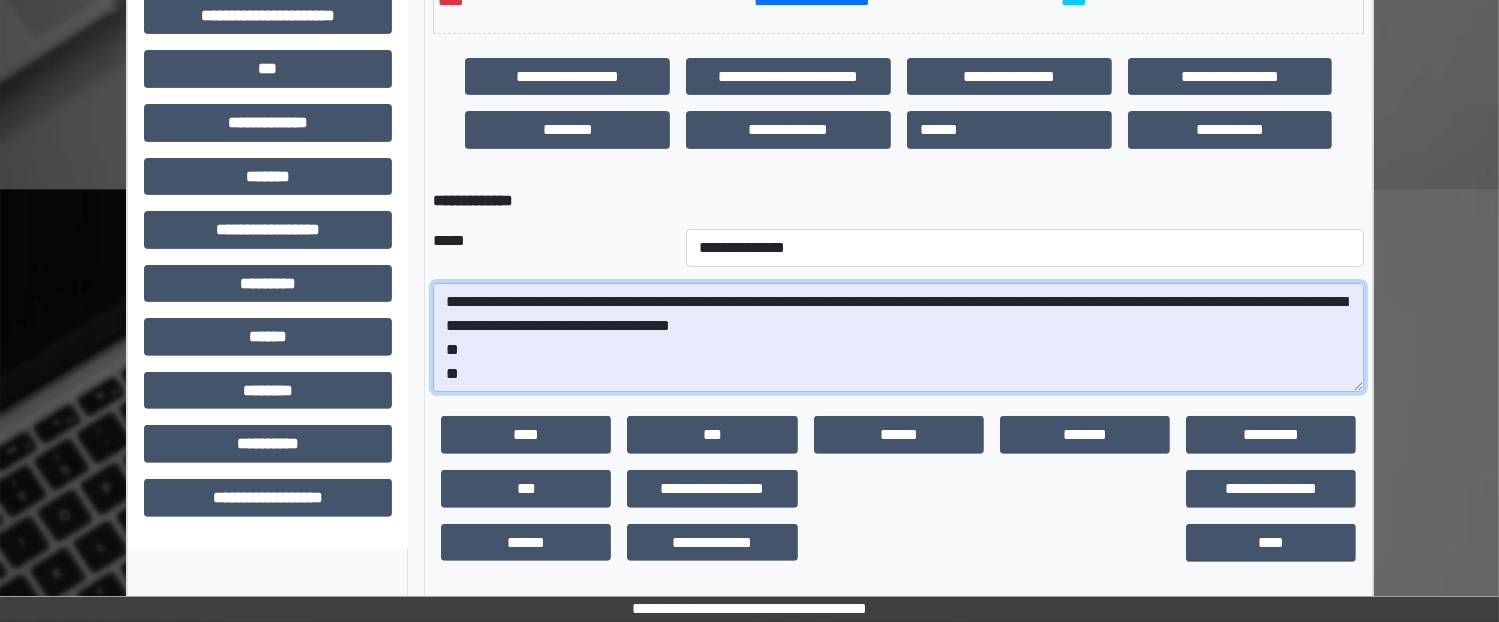 click on "**********" at bounding box center [898, 338] 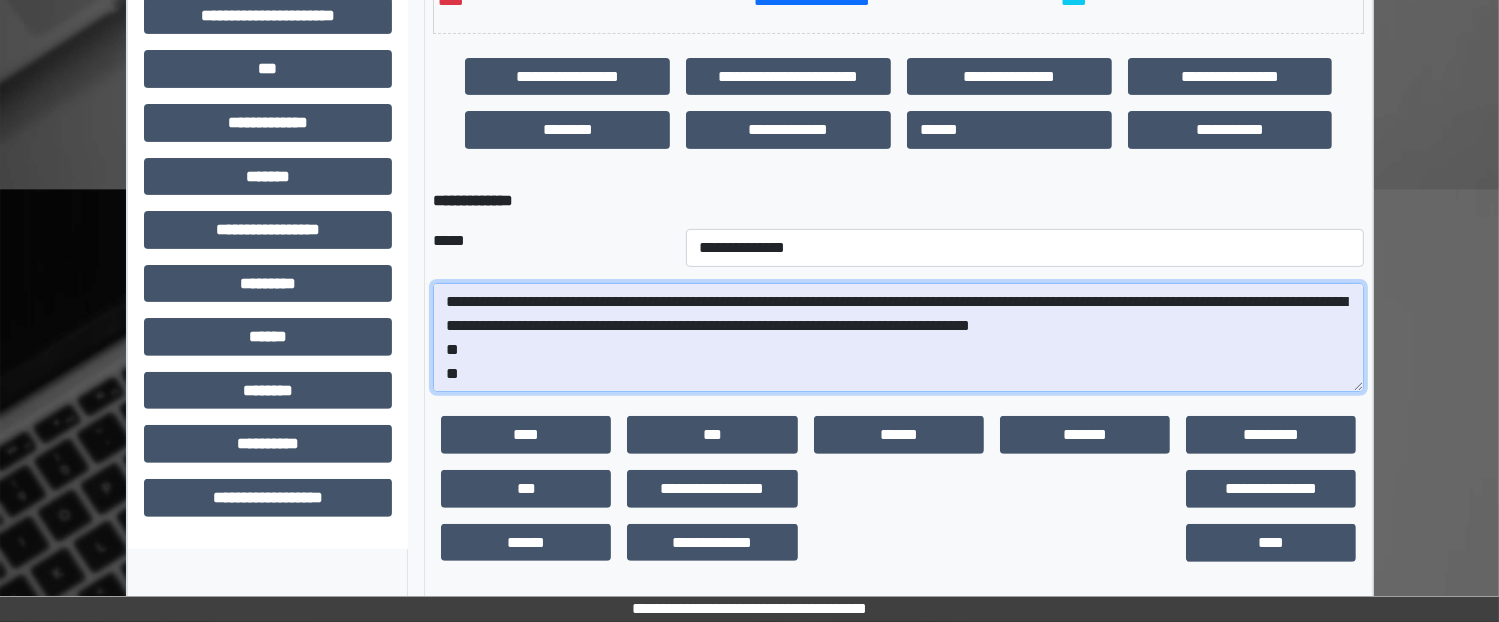 click on "**********" at bounding box center (898, 338) 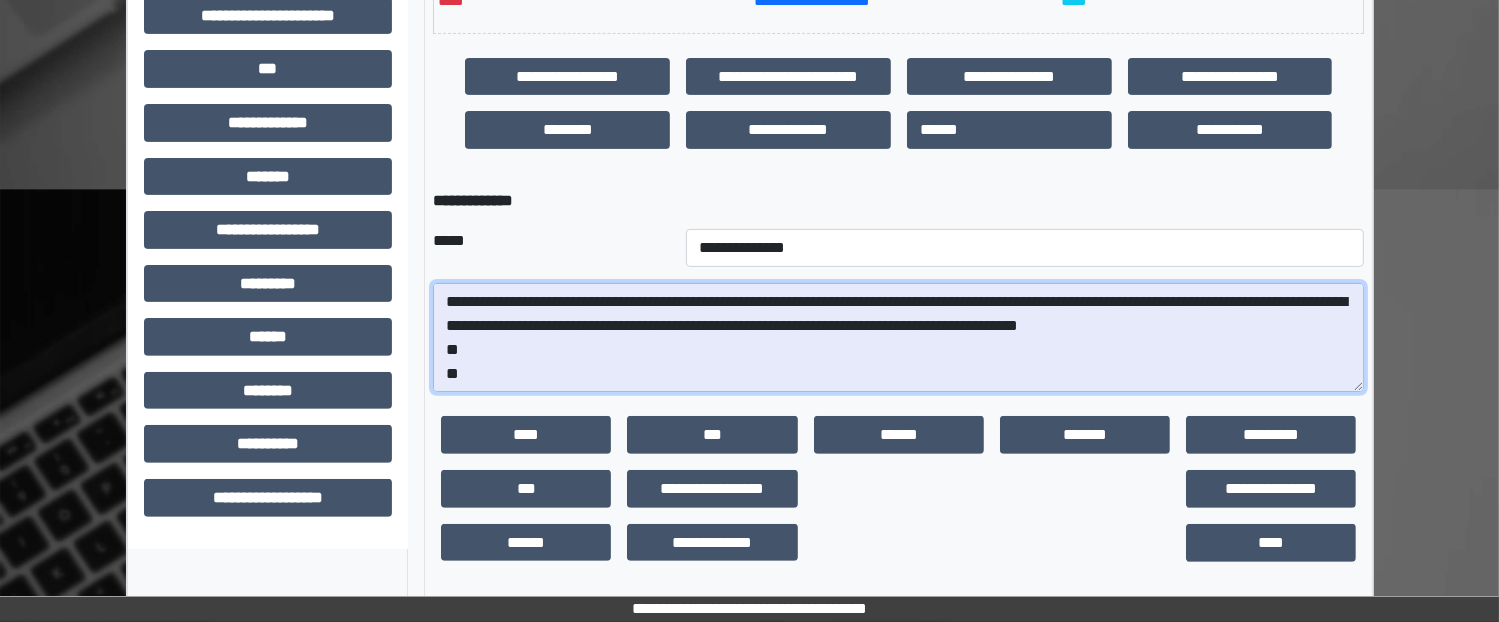 drag, startPoint x: 852, startPoint y: 327, endPoint x: 806, endPoint y: 327, distance: 46 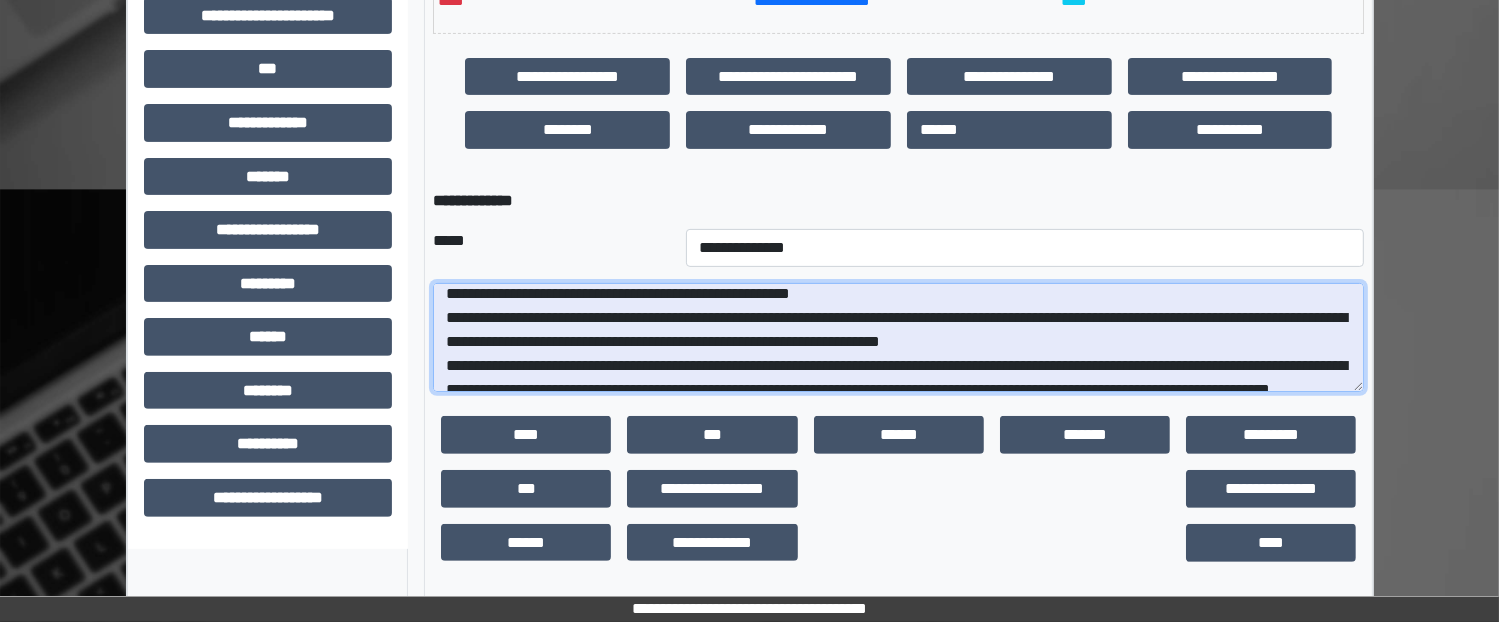 scroll, scrollTop: 144, scrollLeft: 0, axis: vertical 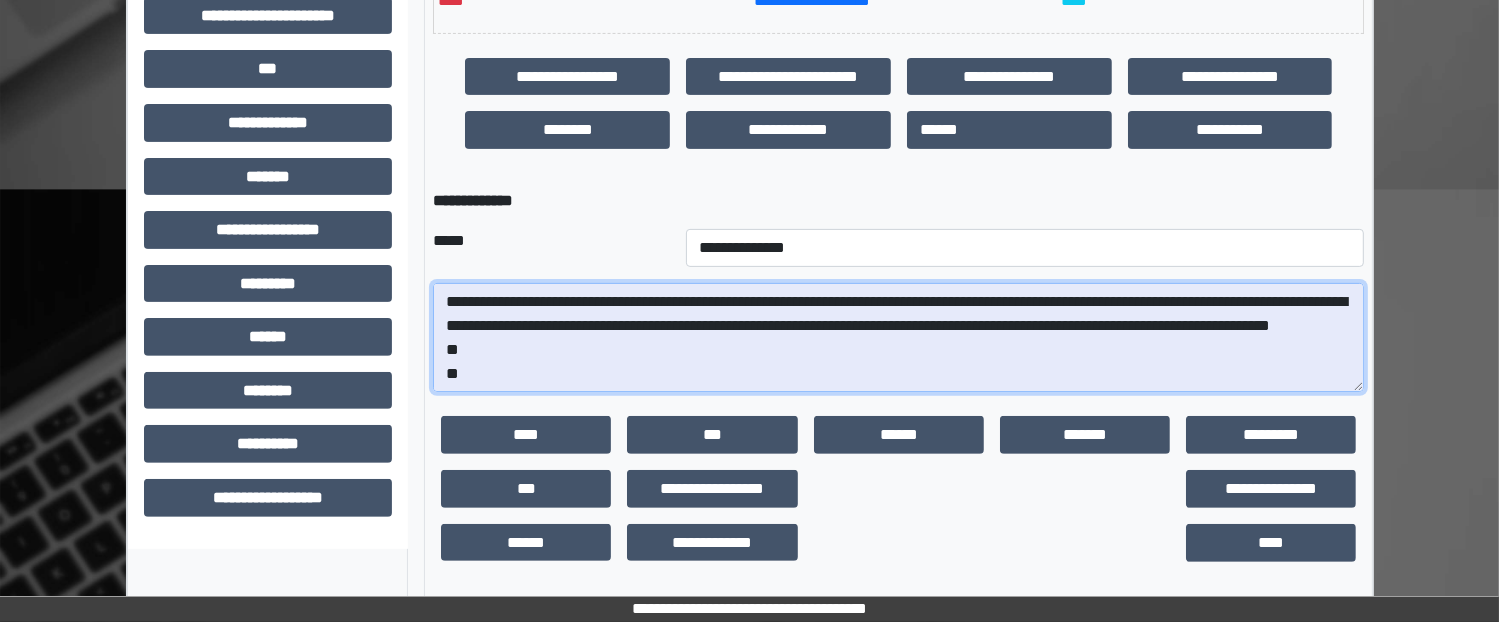 drag, startPoint x: 601, startPoint y: 356, endPoint x: 1141, endPoint y: 313, distance: 541.70935 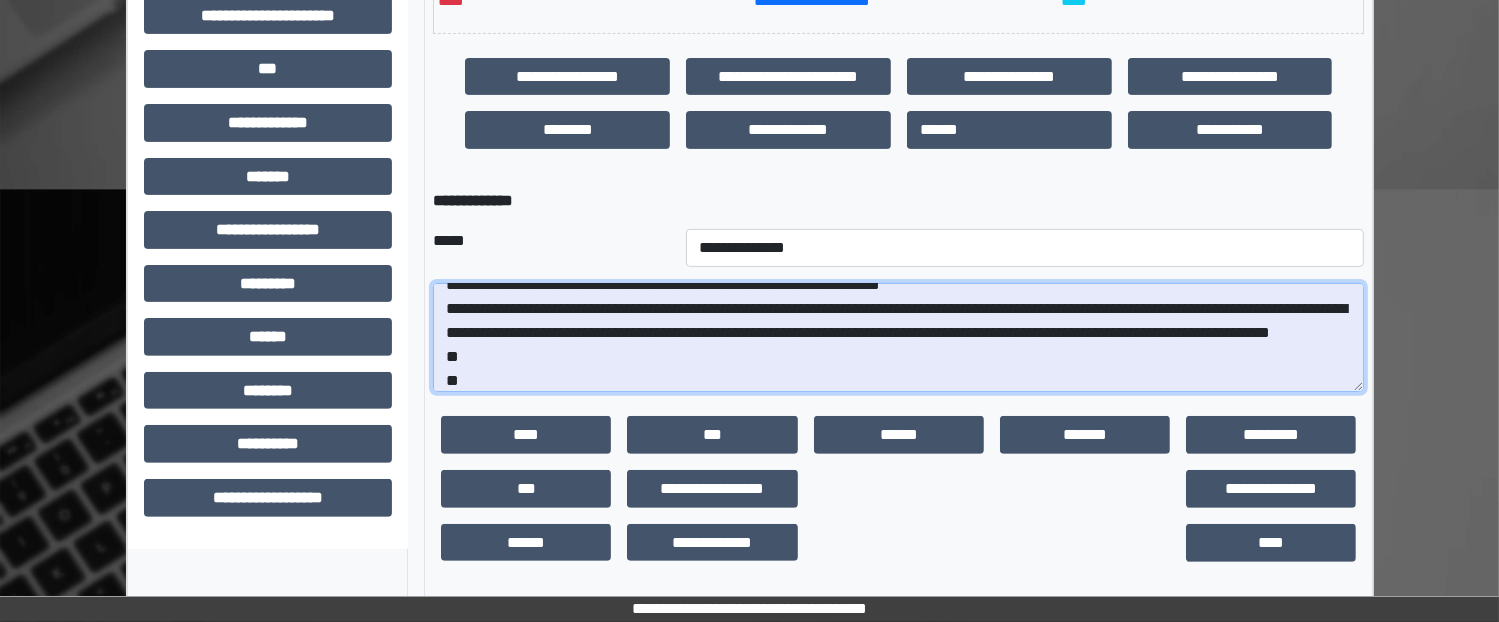 drag, startPoint x: 601, startPoint y: 323, endPoint x: 1135, endPoint y: 335, distance: 534.1348 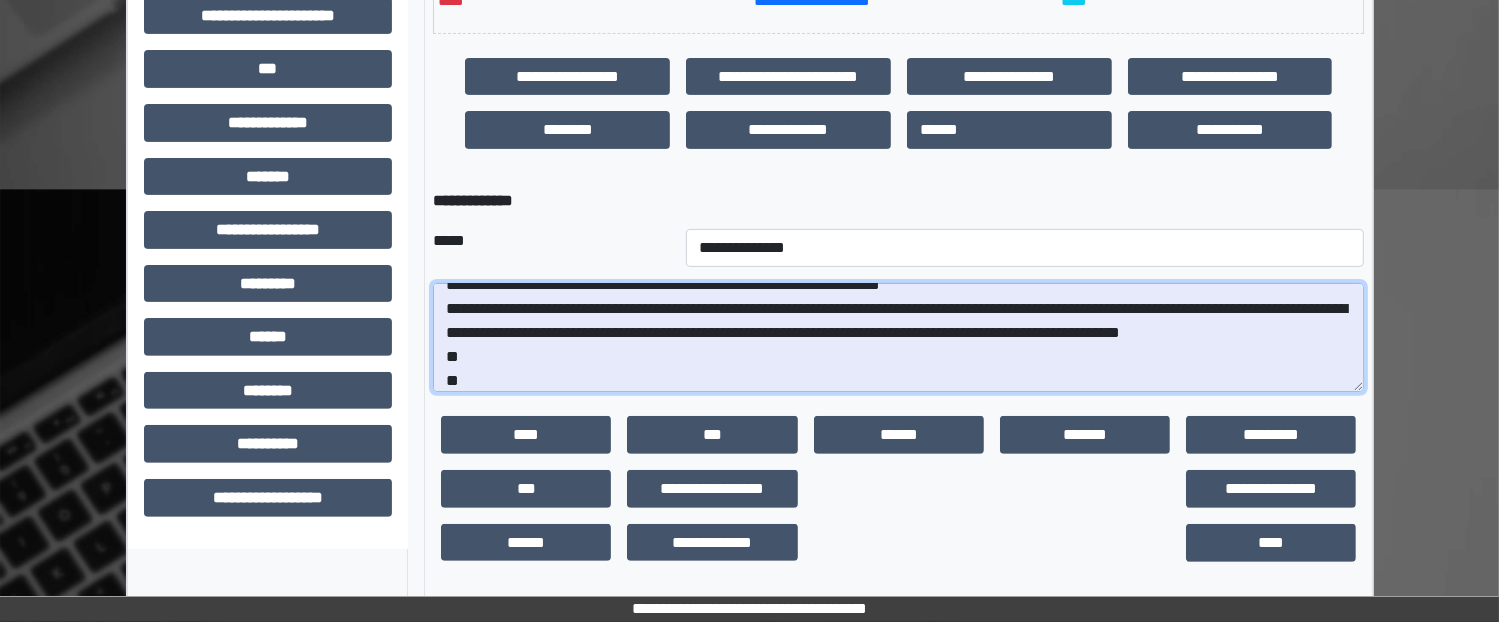 click on "**********" at bounding box center (898, 338) 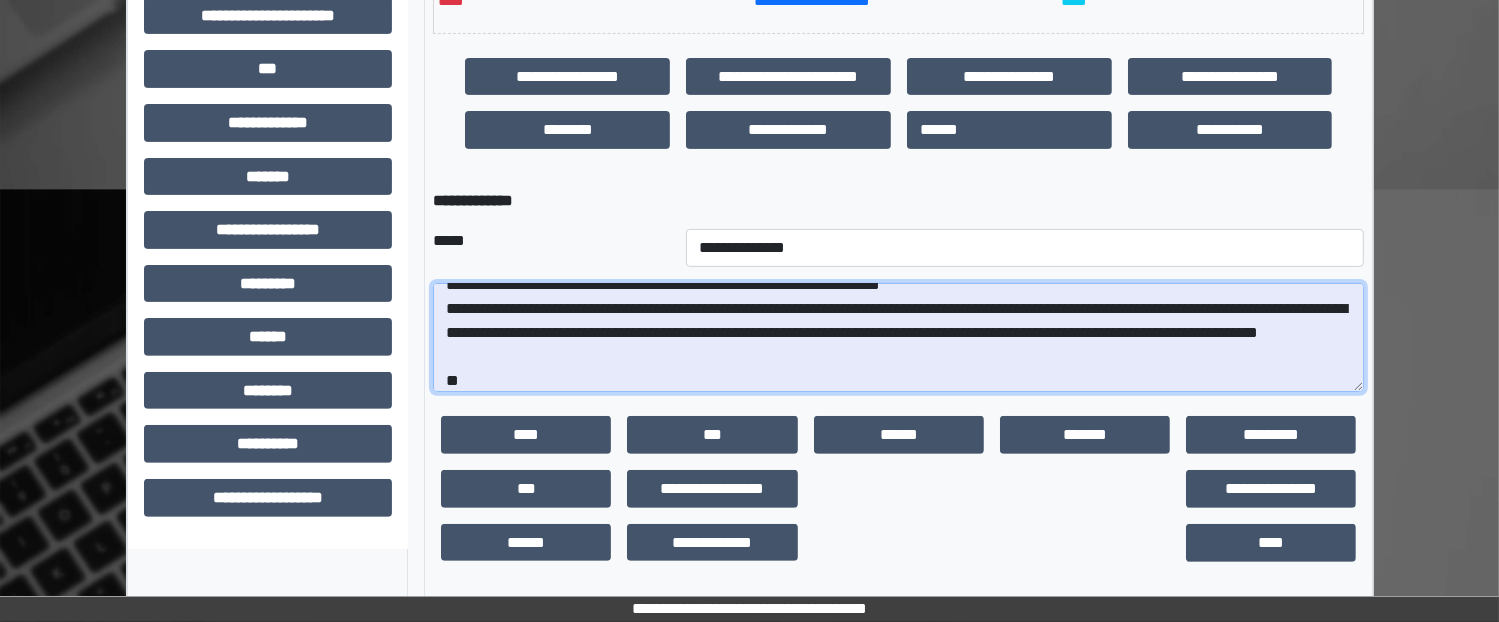 click on "**********" at bounding box center (898, 338) 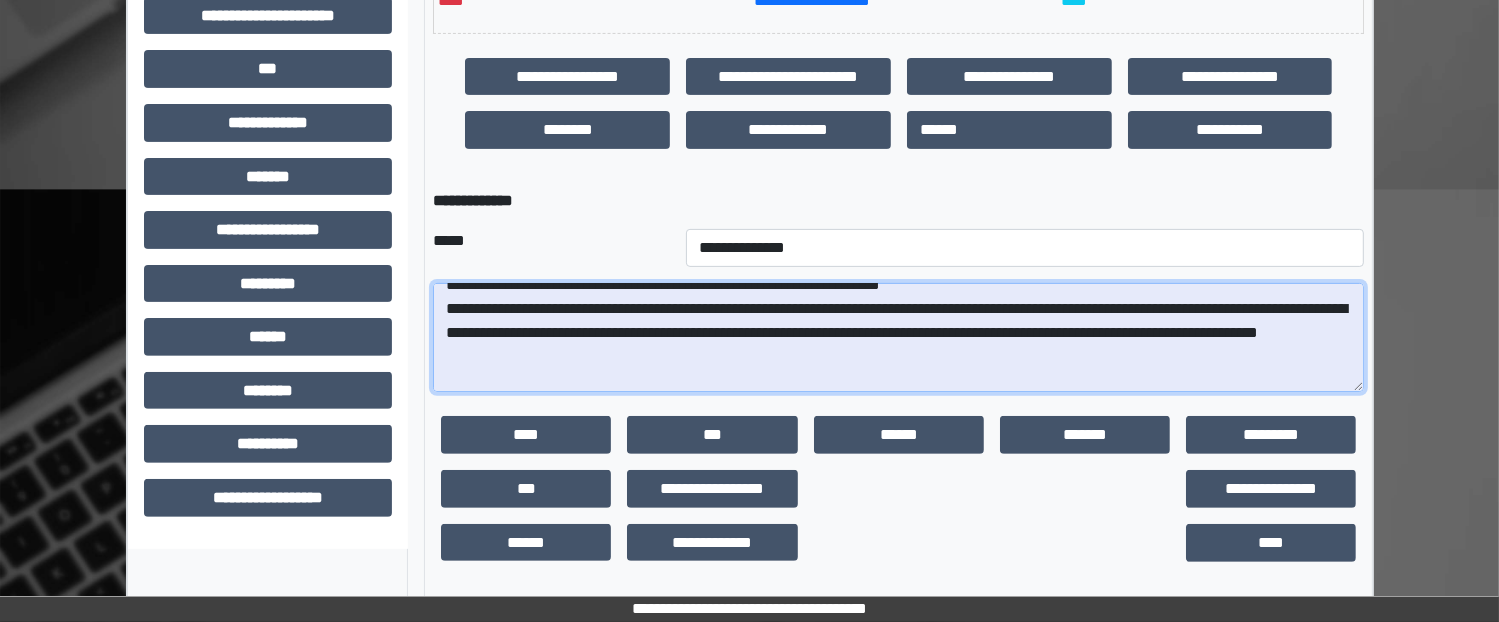 paste on "**********" 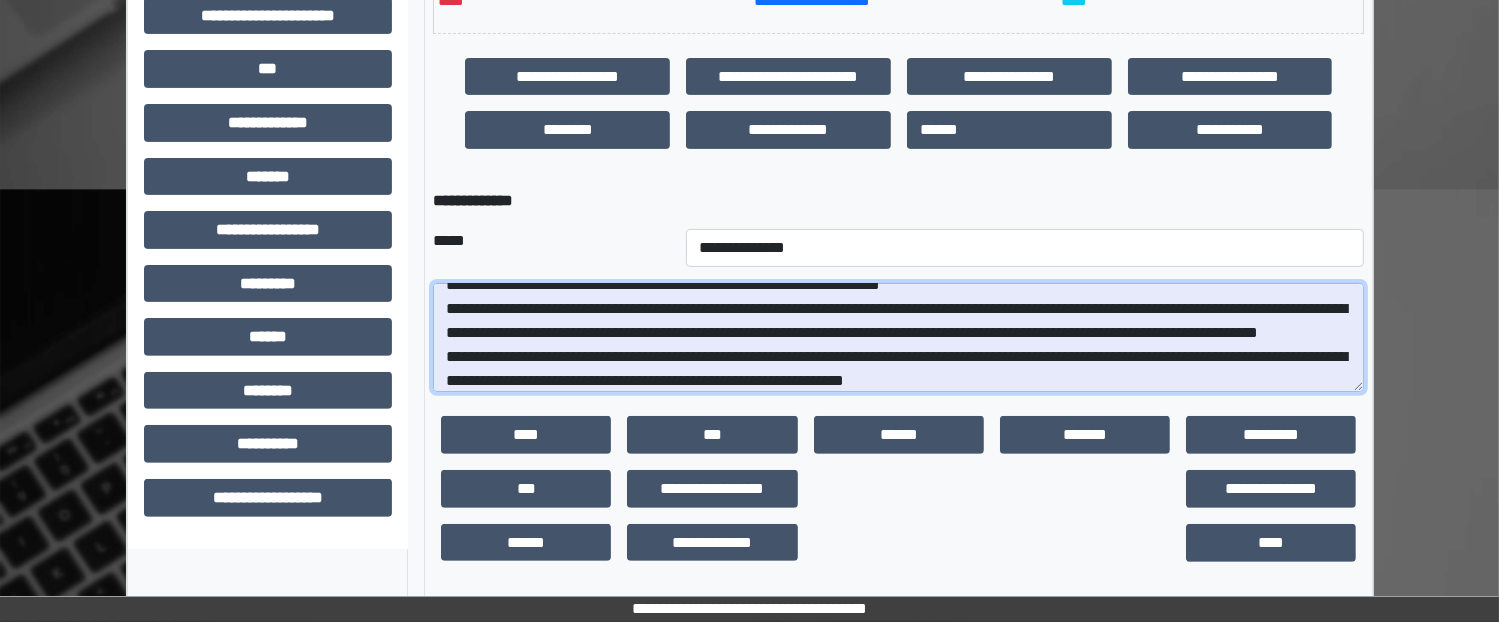 scroll, scrollTop: 136, scrollLeft: 0, axis: vertical 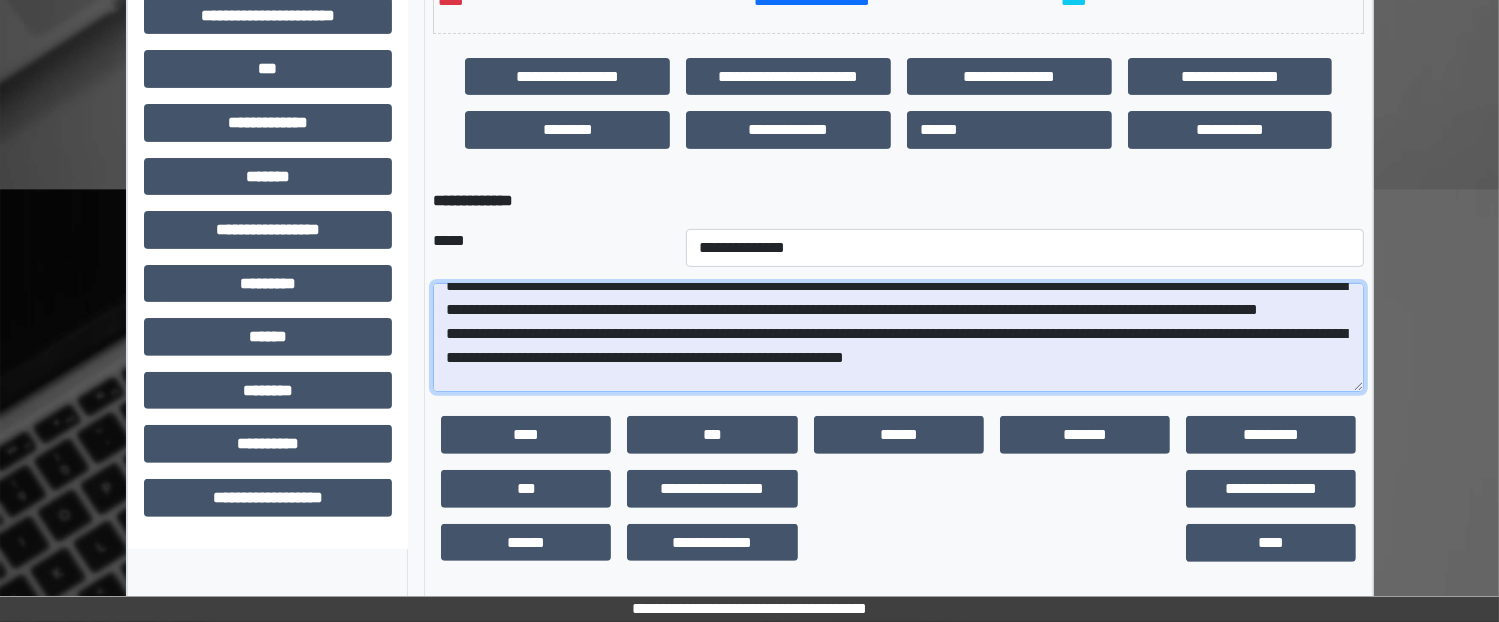 click on "**********" at bounding box center [898, 338] 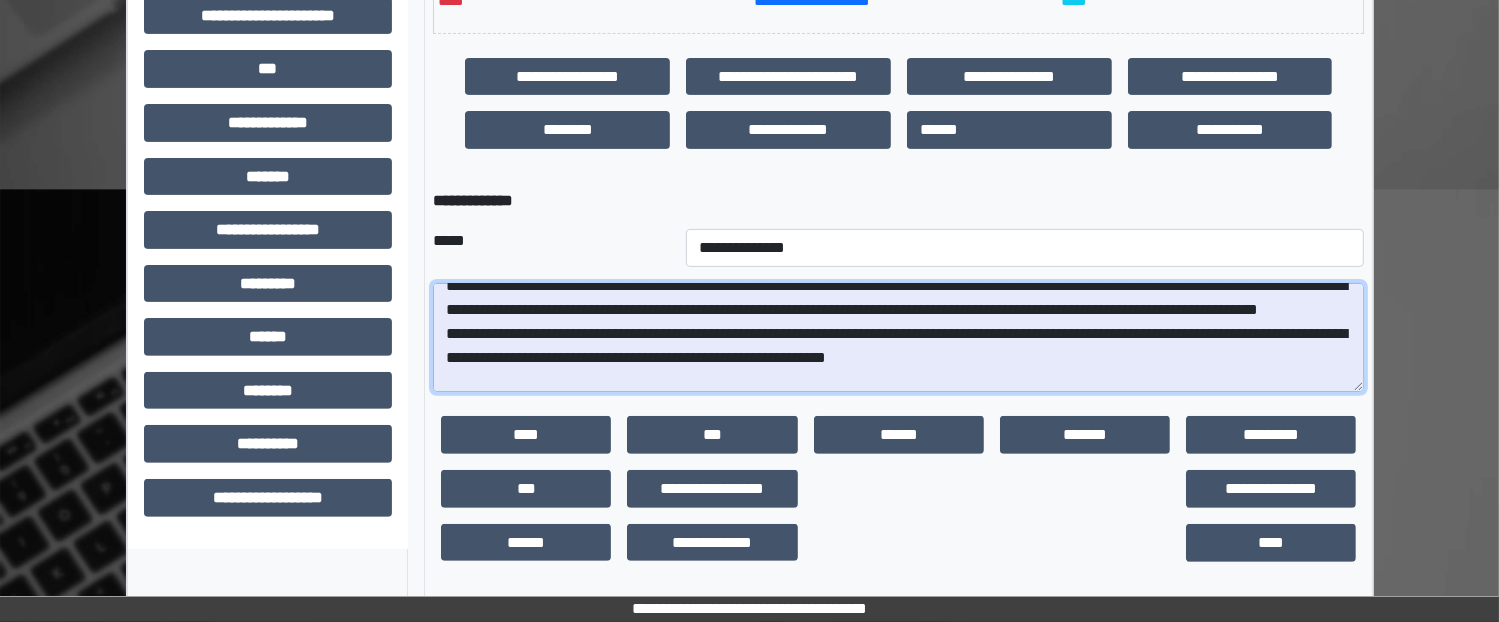 click on "**********" at bounding box center (898, 338) 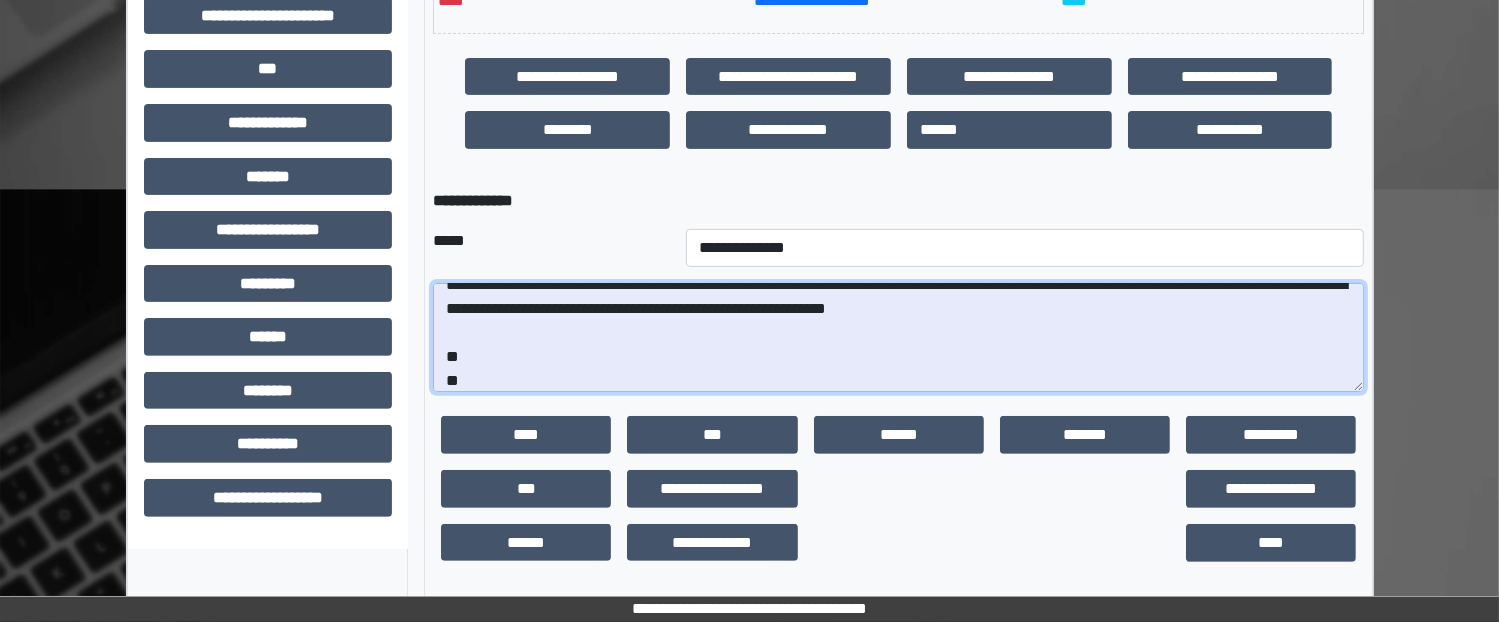 scroll, scrollTop: 216, scrollLeft: 0, axis: vertical 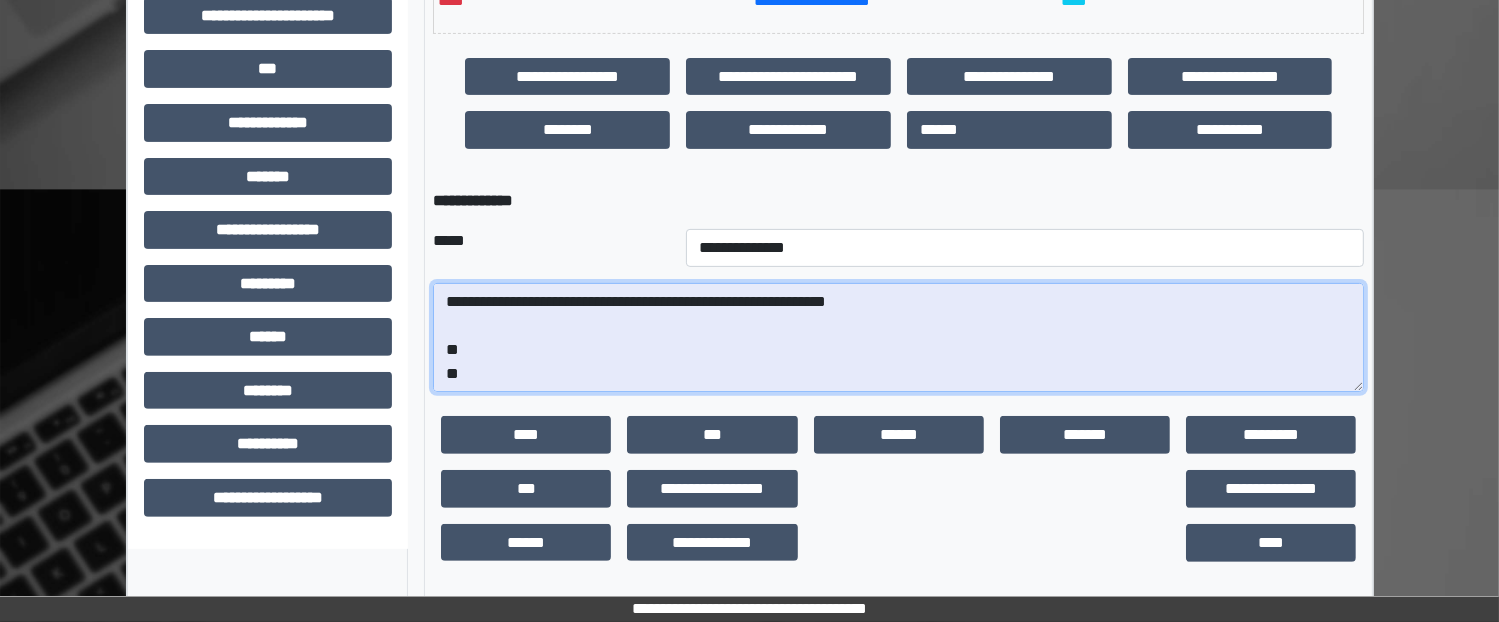 drag, startPoint x: 528, startPoint y: 380, endPoint x: 453, endPoint y: 339, distance: 85.47514 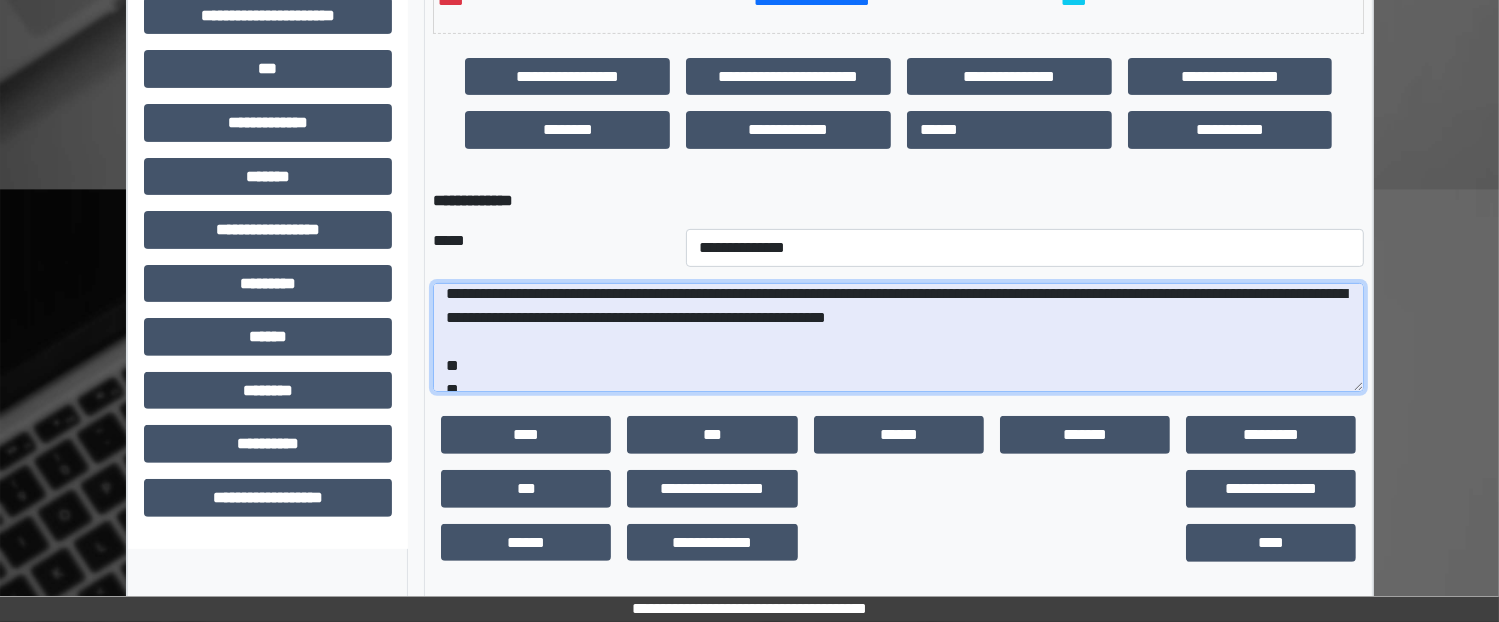 scroll, scrollTop: 168, scrollLeft: 0, axis: vertical 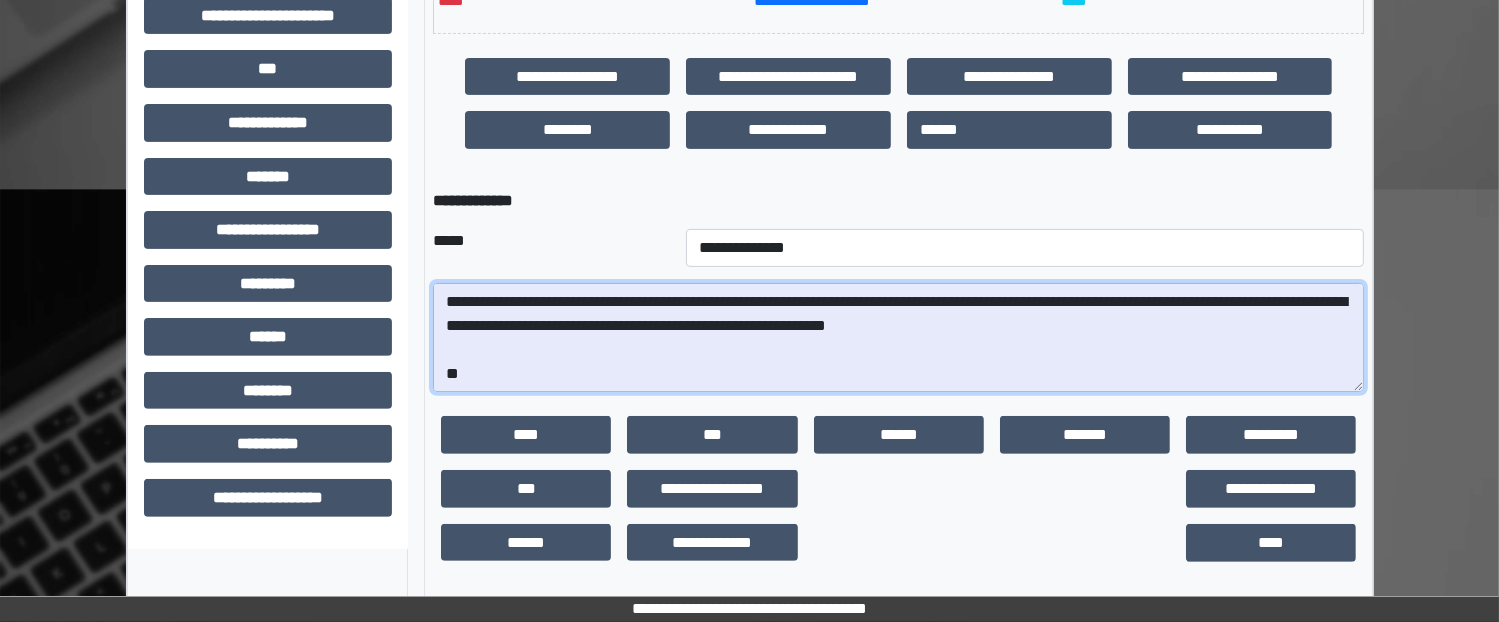 drag, startPoint x: 529, startPoint y: 344, endPoint x: 1166, endPoint y: 327, distance: 637.2268 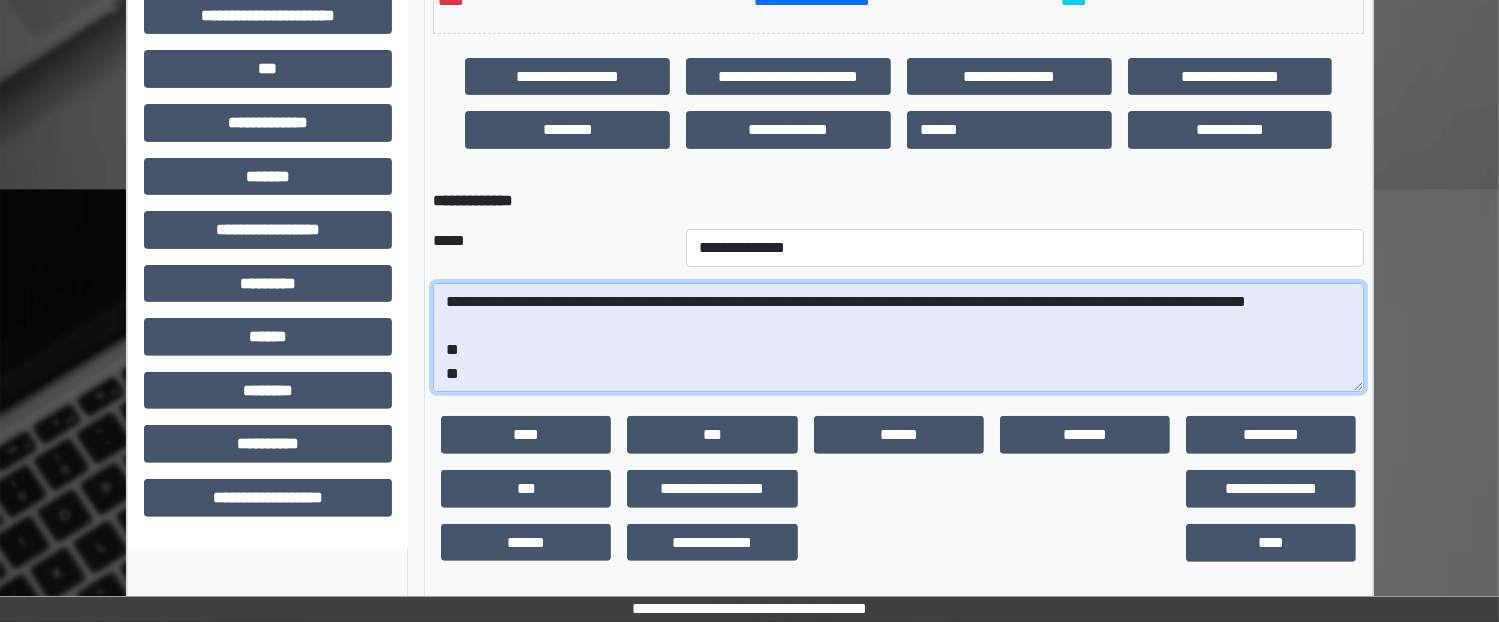 scroll, scrollTop: 240, scrollLeft: 0, axis: vertical 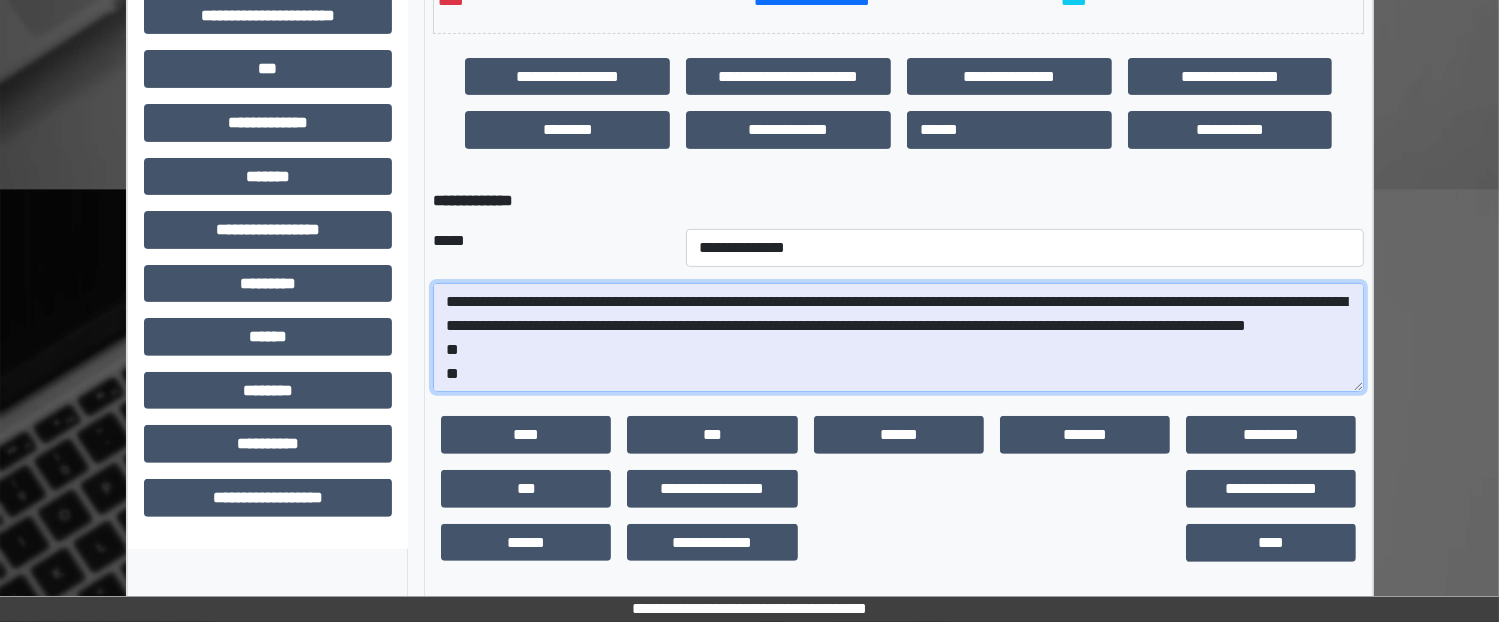 click on "**********" at bounding box center (898, 338) 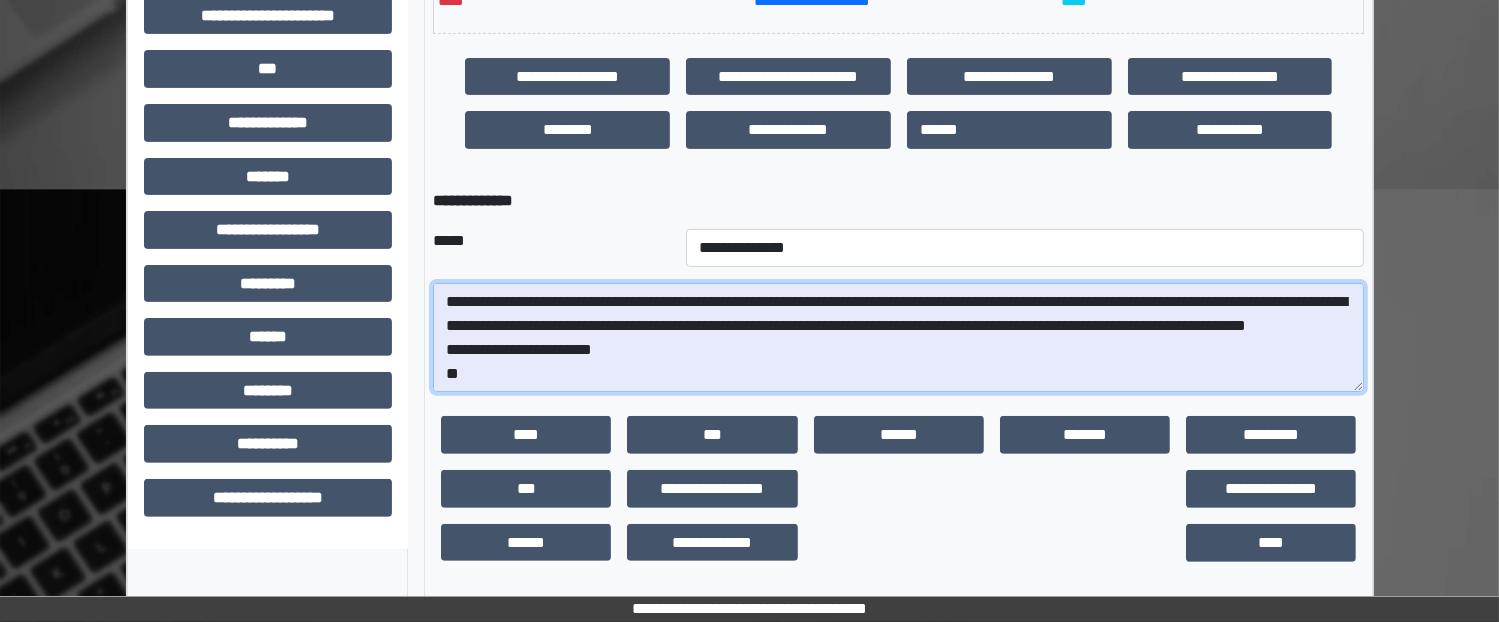 click on "**********" at bounding box center (898, 338) 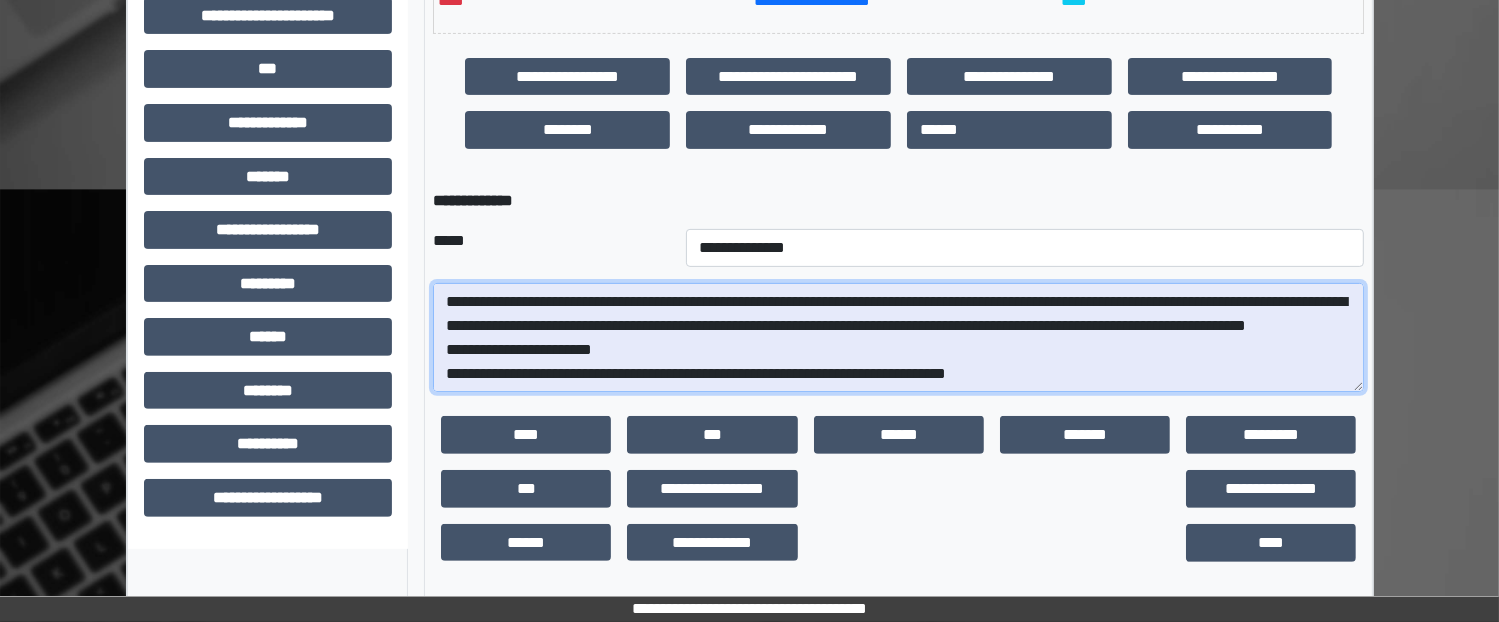 drag, startPoint x: 680, startPoint y: 371, endPoint x: 577, endPoint y: 375, distance: 103.077644 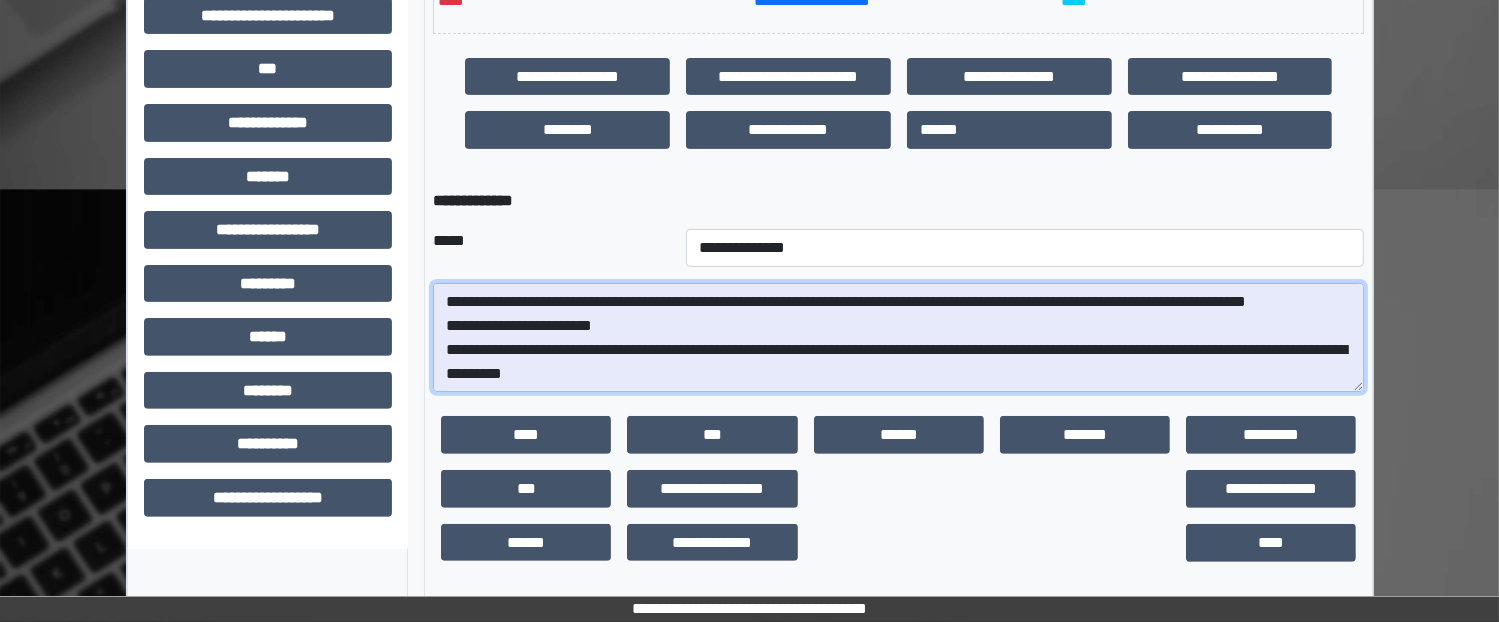 scroll, scrollTop: 240, scrollLeft: 0, axis: vertical 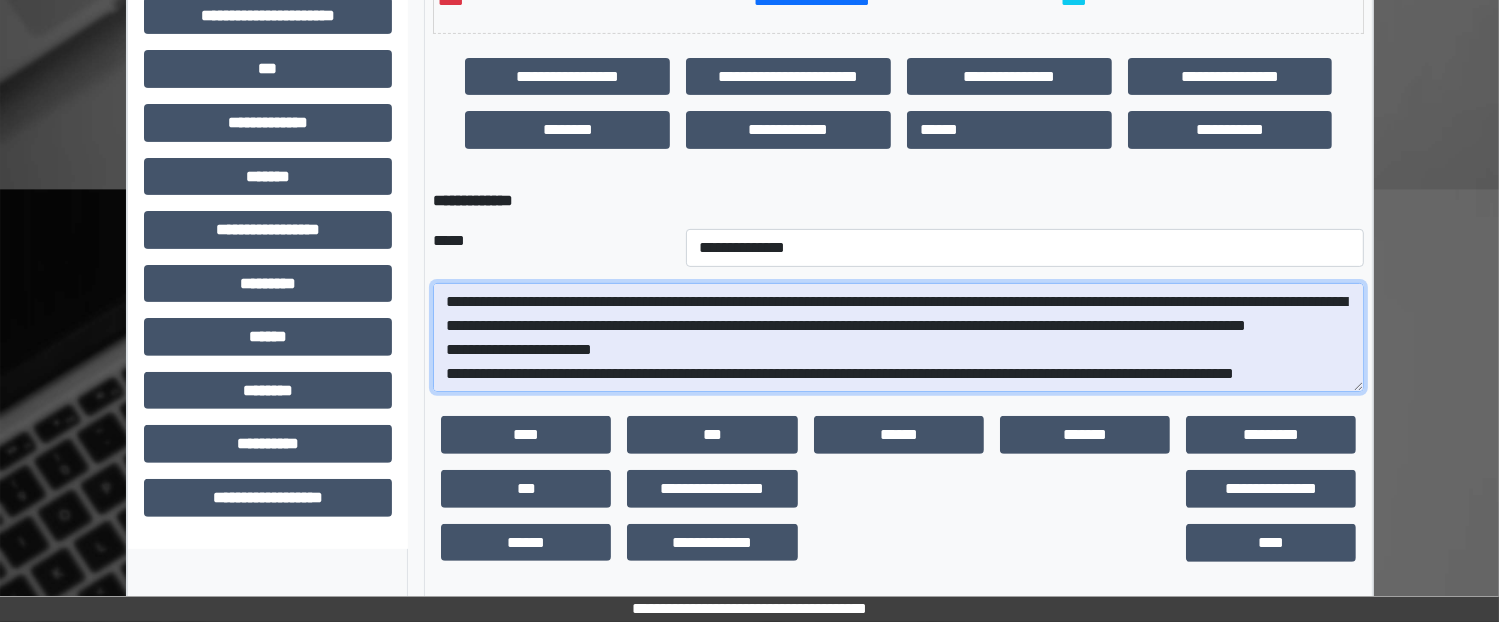click at bounding box center [898, 338] 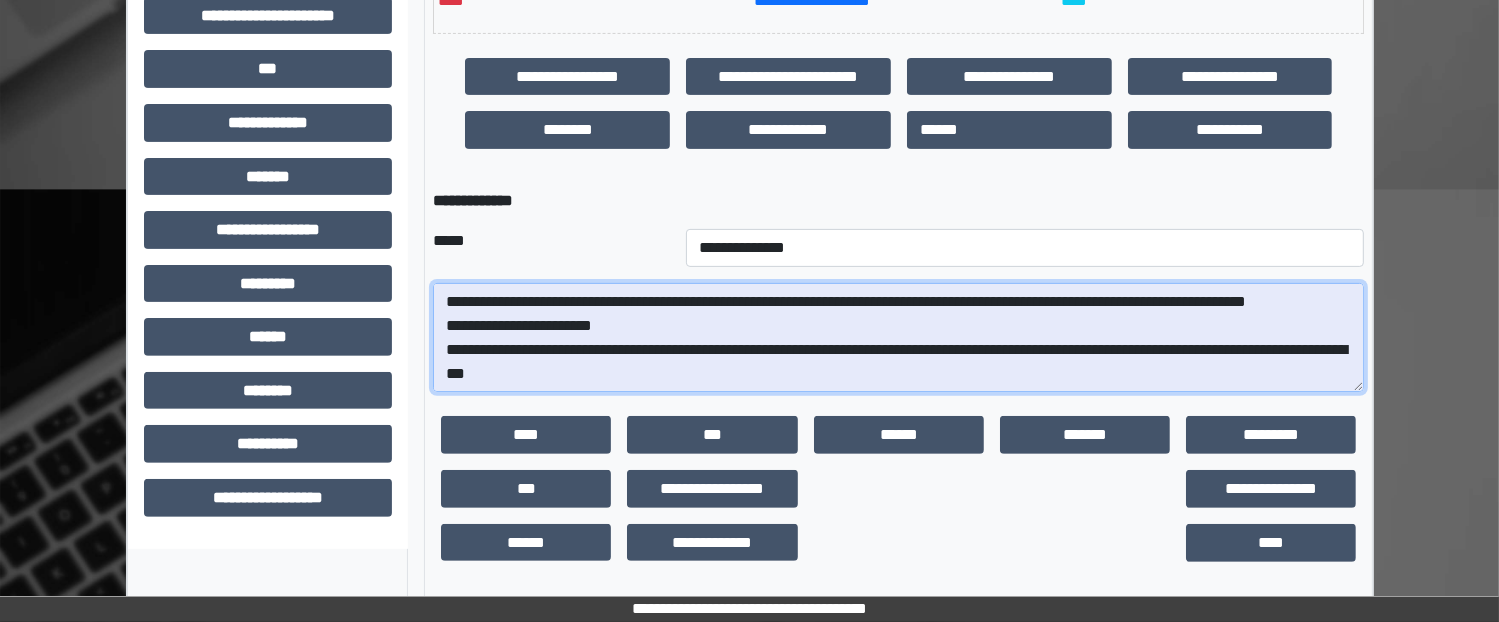 scroll, scrollTop: 240, scrollLeft: 0, axis: vertical 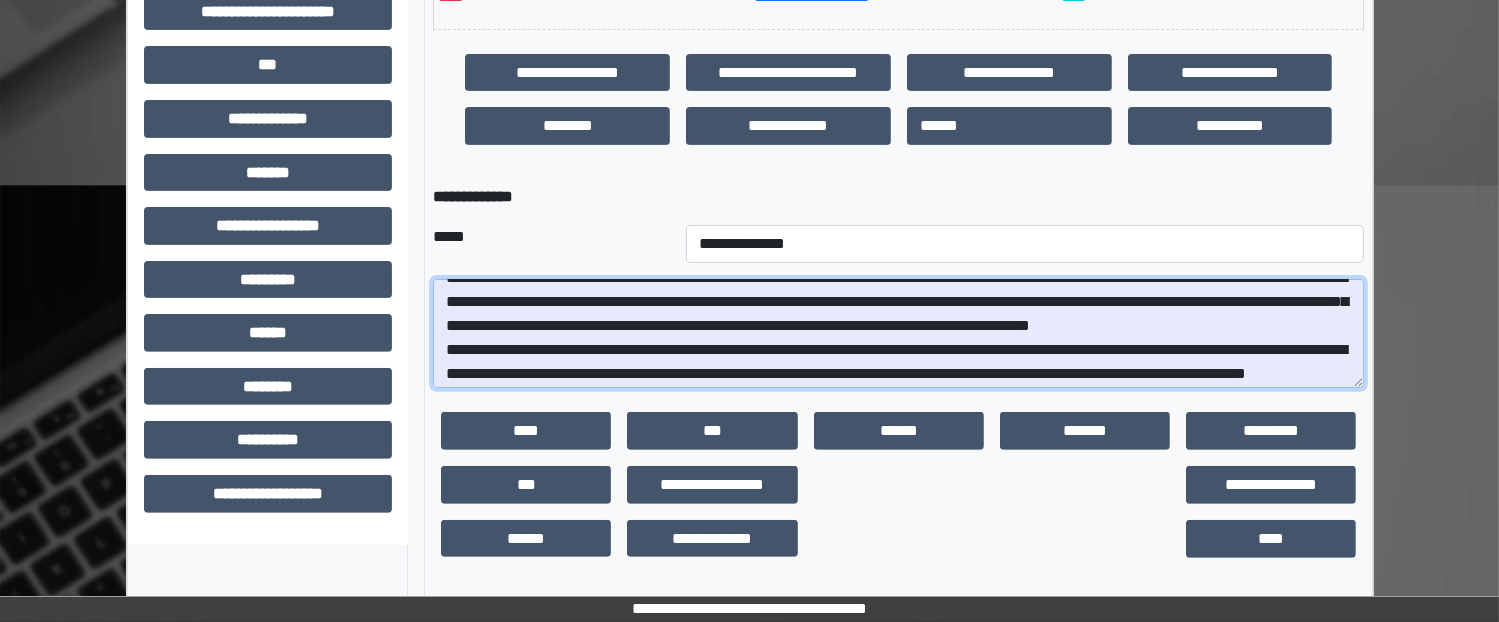 drag, startPoint x: 818, startPoint y: 329, endPoint x: 725, endPoint y: 335, distance: 93.193344 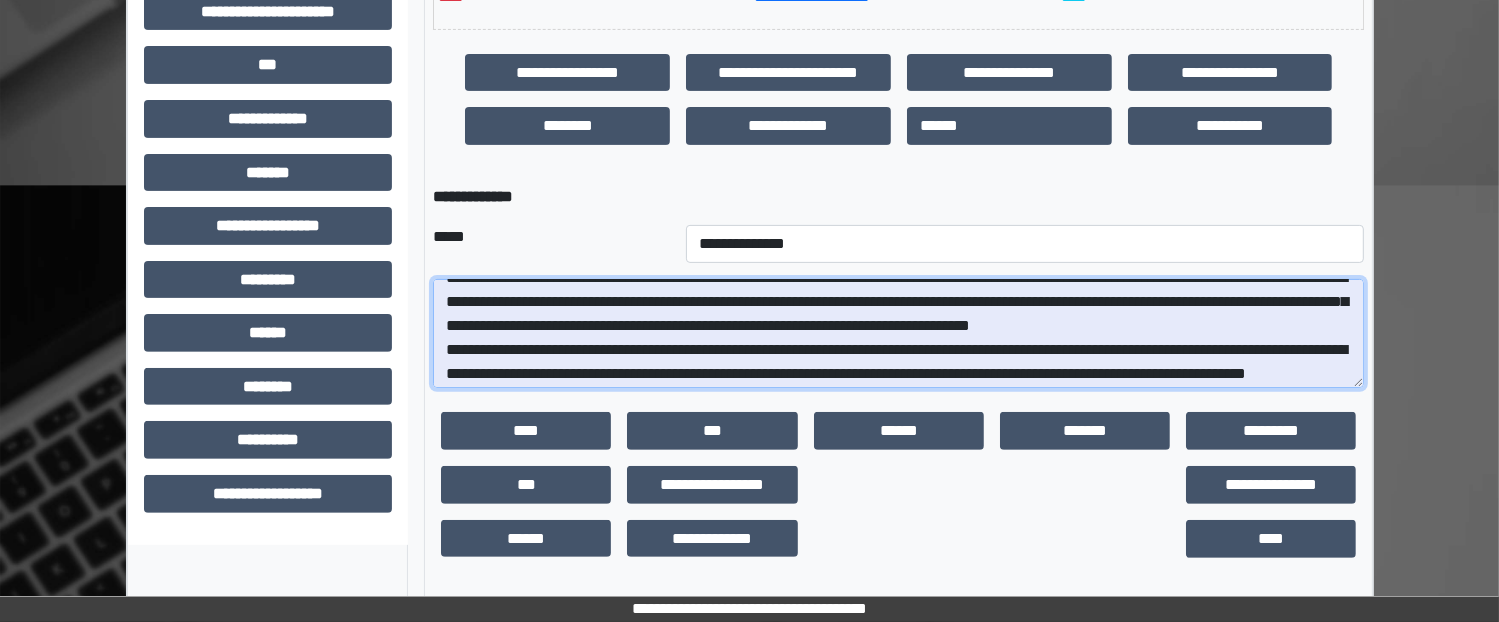 drag, startPoint x: 721, startPoint y: 351, endPoint x: 723, endPoint y: 329, distance: 22.090721 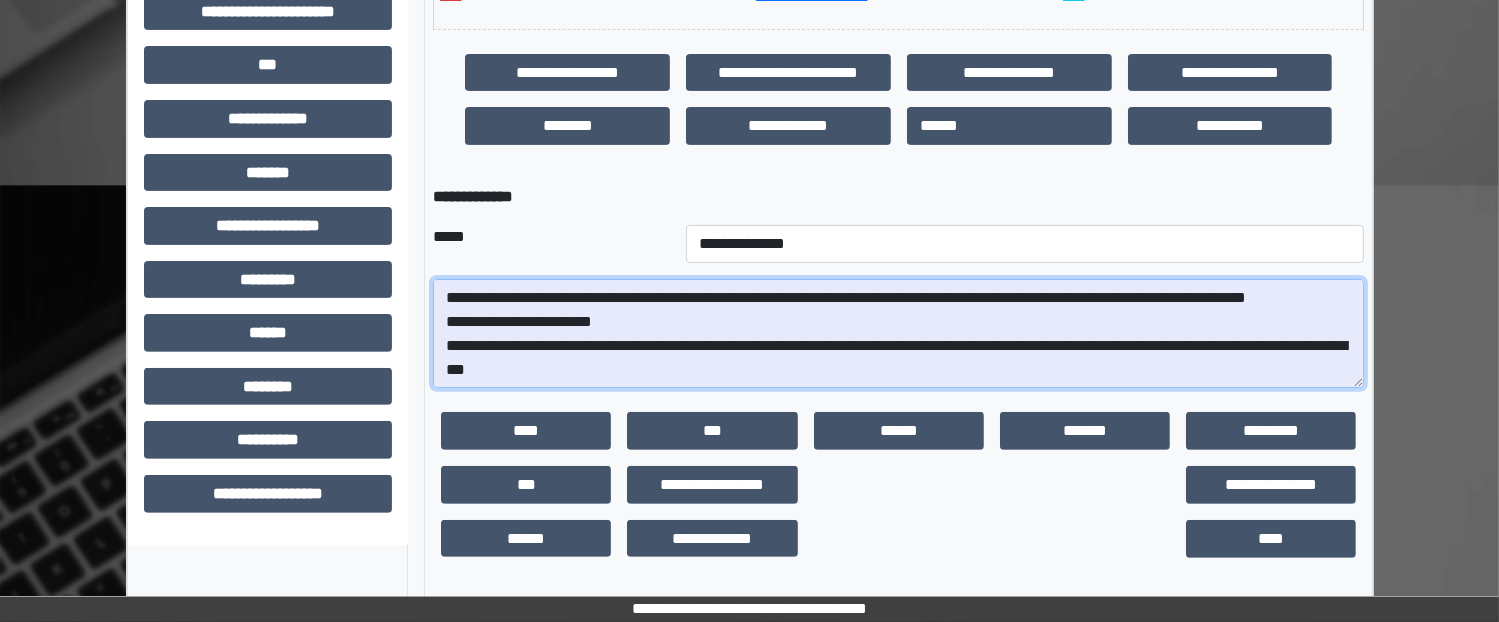scroll, scrollTop: 264, scrollLeft: 0, axis: vertical 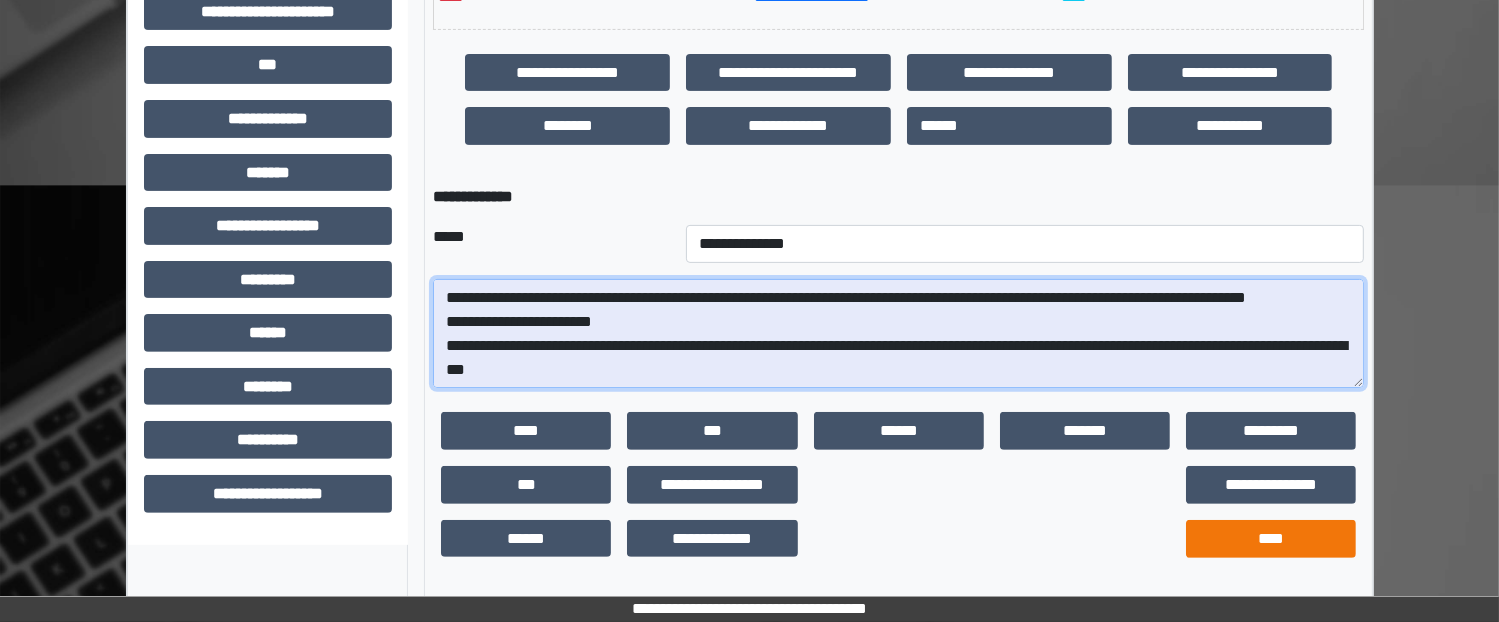 type on "**********" 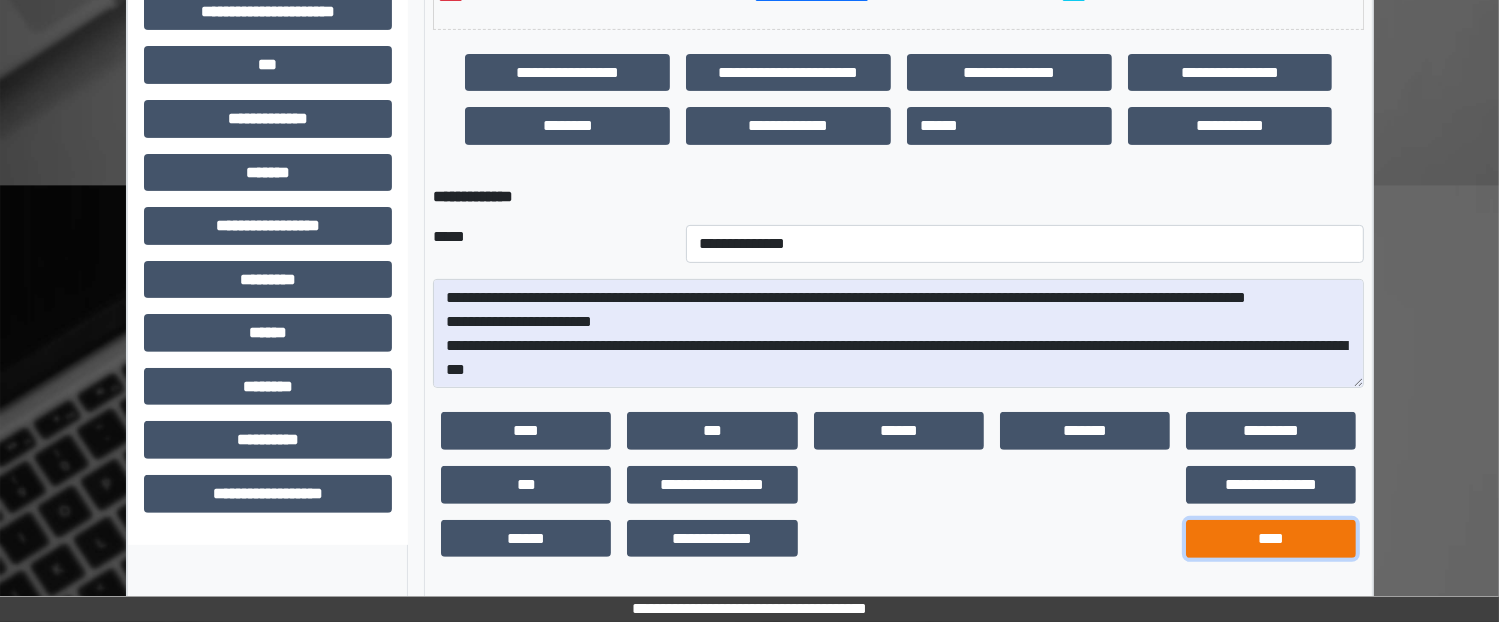 click on "****" at bounding box center [1271, 539] 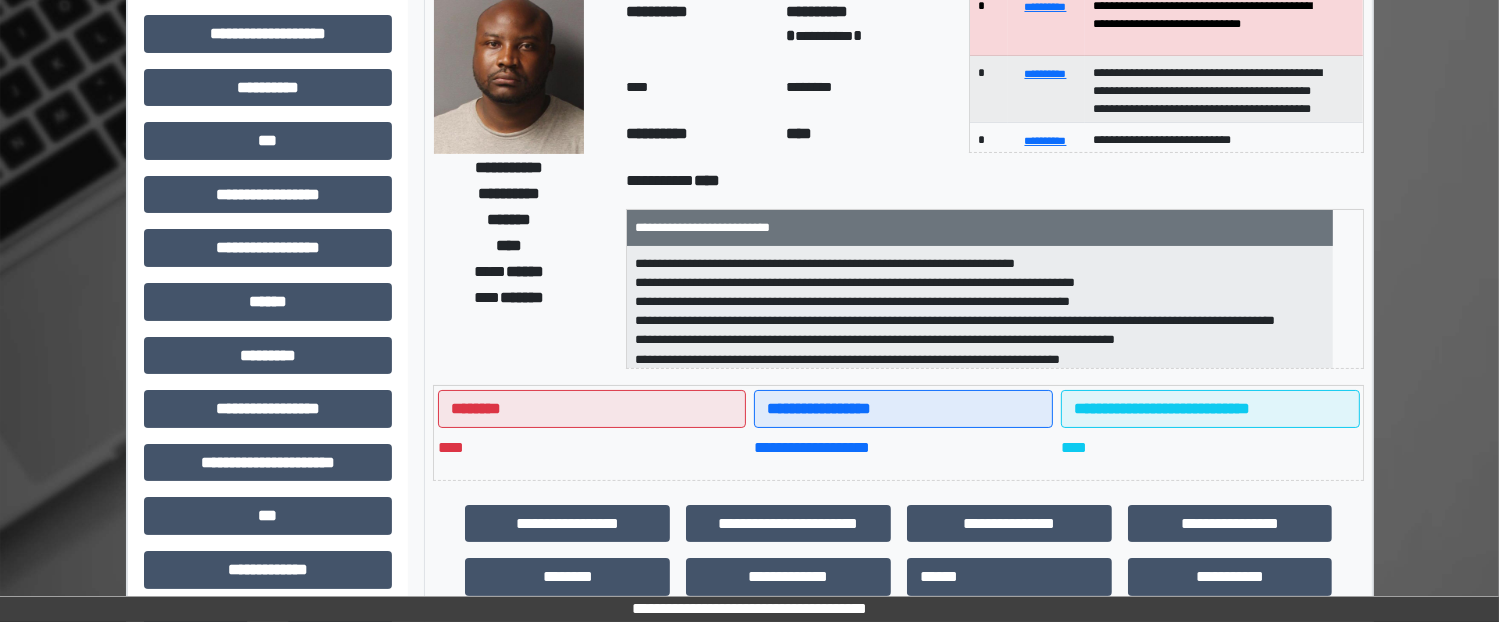 scroll, scrollTop: 200, scrollLeft: 0, axis: vertical 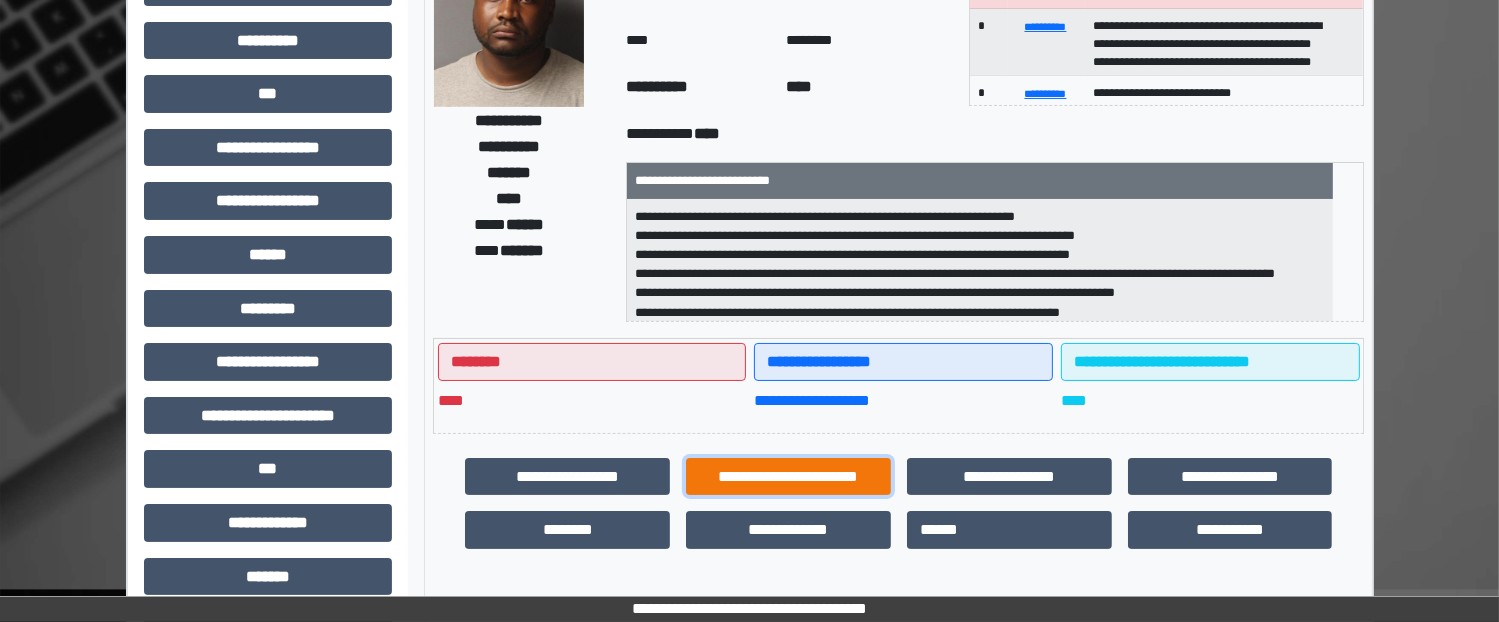 click on "**********" at bounding box center (788, 477) 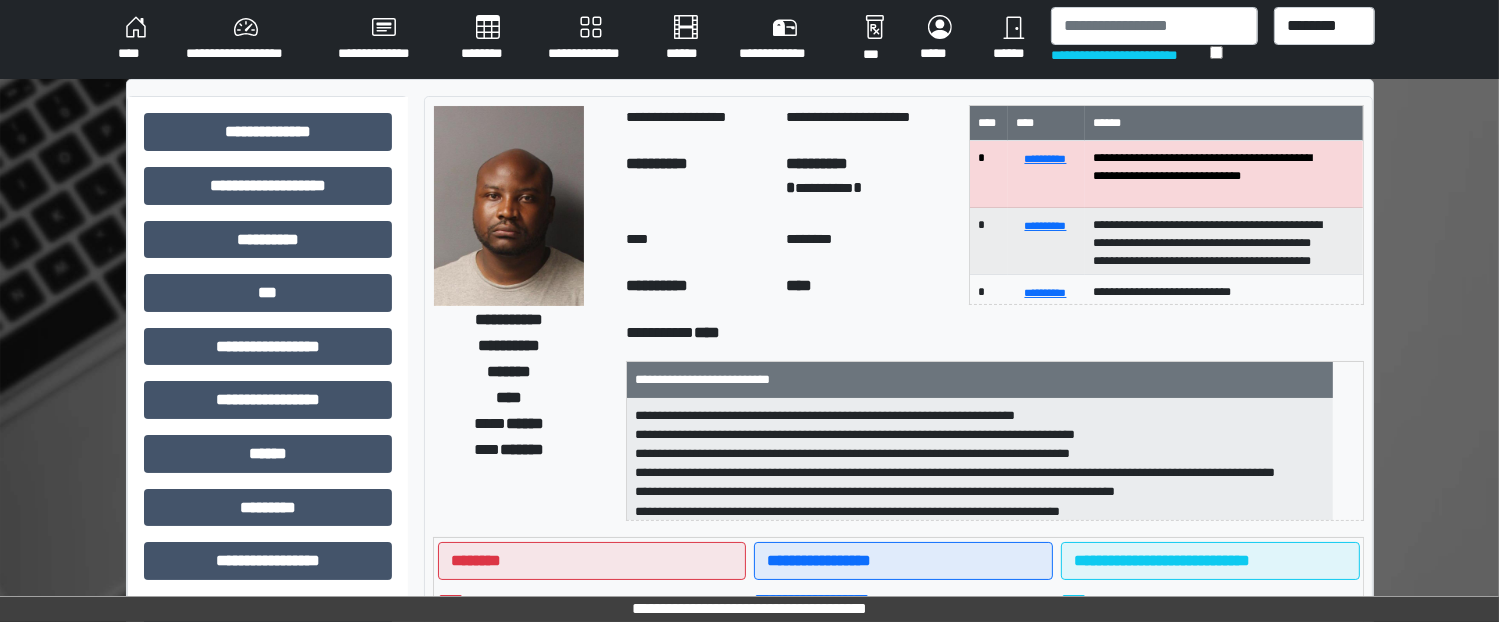 scroll, scrollTop: 0, scrollLeft: 0, axis: both 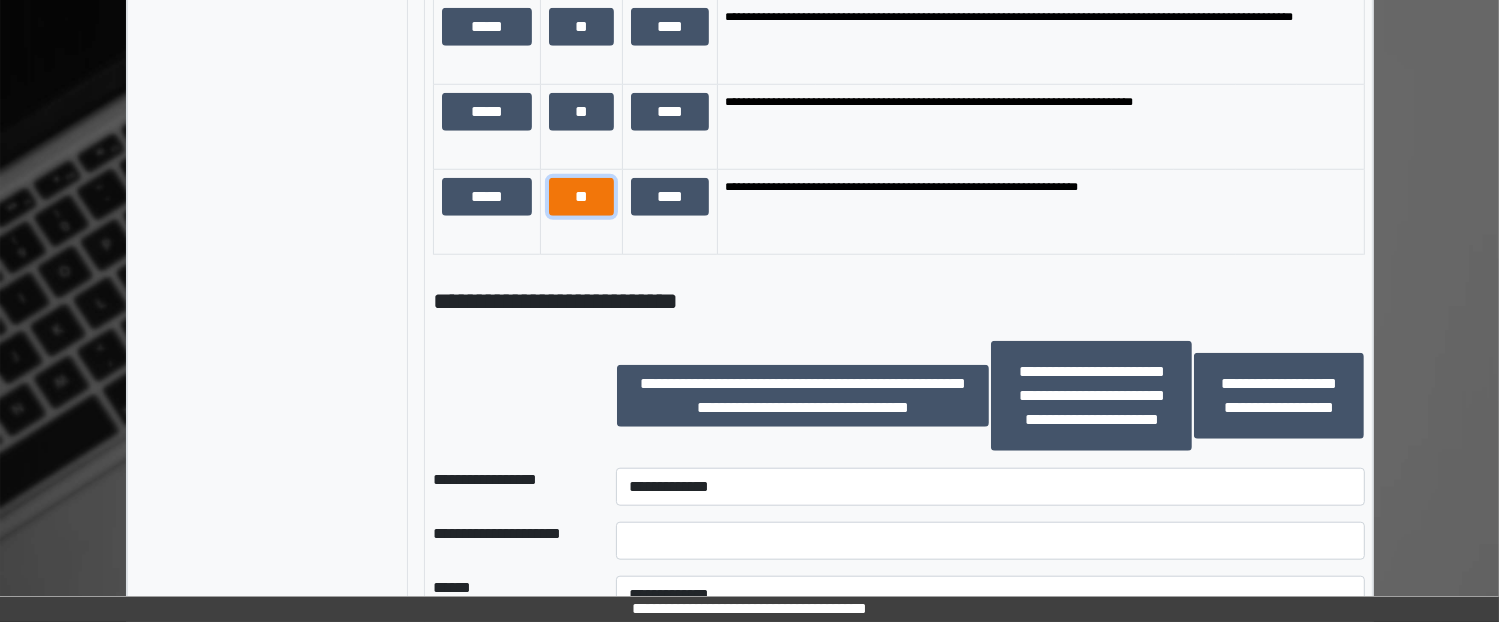click on "**" at bounding box center [581, 197] 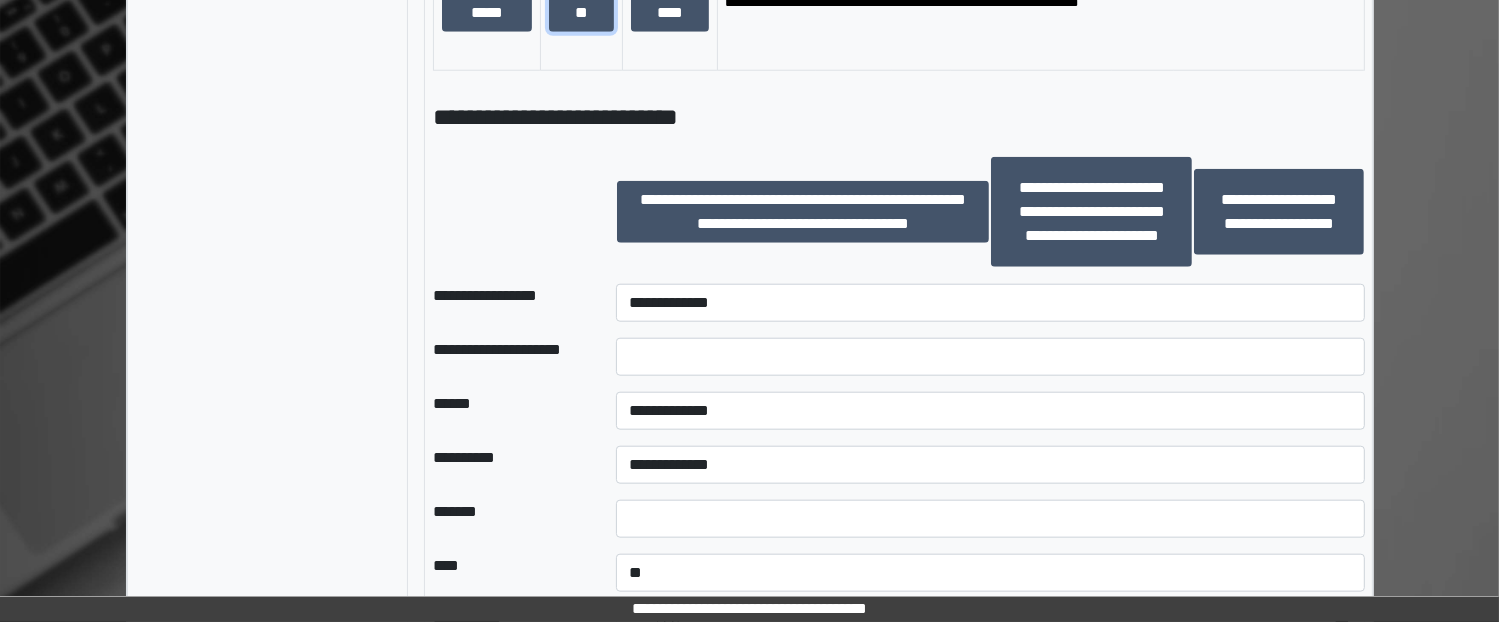 scroll, scrollTop: 2000, scrollLeft: 0, axis: vertical 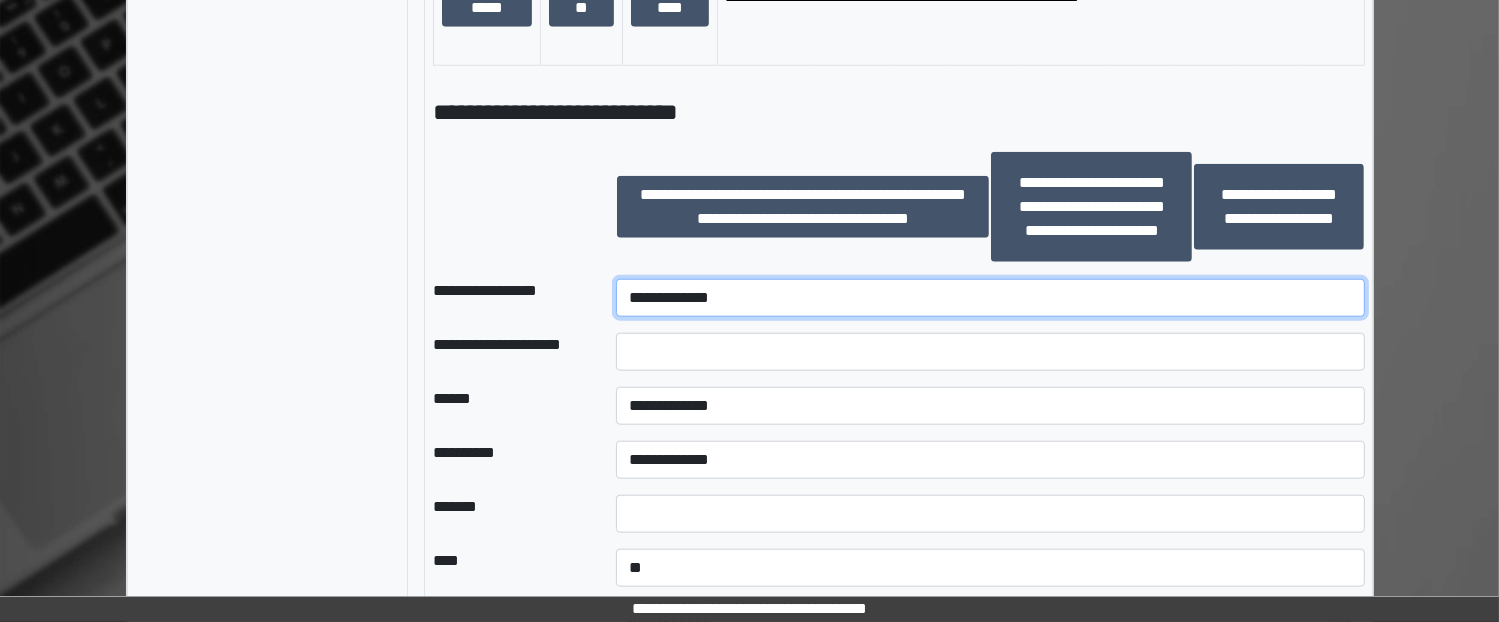 click on "**********" at bounding box center [990, 298] 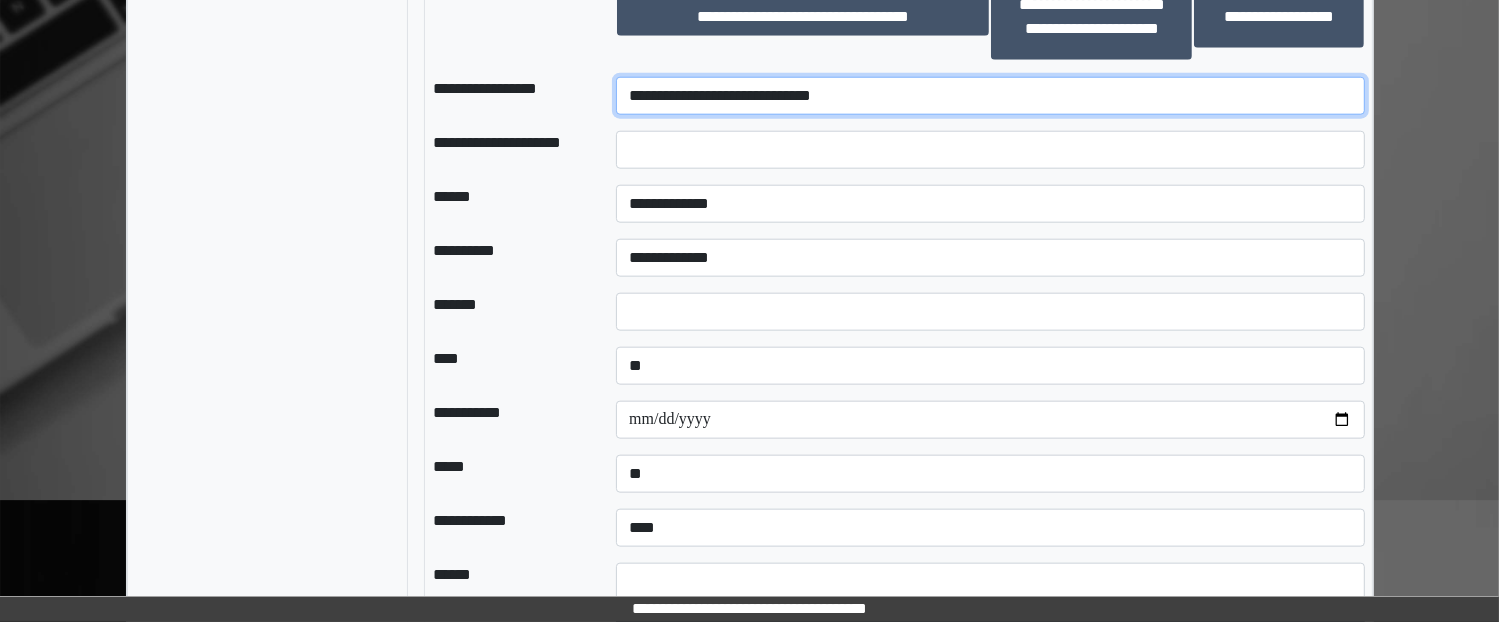 scroll, scrollTop: 2268, scrollLeft: 0, axis: vertical 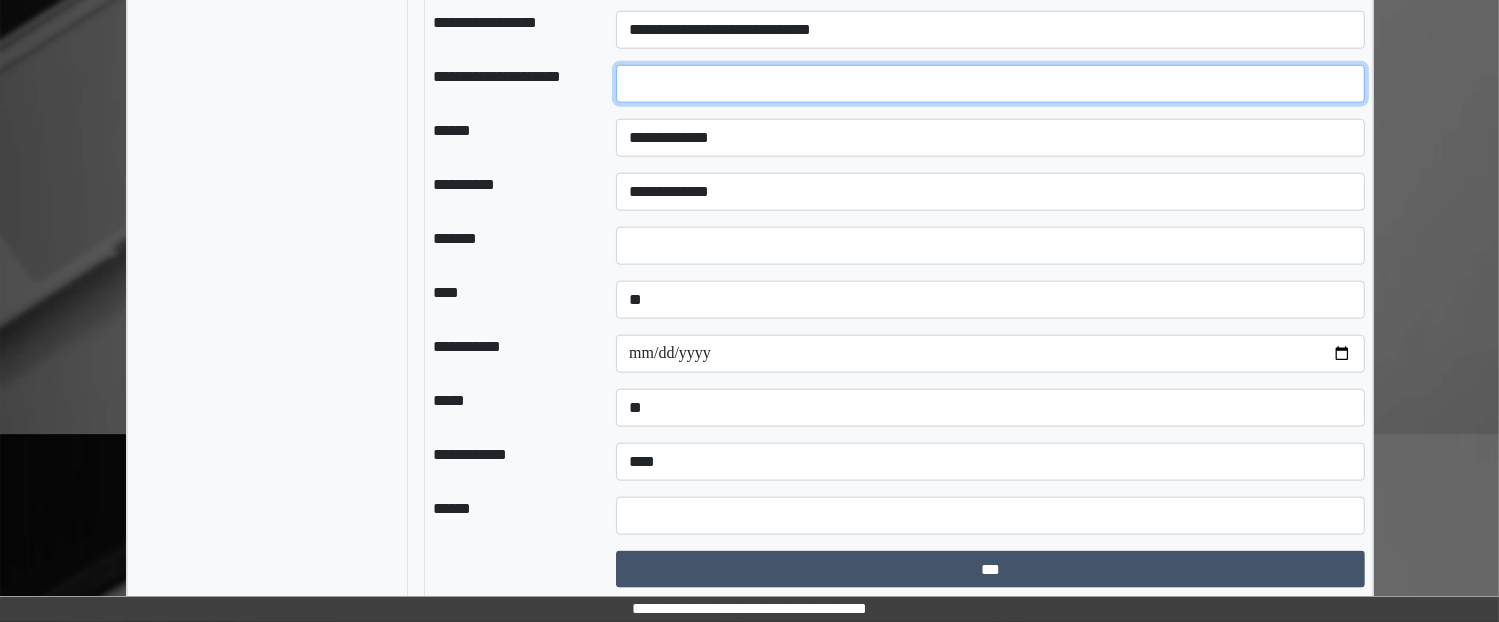 click at bounding box center (990, 84) 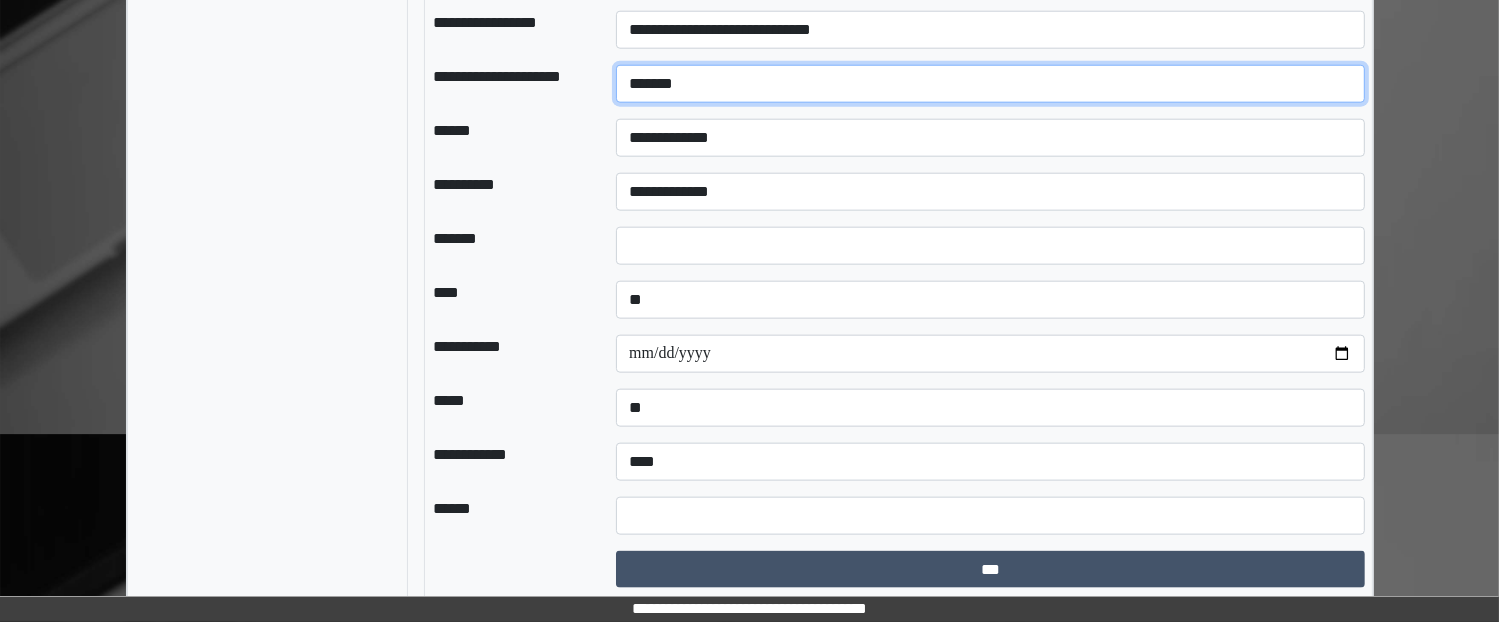 type on "*******" 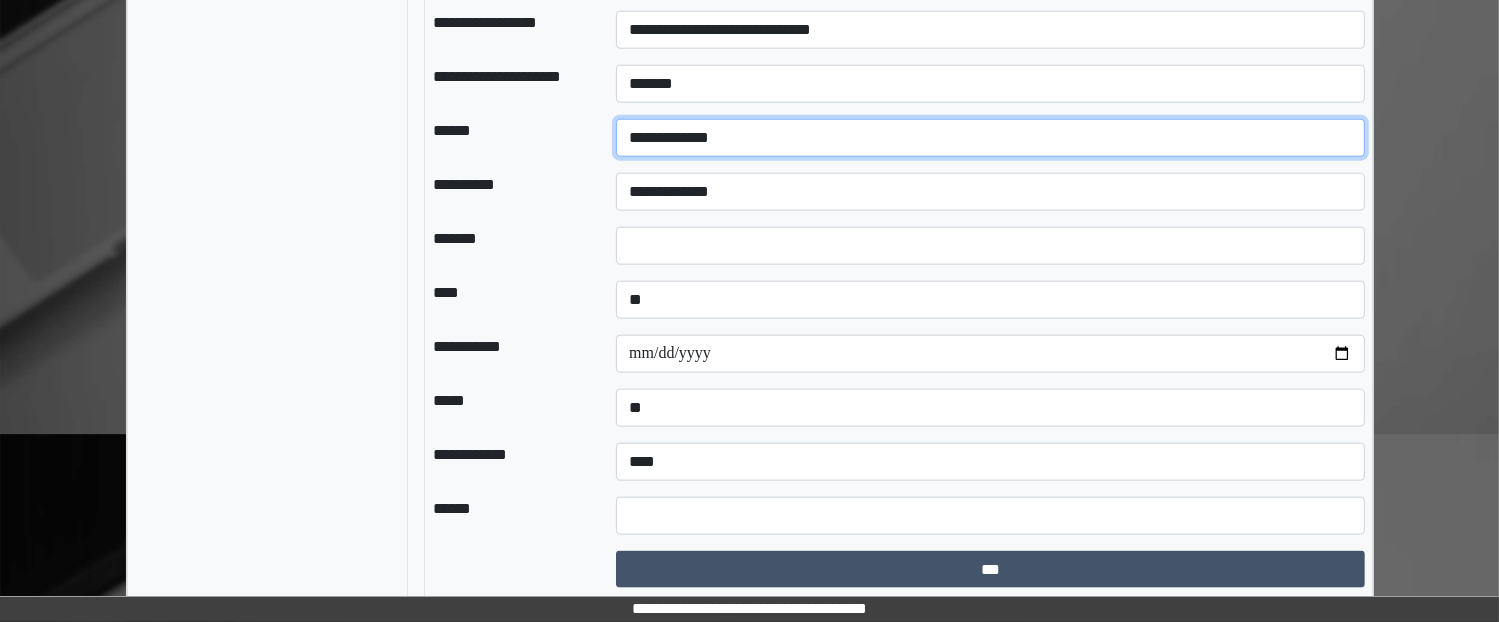 click on "**********" at bounding box center [990, 138] 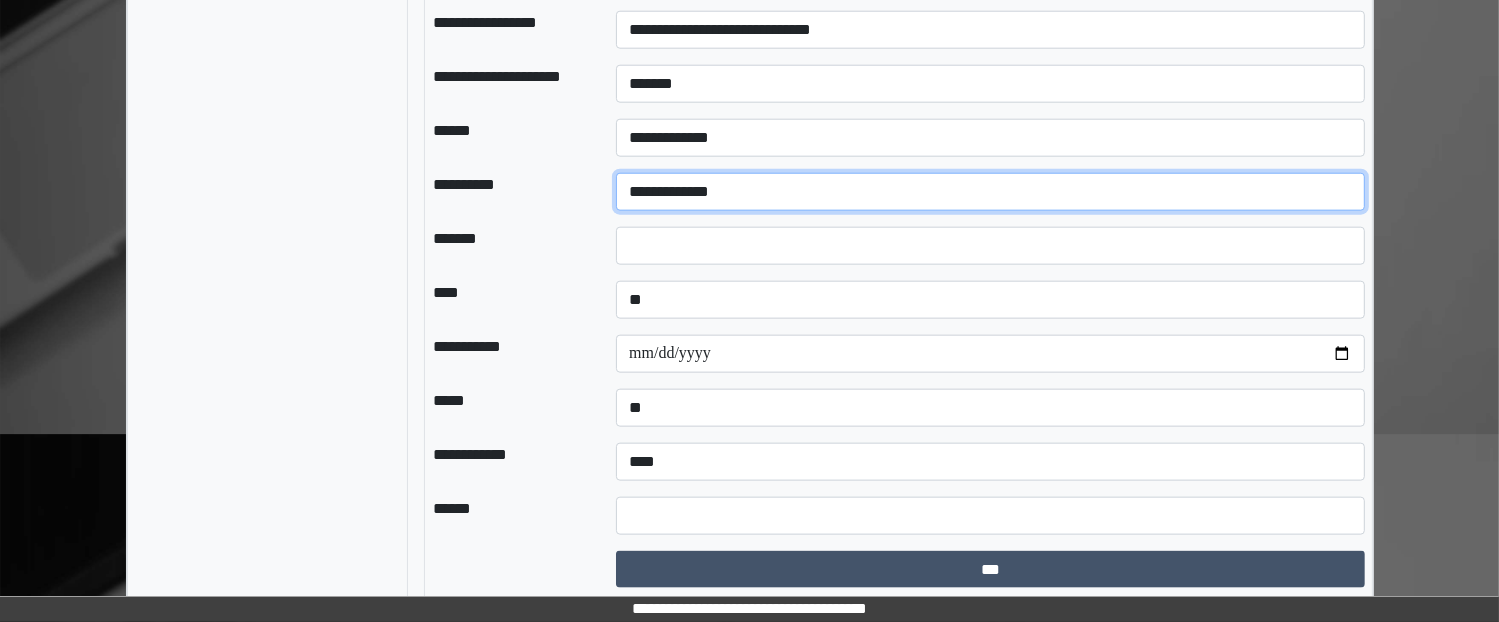click on "**********" at bounding box center (990, 192) 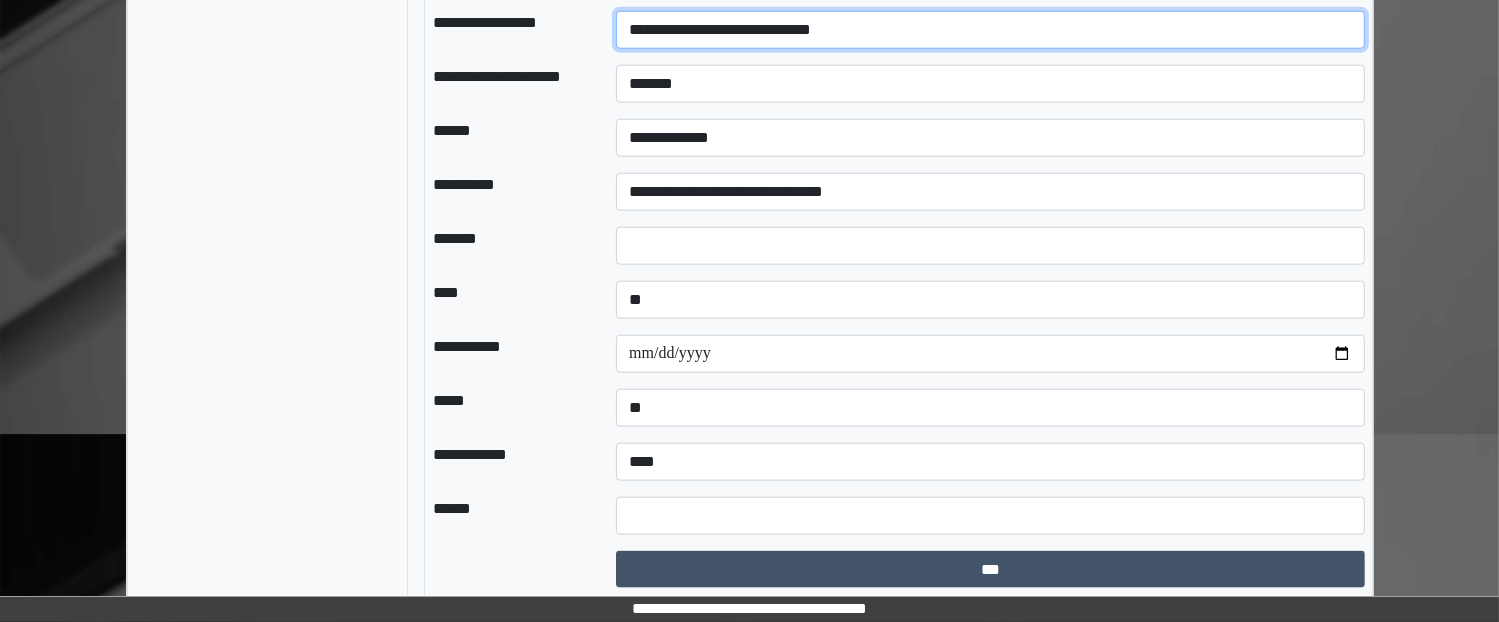click on "**********" at bounding box center (990, 30) 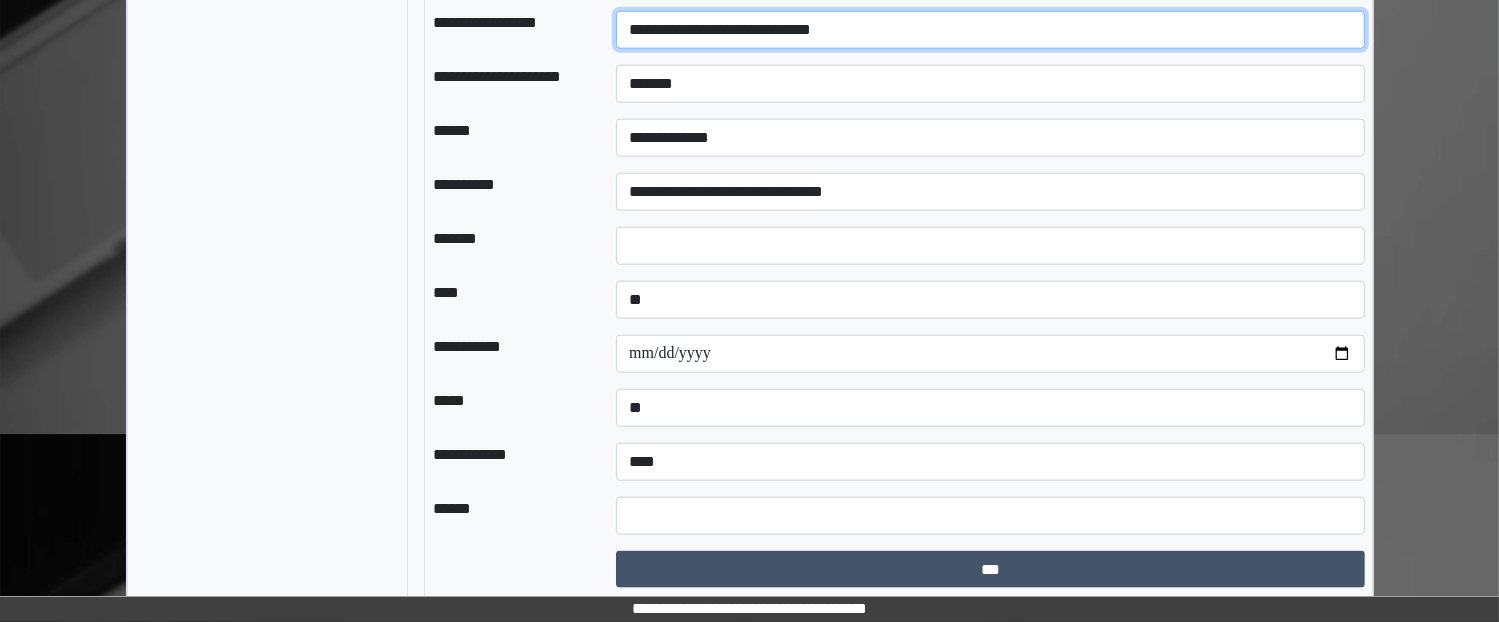 click on "**********" at bounding box center [990, 30] 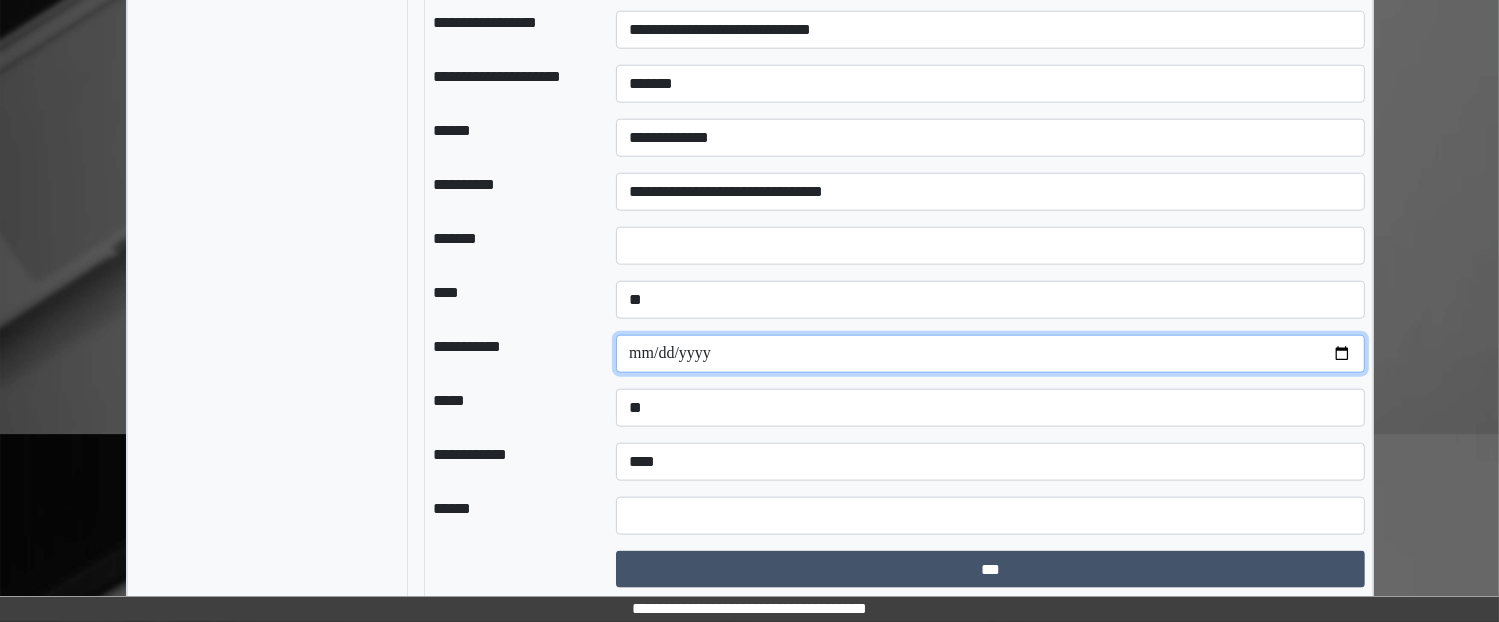 click at bounding box center [990, 354] 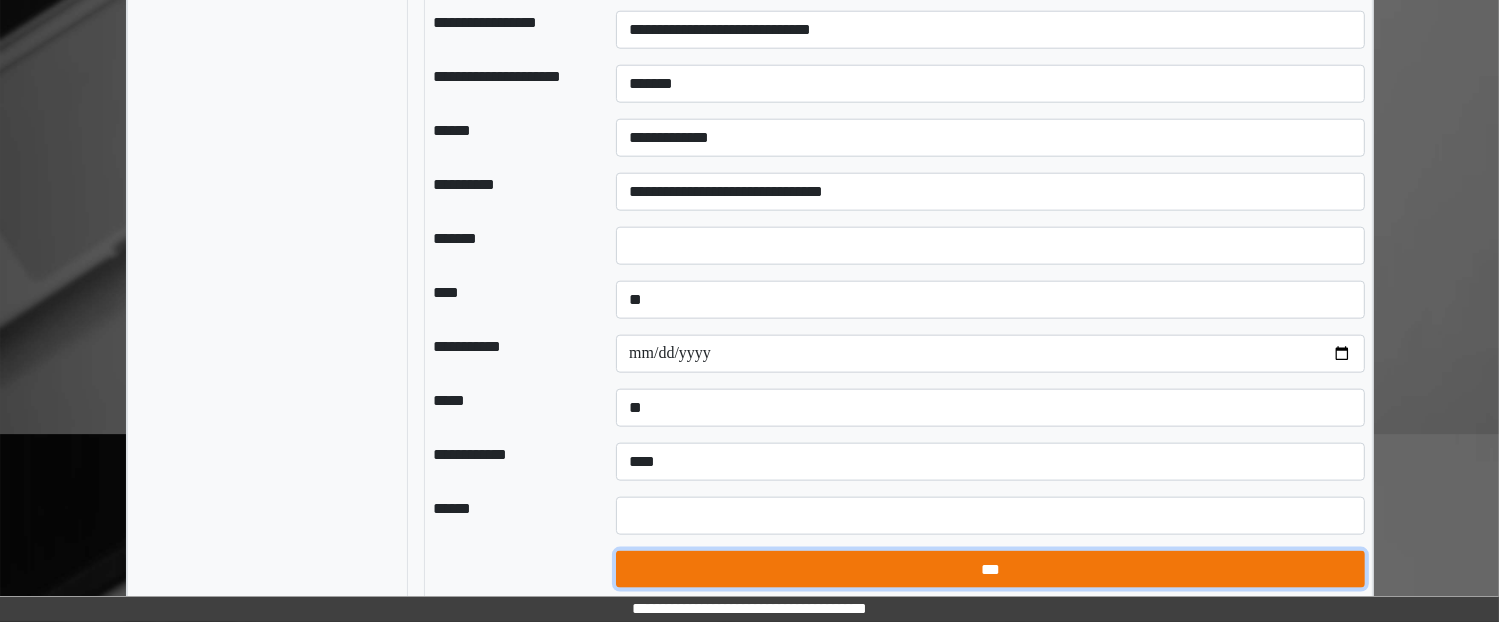 click on "***" at bounding box center (990, 570) 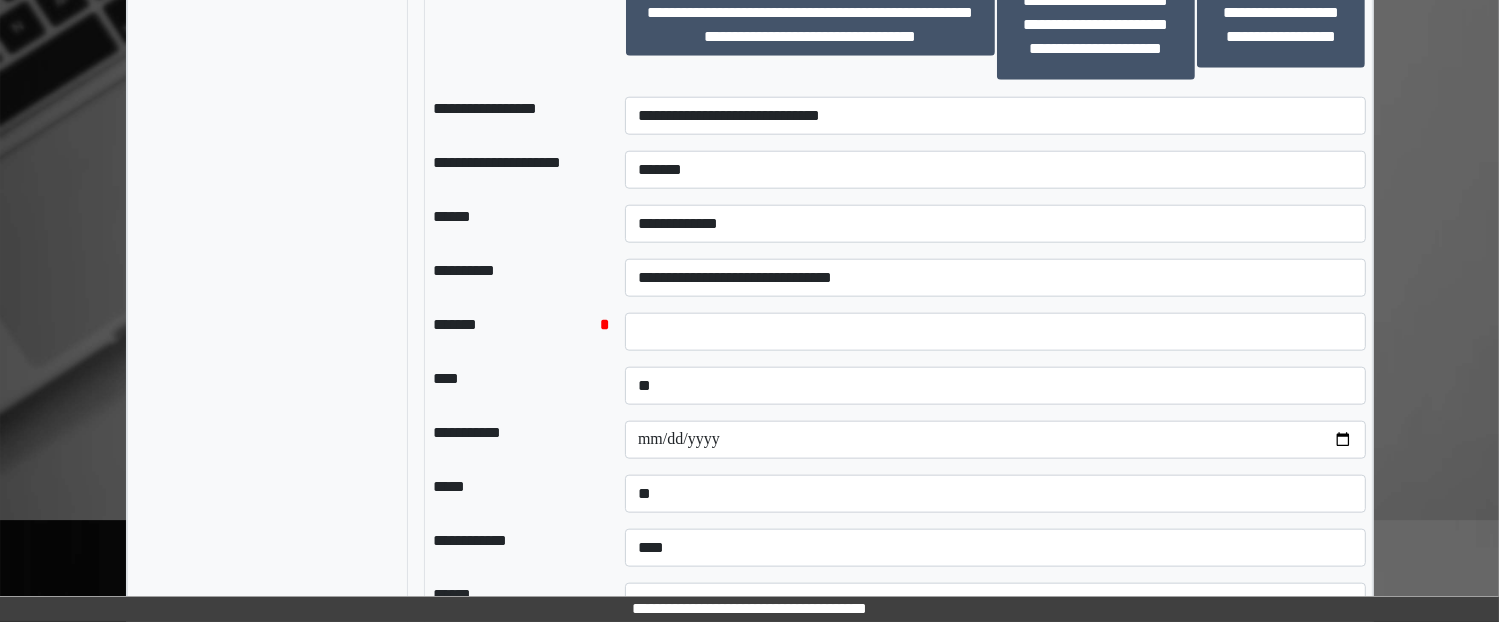 scroll, scrollTop: 2268, scrollLeft: 0, axis: vertical 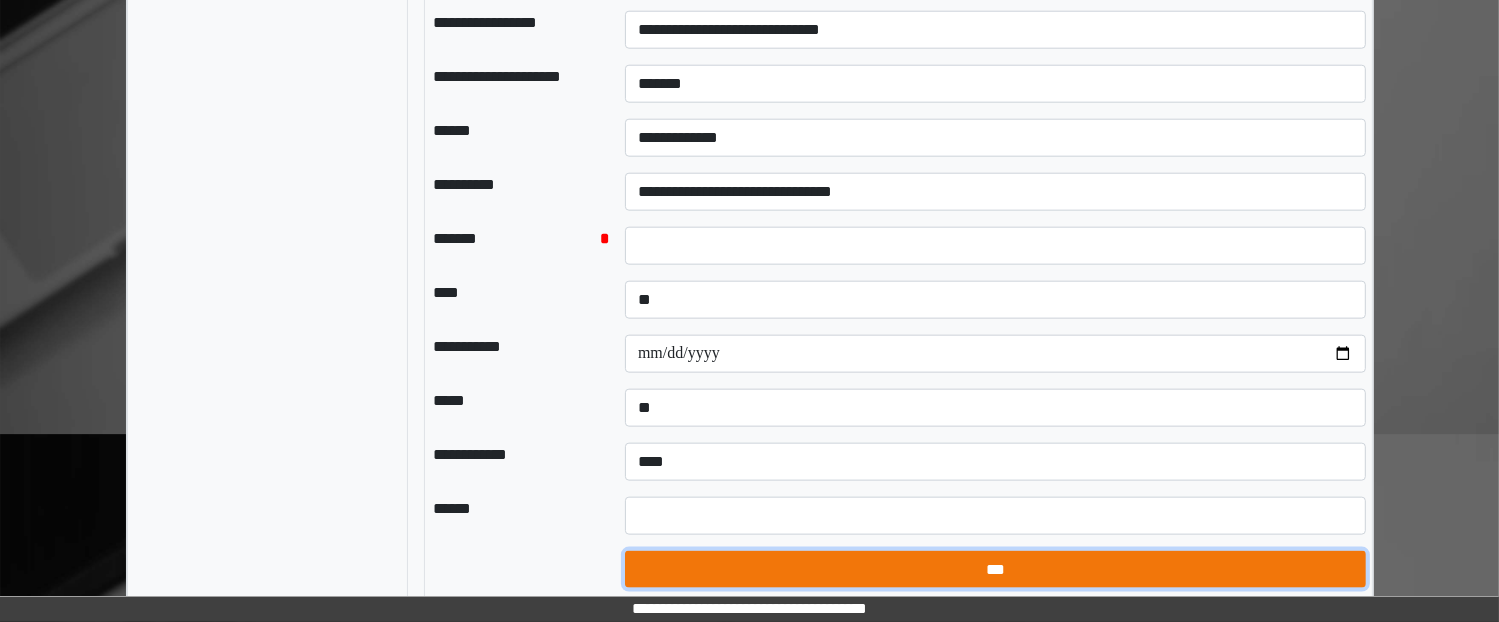 click on "***" at bounding box center (995, 570) 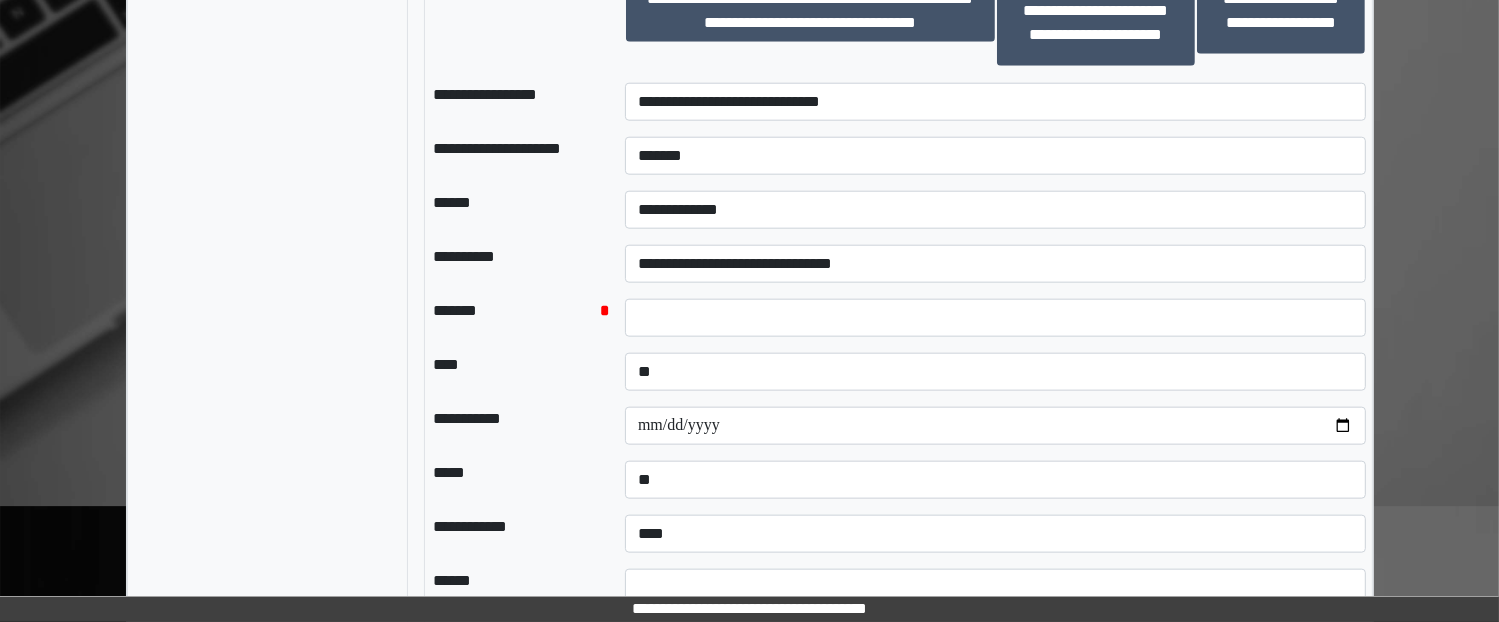 scroll, scrollTop: 2268, scrollLeft: 0, axis: vertical 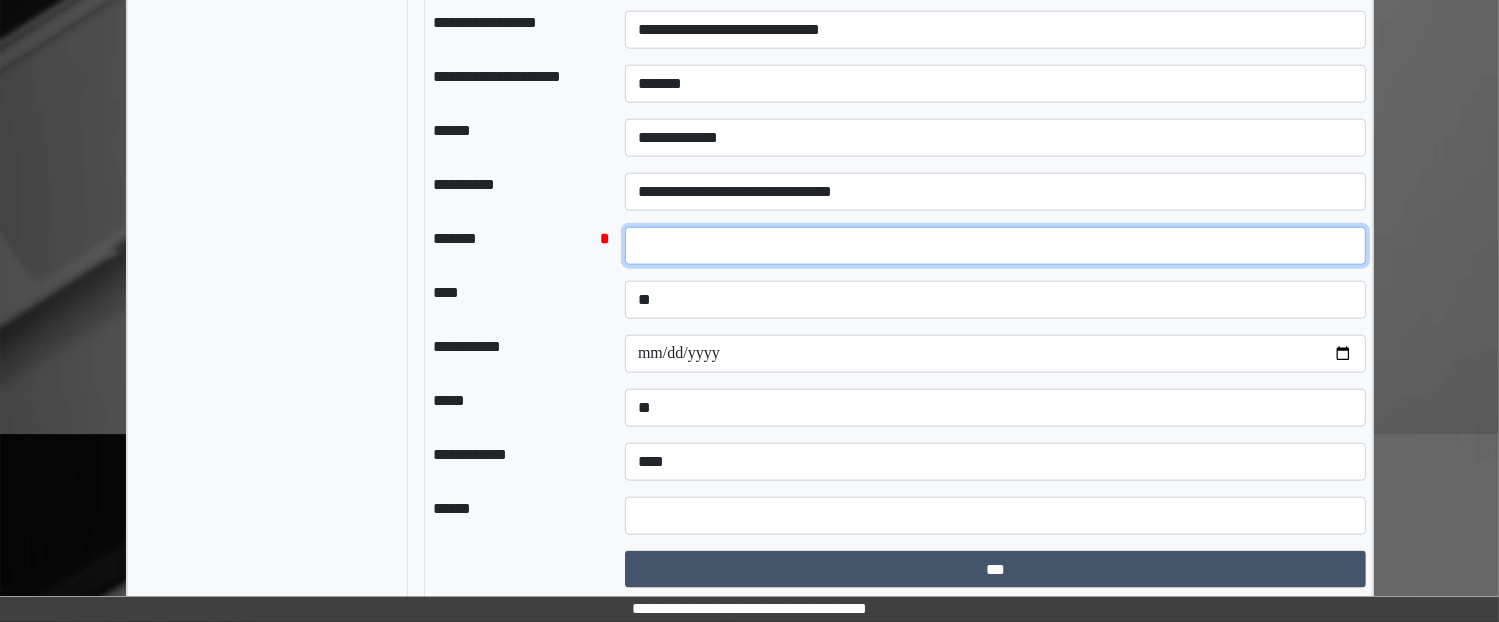 click at bounding box center [995, 246] 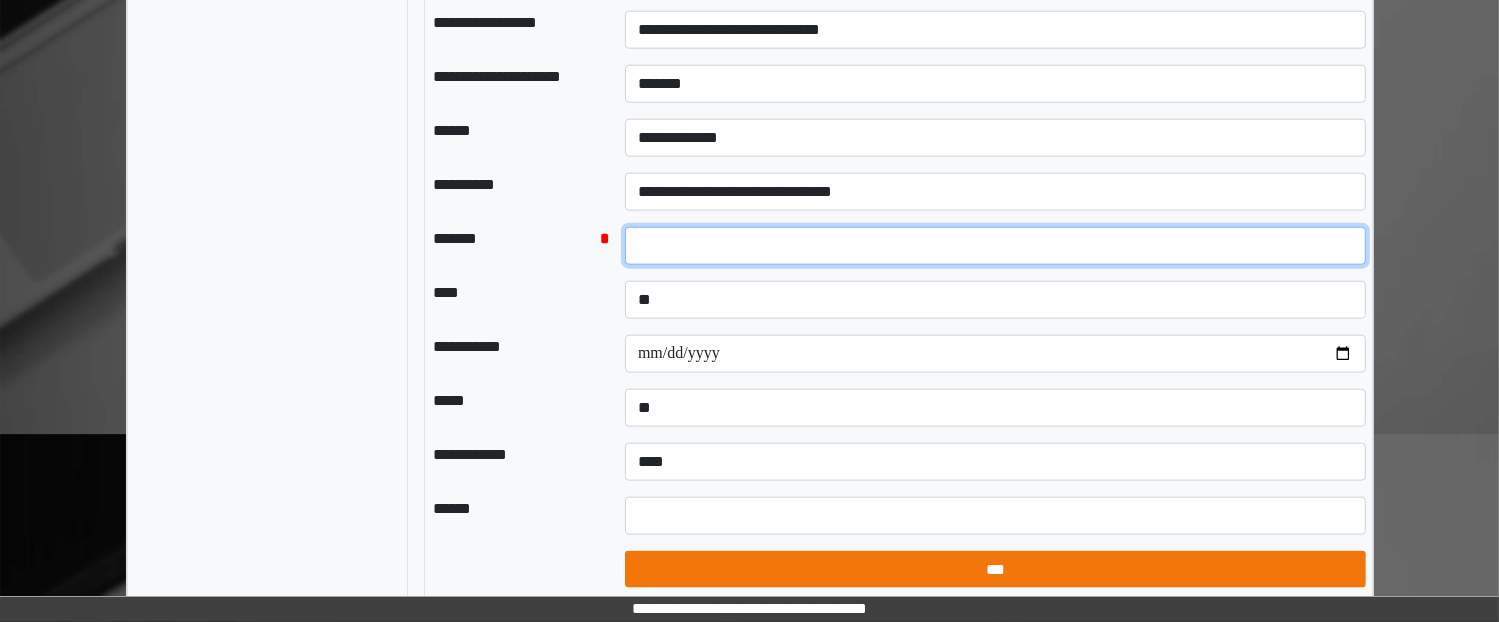 type on "**" 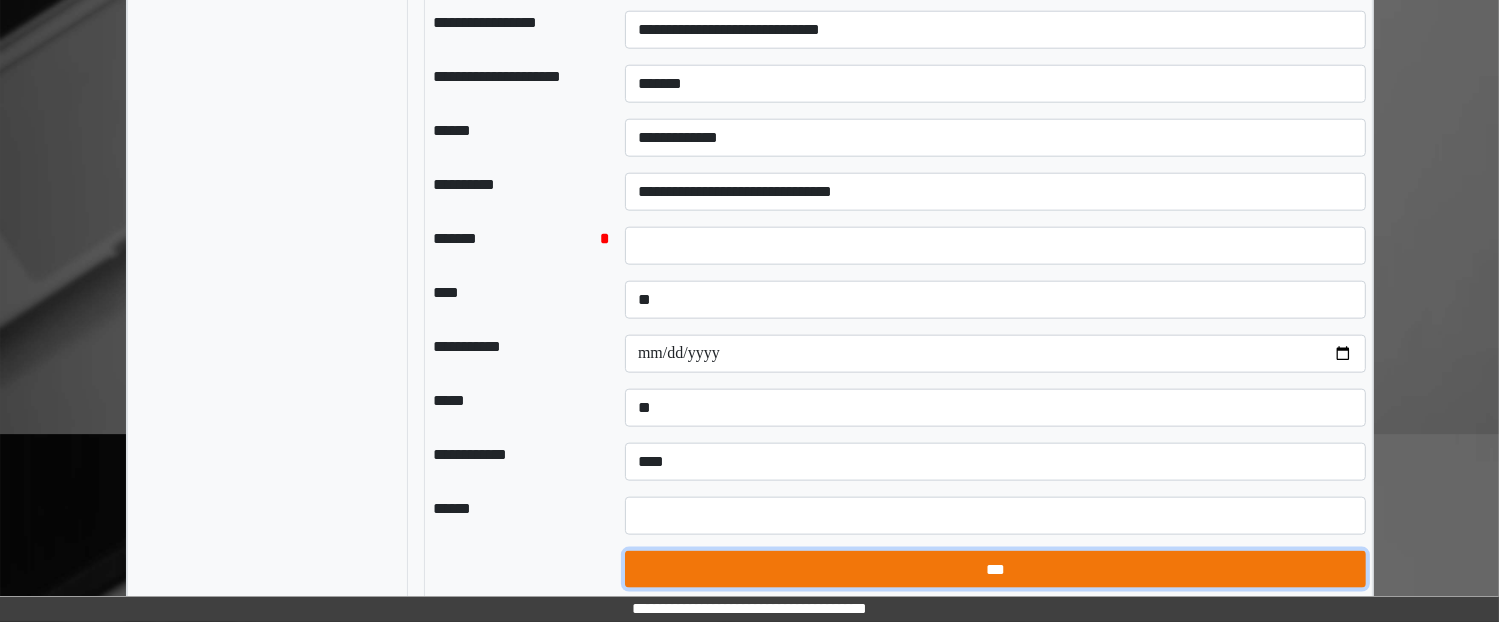 click on "***" at bounding box center (995, 570) 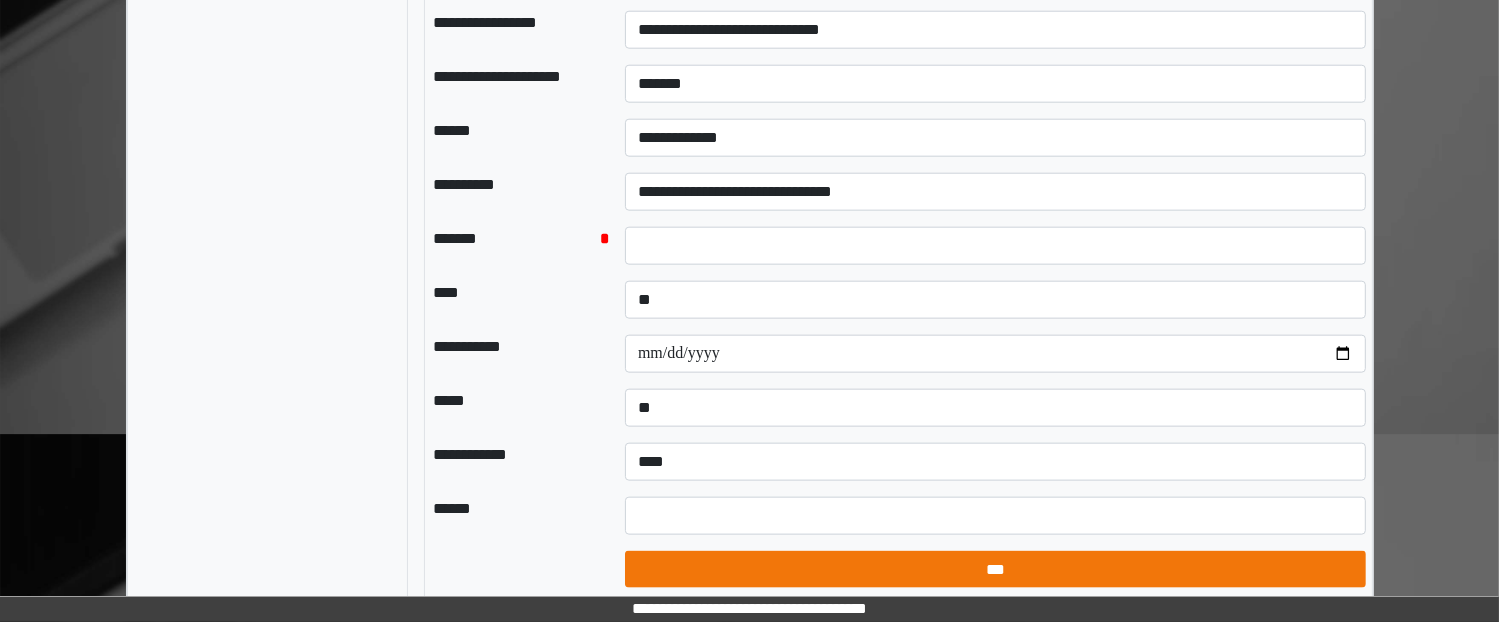 select on "*" 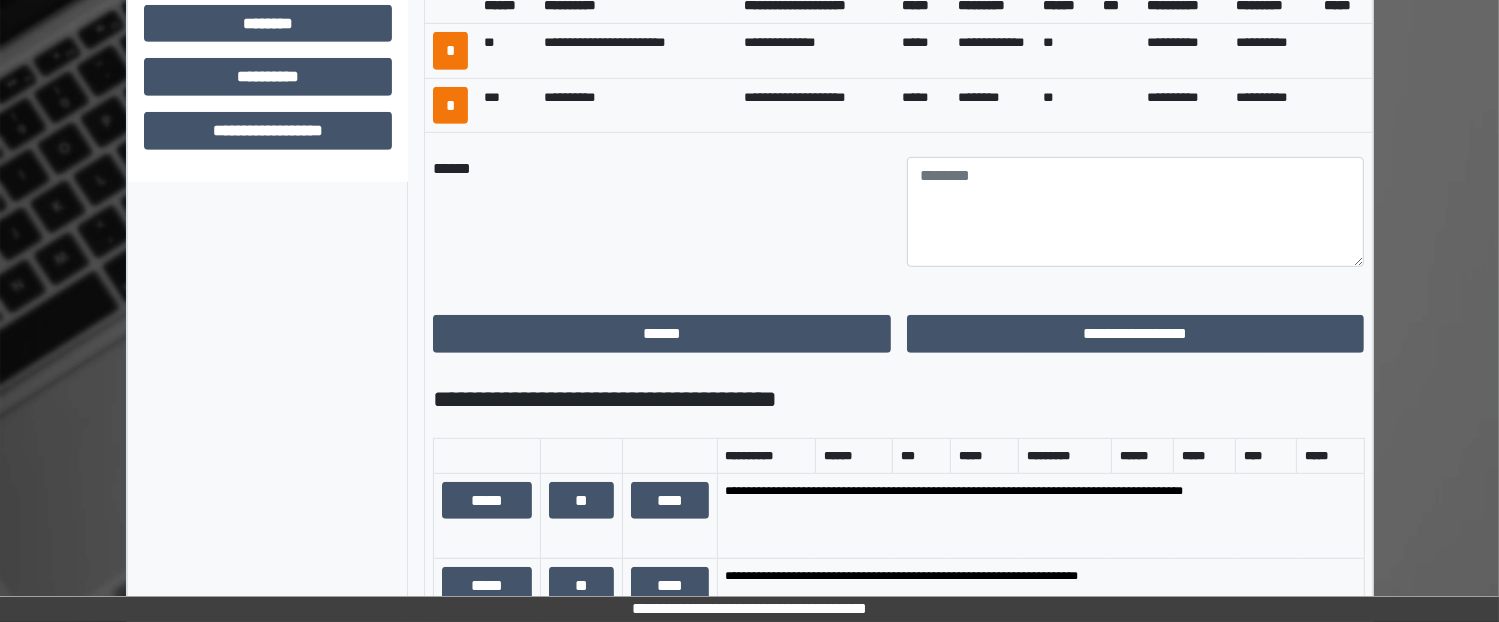scroll, scrollTop: 968, scrollLeft: 0, axis: vertical 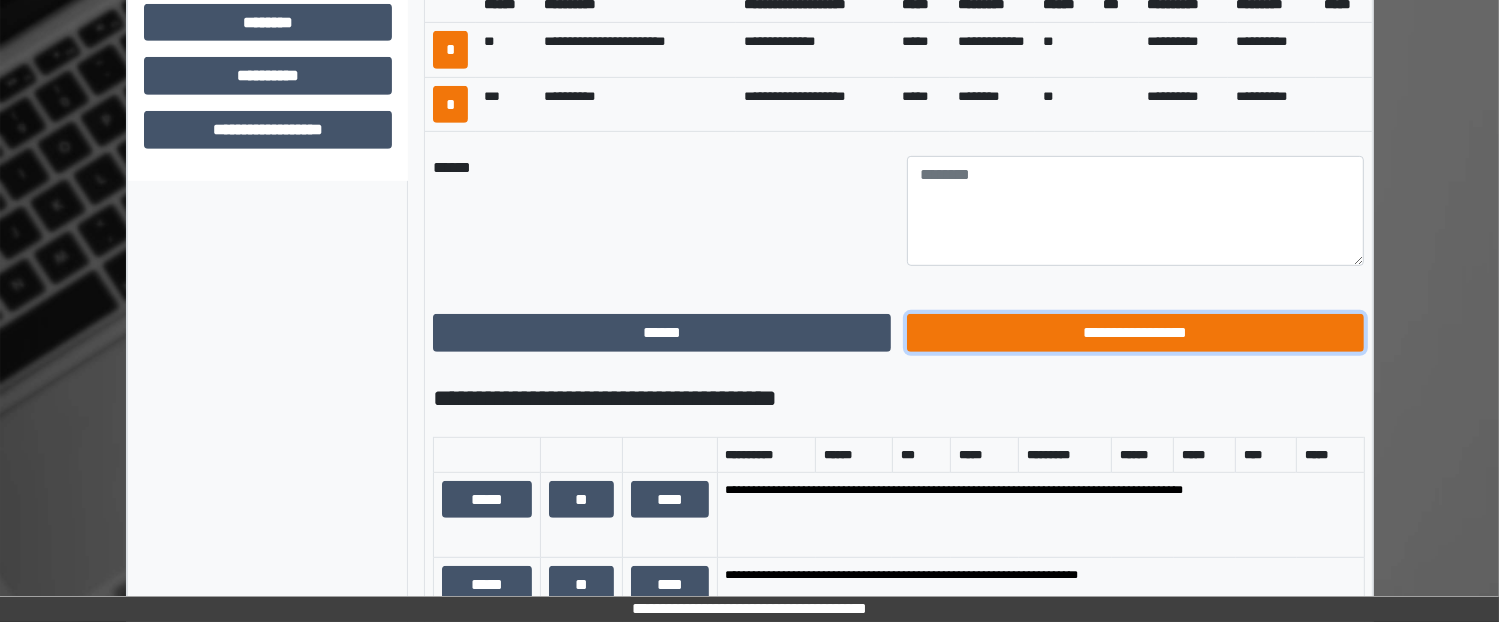 click on "**********" at bounding box center (1136, 333) 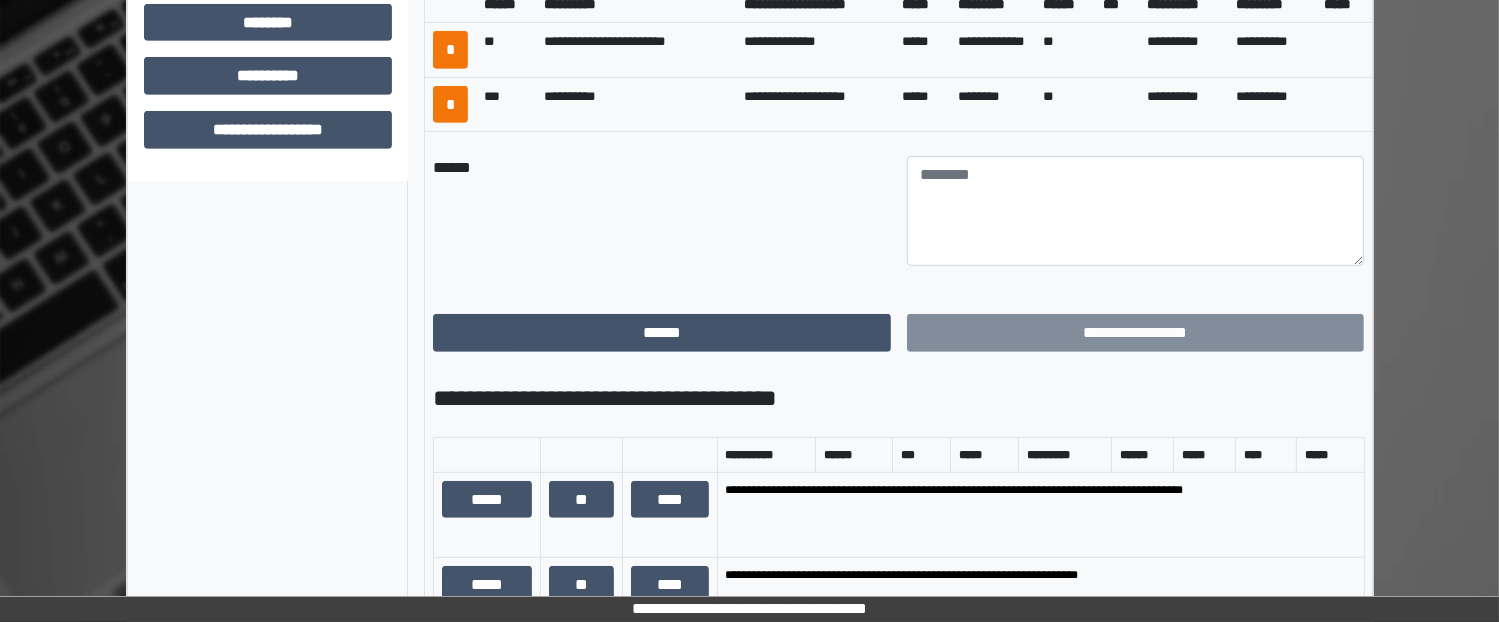 scroll, scrollTop: 544, scrollLeft: 0, axis: vertical 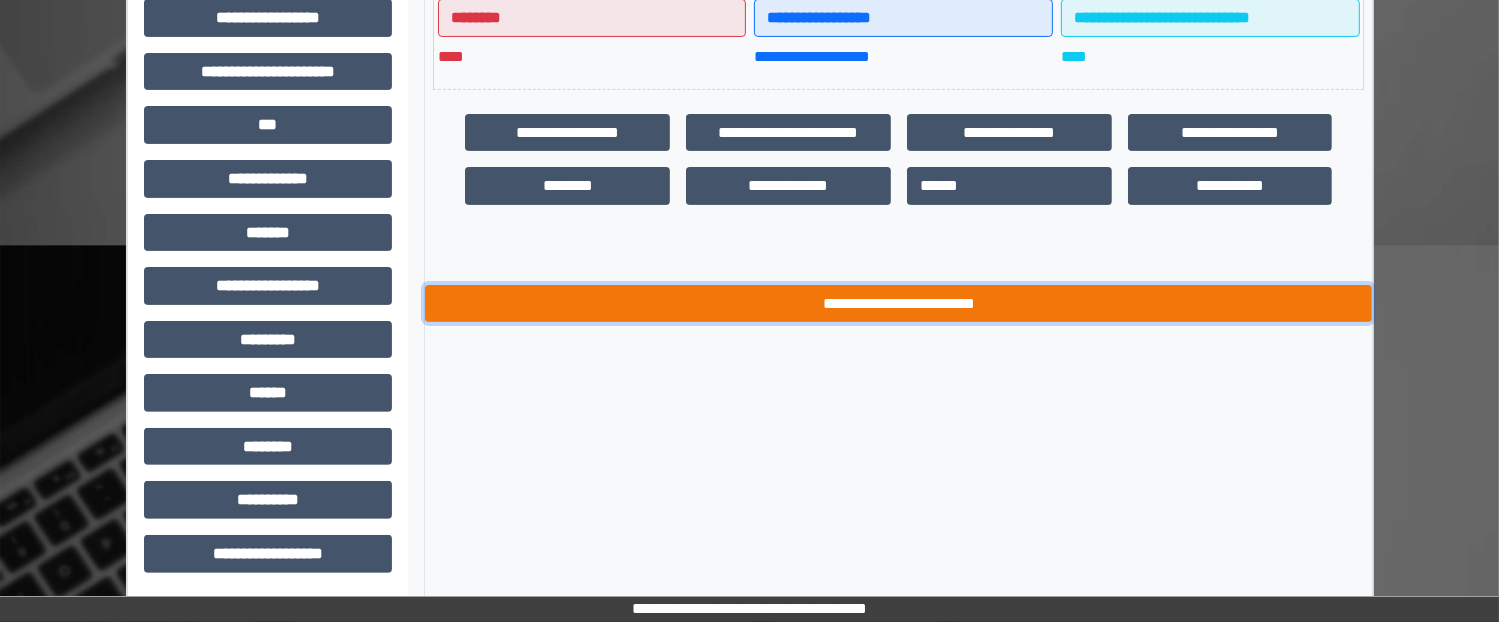 click on "**********" at bounding box center [898, 304] 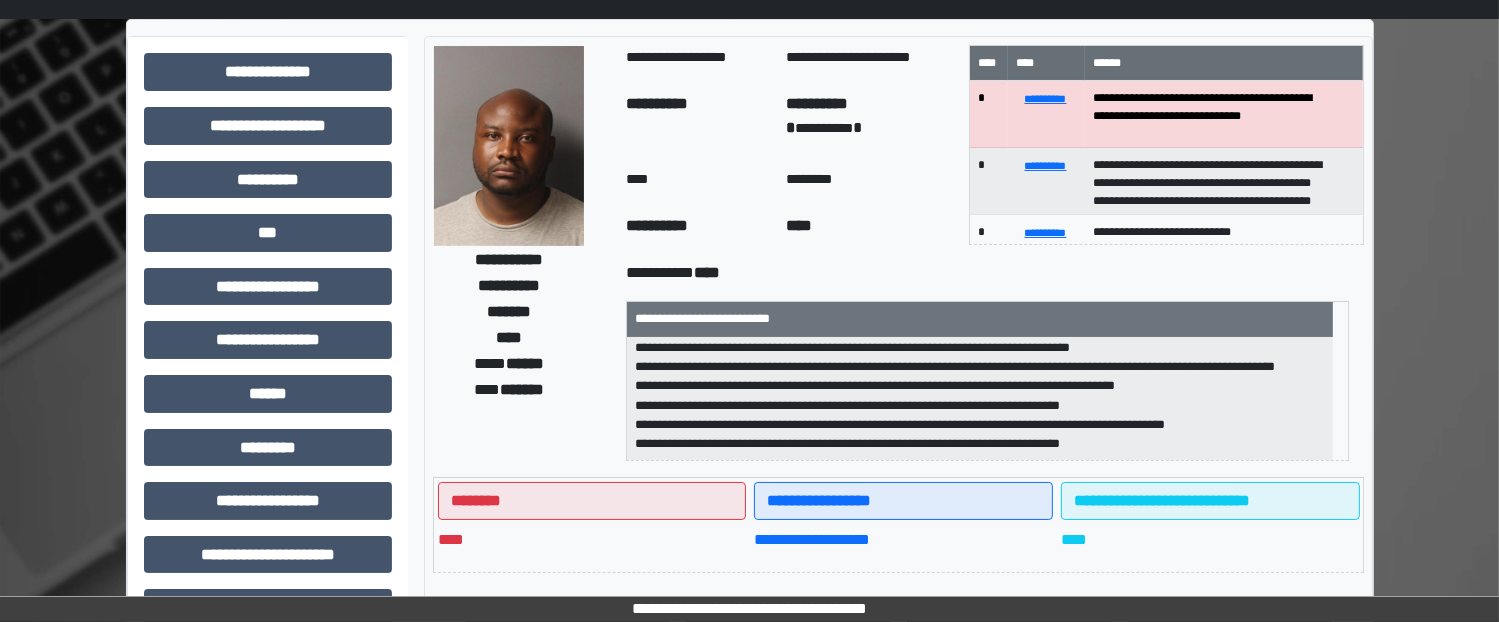 scroll, scrollTop: 0, scrollLeft: 0, axis: both 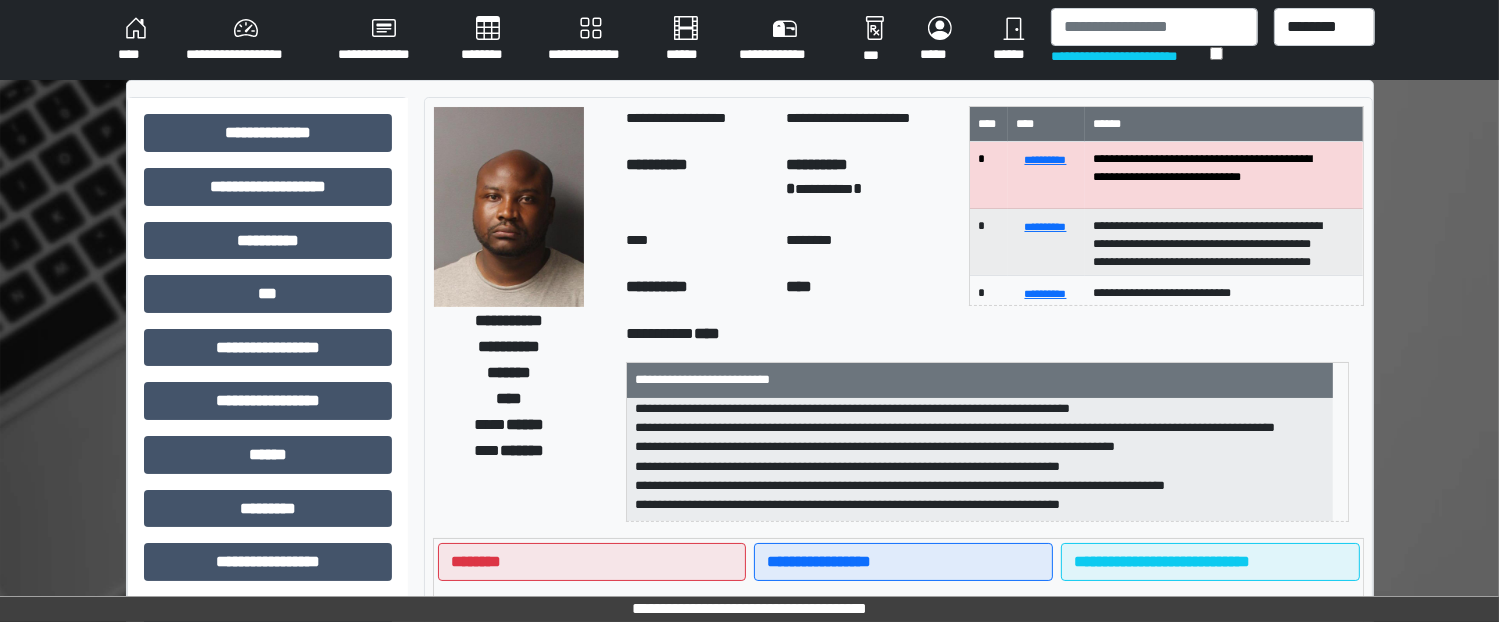 click on "********" at bounding box center (488, 40) 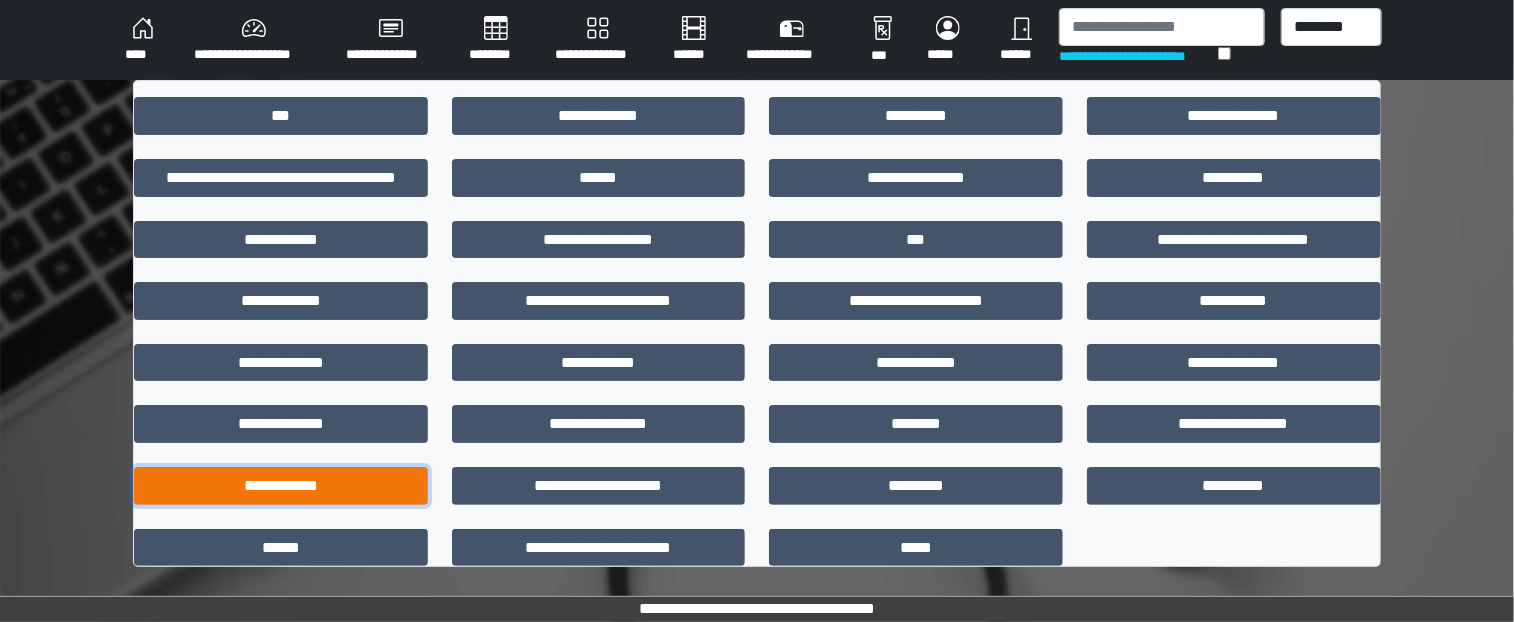 click on "**********" at bounding box center (281, 486) 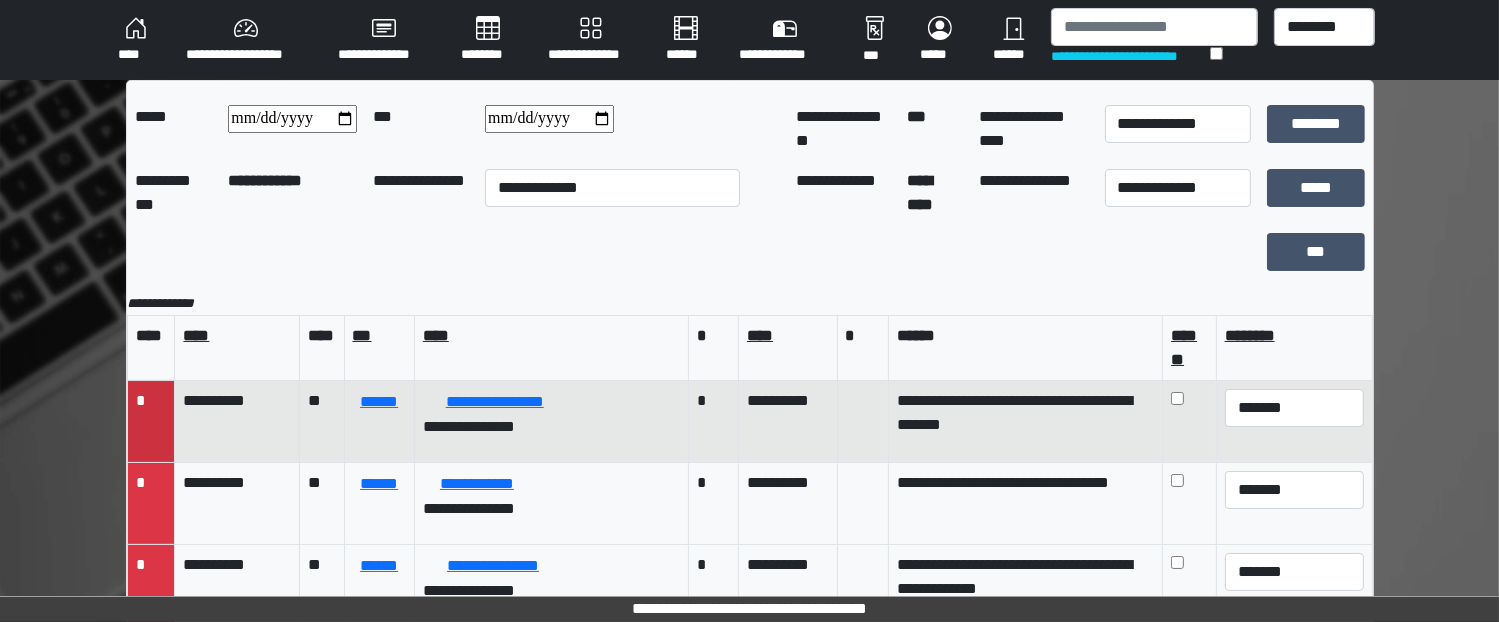 scroll, scrollTop: 0, scrollLeft: 0, axis: both 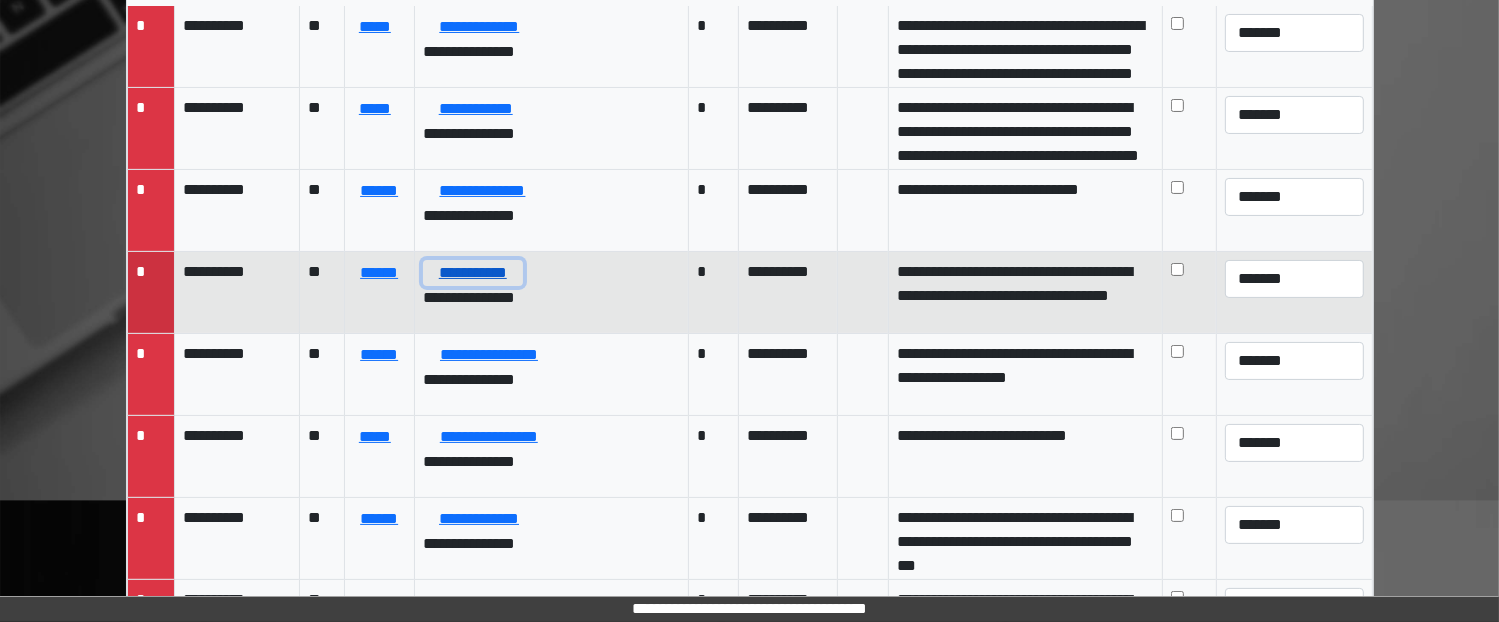 click on "**********" at bounding box center (473, 273) 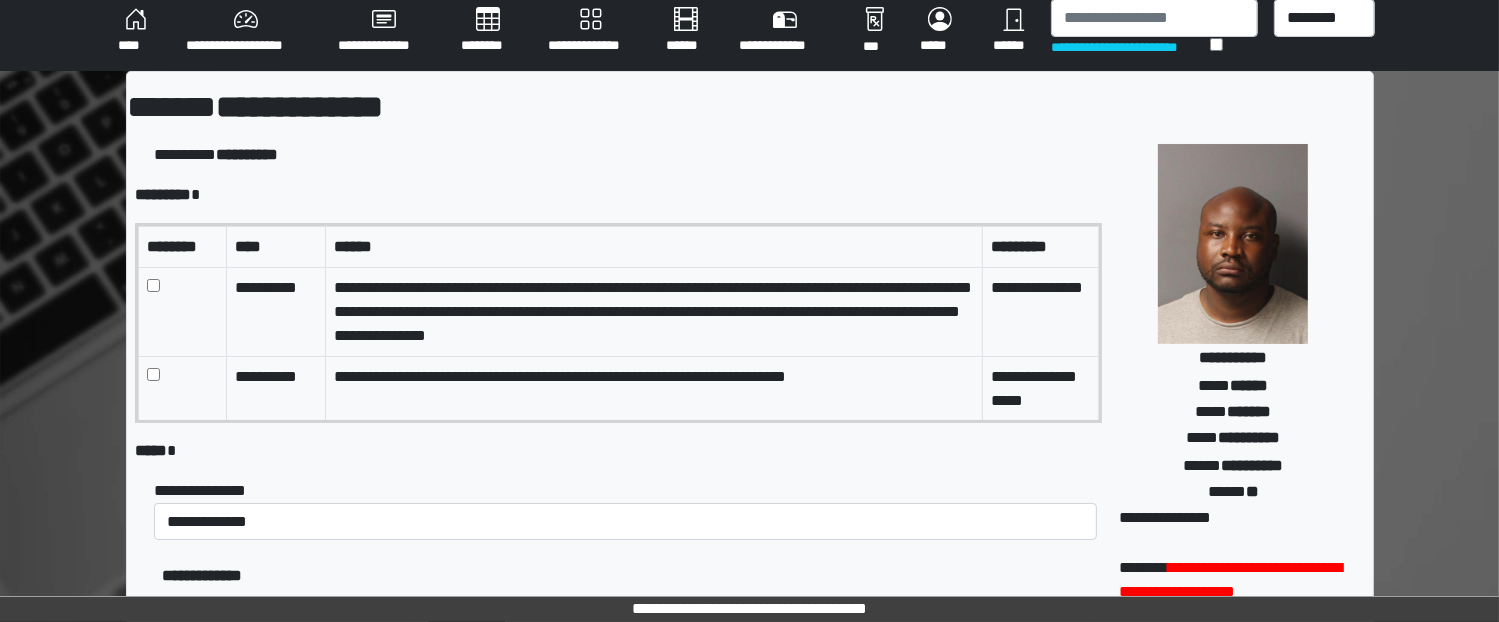 scroll, scrollTop: 0, scrollLeft: 0, axis: both 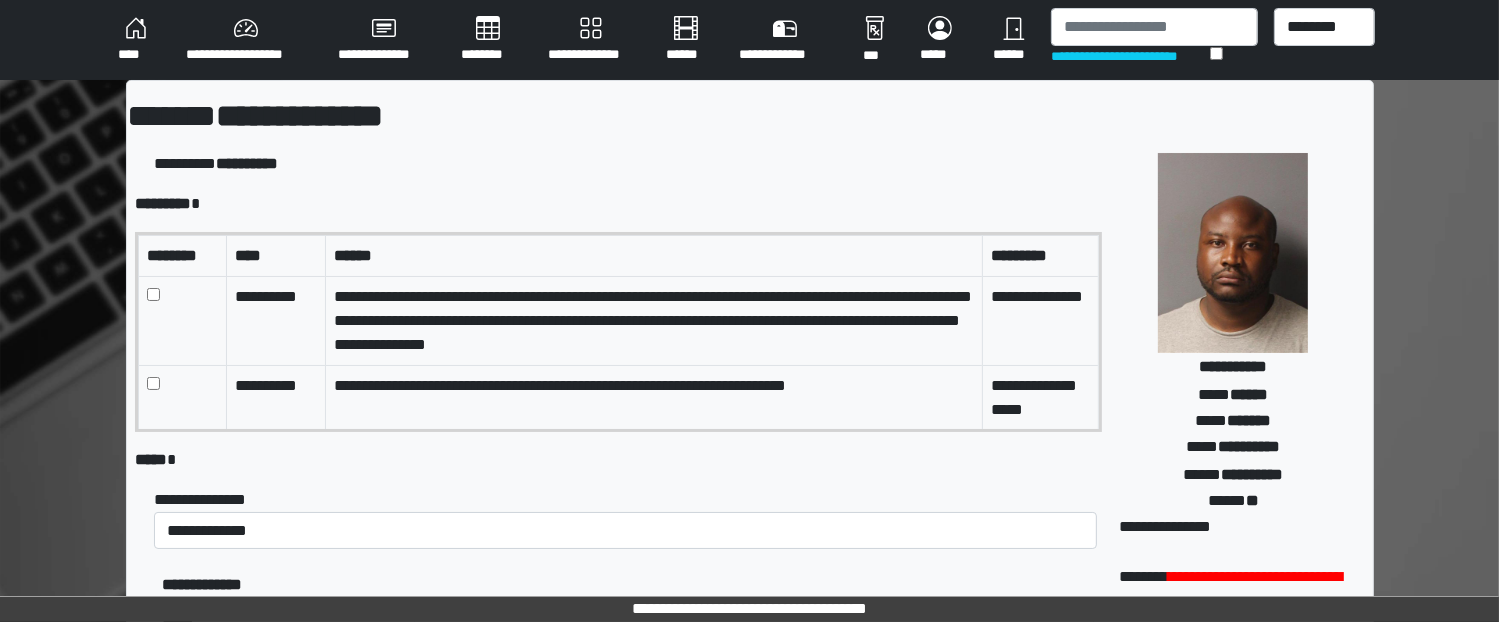click at bounding box center (182, 397) 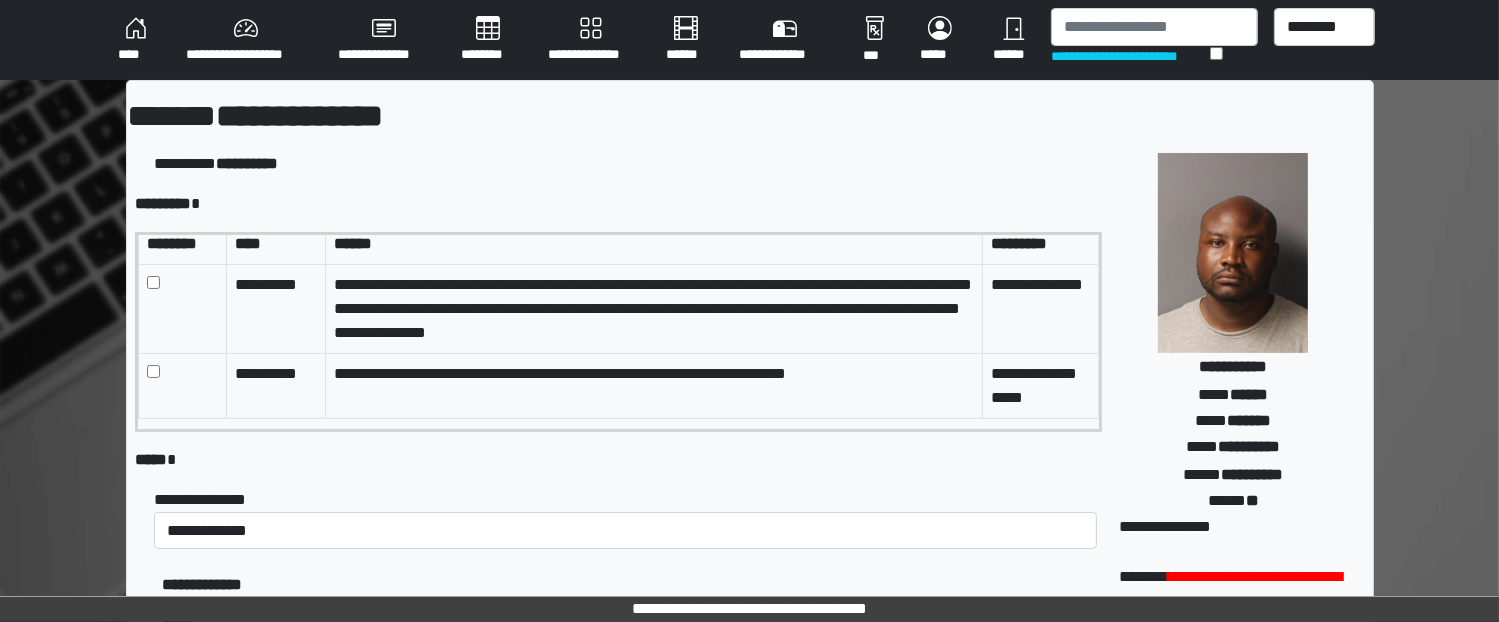 scroll, scrollTop: 16, scrollLeft: 0, axis: vertical 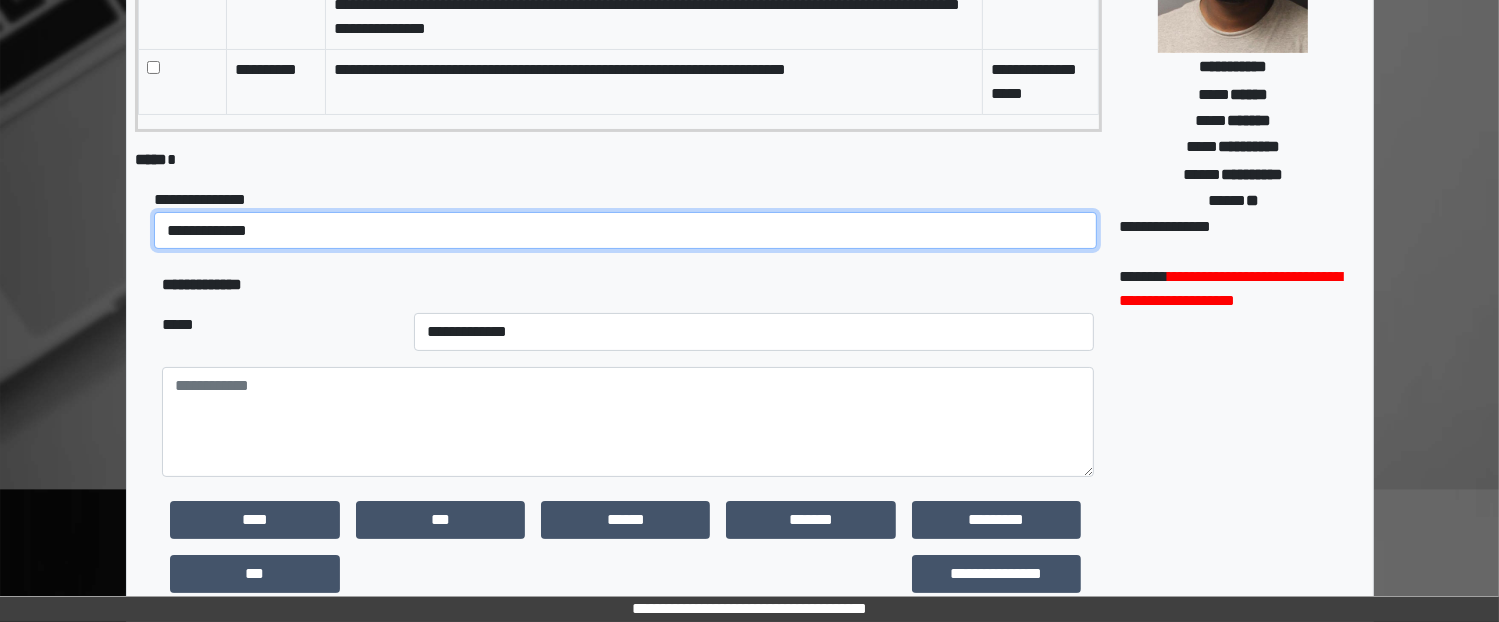click on "**********" at bounding box center [625, 231] 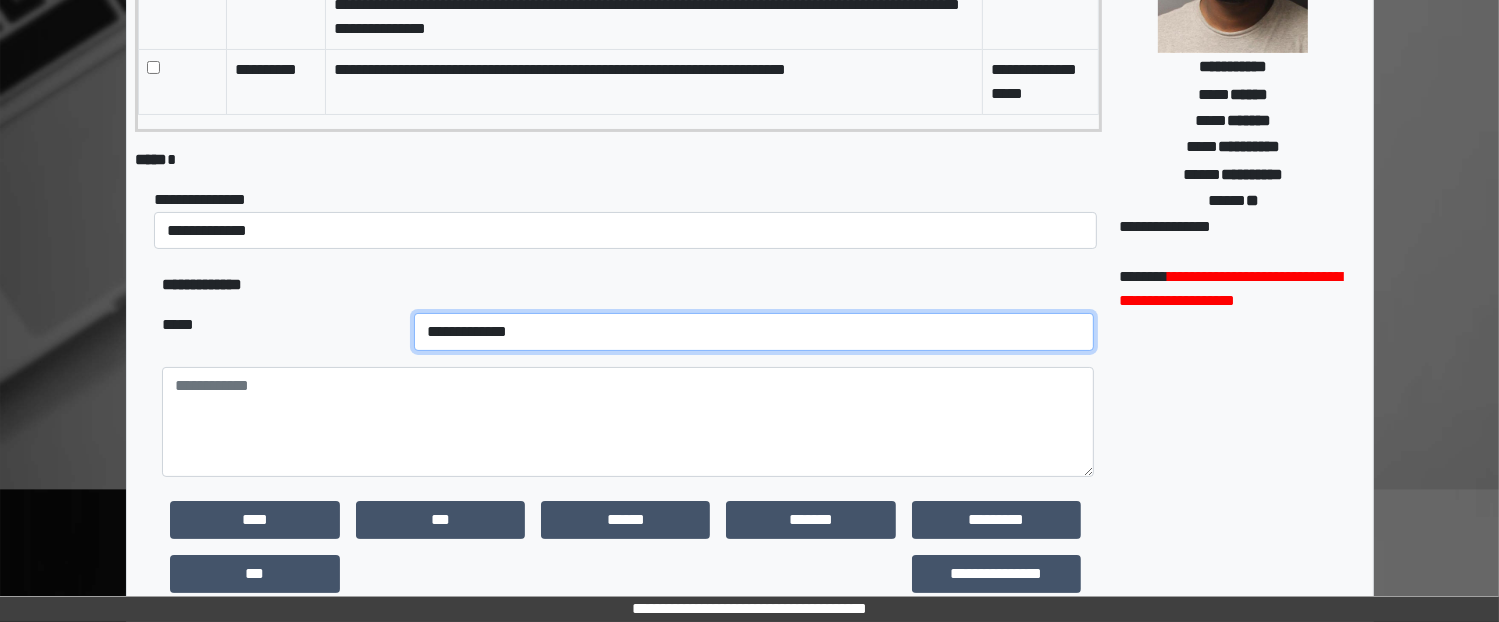 click on "**********" at bounding box center (754, 332) 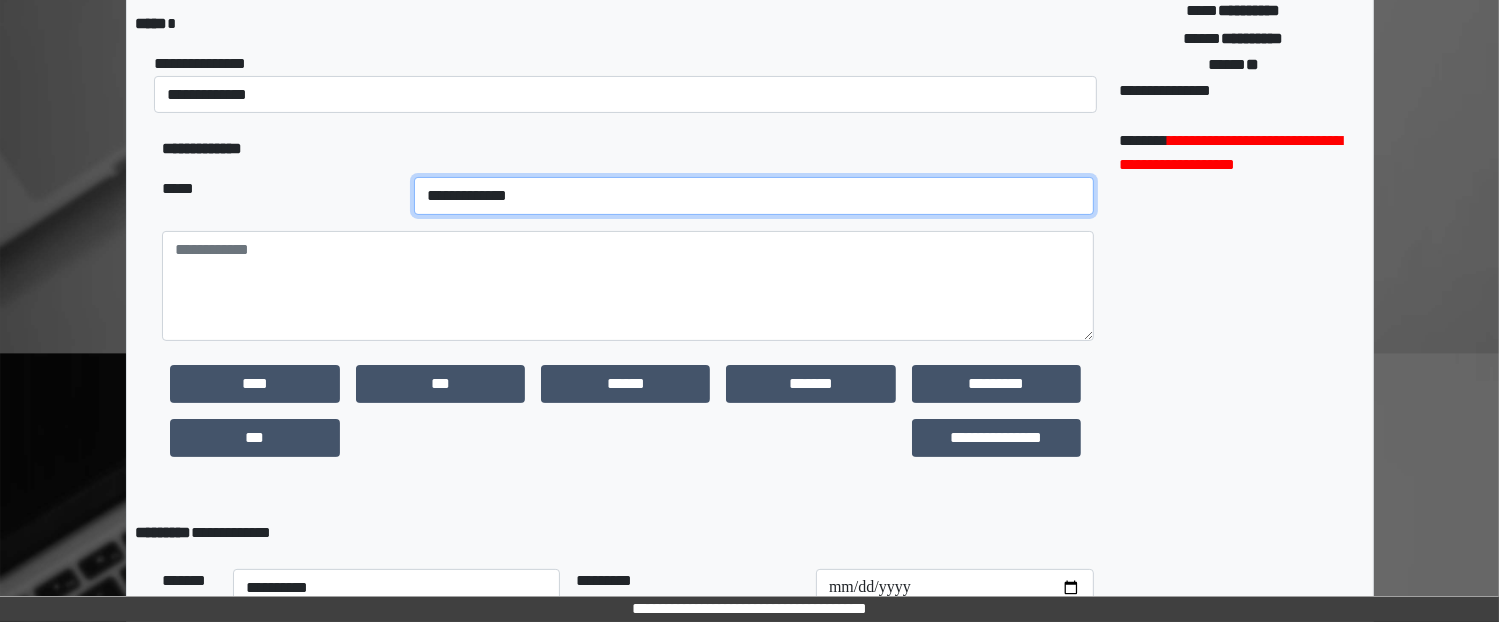 scroll, scrollTop: 500, scrollLeft: 0, axis: vertical 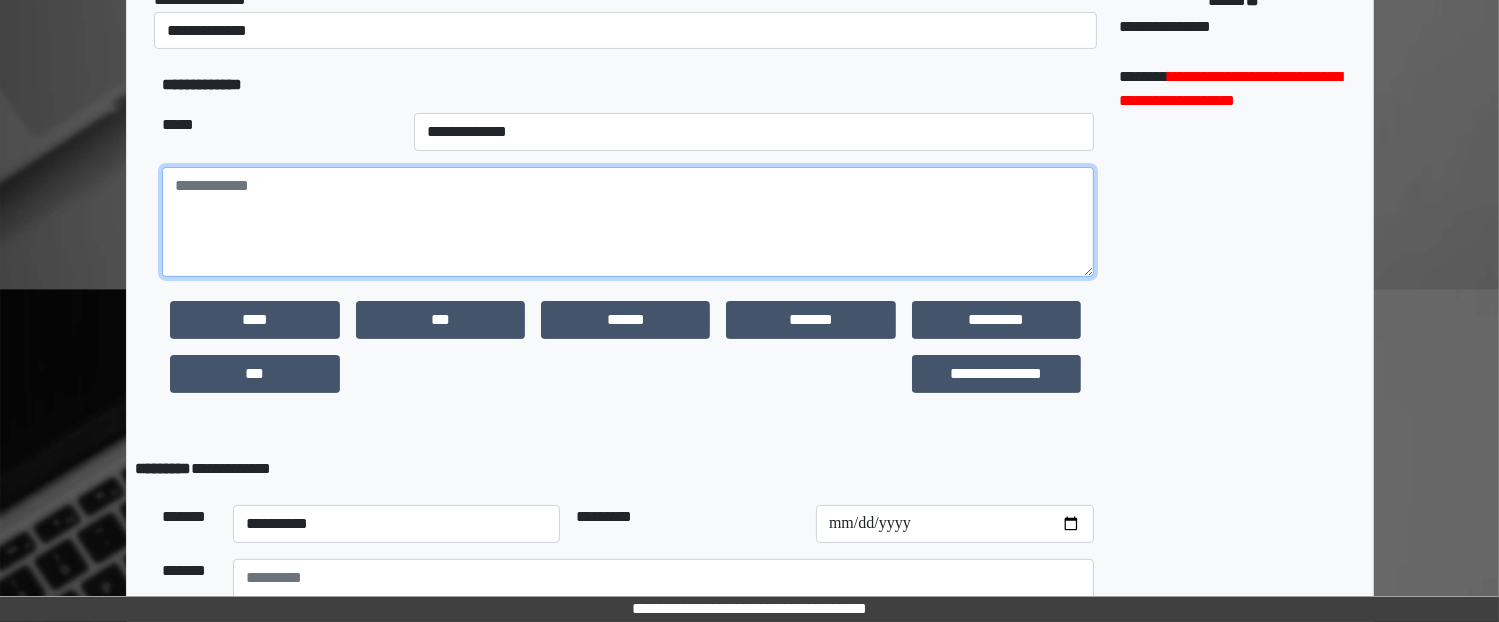 click at bounding box center [628, 222] 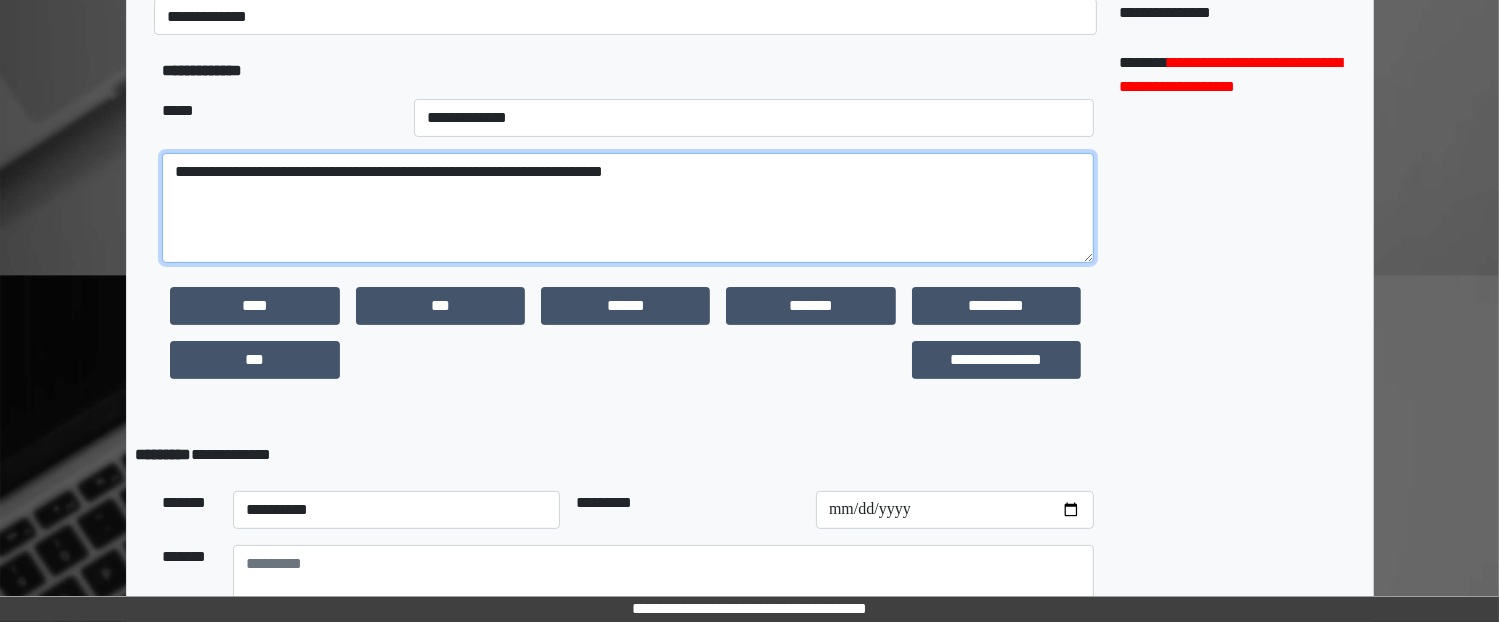 scroll, scrollTop: 679, scrollLeft: 0, axis: vertical 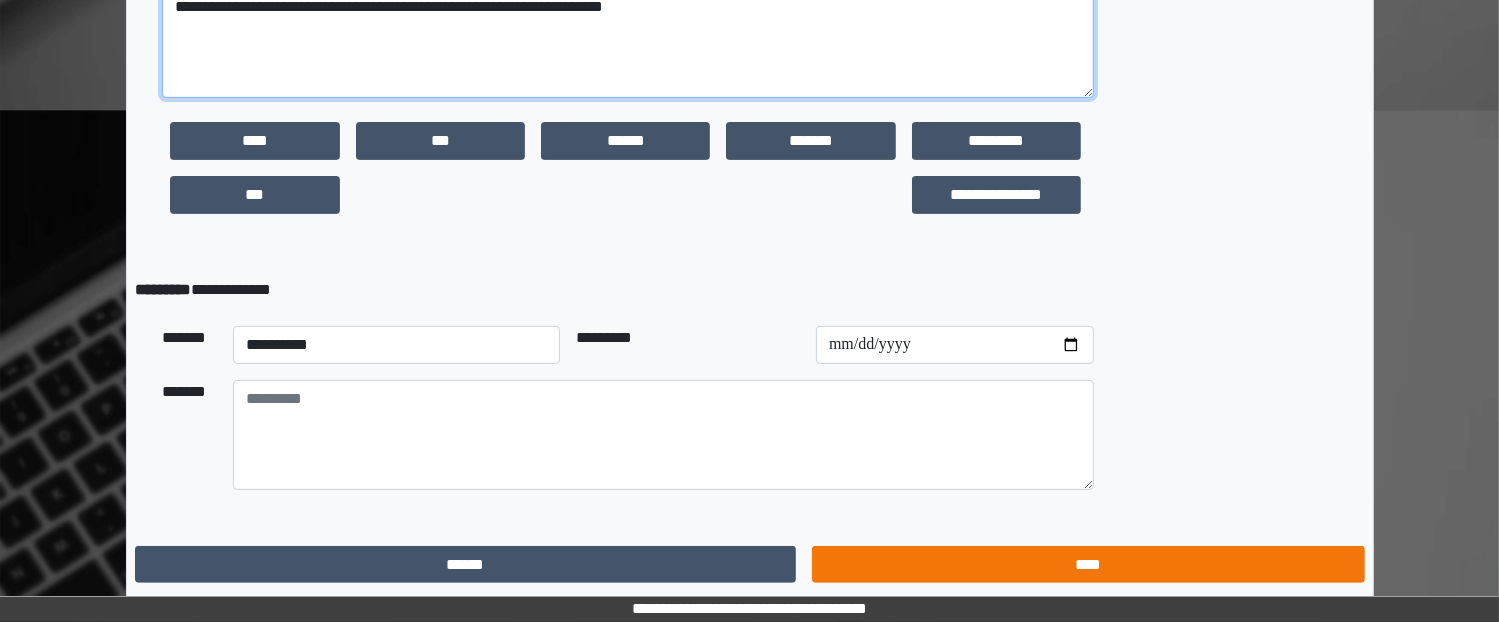 type on "**********" 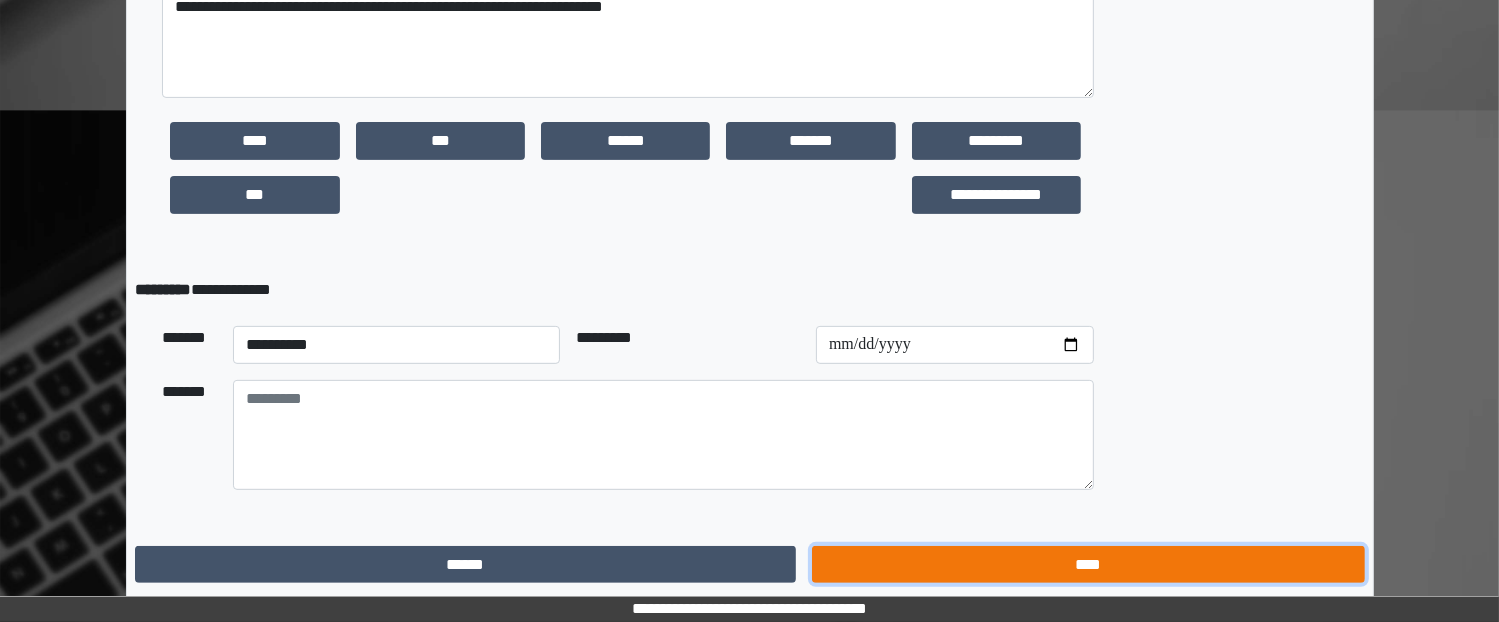 click on "****" at bounding box center [1088, 565] 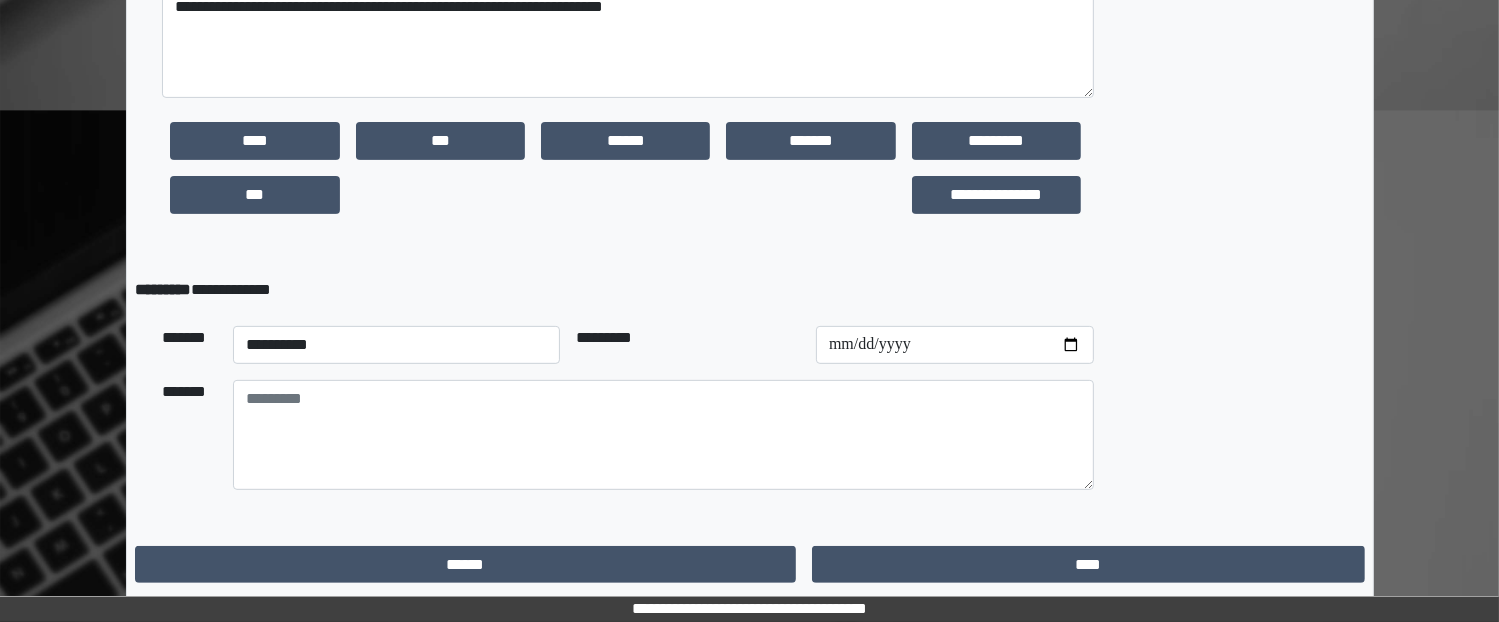 scroll, scrollTop: 0, scrollLeft: 0, axis: both 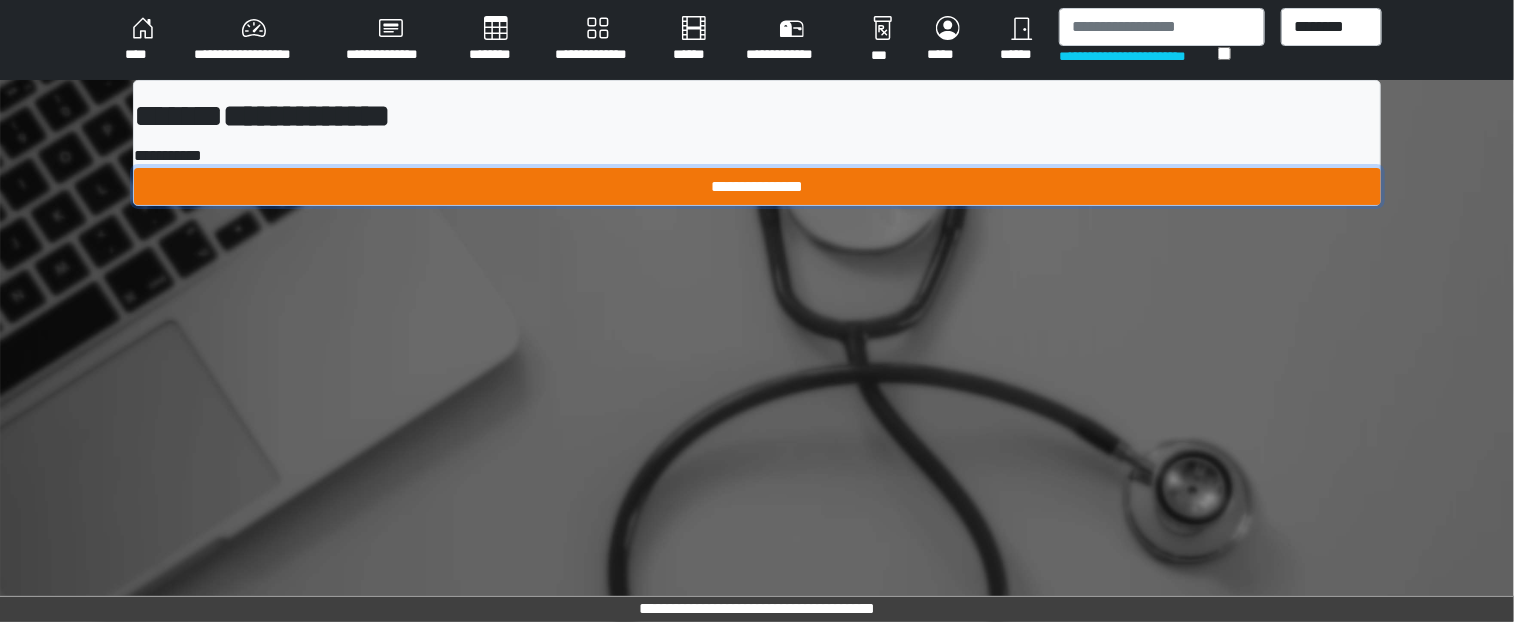click on "**********" at bounding box center (757, 187) 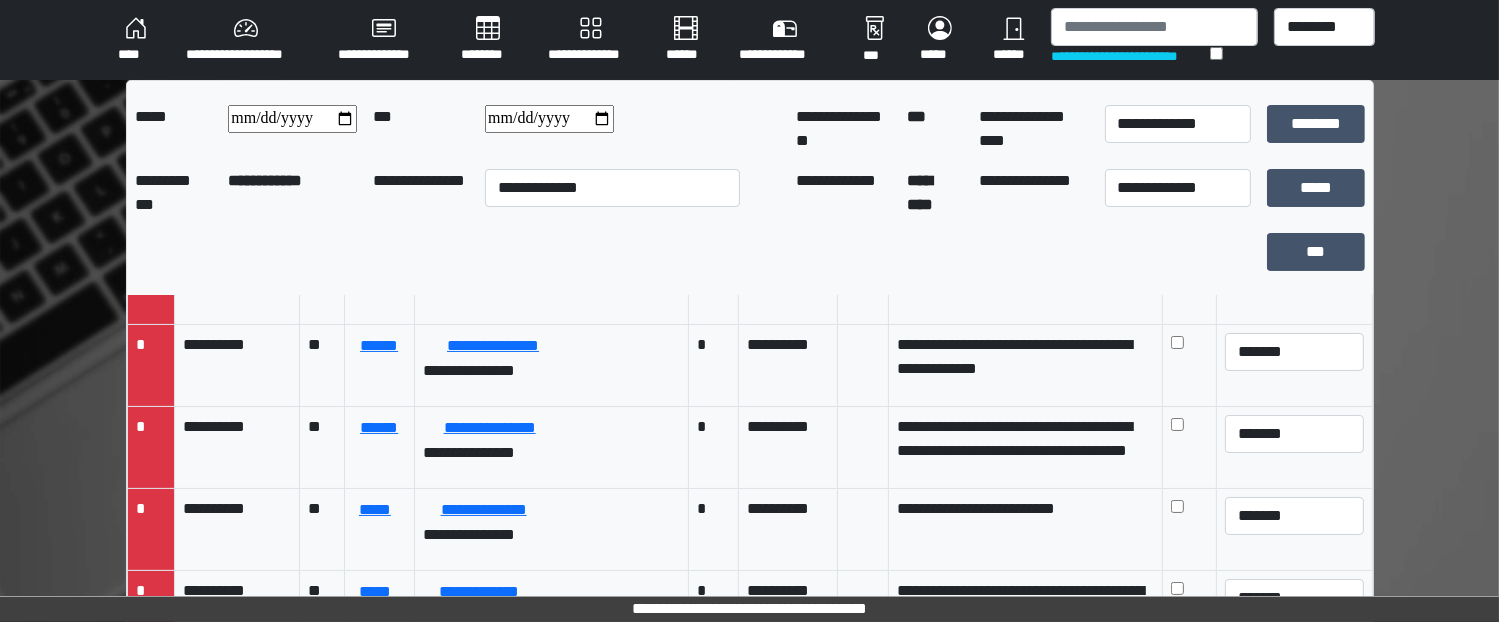 scroll, scrollTop: 100, scrollLeft: 0, axis: vertical 